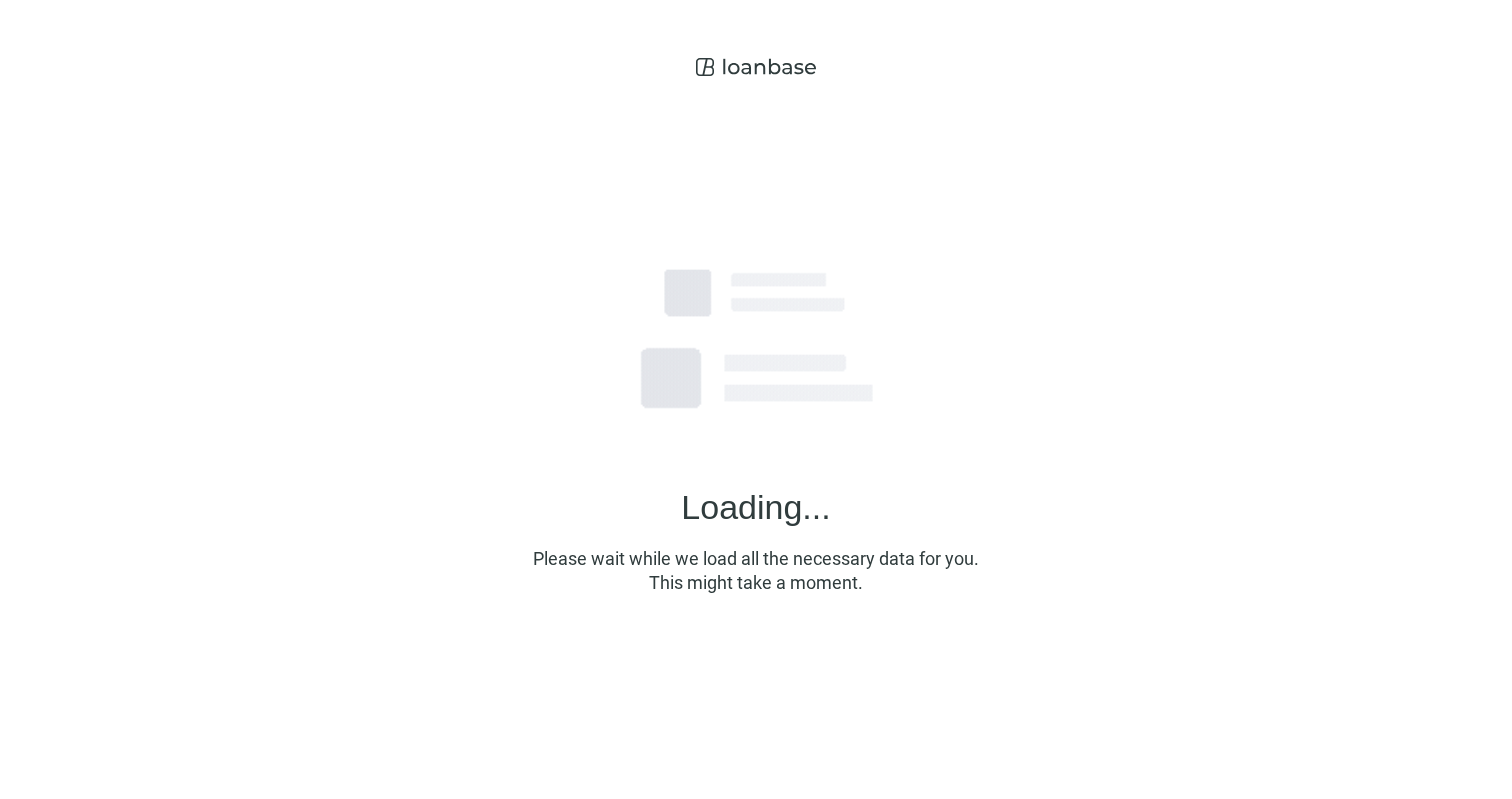scroll, scrollTop: 0, scrollLeft: 0, axis: both 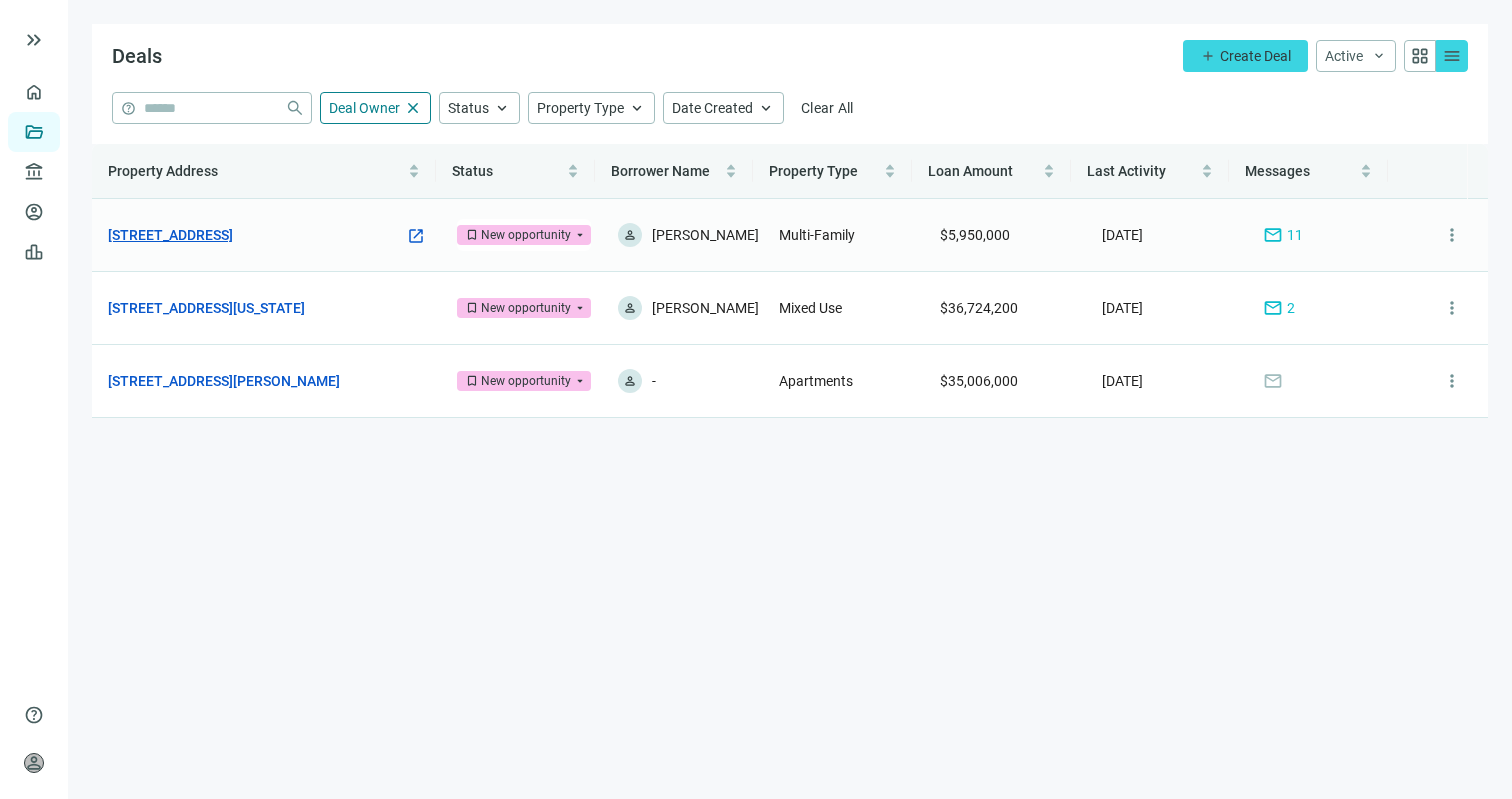 click on "[STREET_ADDRESS]" at bounding box center (170, 235) 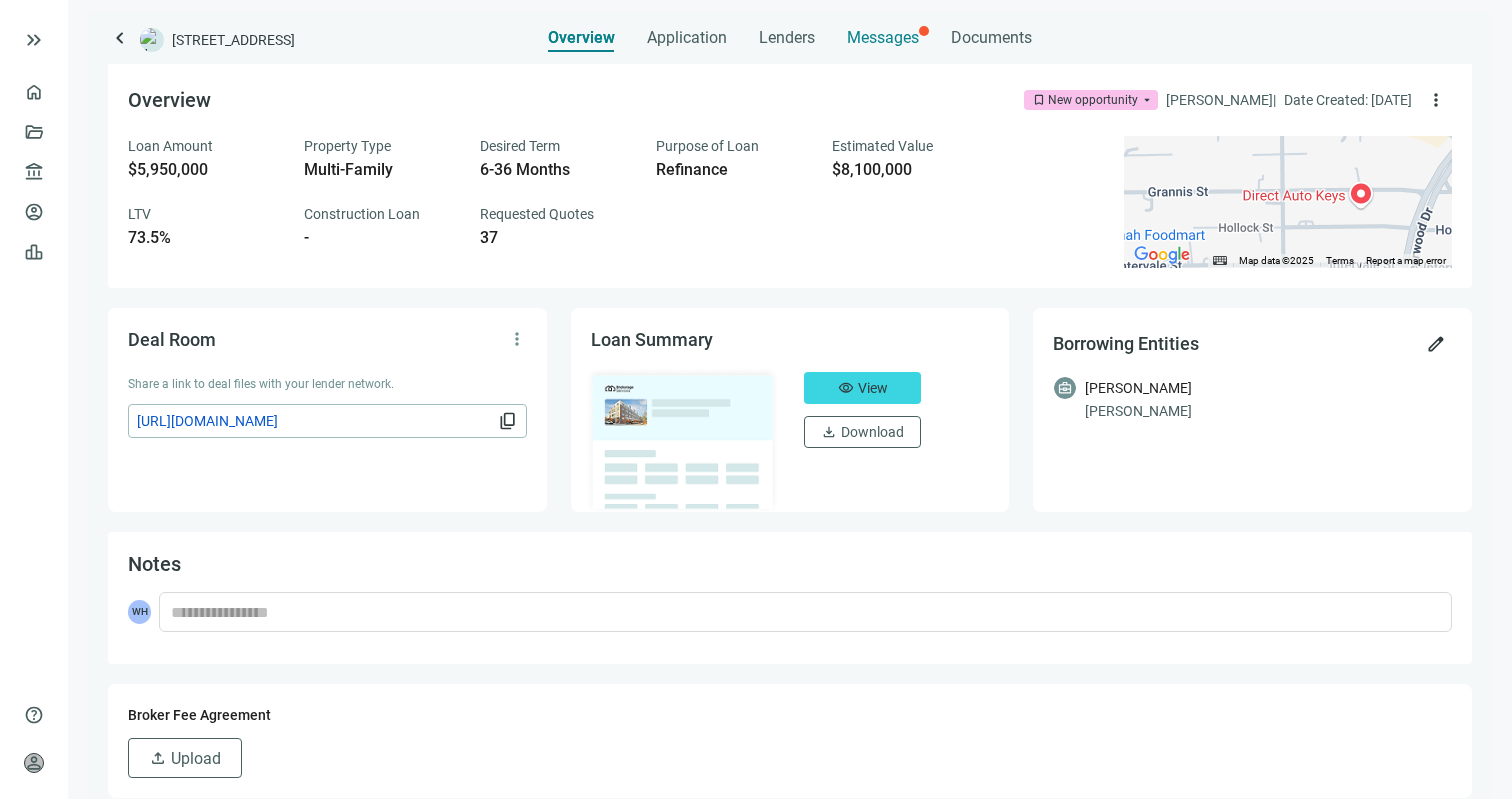 click on "Messages" at bounding box center [883, 37] 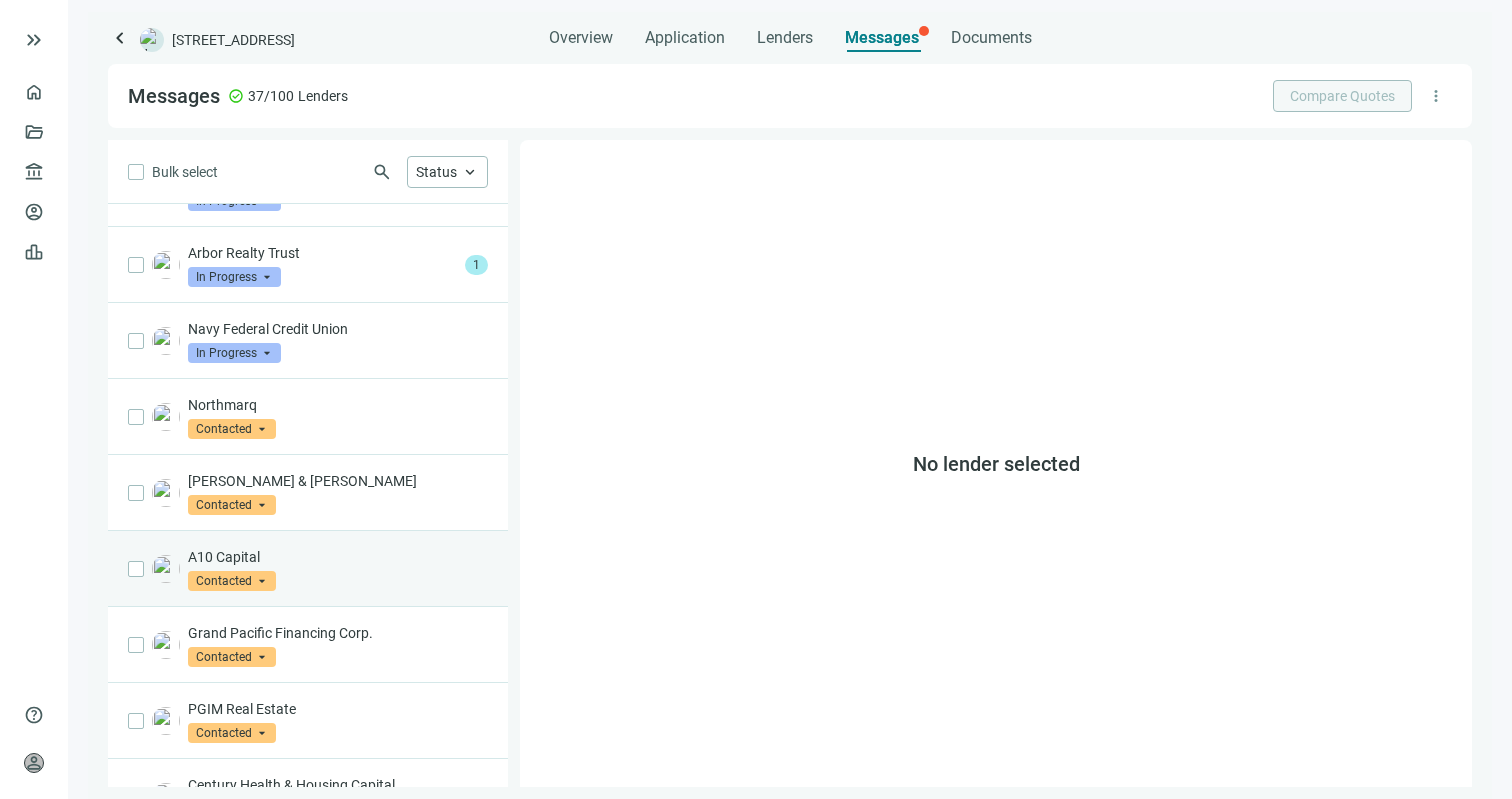 scroll, scrollTop: 851, scrollLeft: 0, axis: vertical 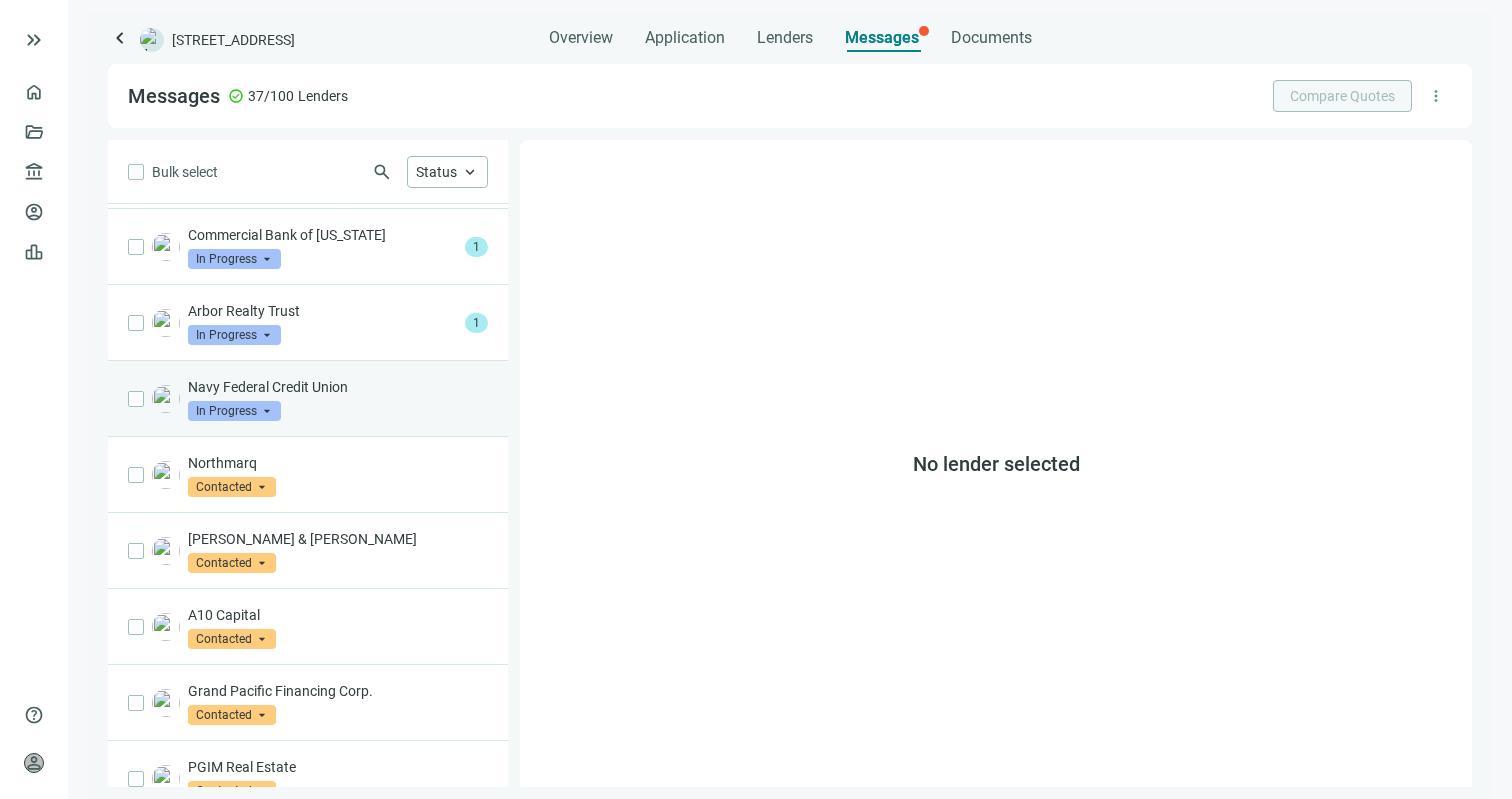 click on "Navy Federal Credit Union In Progress arrow_drop_down" at bounding box center [338, 399] 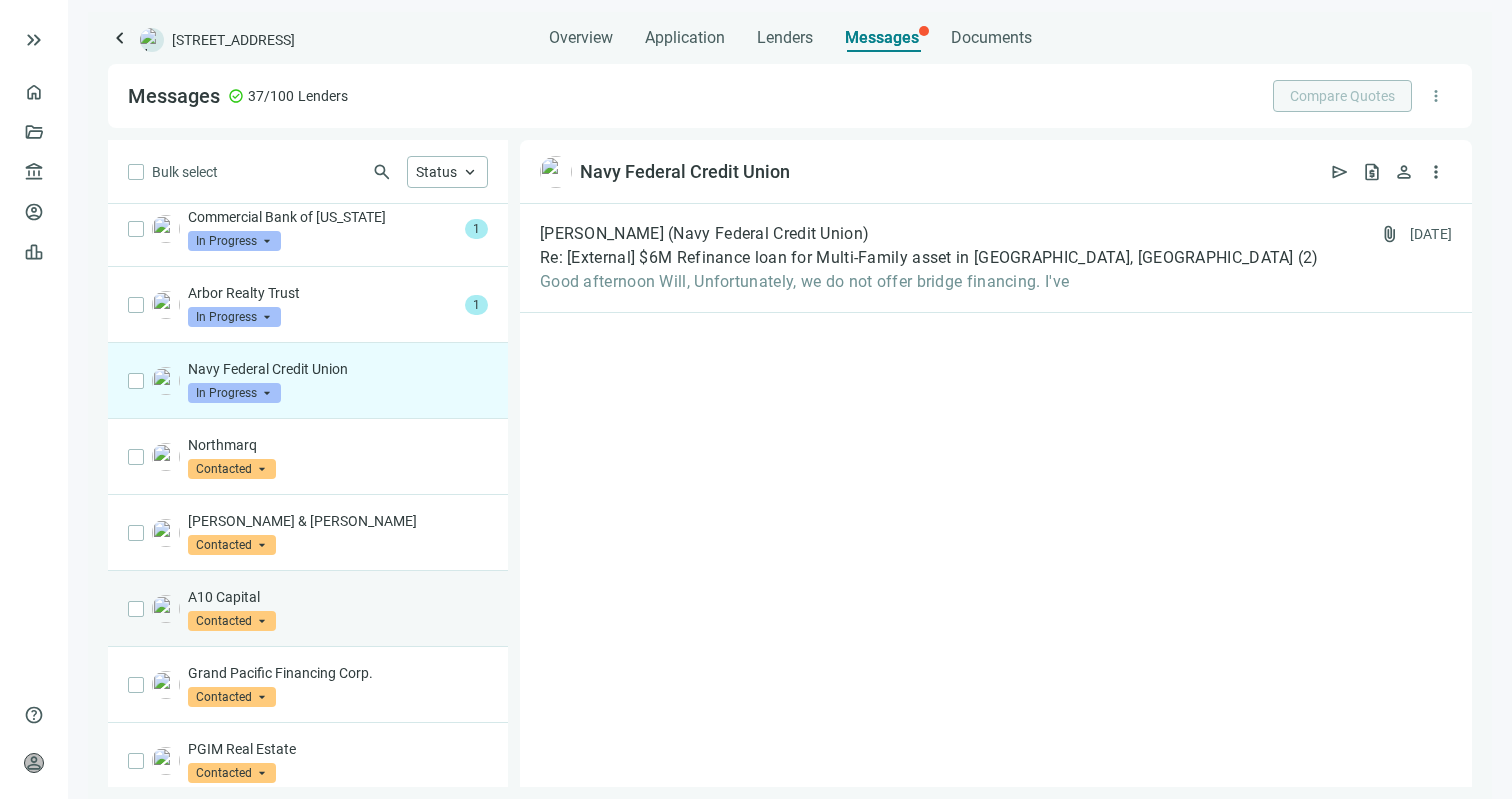 scroll, scrollTop: 848, scrollLeft: 0, axis: vertical 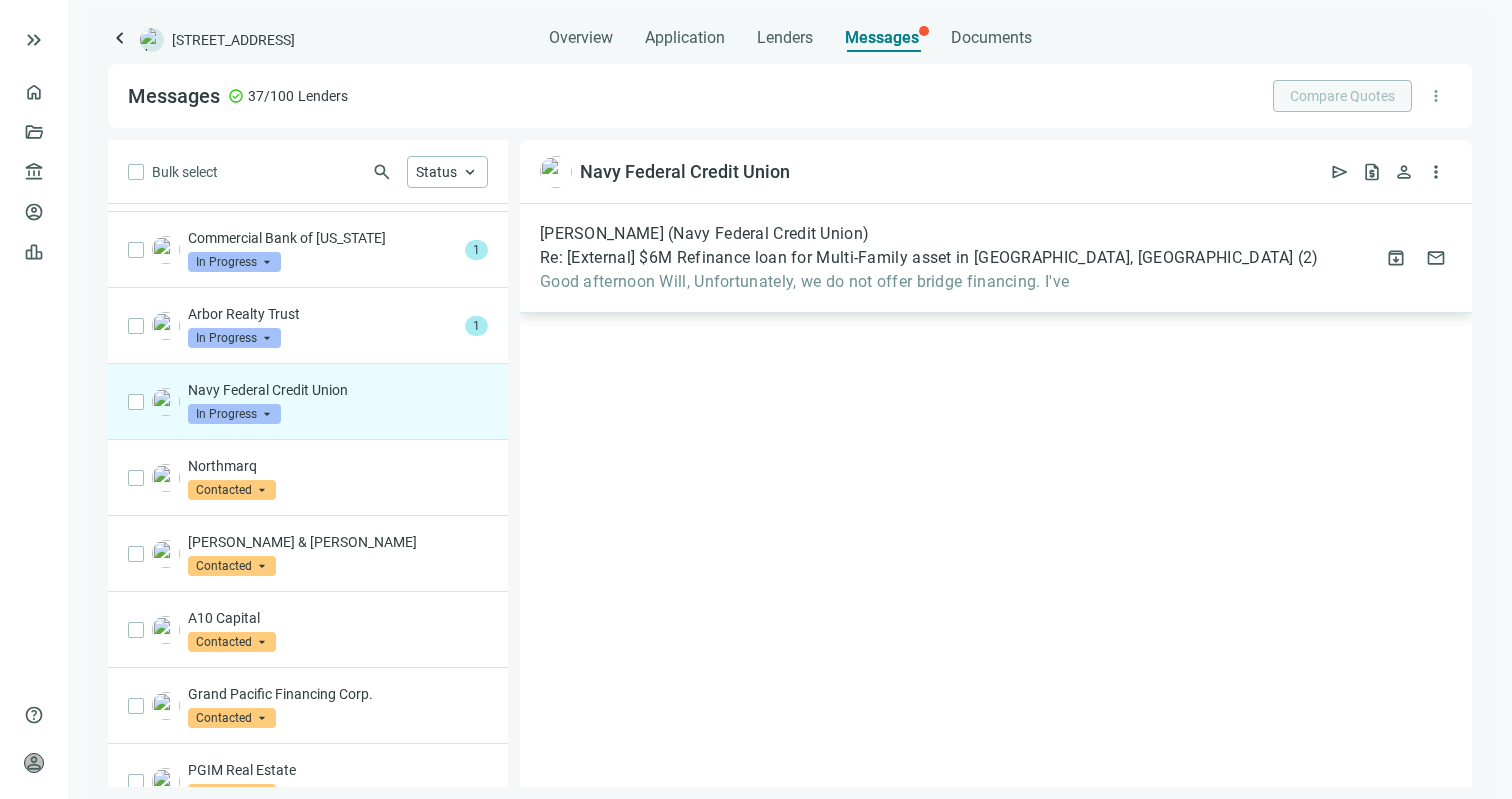click on "Good afternoon Will, Unfortunately, we do not offer bridge financing. I've" at bounding box center [929, 282] 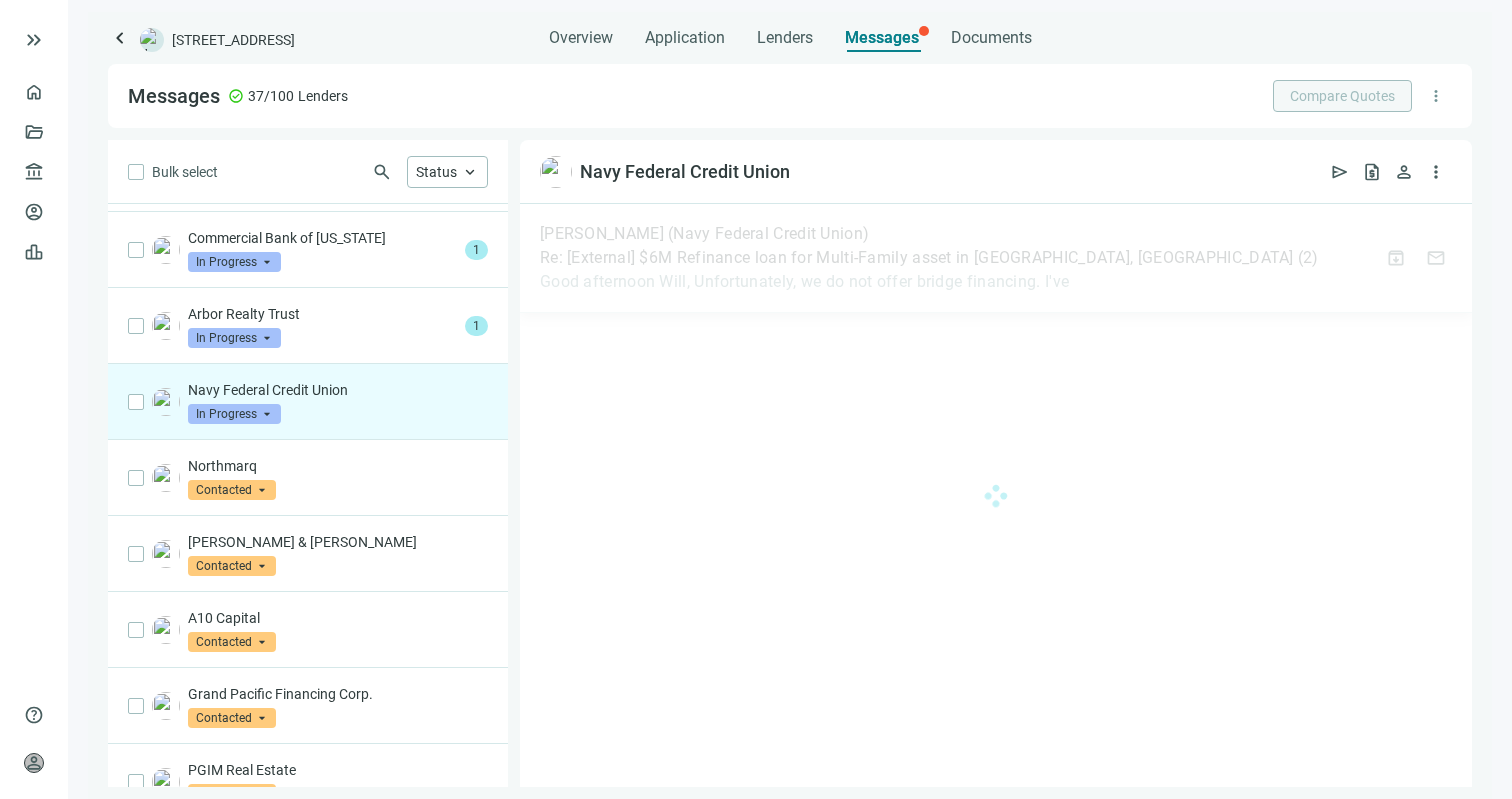 click at bounding box center [996, 495] 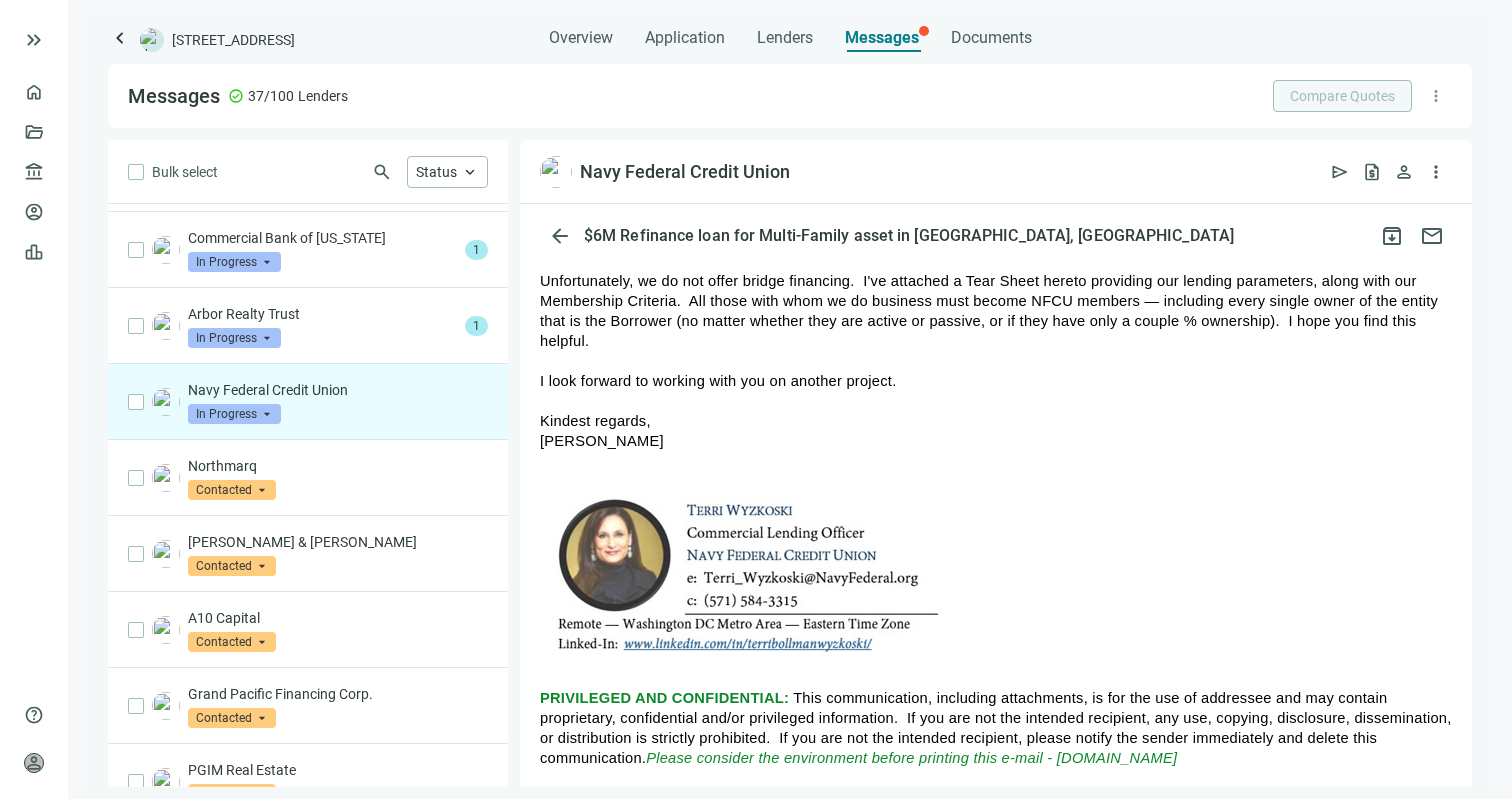 scroll, scrollTop: 164, scrollLeft: 0, axis: vertical 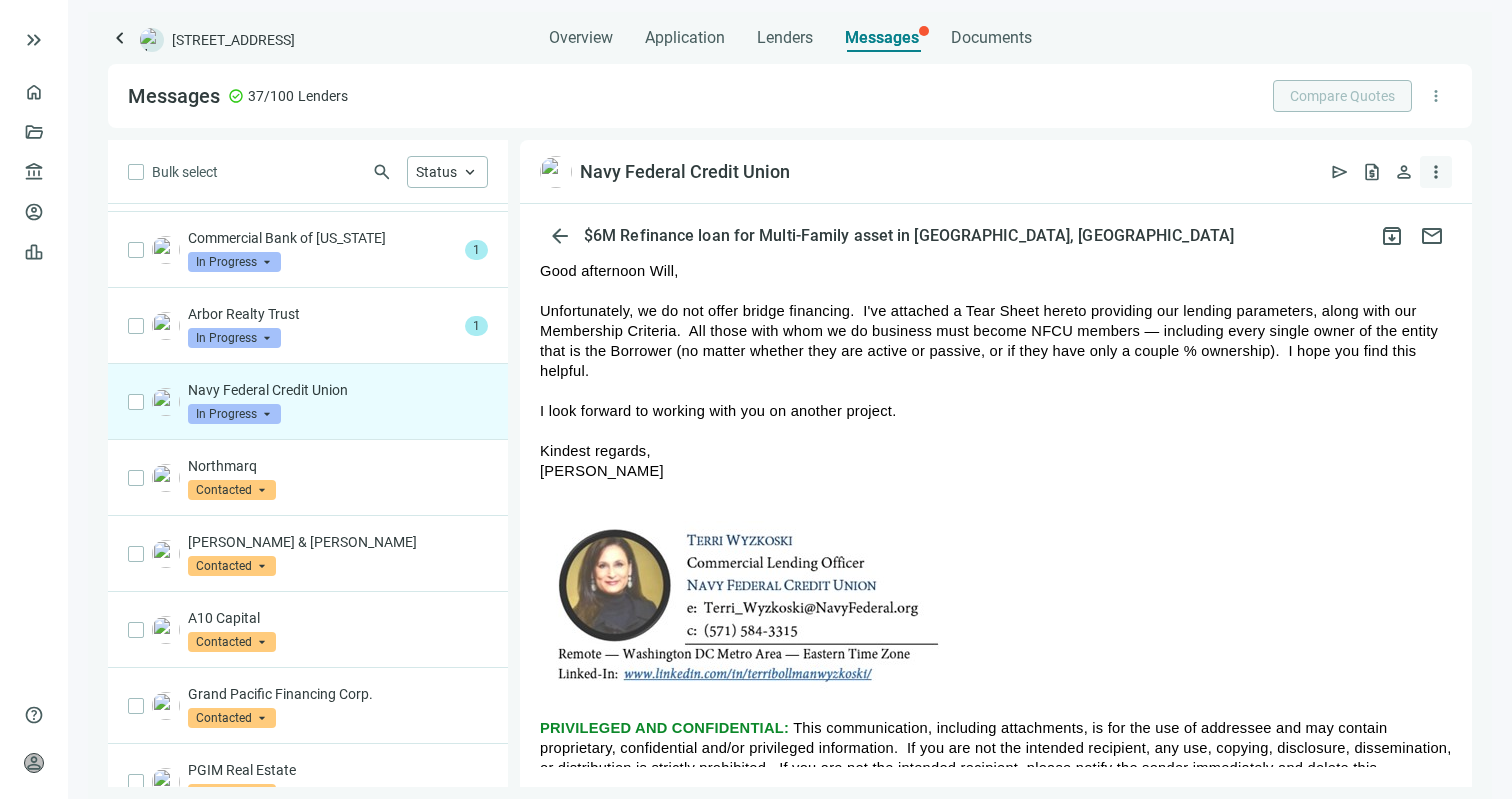 click on "more_vert" at bounding box center [1436, 172] 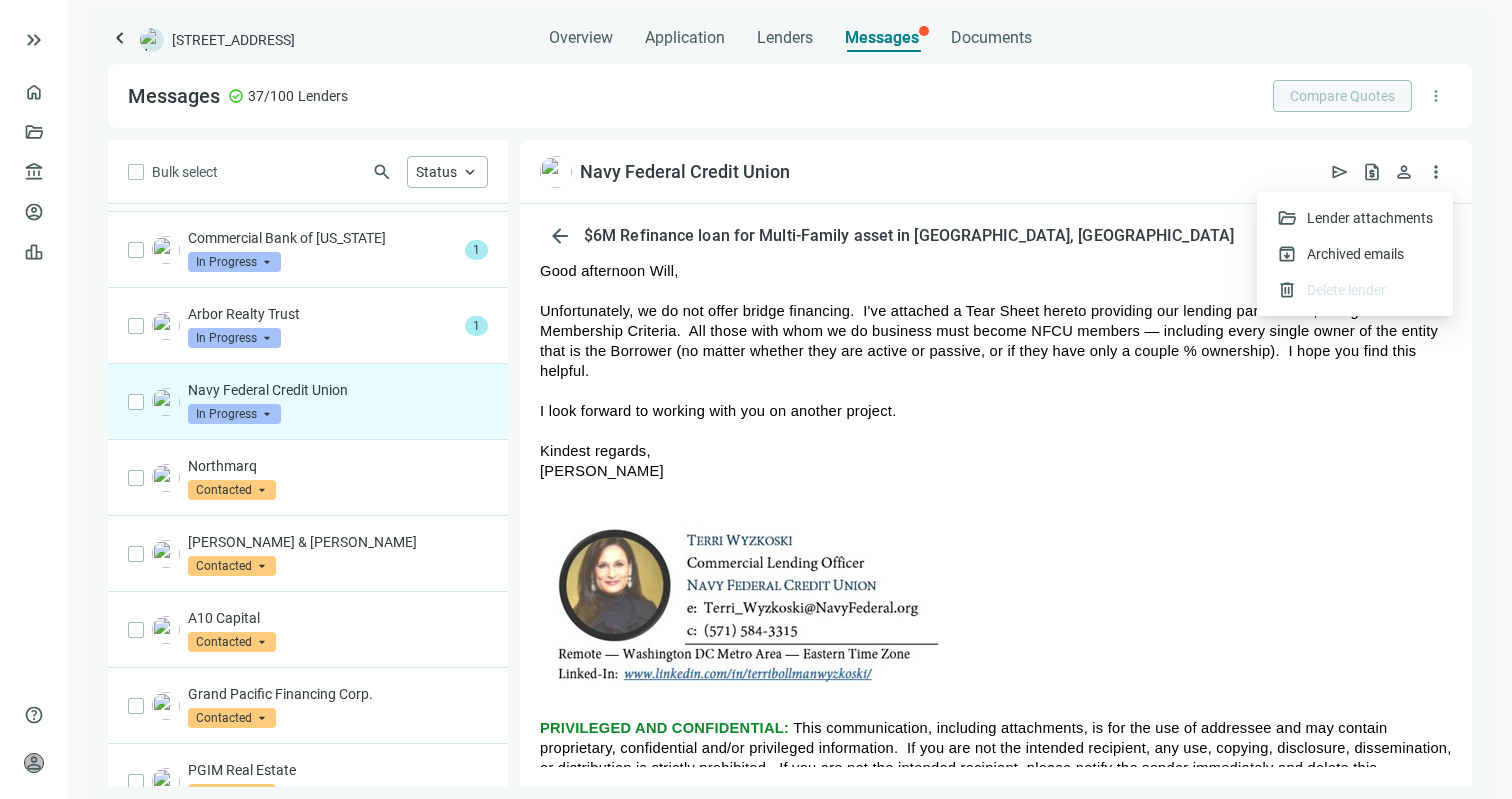 click on "Unfortunately, we do not offer bridge financing.  I've attached a Tear Sheet hereto providing our lending parameters, along with our Membership Criteria.  All those with whom we do business must become NFCU members — including every single owner of the entity
that is the Borrower (no matter whether they are active or passive, or if they have only a couple % ownership).  I hope you find this helpful." at bounding box center (996, 341) 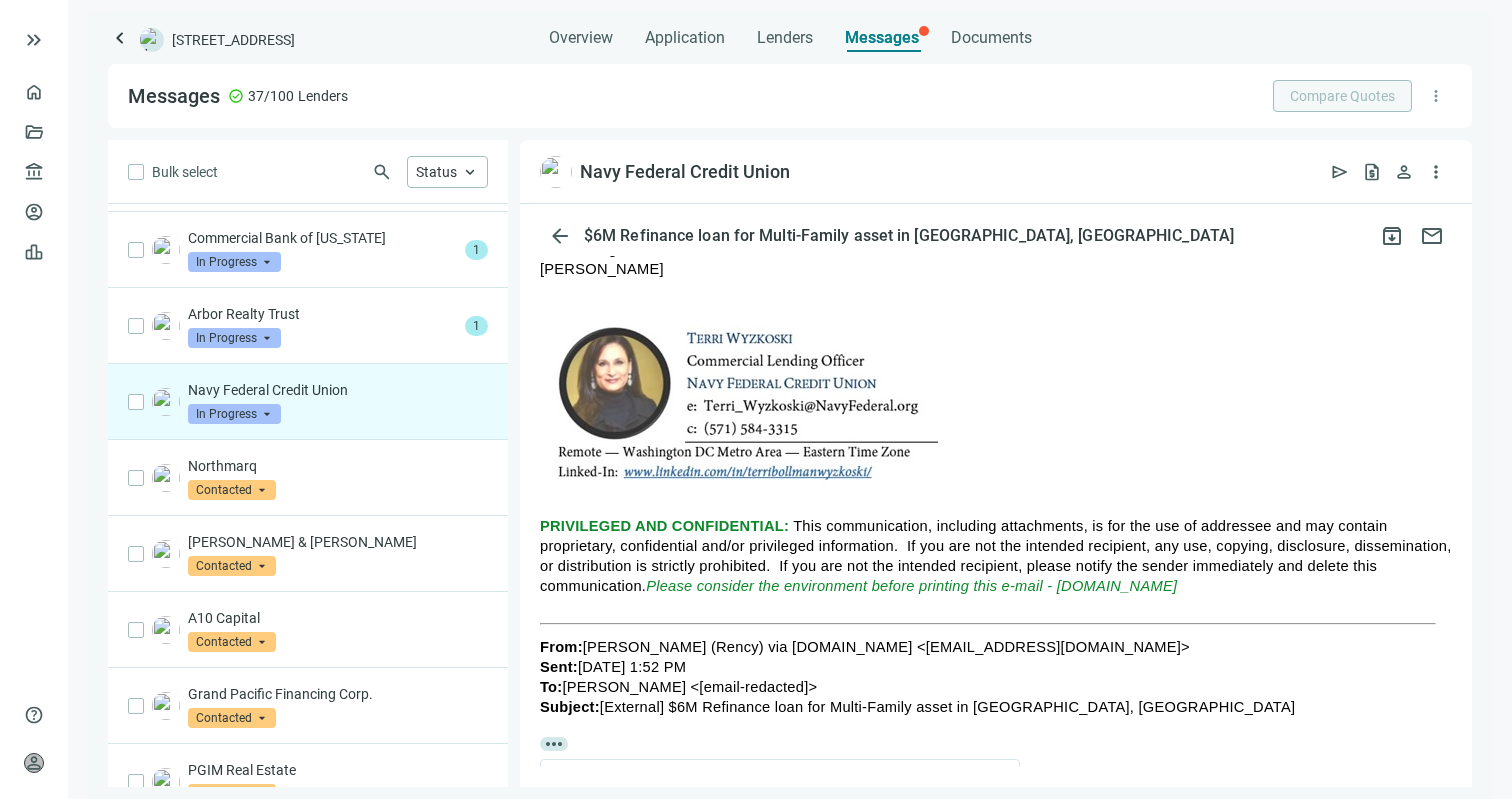 scroll, scrollTop: 490, scrollLeft: 0, axis: vertical 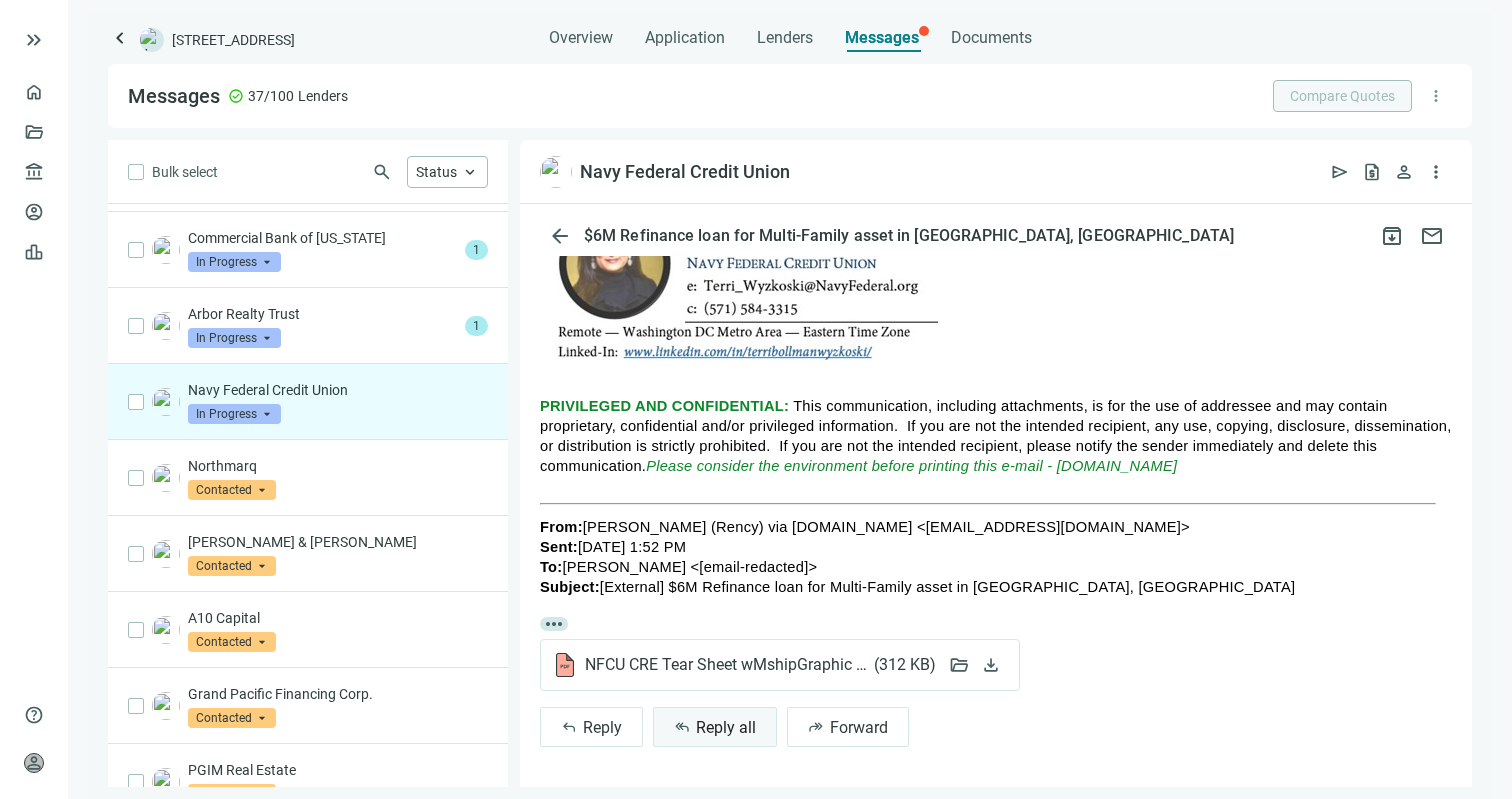 click on "Reply all" at bounding box center [726, 727] 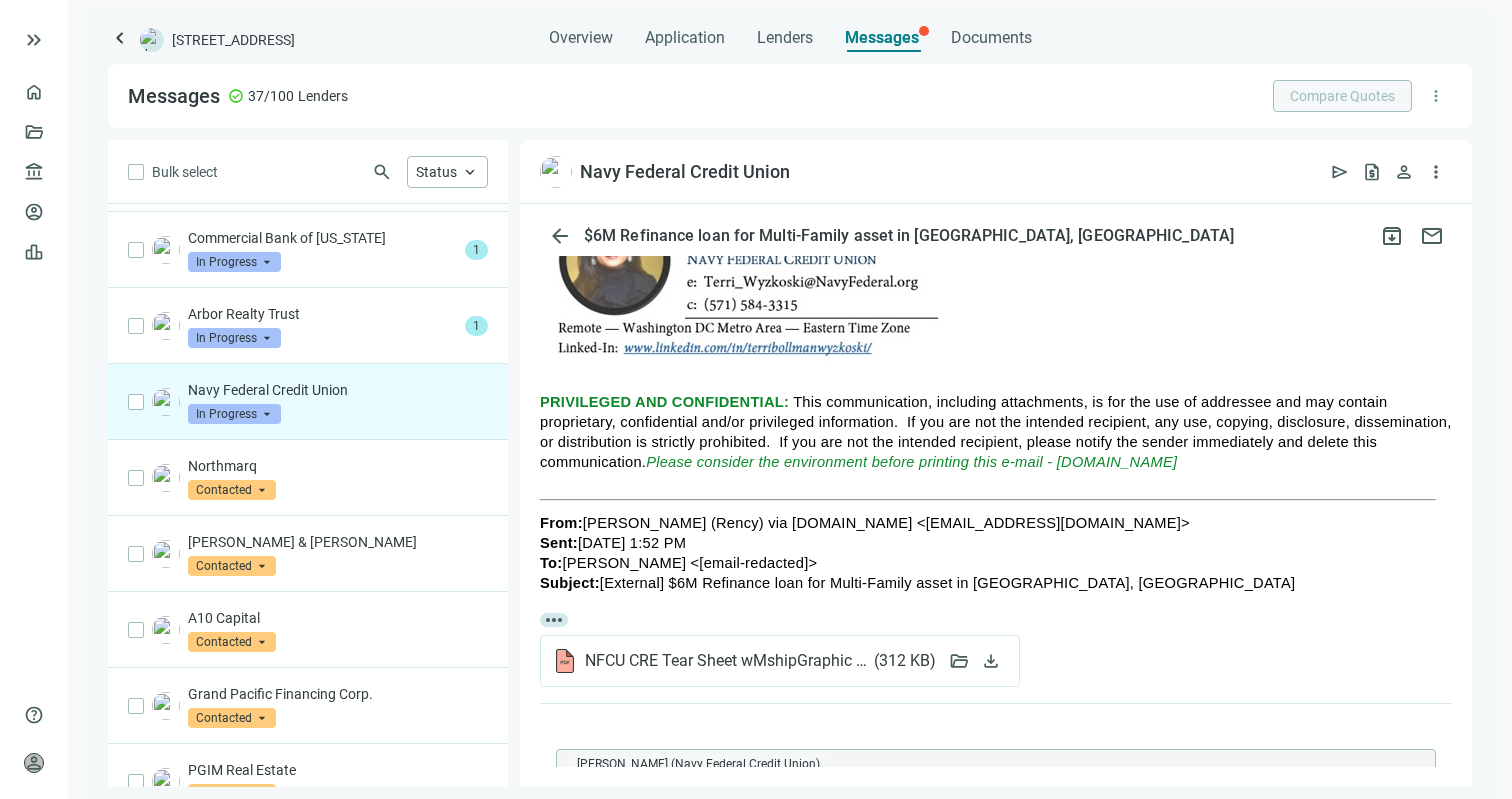 type on "**********" 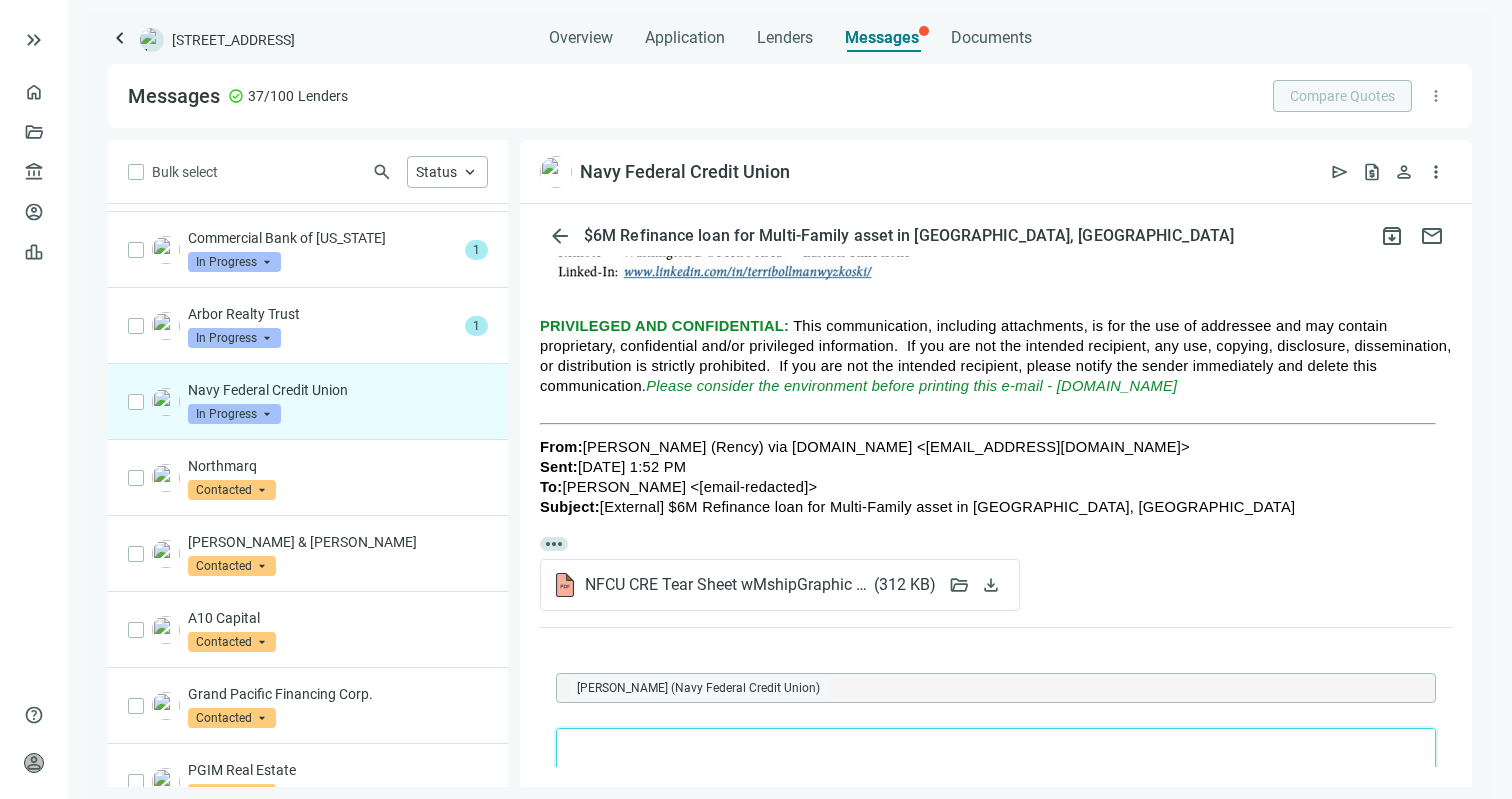 type 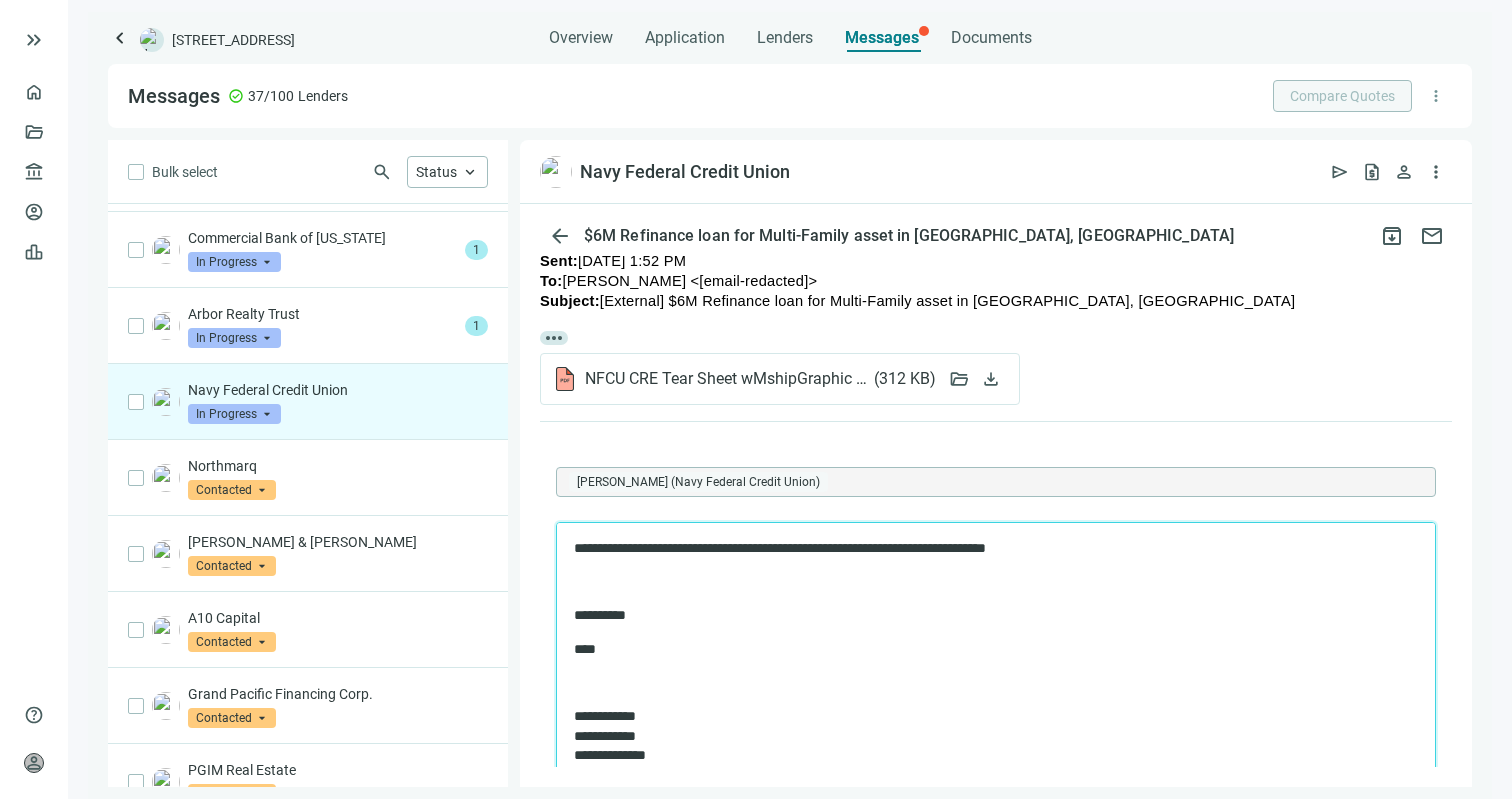 scroll, scrollTop: 987, scrollLeft: 0, axis: vertical 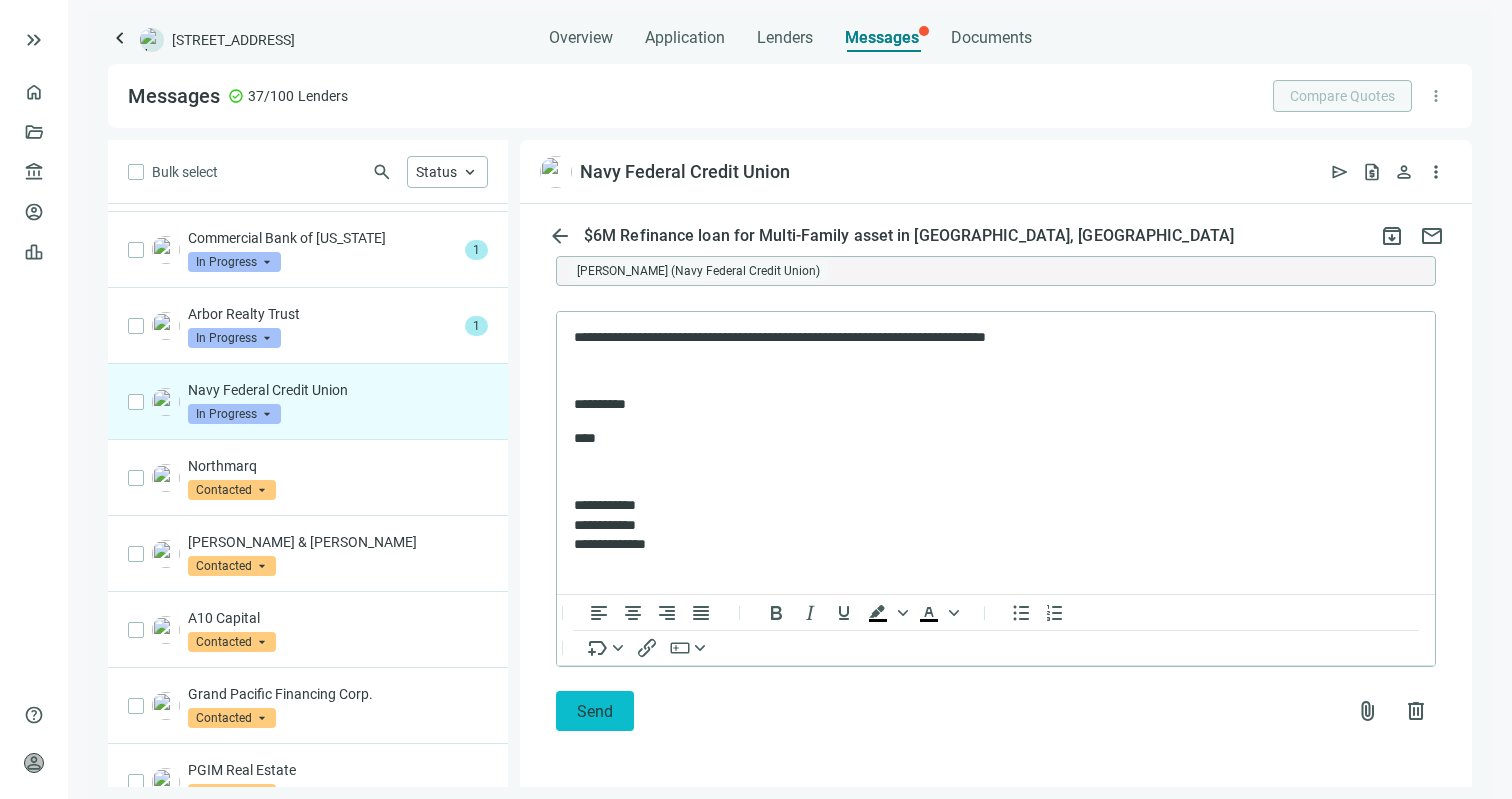 click on "Send" at bounding box center (595, 711) 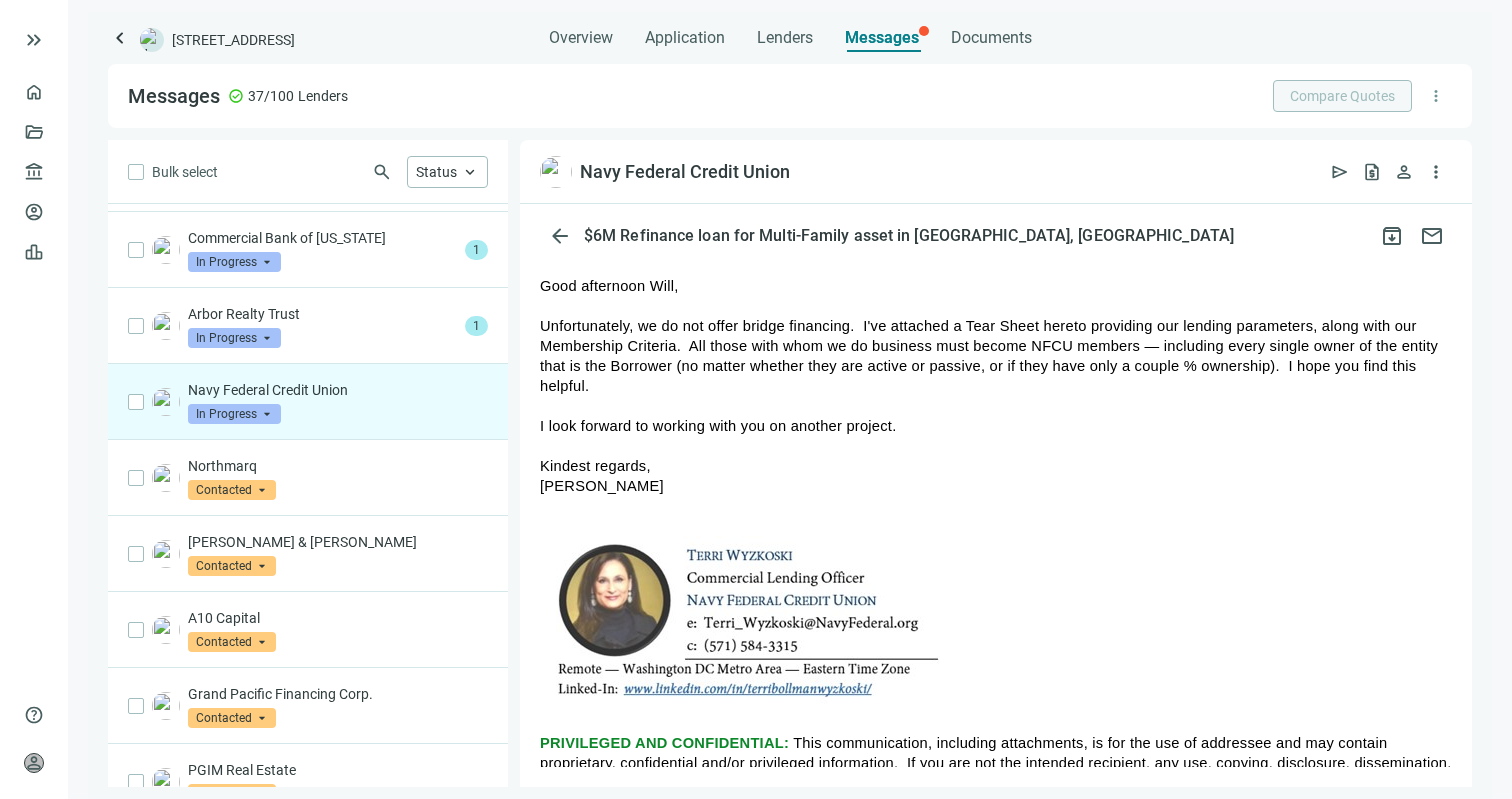scroll, scrollTop: 108, scrollLeft: 0, axis: vertical 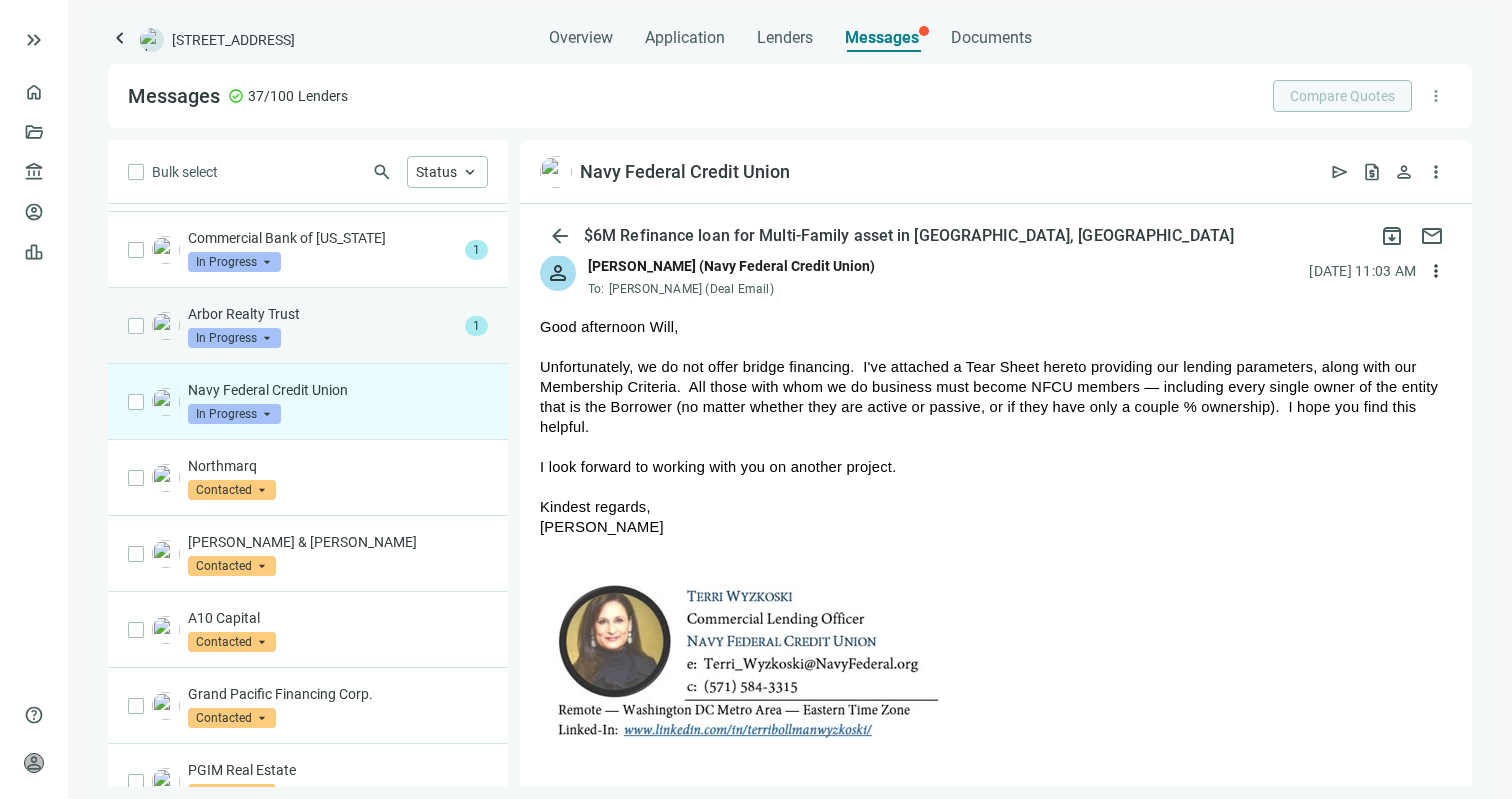 click on "Arbor Realty Trust In Progress arrow_drop_down" at bounding box center (322, 326) 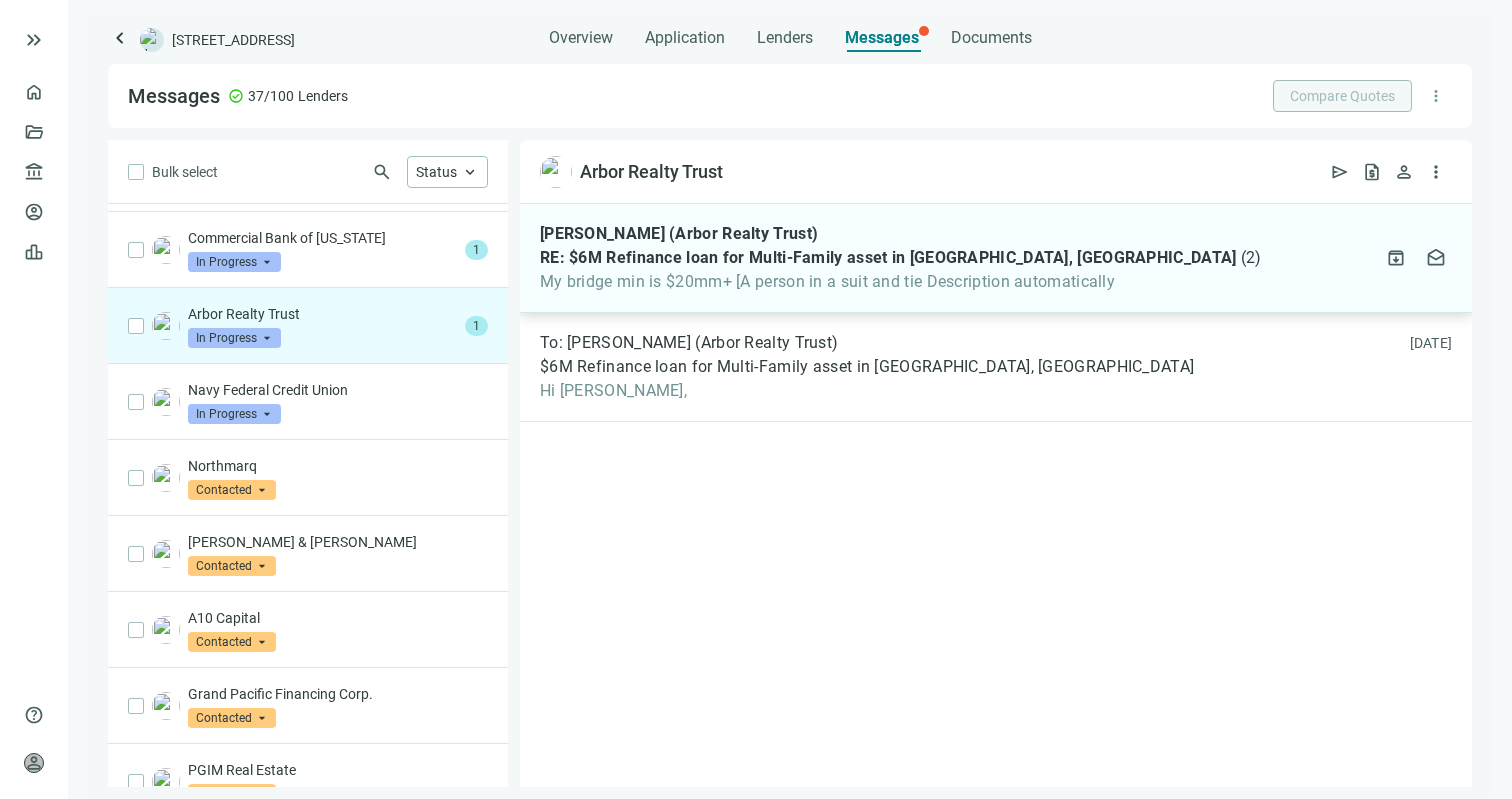 click on "RE: $6M Refinance loan for Multi-Family asset in [GEOGRAPHIC_DATA], [GEOGRAPHIC_DATA]" at bounding box center [888, 258] 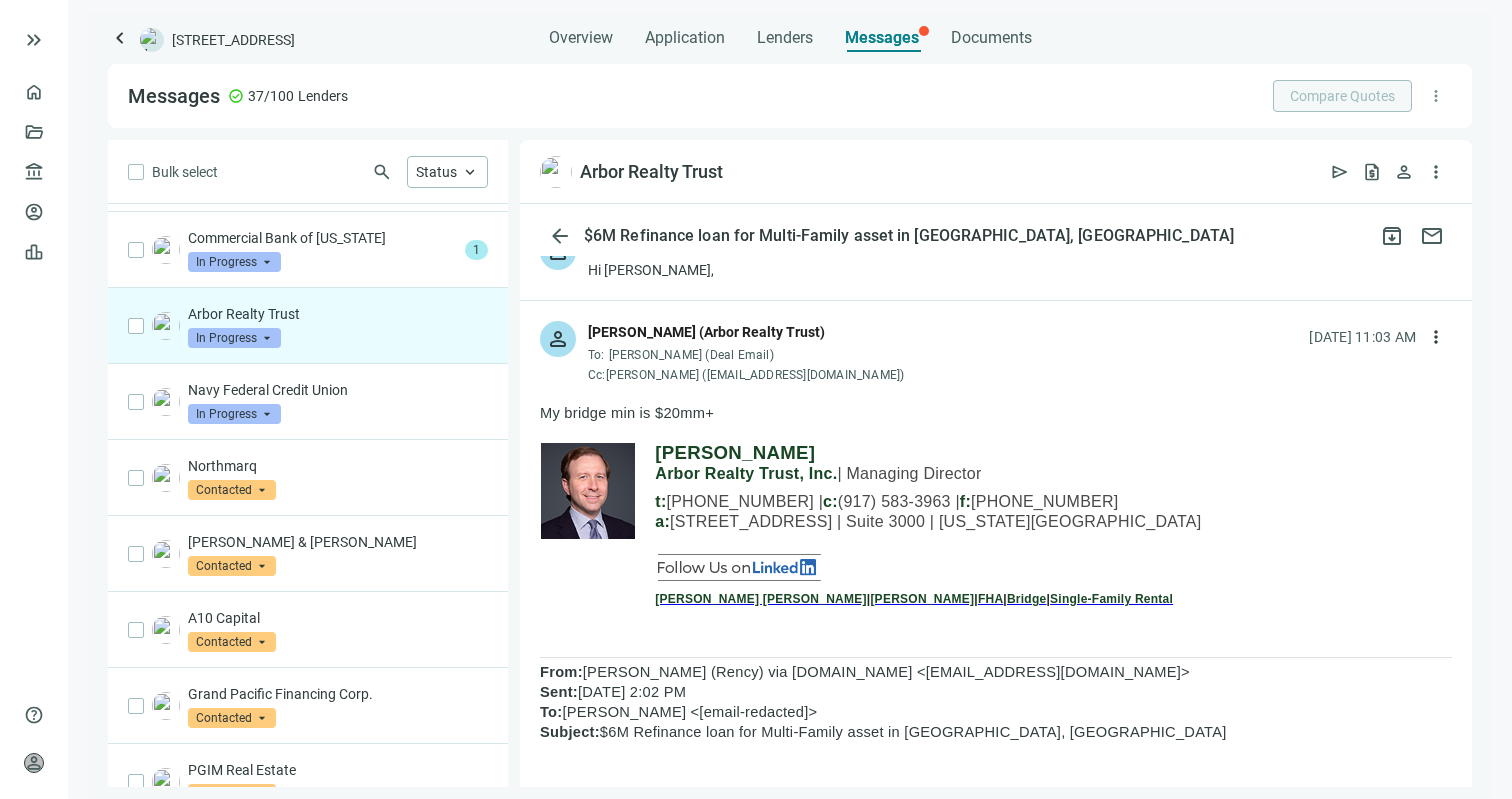scroll, scrollTop: 40, scrollLeft: 0, axis: vertical 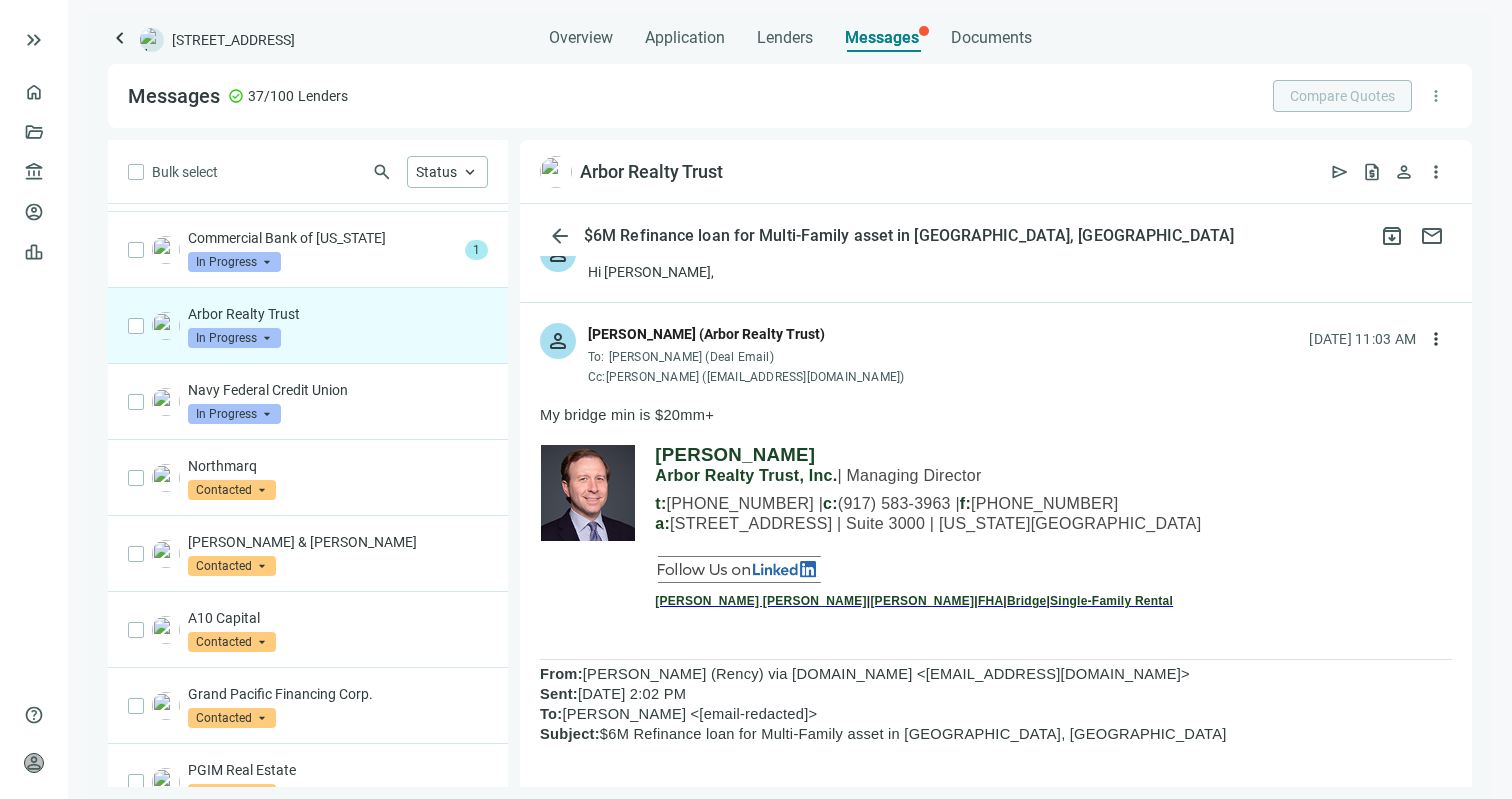 drag, startPoint x: 652, startPoint y: 454, endPoint x: 780, endPoint y: 458, distance: 128.06248 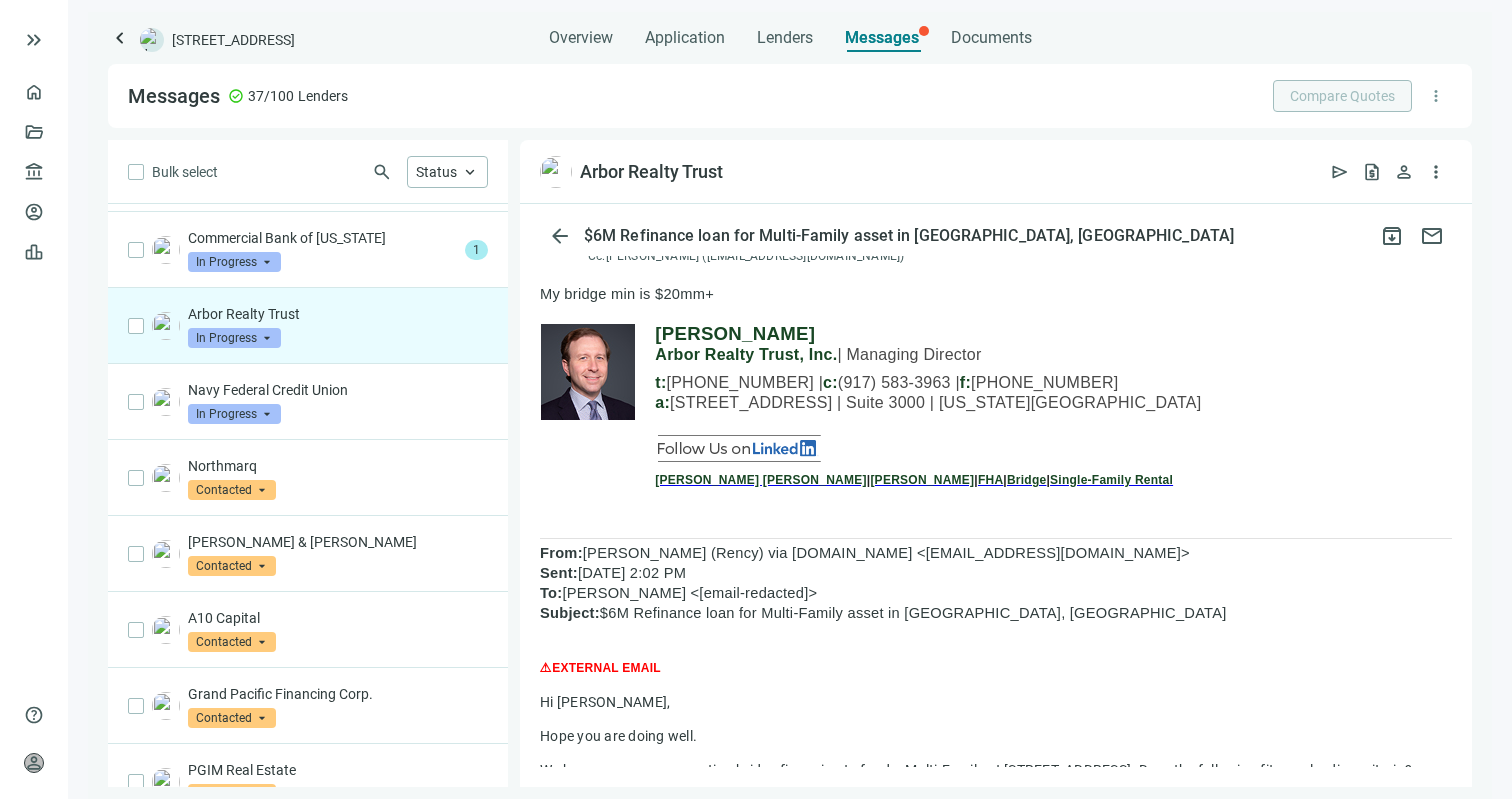scroll, scrollTop: 0, scrollLeft: 0, axis: both 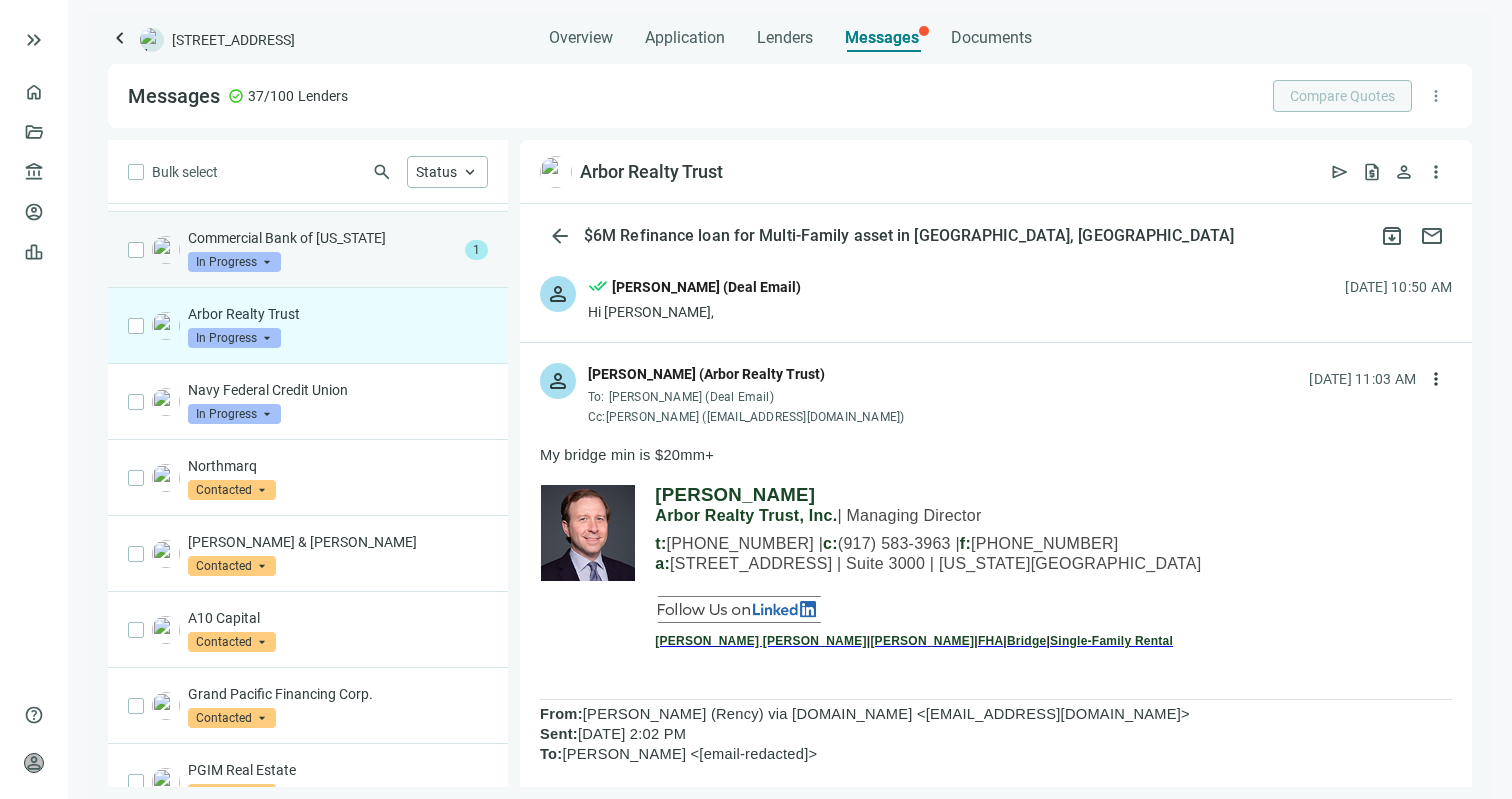 click on "Commercial Bank of Texas In Progress arrow_drop_down" at bounding box center [322, 250] 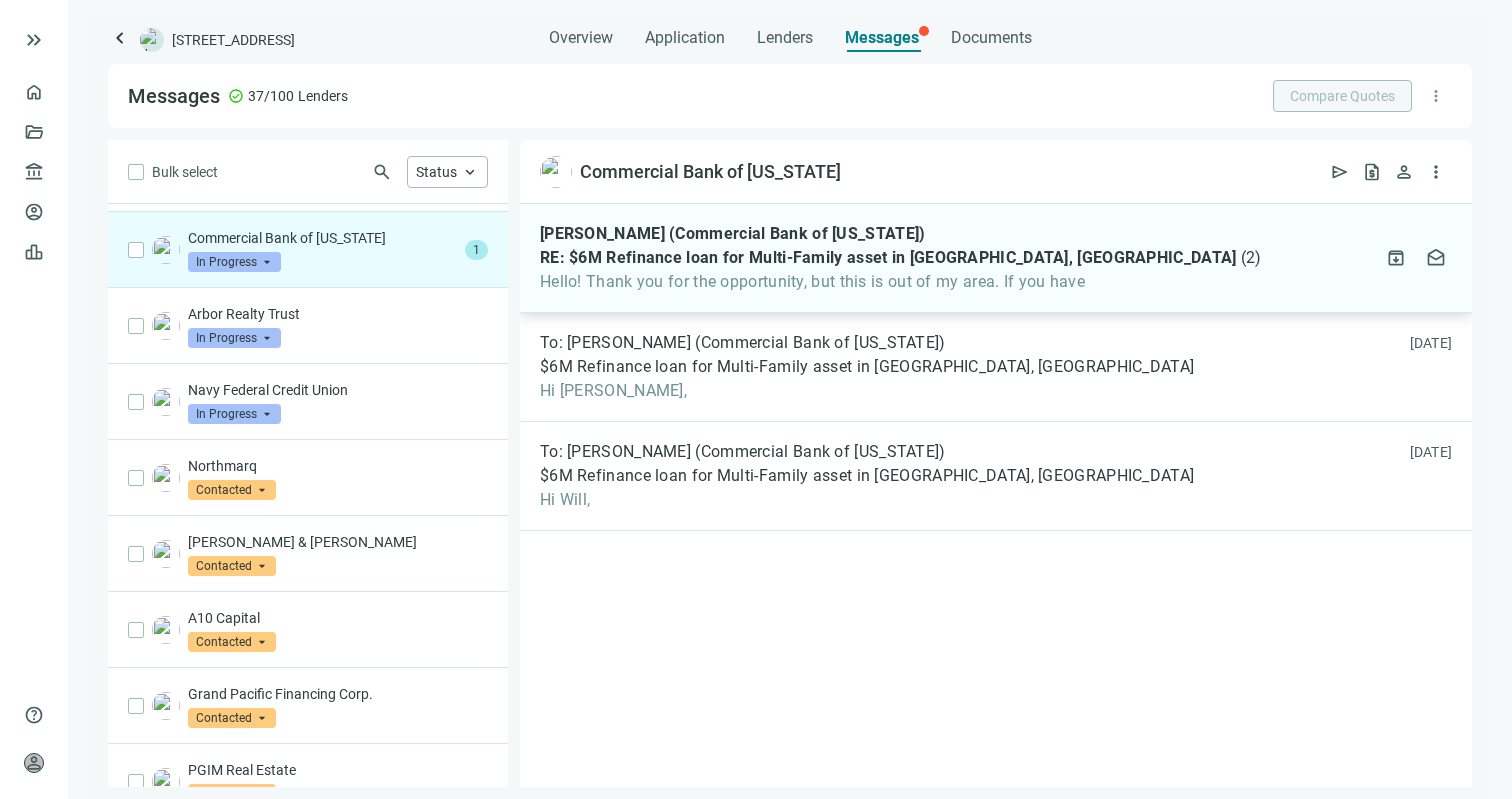 click on "Kim Henson (Commercial Bank of Texas) RE: $6M Refinance loan for Multi-Family asset in Houston, TX ( 2 ) Hello! Thank you for the opportunity, but this is out of my area. If you have" at bounding box center [900, 258] 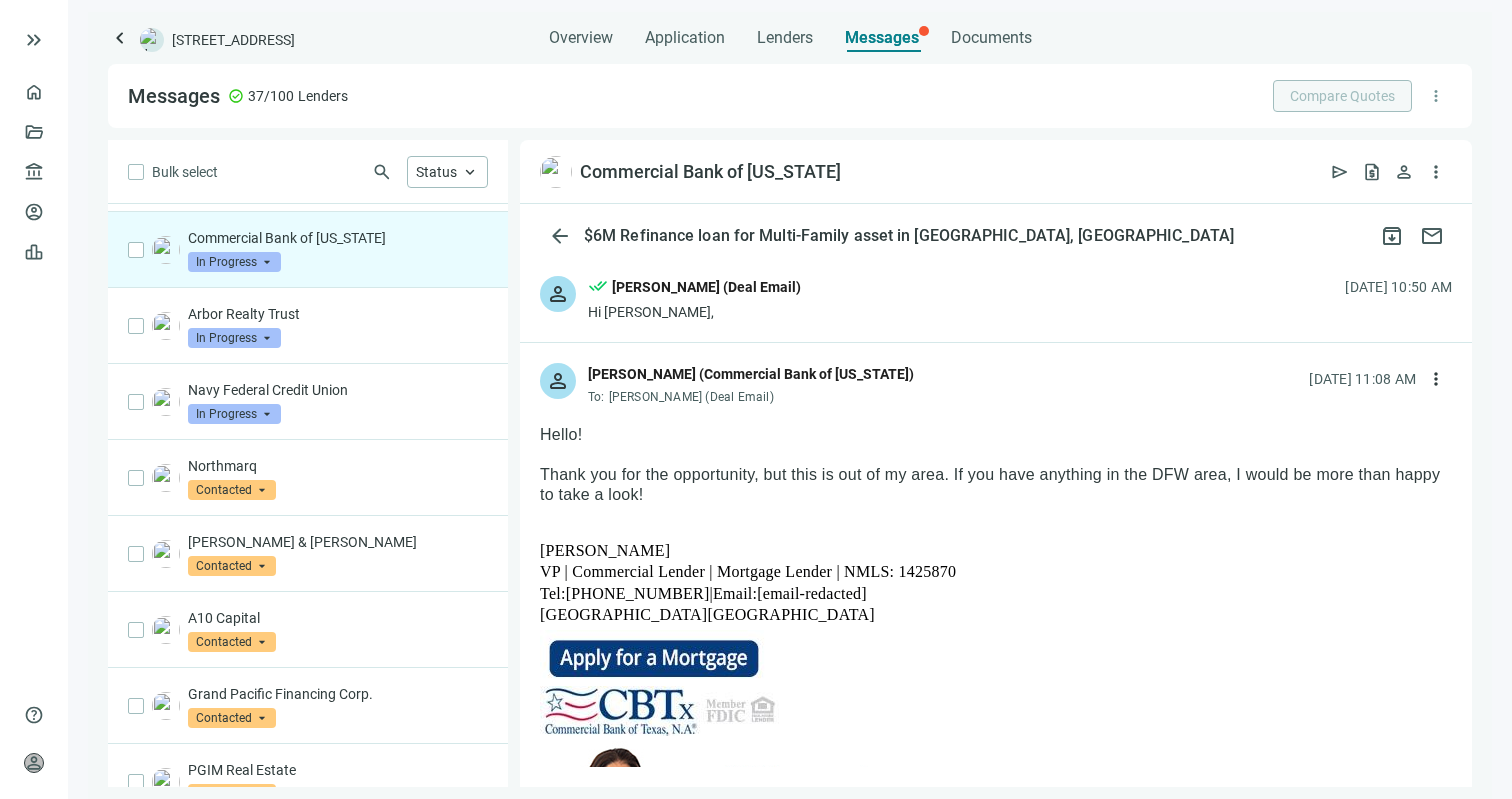 scroll, scrollTop: 114, scrollLeft: 0, axis: vertical 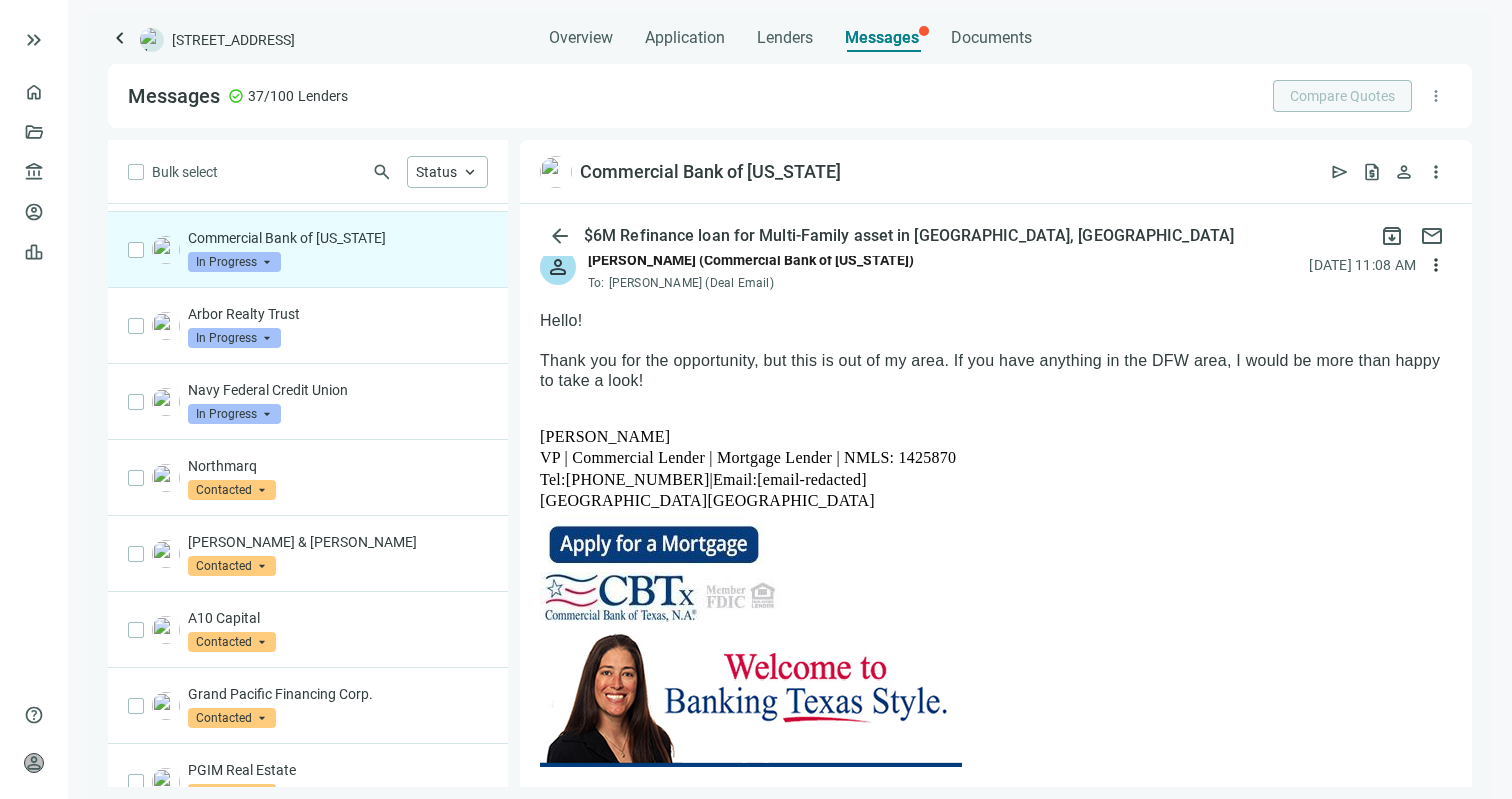 drag, startPoint x: 540, startPoint y: 439, endPoint x: 674, endPoint y: 439, distance: 134 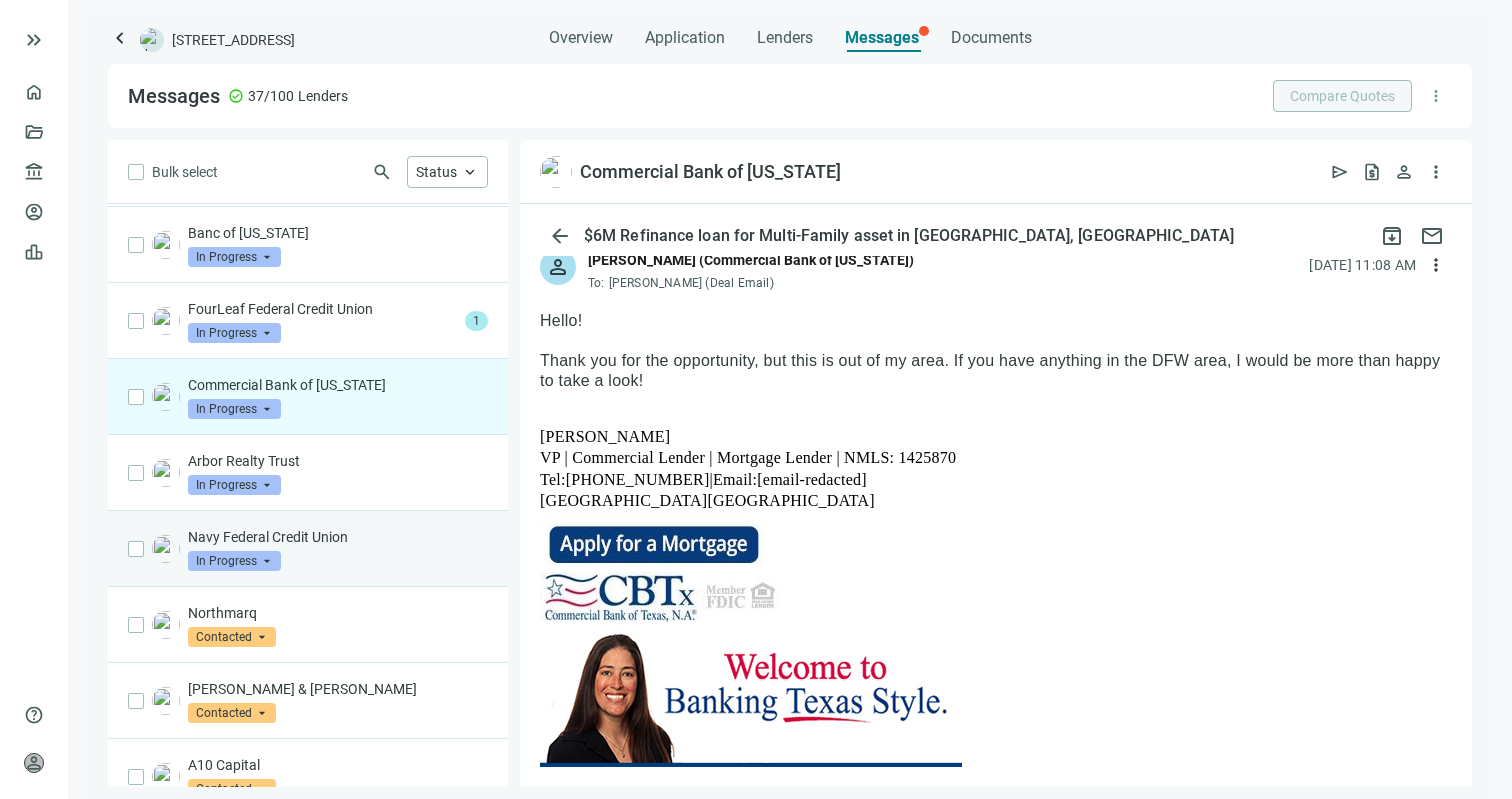 scroll, scrollTop: 649, scrollLeft: 0, axis: vertical 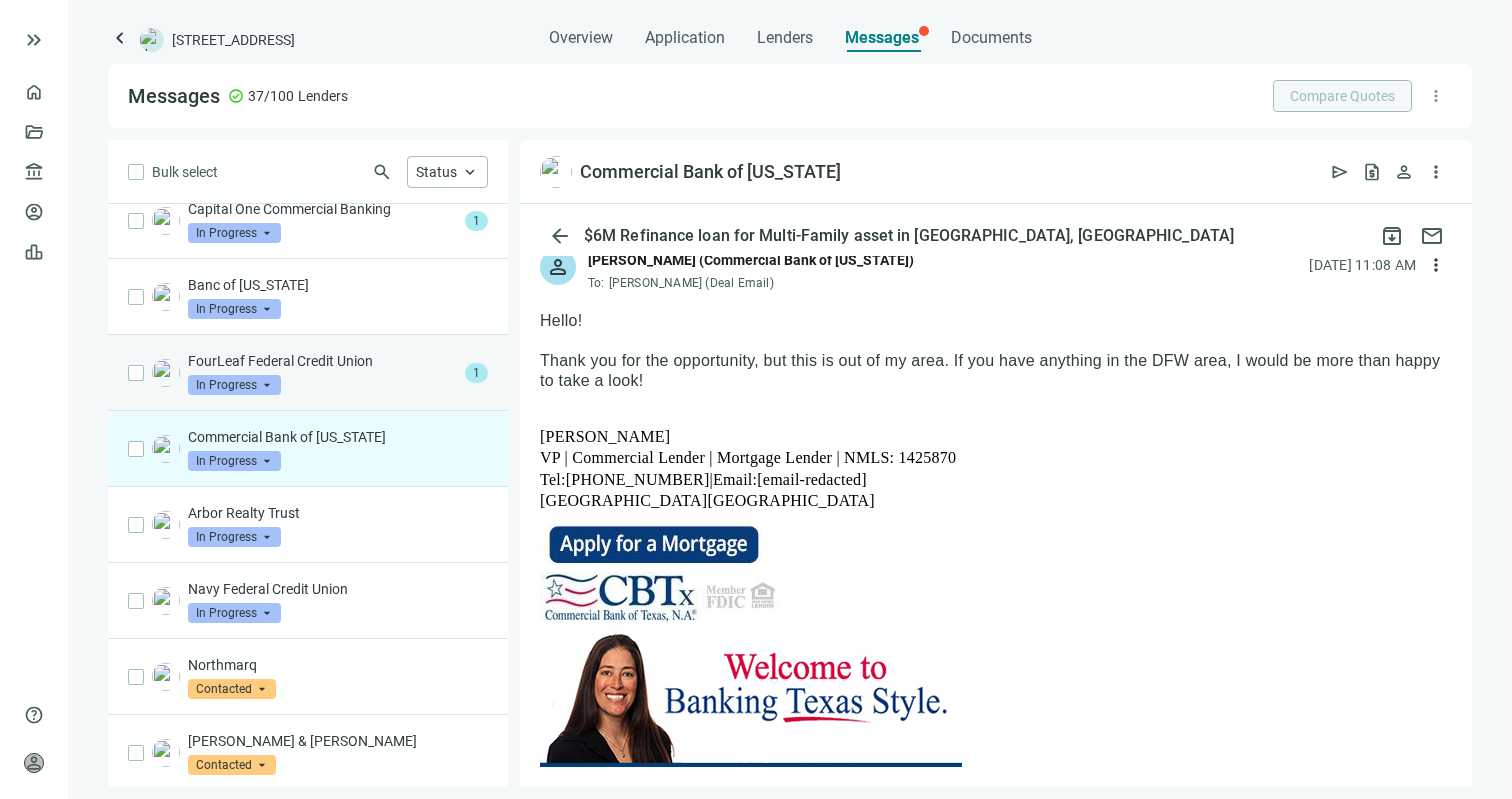 click on "FourLeaf Federal Credit Union In Progress arrow_drop_down" at bounding box center (322, 373) 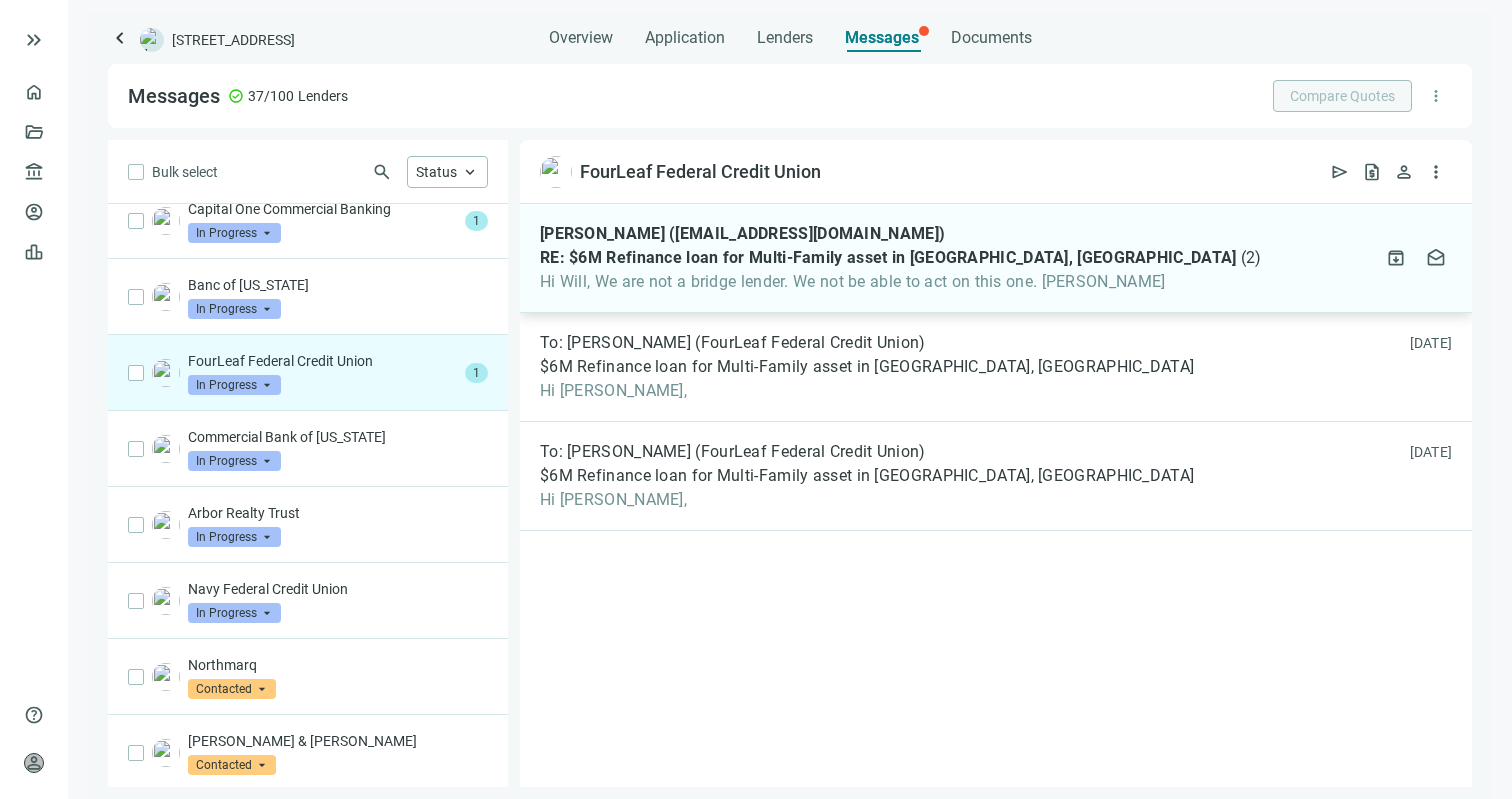 click on "Hi Will, We are not a bridge lender. We not be able to act on this one. Alison" at bounding box center [900, 282] 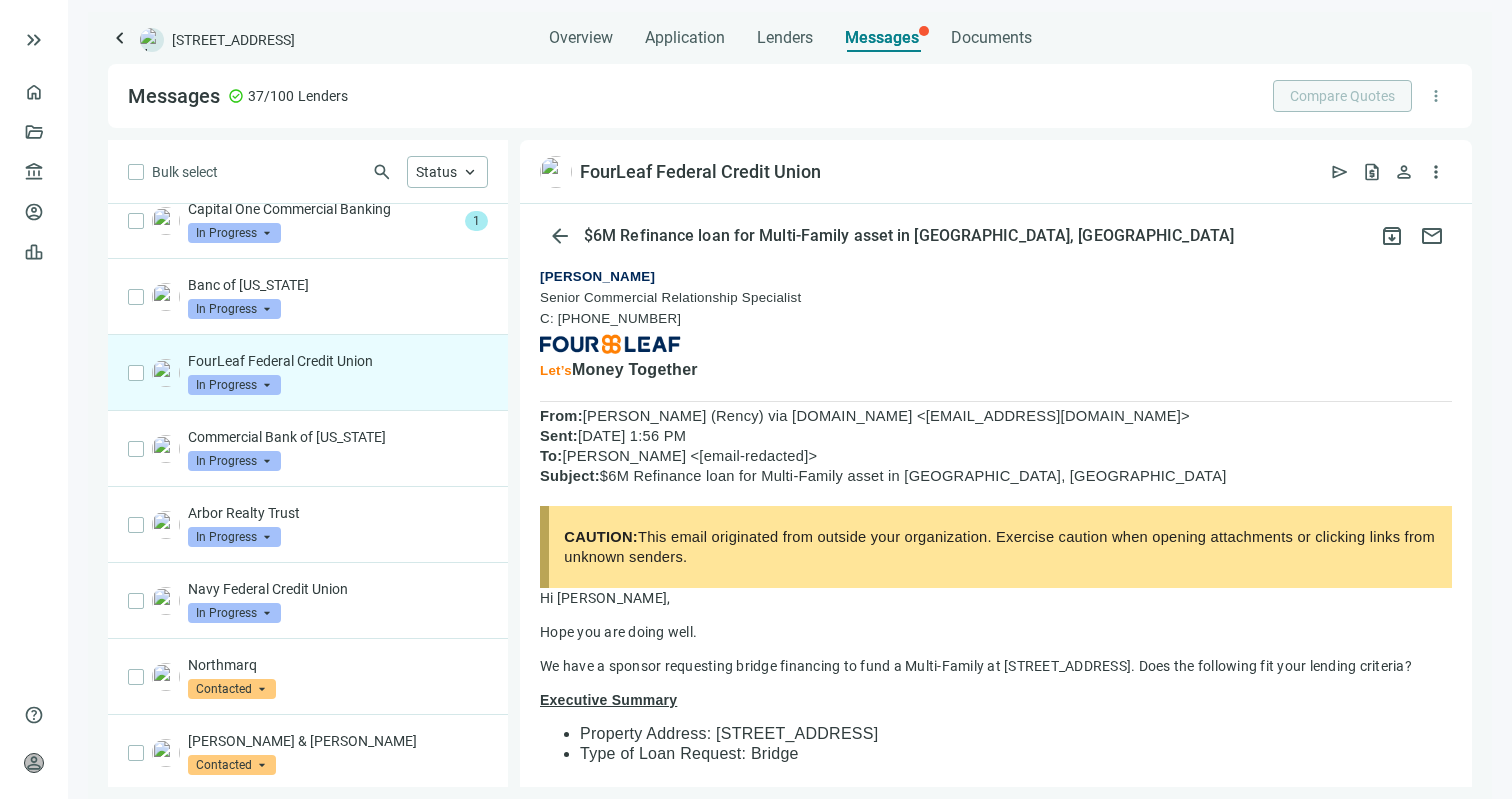 scroll, scrollTop: 62, scrollLeft: 0, axis: vertical 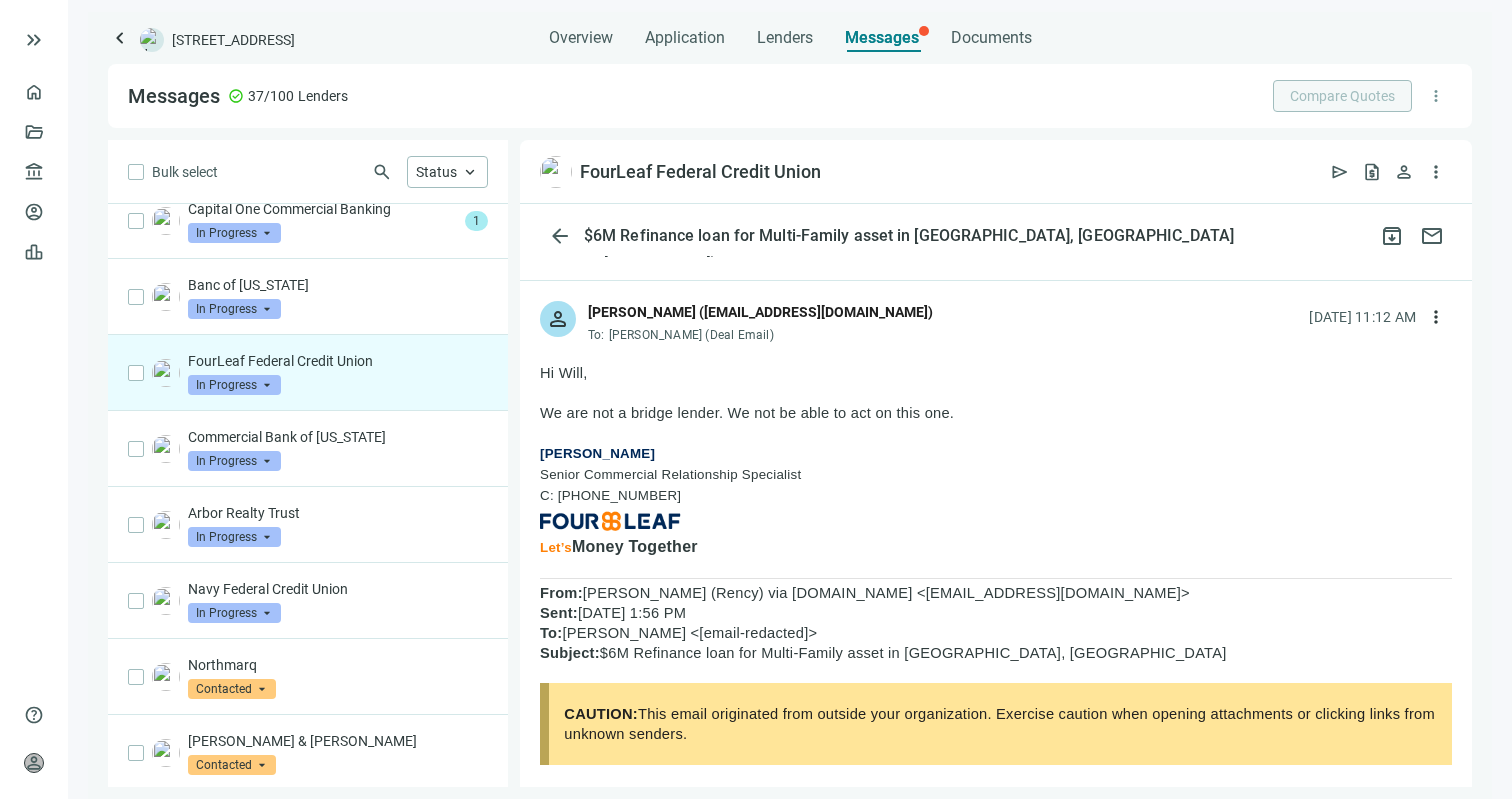 drag, startPoint x: 646, startPoint y: 494, endPoint x: 558, endPoint y: 494, distance: 88 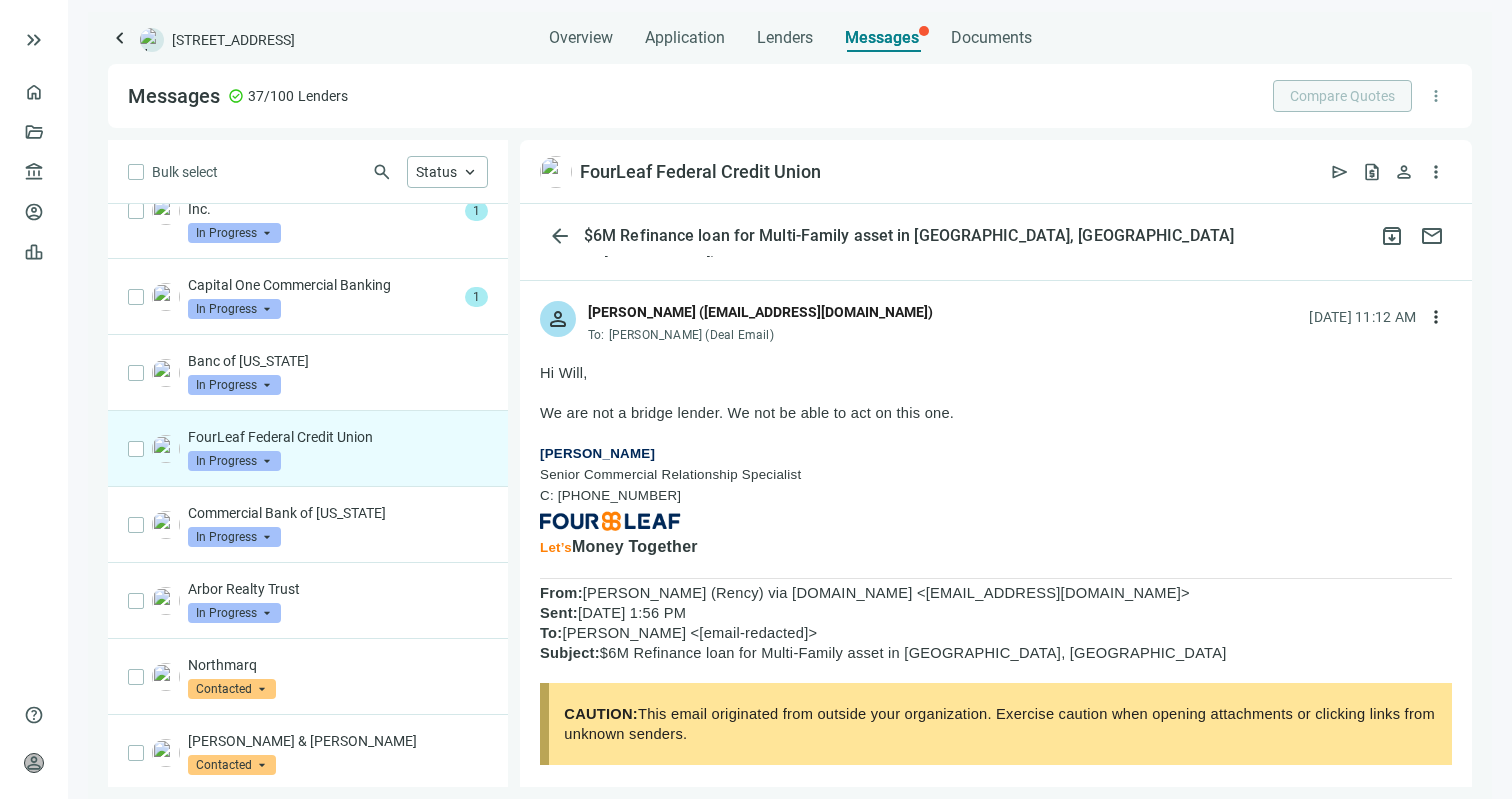 scroll, scrollTop: 0, scrollLeft: 0, axis: both 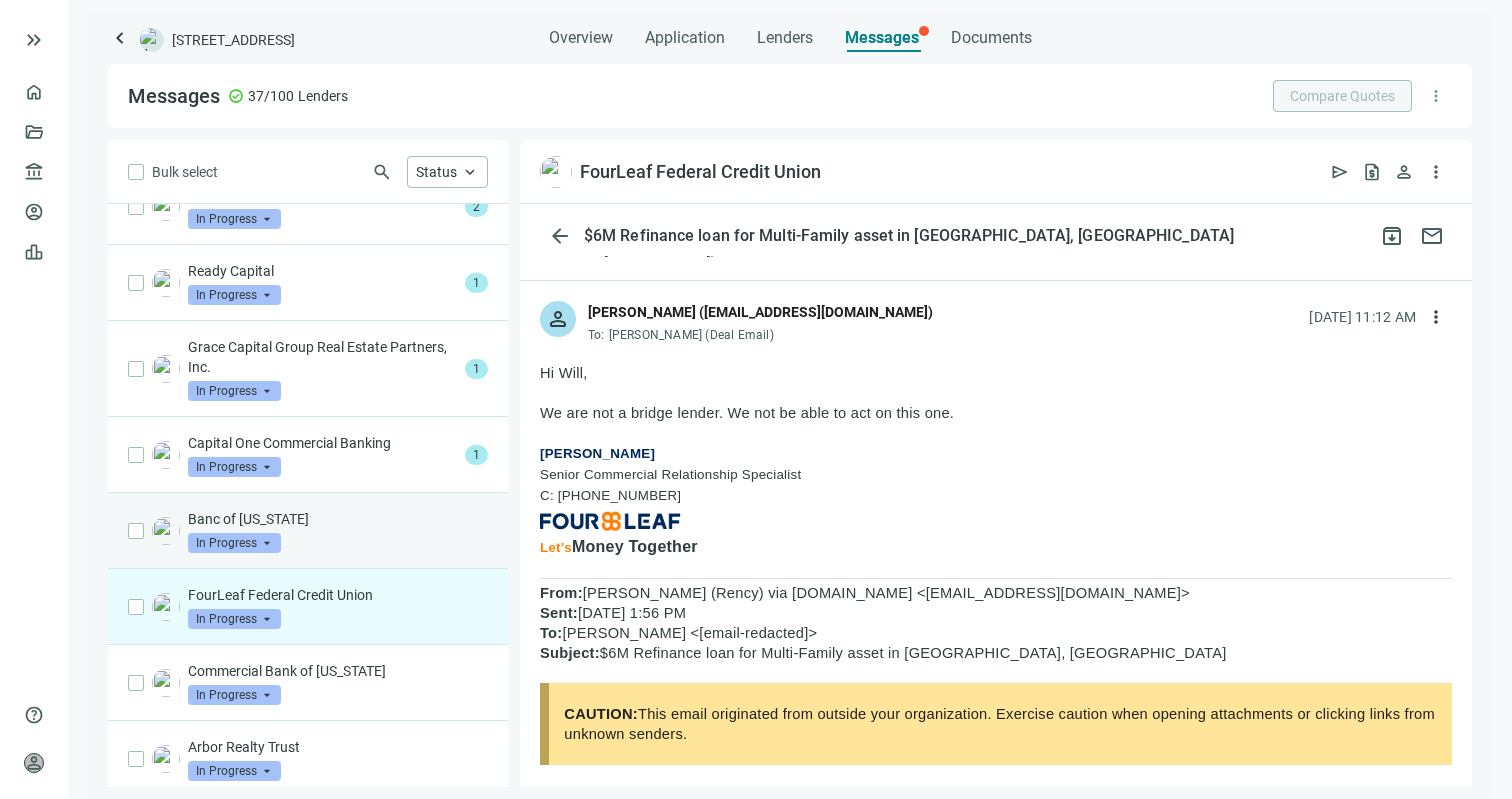 click on "Banc of [US_STATE]" at bounding box center [338, 519] 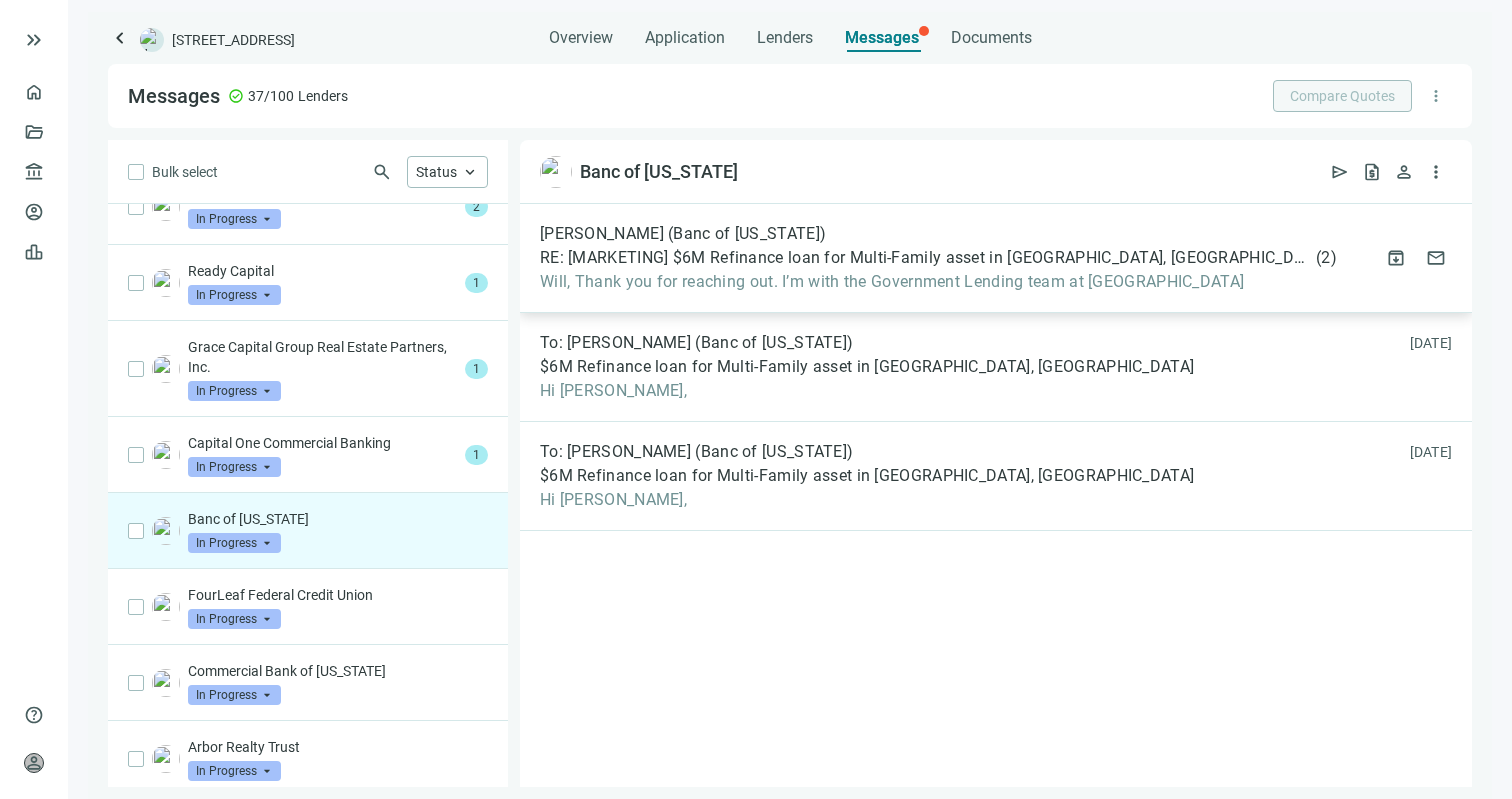 click on "Will, Thank you for reaching out. I’m with the Government Lending team at Banc" at bounding box center (938, 282) 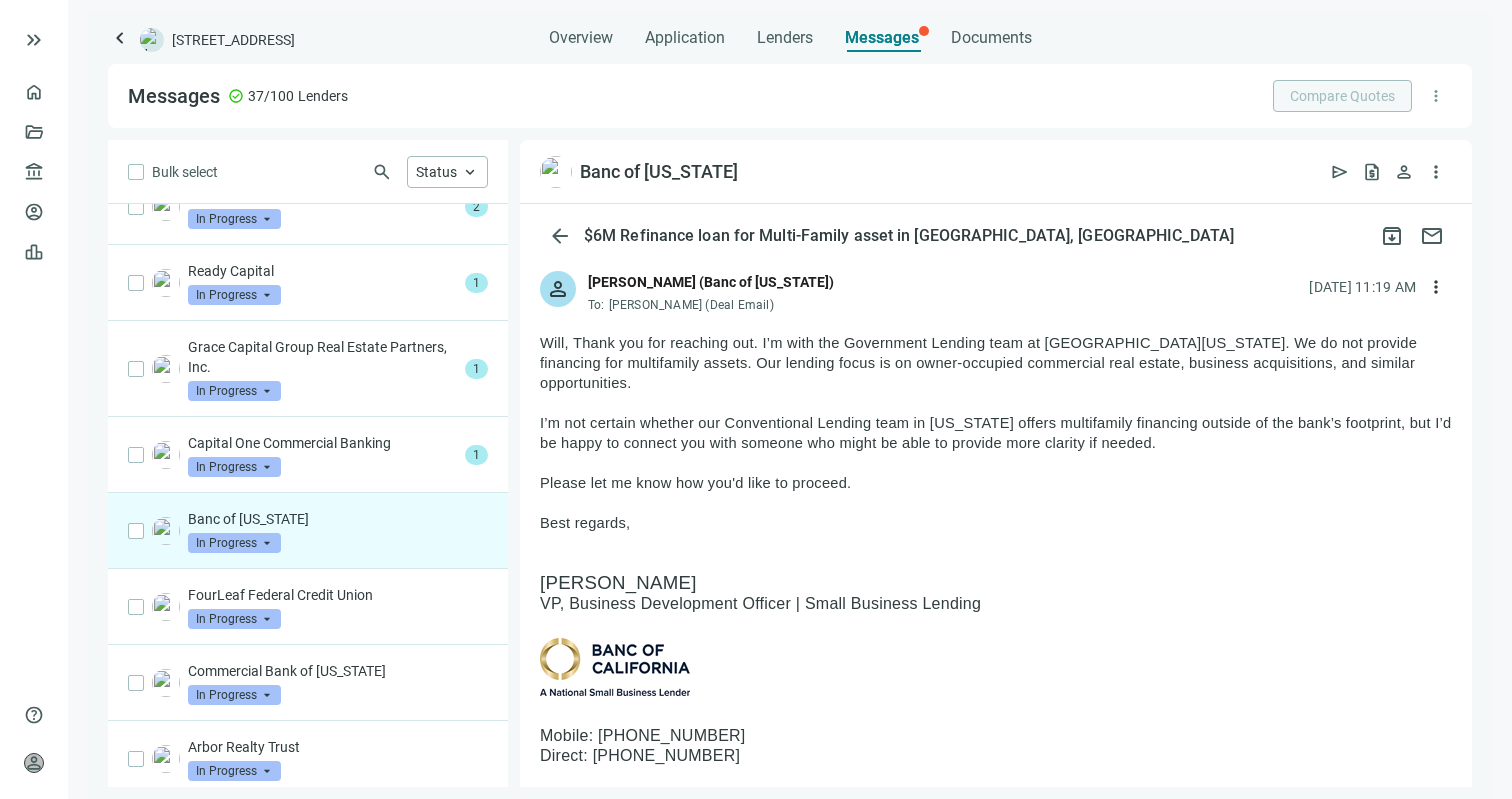 scroll, scrollTop: 206, scrollLeft: 0, axis: vertical 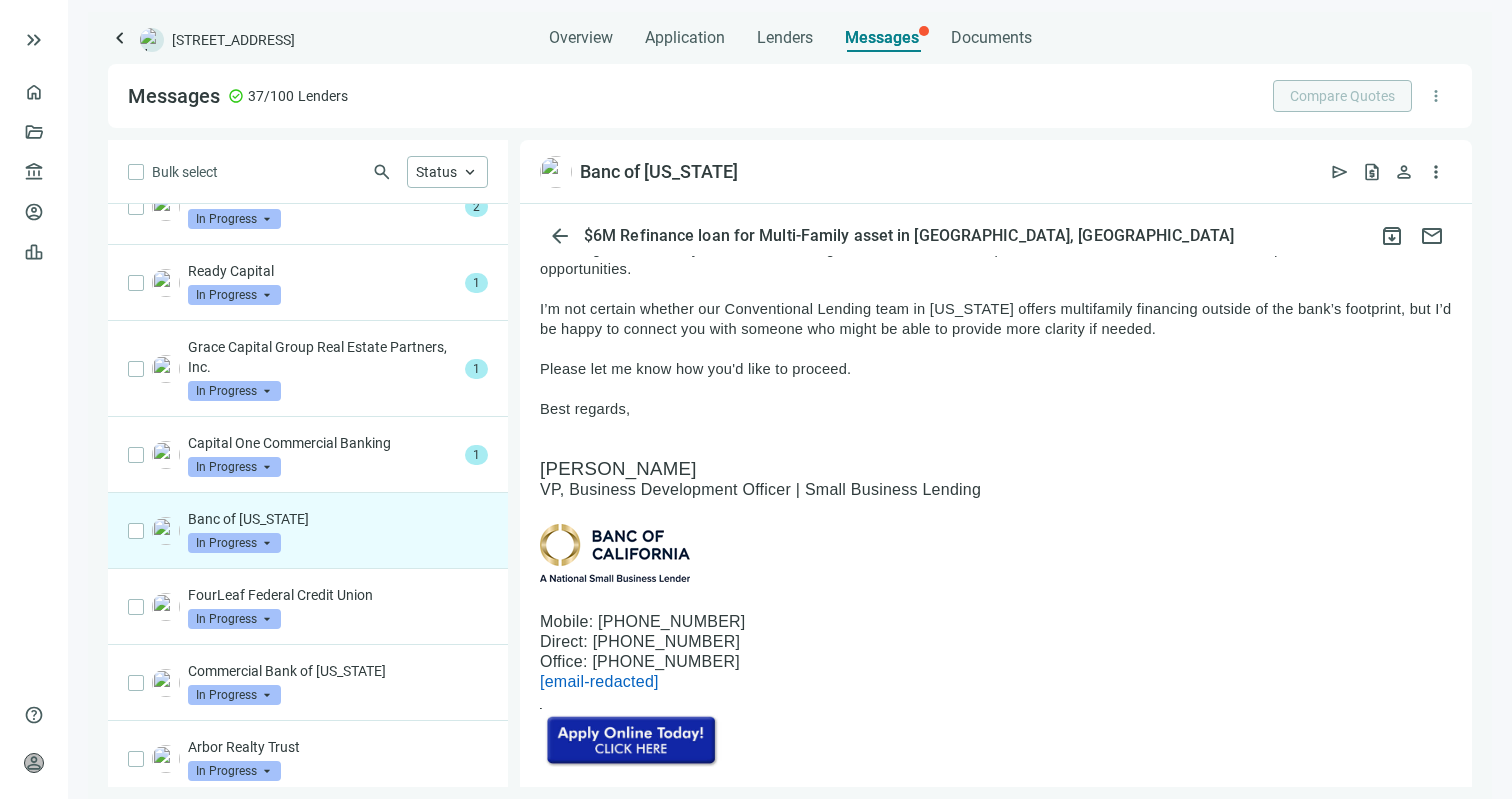 drag, startPoint x: 704, startPoint y: 605, endPoint x: 596, endPoint y: 603, distance: 108.01852 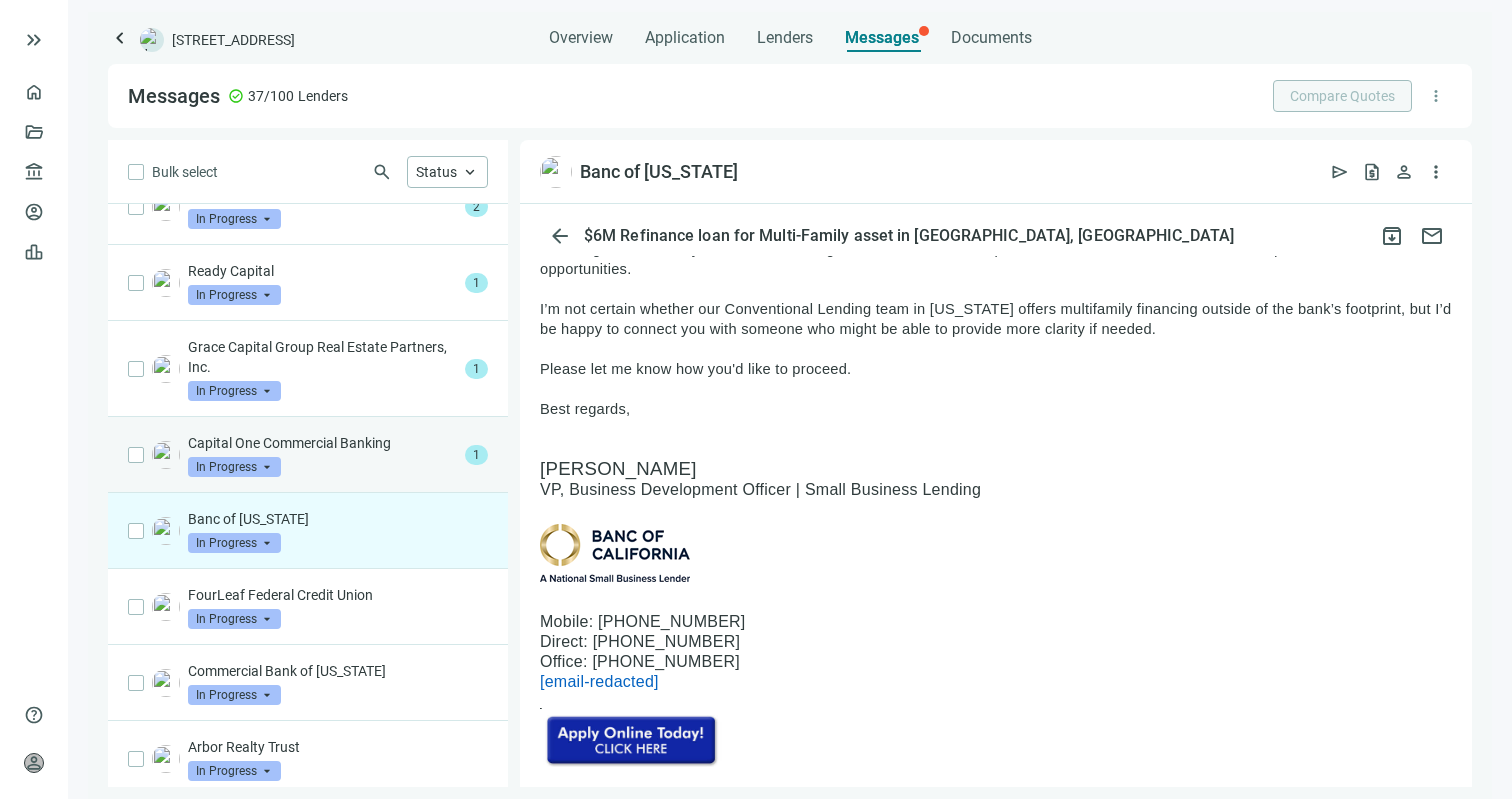 click on "Capital One Commercial Banking In Progress arrow_drop_down" at bounding box center (322, 455) 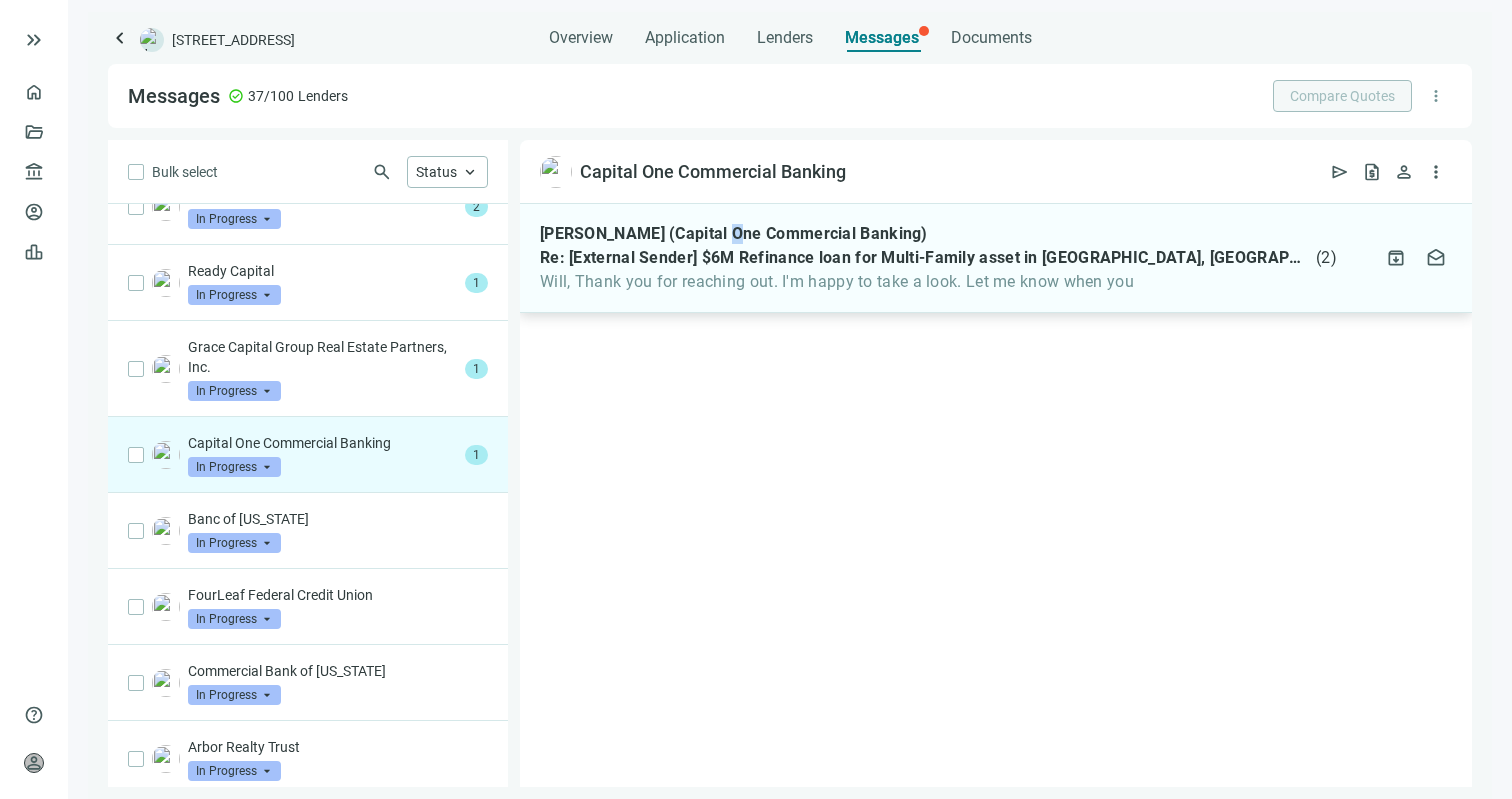 click on "Dixon Ferrell (Capital One Commercial Banking)" at bounding box center [734, 234] 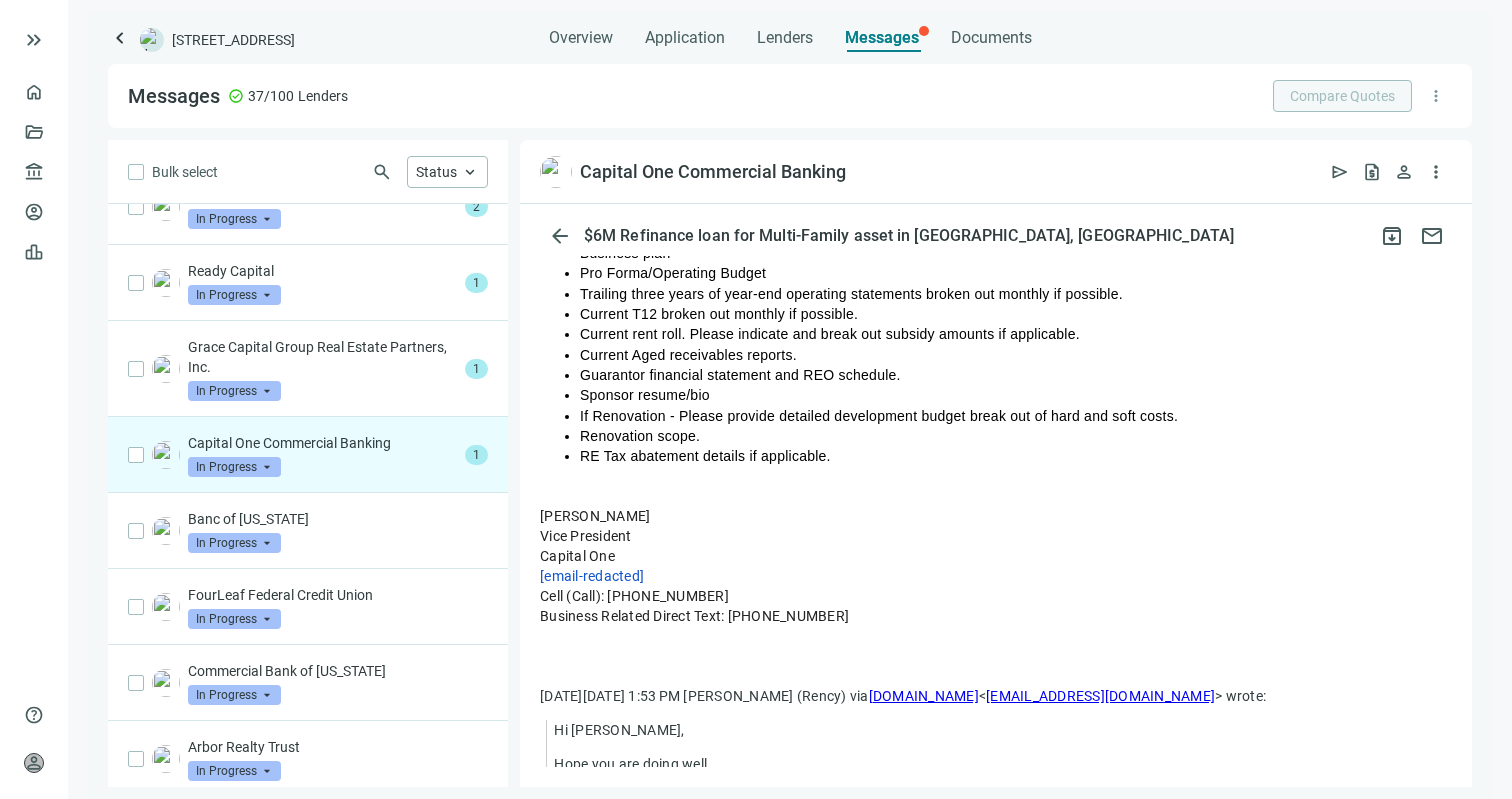 scroll, scrollTop: 486, scrollLeft: 0, axis: vertical 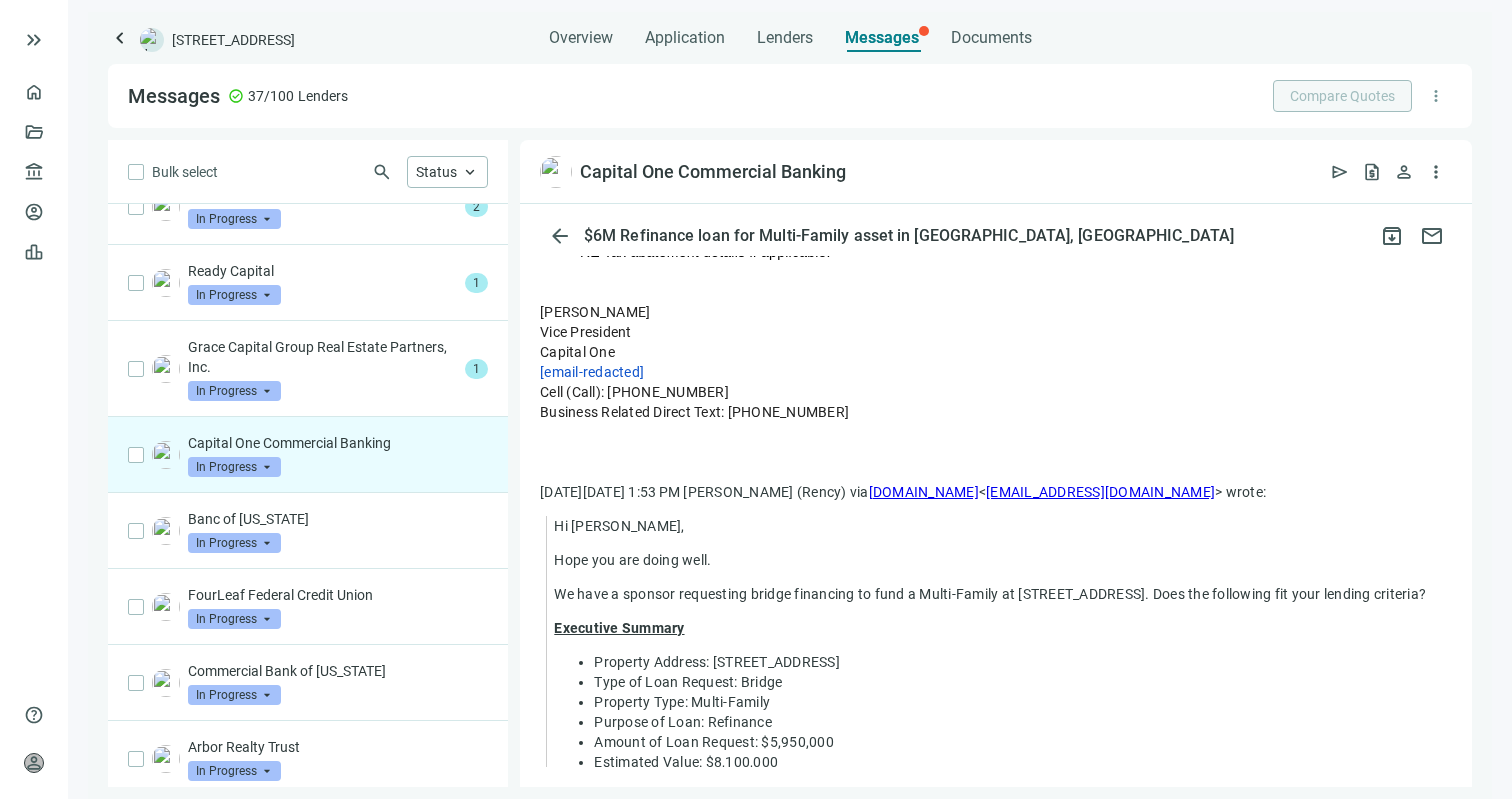 drag, startPoint x: 704, startPoint y: 388, endPoint x: 611, endPoint y: 388, distance: 93 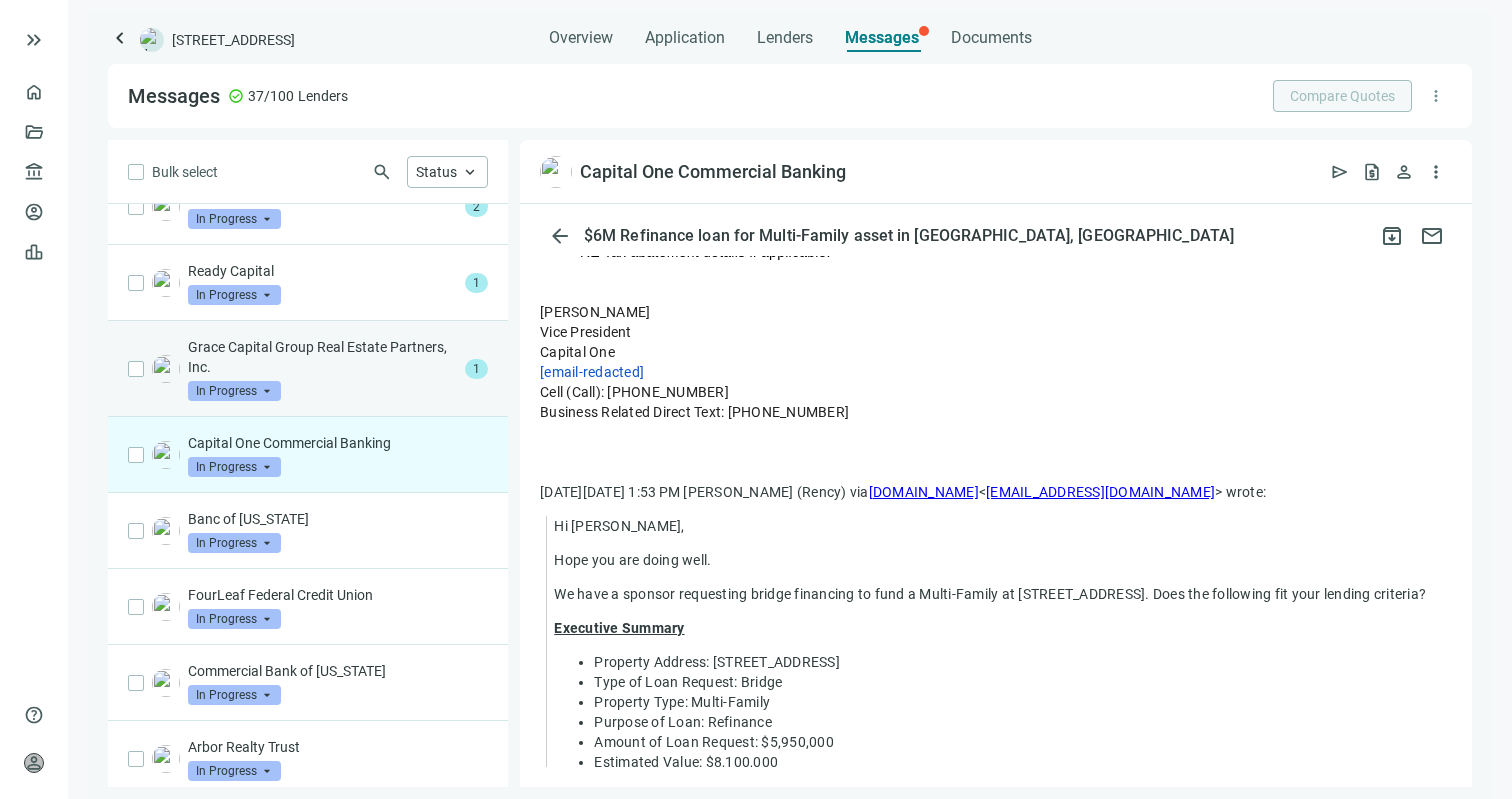 click on "Grace Capital Group Real Estate Partners, Inc." at bounding box center [322, 357] 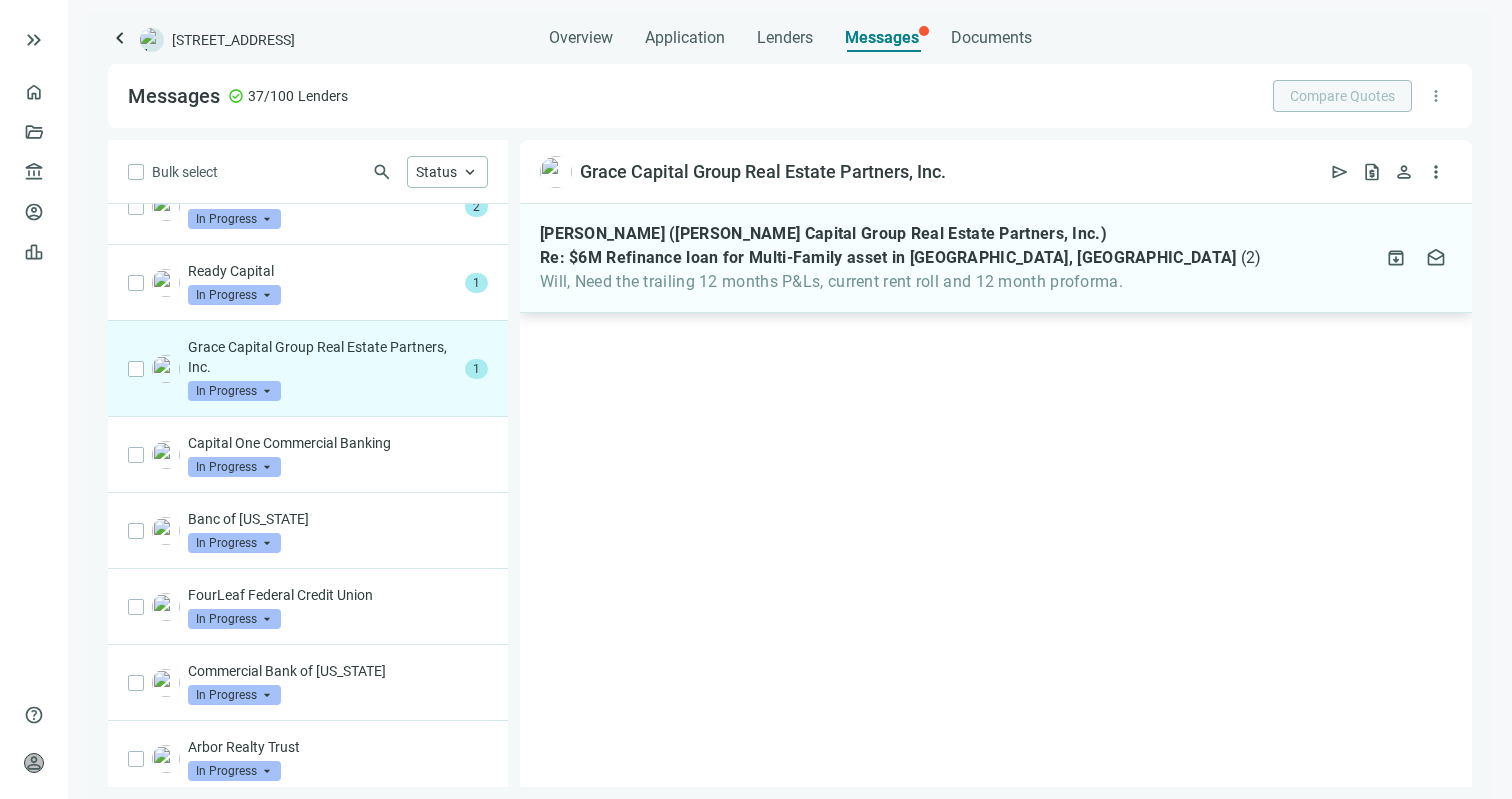 click on "Re: $6M Refinance loan for Multi-Family asset in [GEOGRAPHIC_DATA], [GEOGRAPHIC_DATA]" at bounding box center [888, 258] 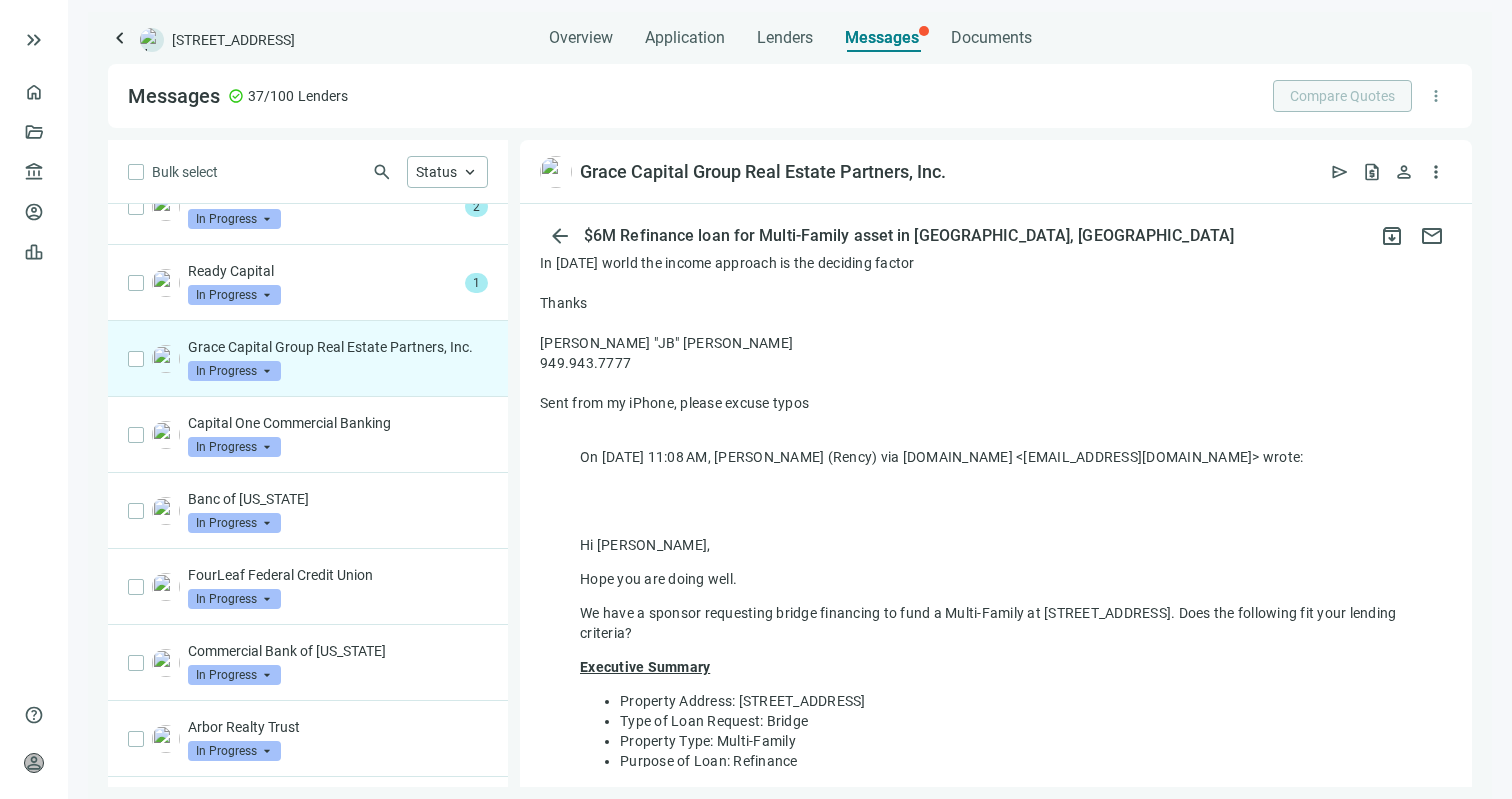 scroll, scrollTop: 78, scrollLeft: 0, axis: vertical 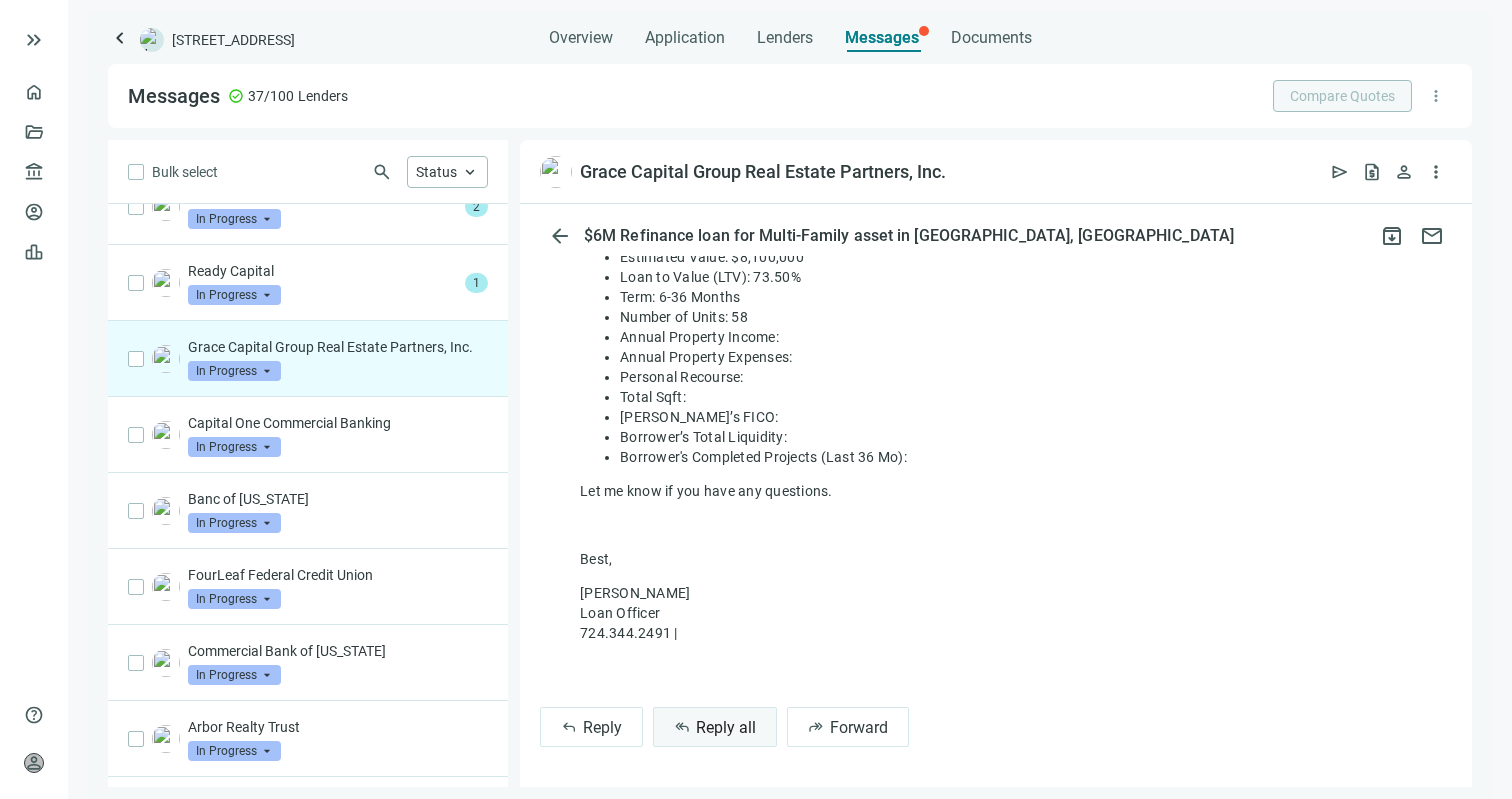 click on "reply_all Reply all" at bounding box center (715, 727) 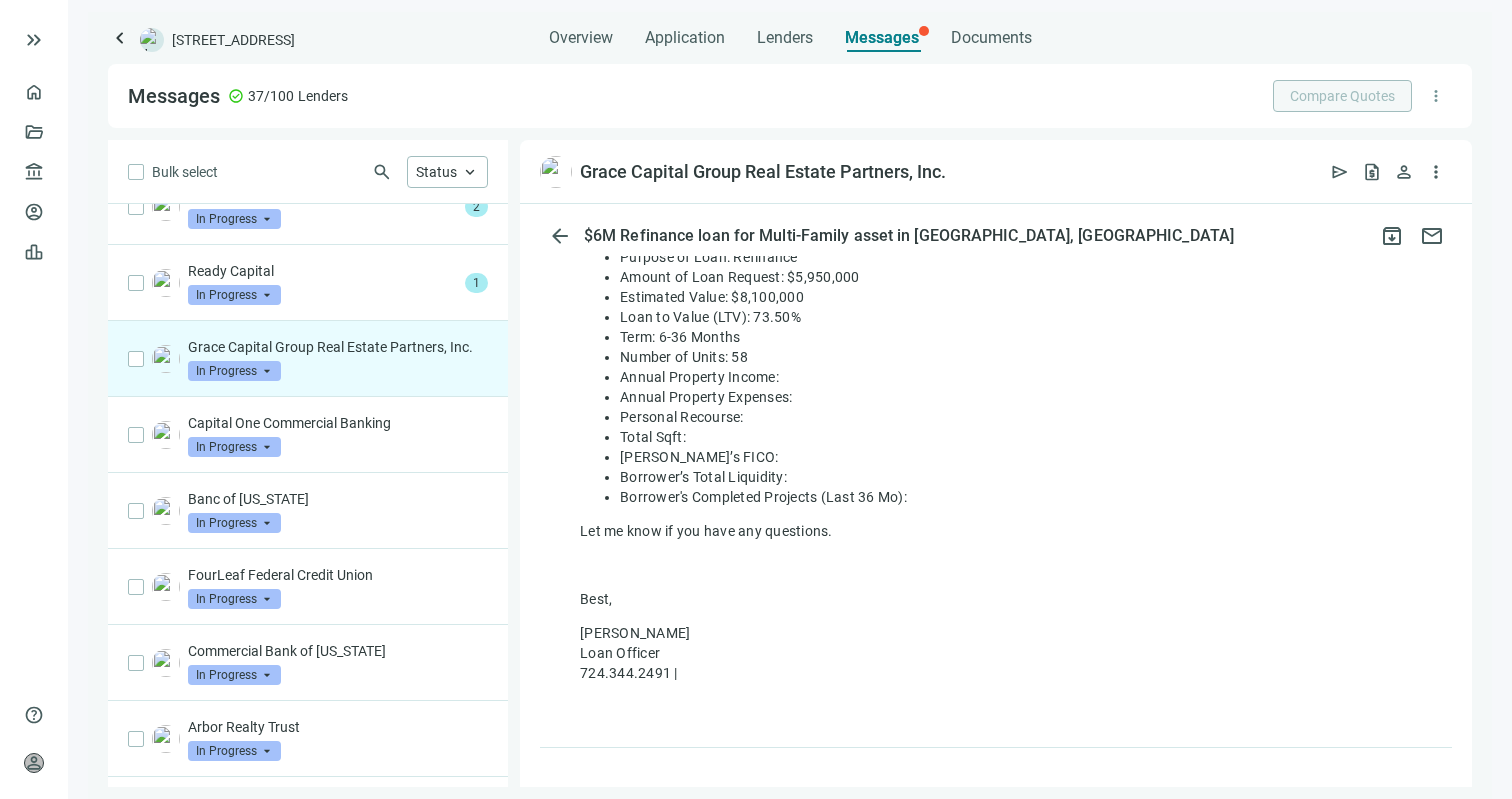 scroll, scrollTop: 796, scrollLeft: 0, axis: vertical 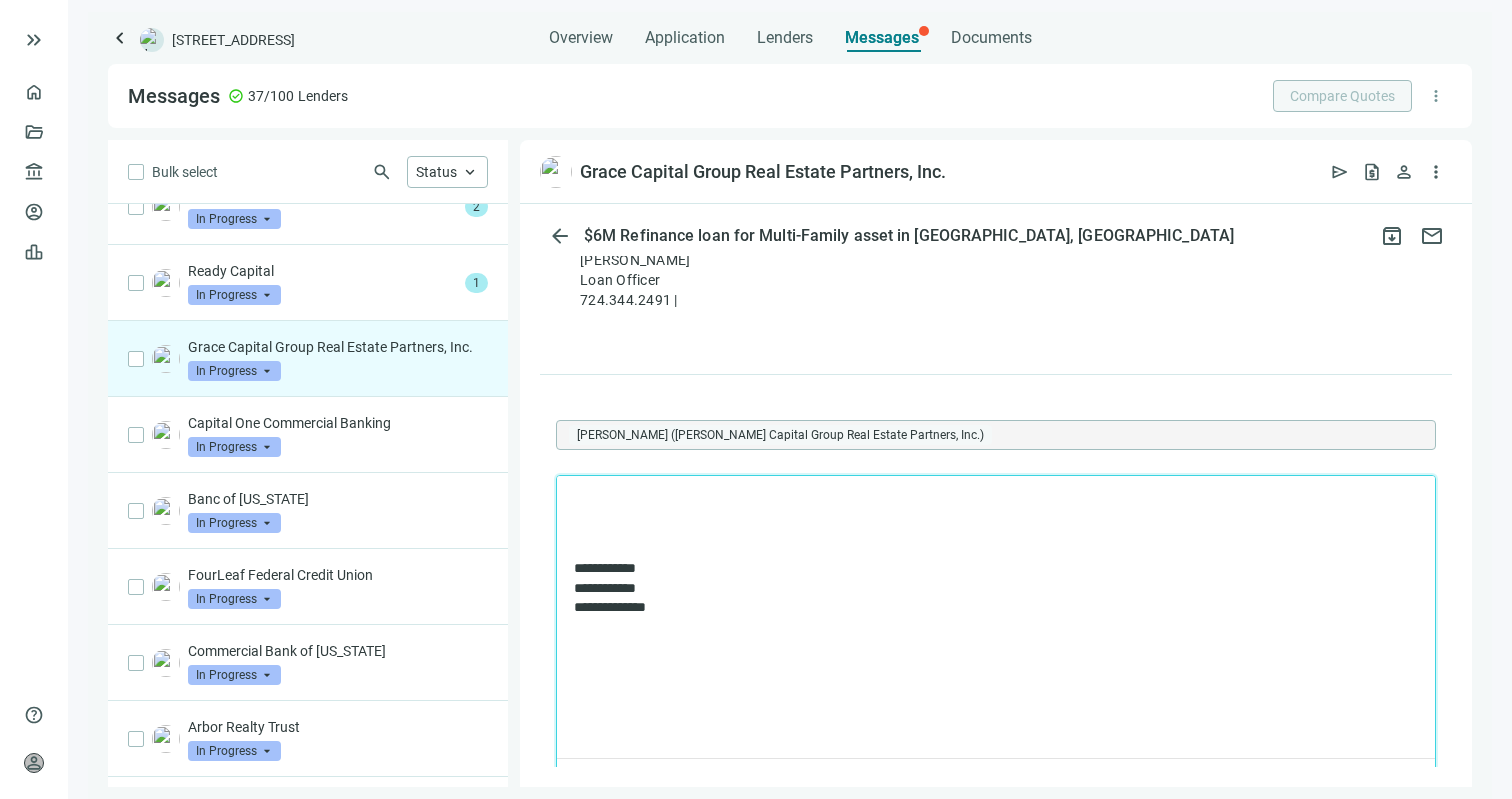 type 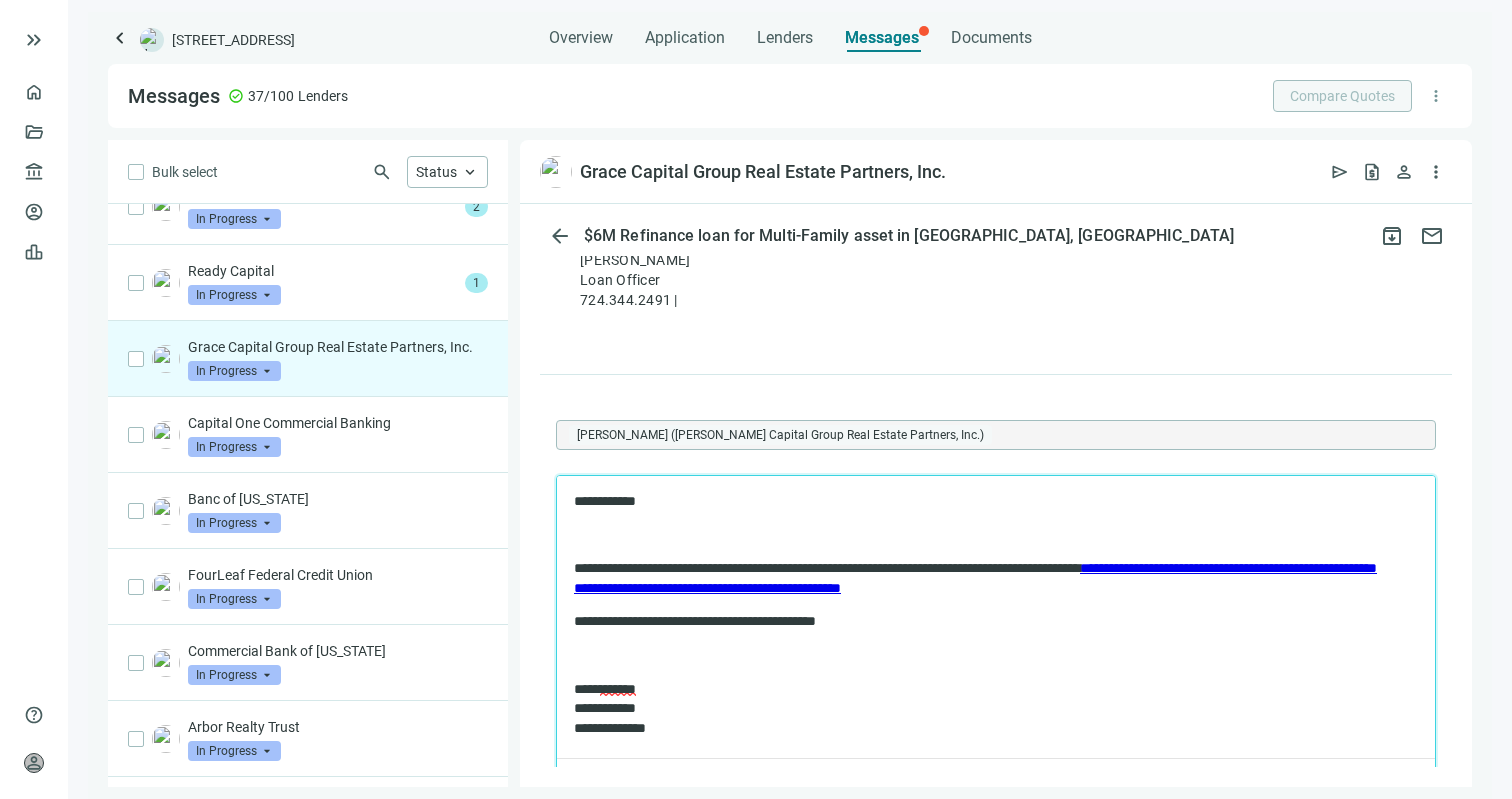 click at bounding box center [996, 656] 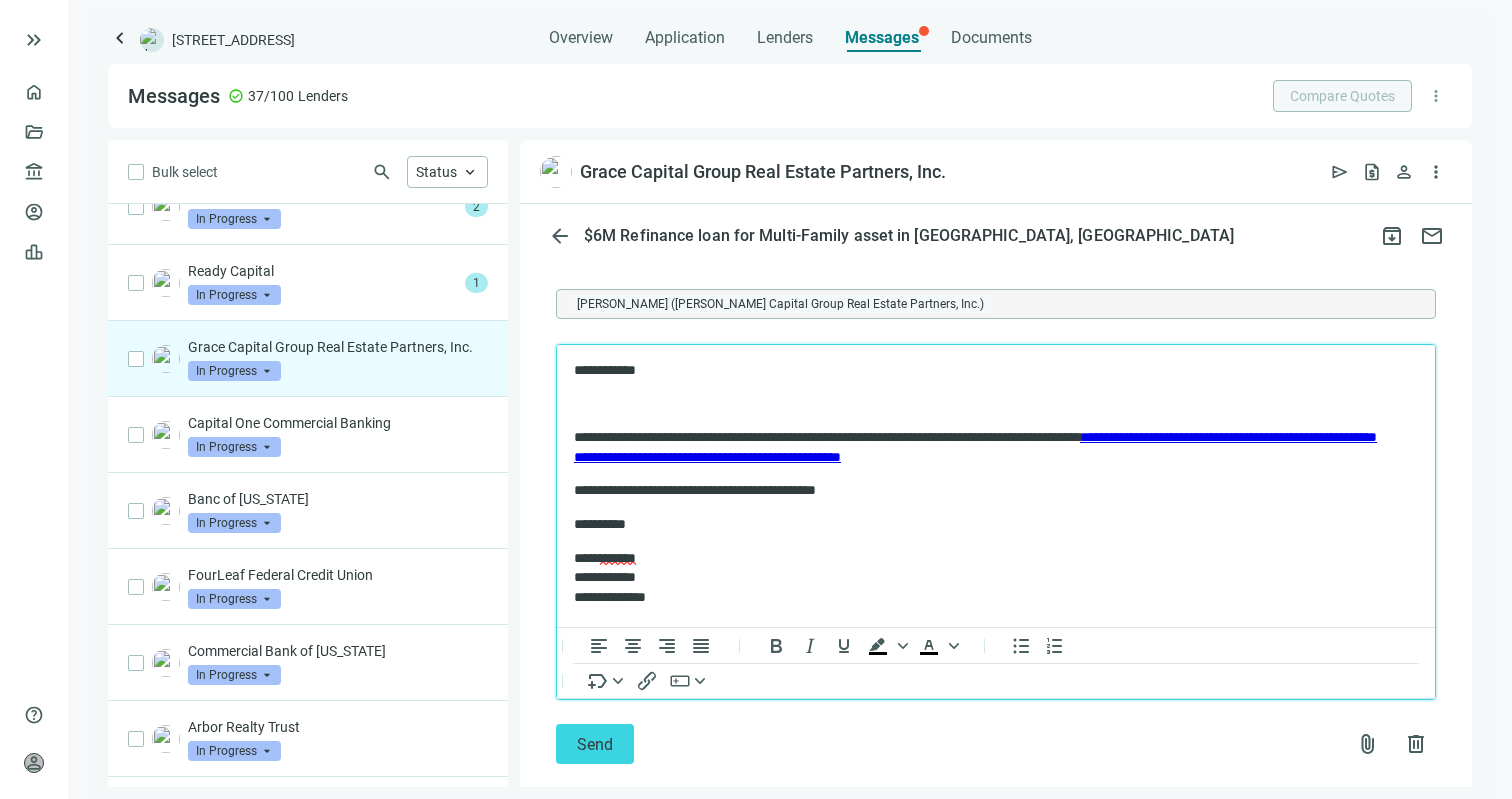 scroll, scrollTop: 1293, scrollLeft: 0, axis: vertical 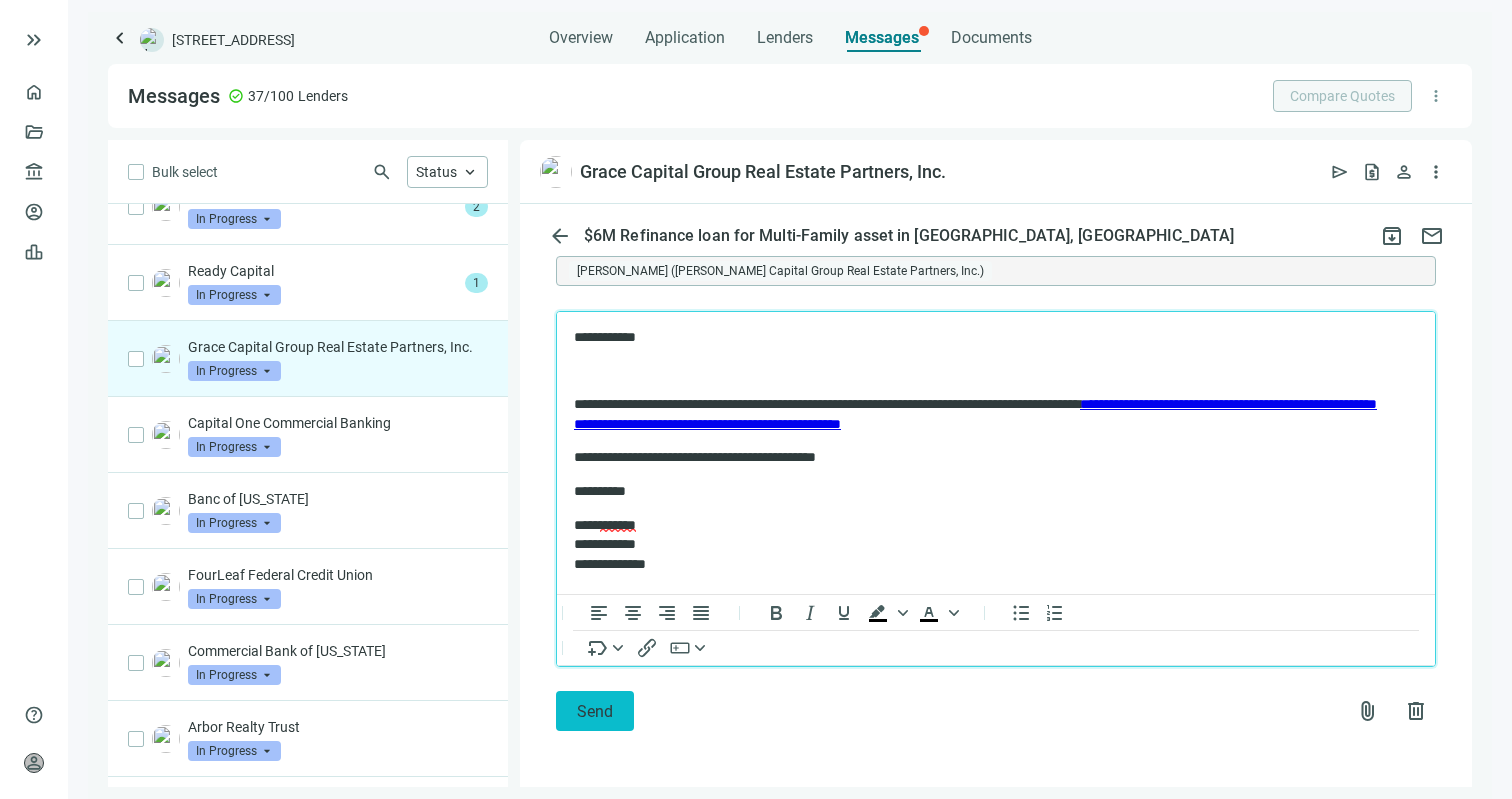 click on "Send" at bounding box center (595, 711) 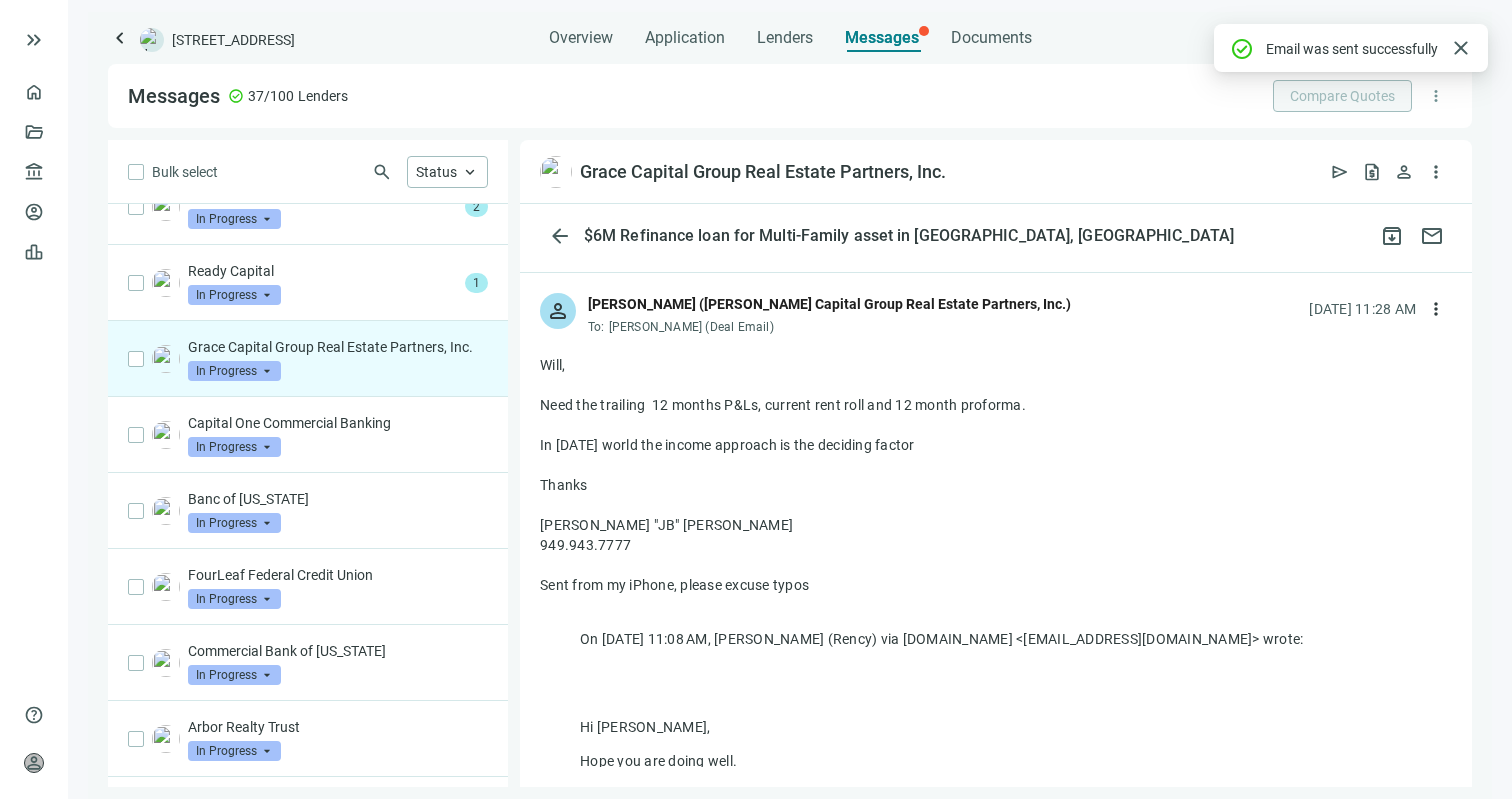 scroll, scrollTop: 0, scrollLeft: 0, axis: both 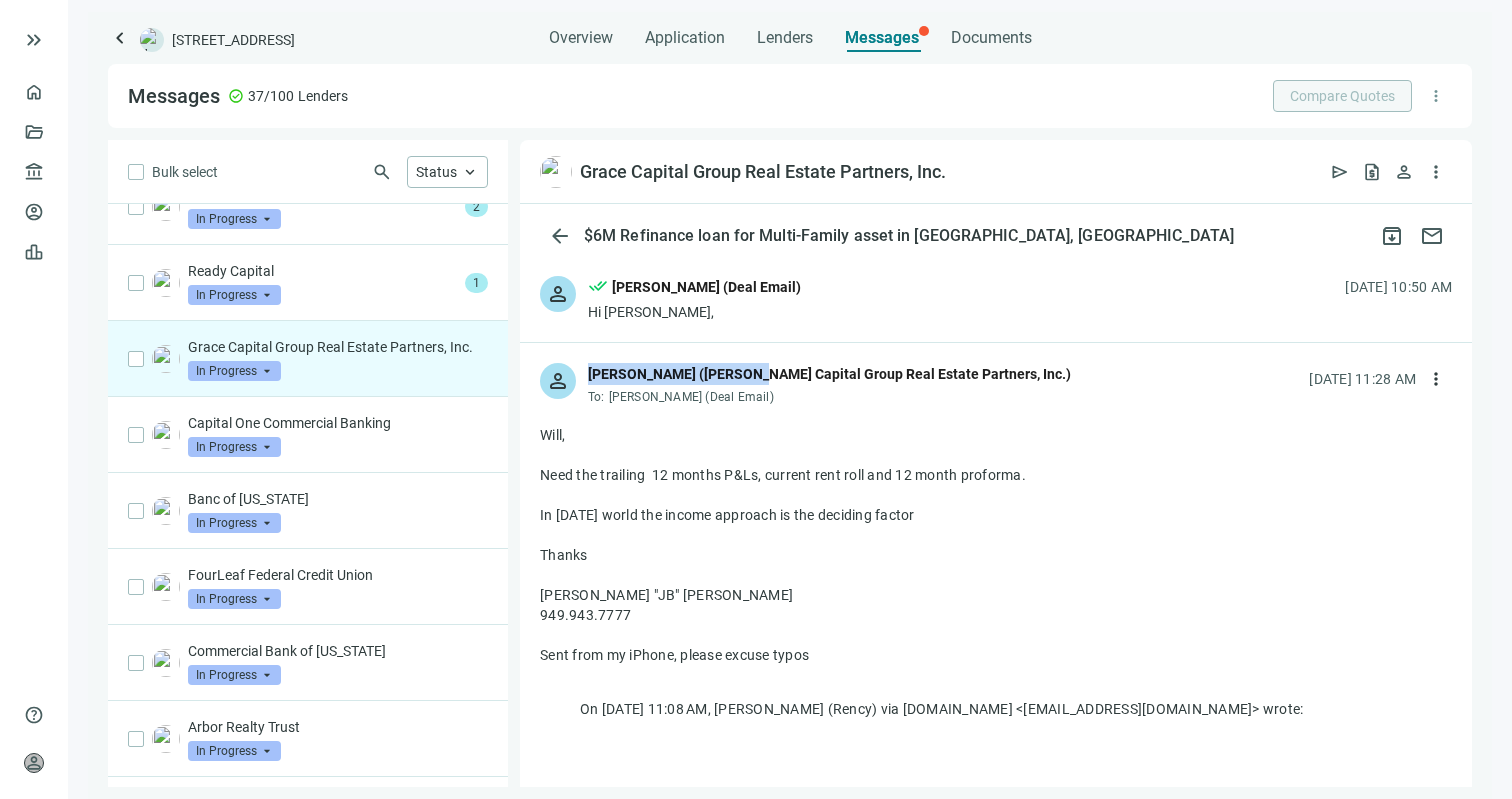drag, startPoint x: 584, startPoint y: 370, endPoint x: 740, endPoint y: 382, distance: 156.46086 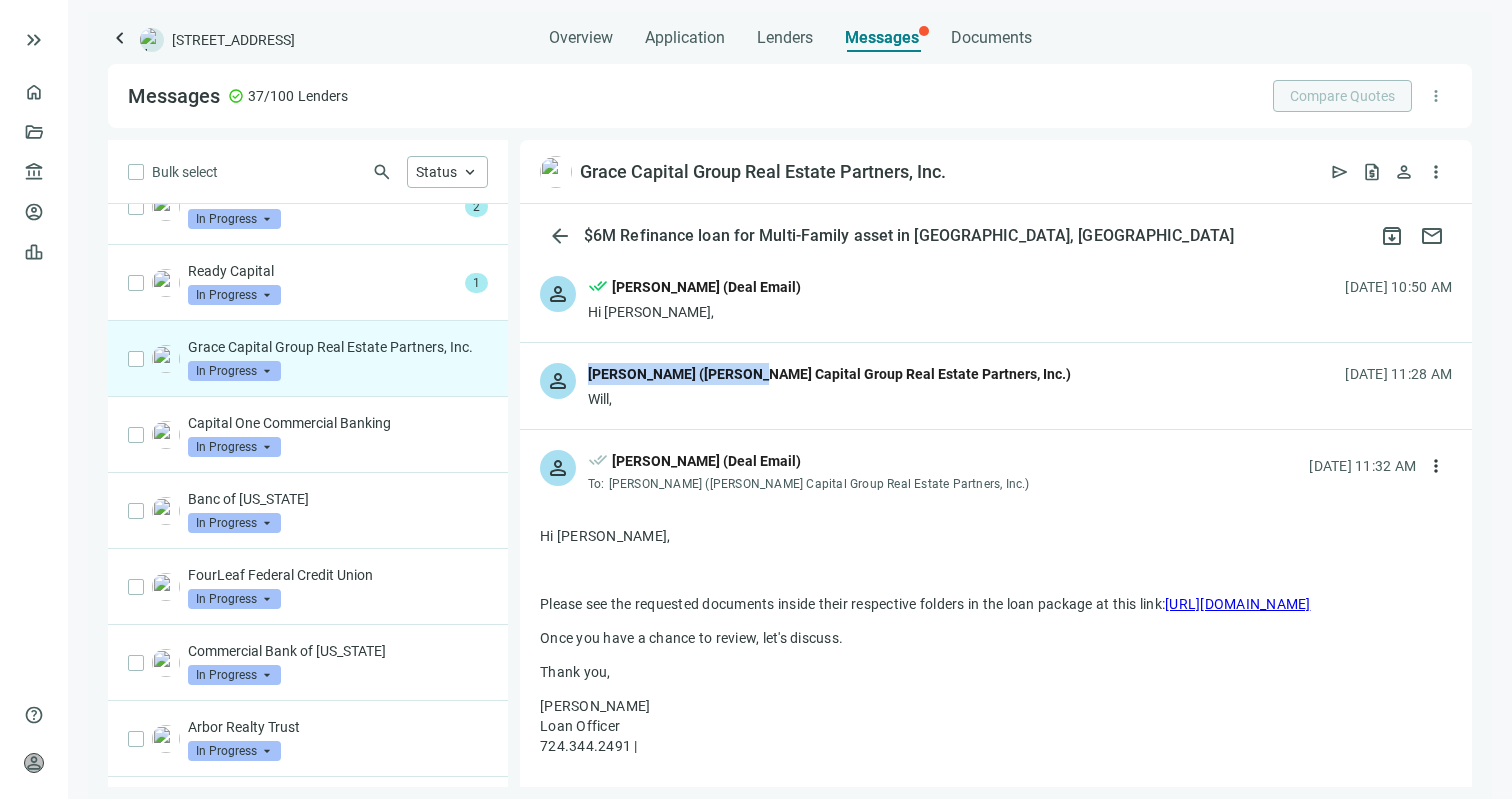 copy on "Jonathan JB Kieswetter" 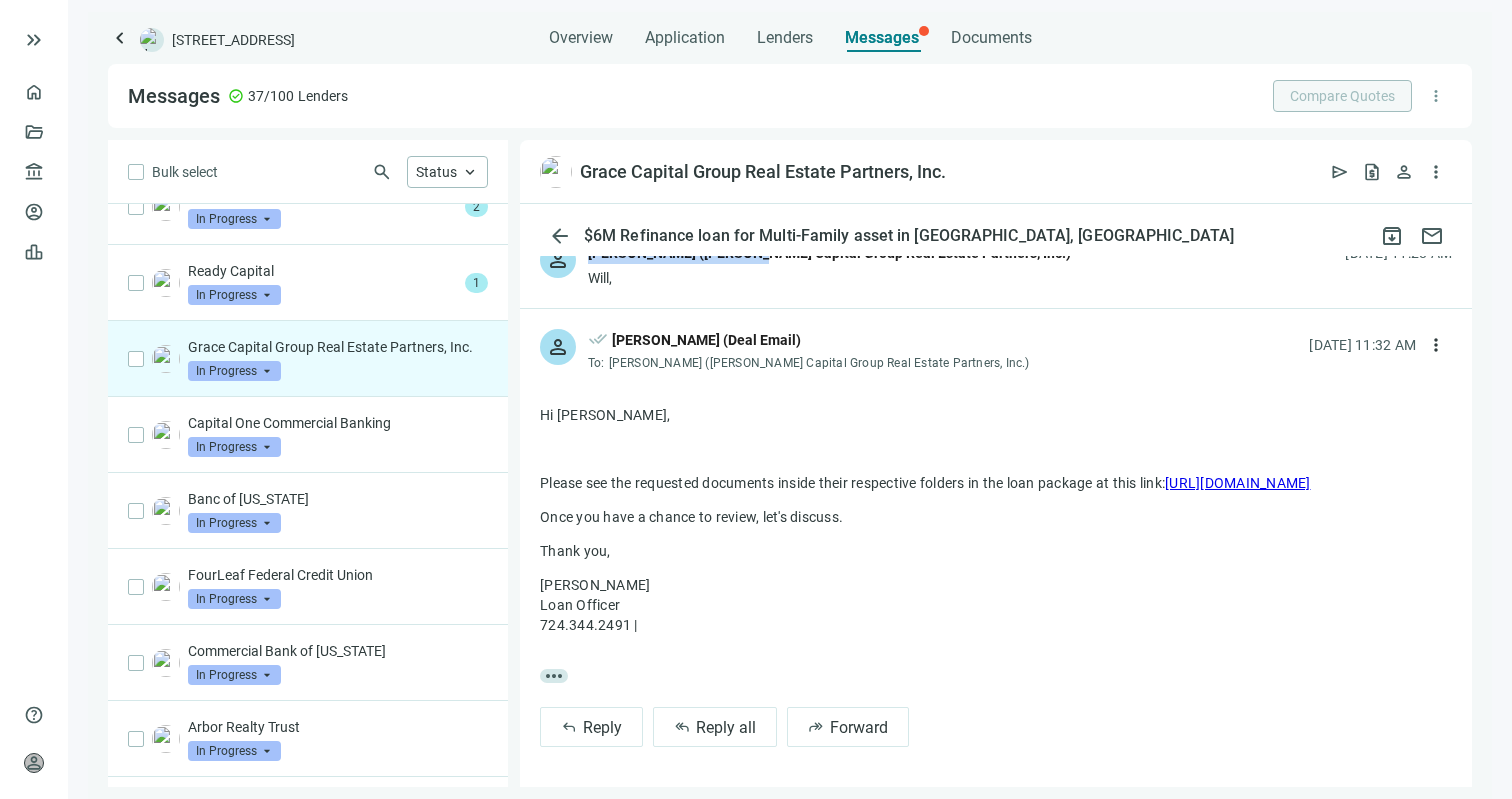 scroll, scrollTop: 57, scrollLeft: 0, axis: vertical 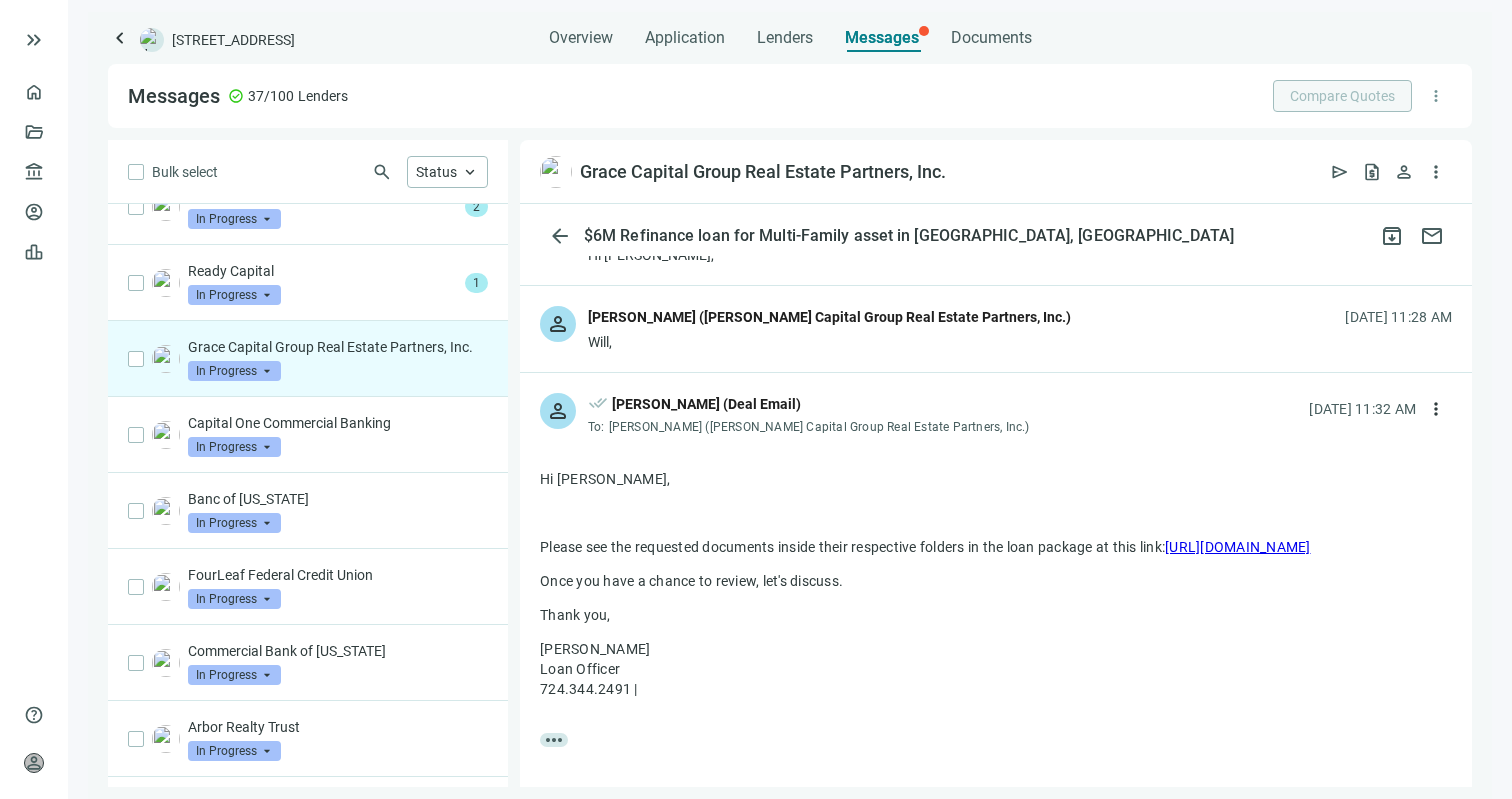 click on "Will," at bounding box center (829, 342) 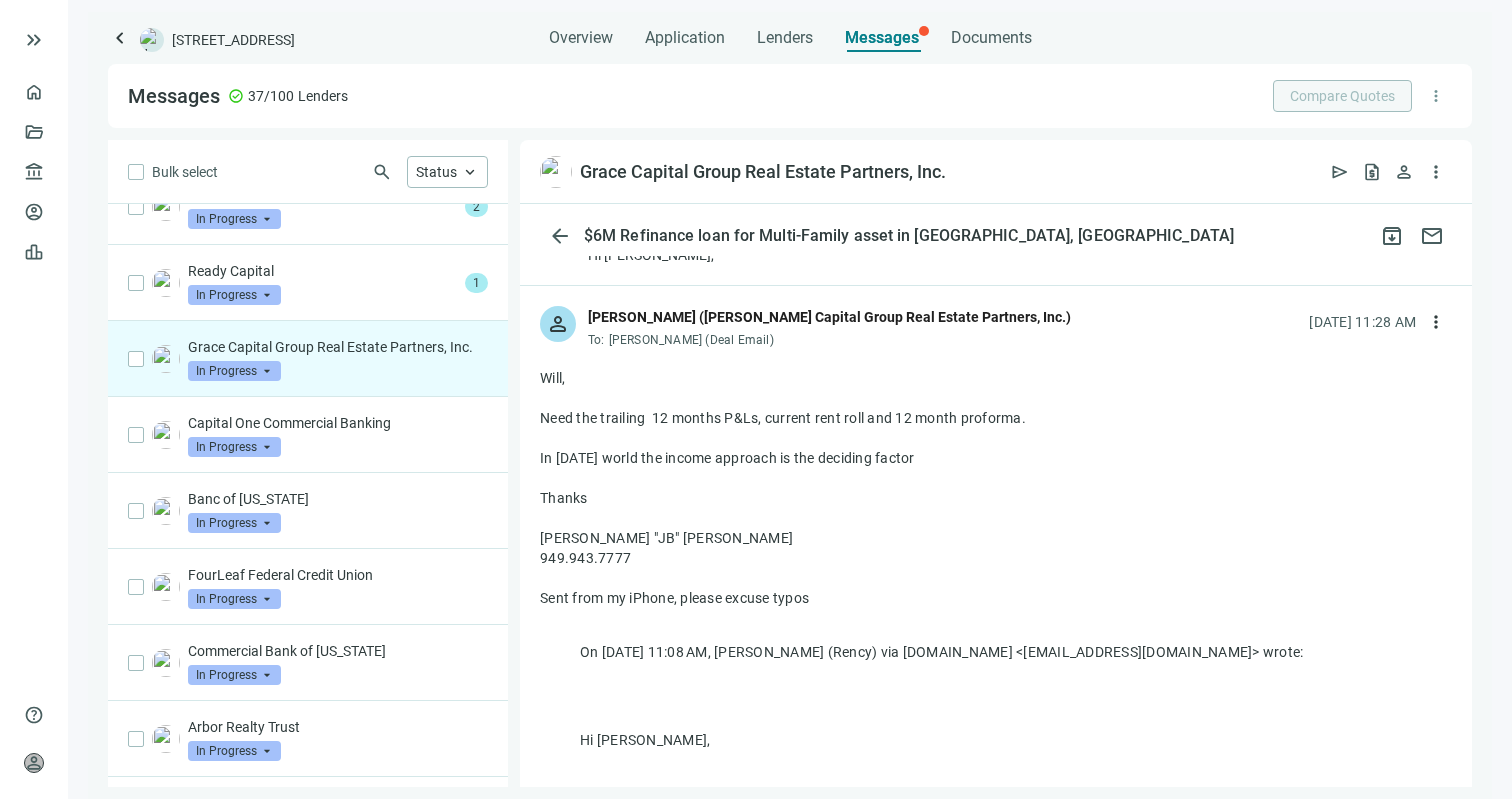 drag, startPoint x: 633, startPoint y: 556, endPoint x: 542, endPoint y: 556, distance: 91 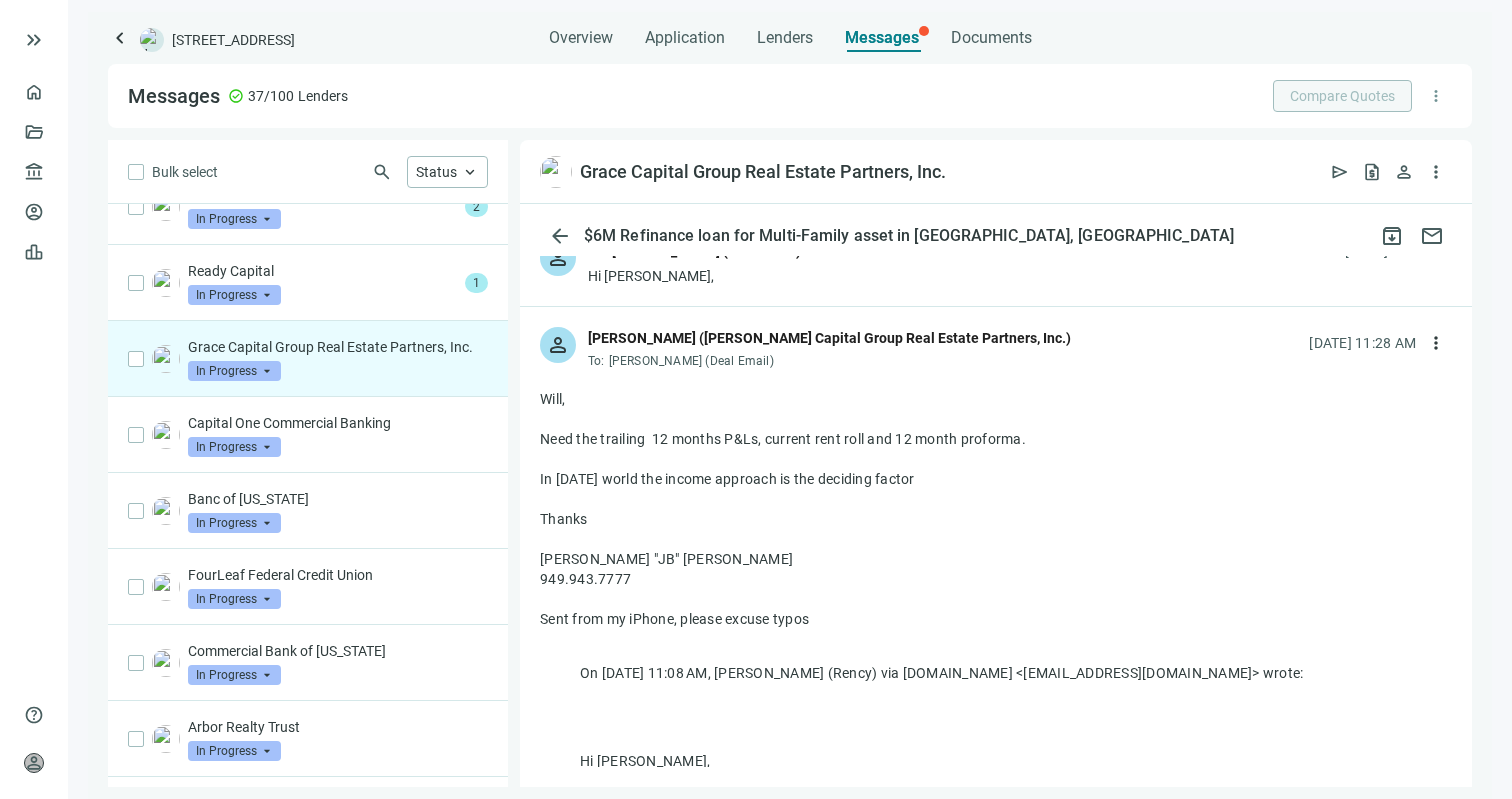 scroll, scrollTop: 13, scrollLeft: 0, axis: vertical 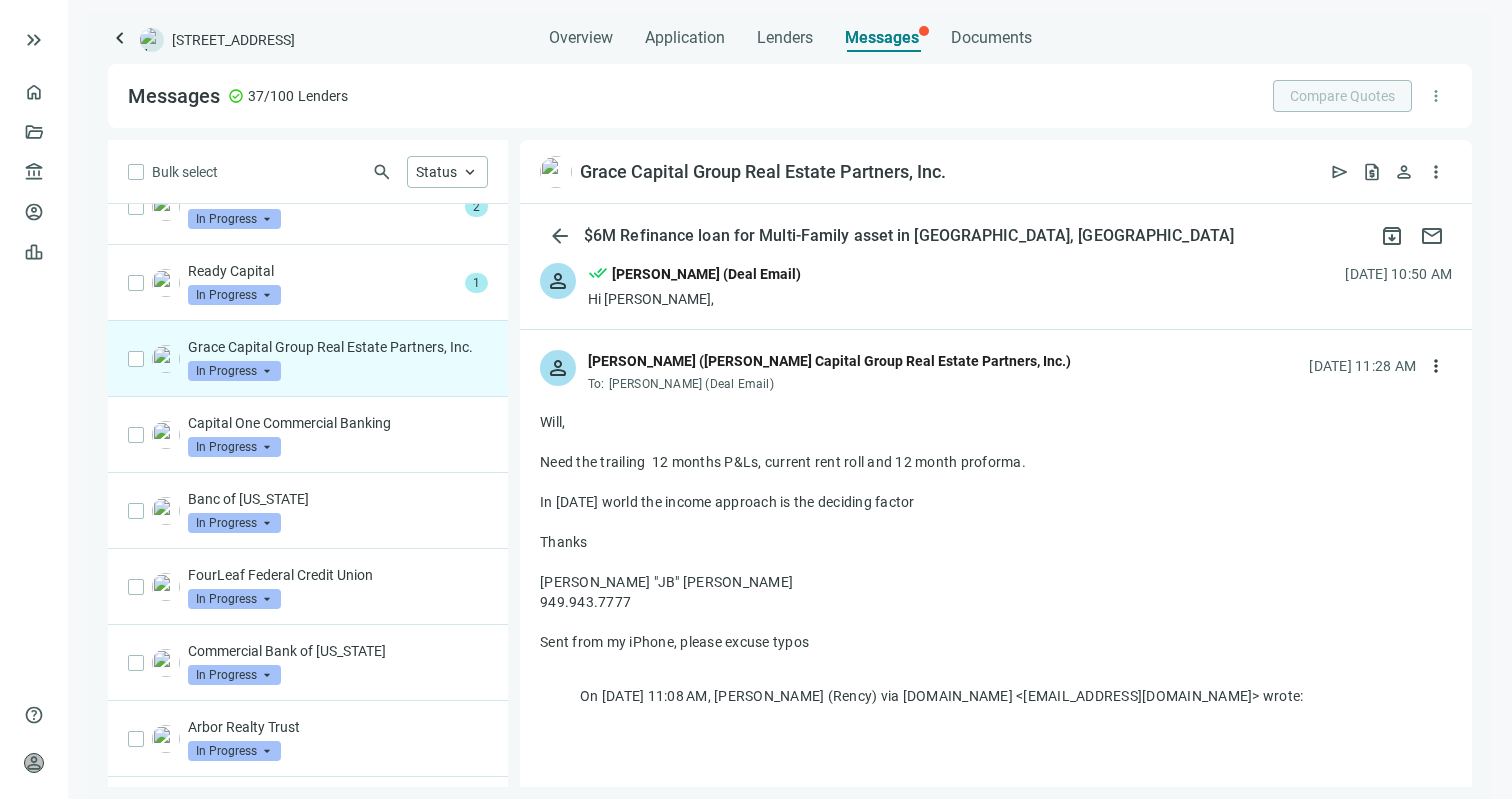 click on "Grace Capital Group Real Estate Partners, Inc. In Progress arrow_drop_down" at bounding box center (308, 359) 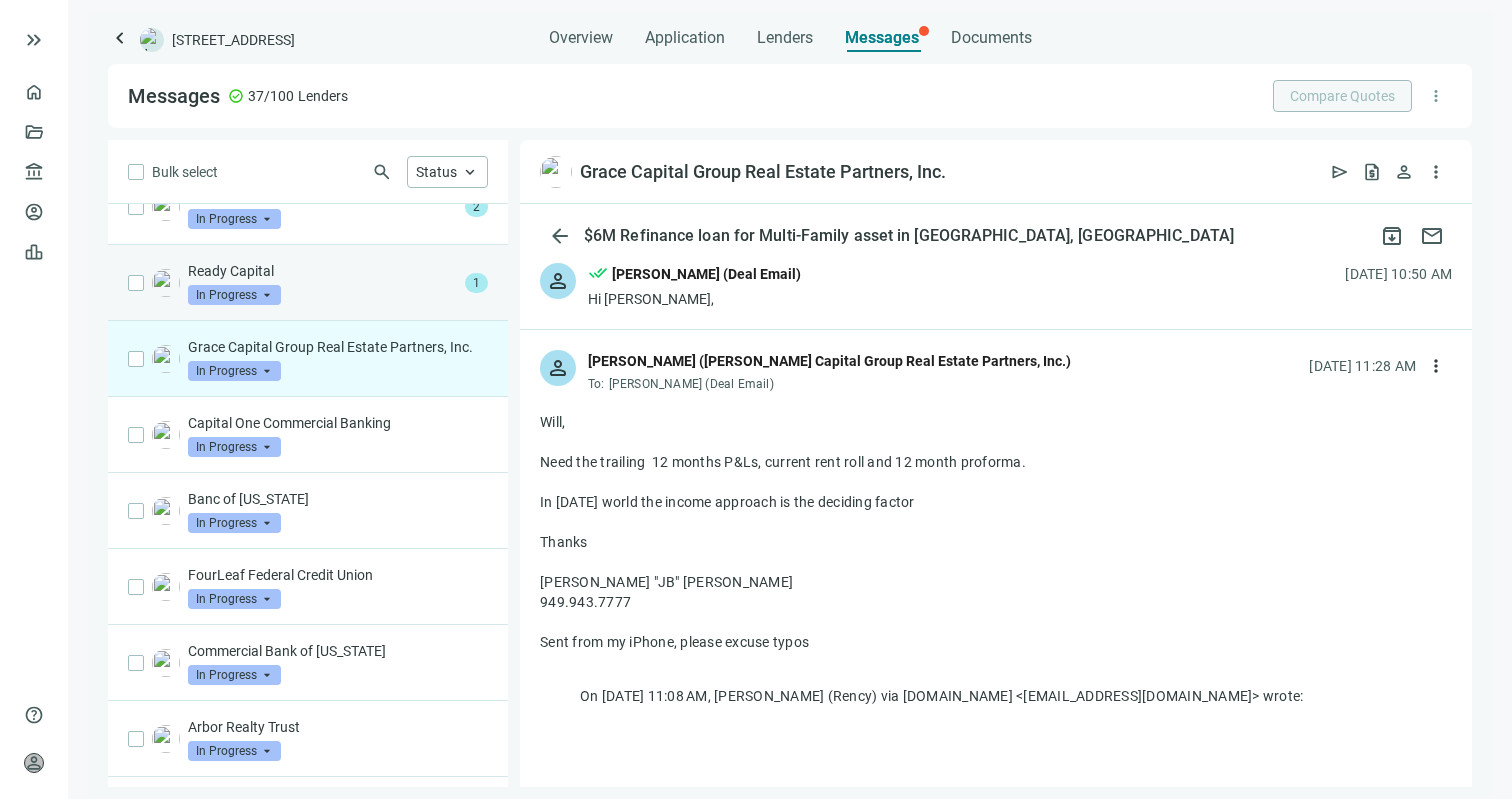 click on "Ready Capital" at bounding box center [322, 271] 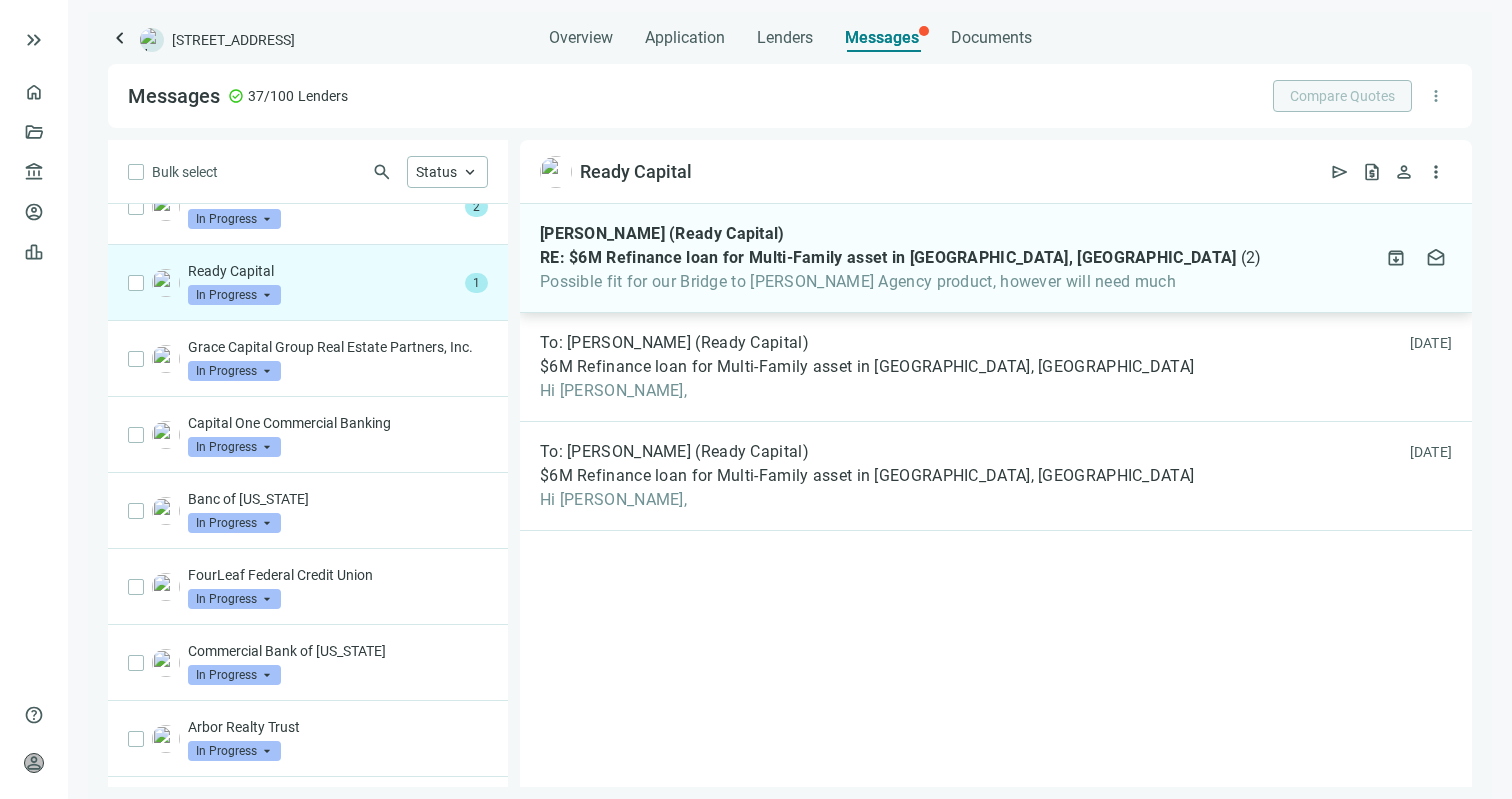 click on "Possible fit for our Bridge to Freddie Agency product, however will need much" at bounding box center [900, 282] 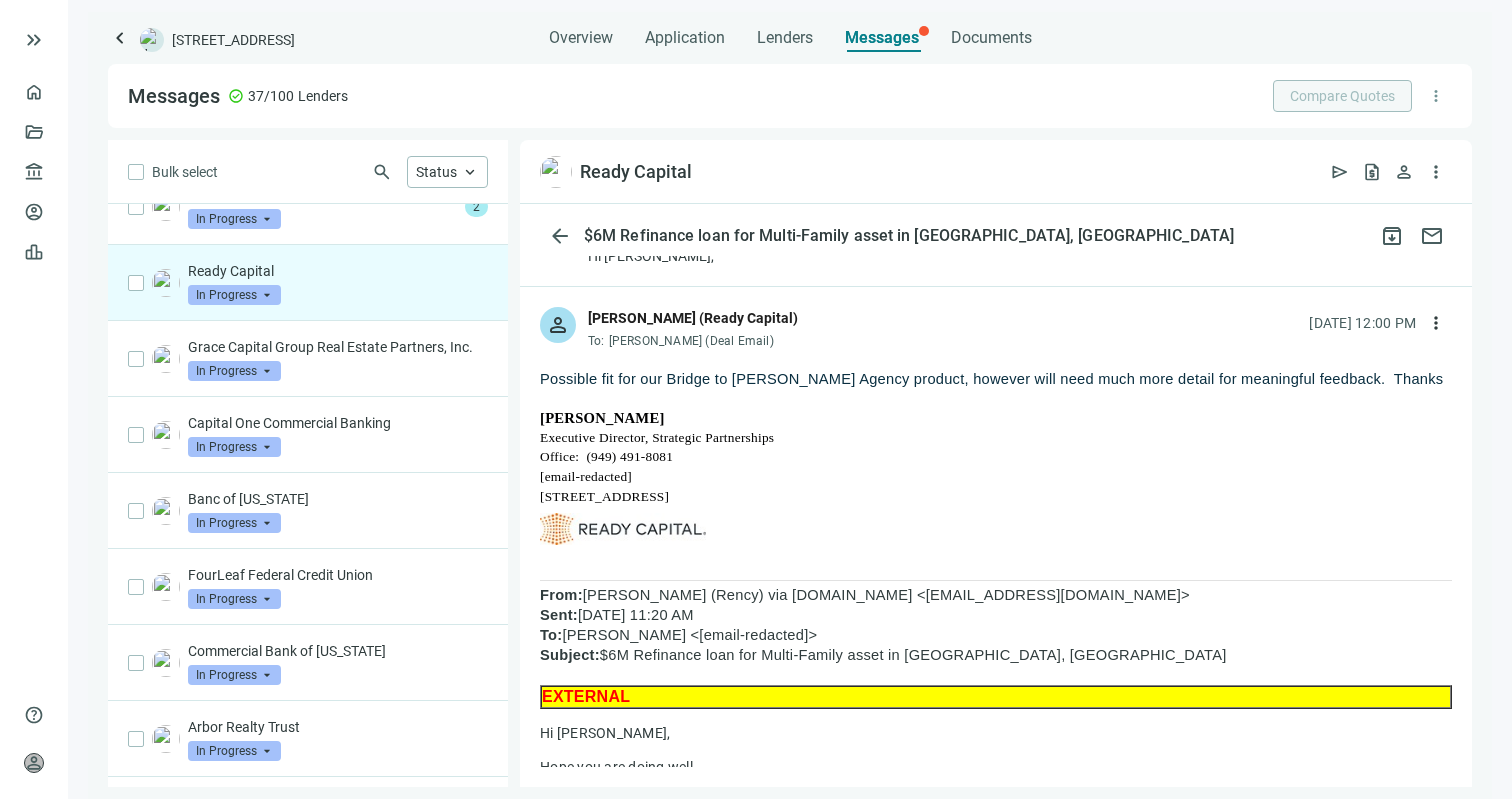 scroll, scrollTop: 40, scrollLeft: 0, axis: vertical 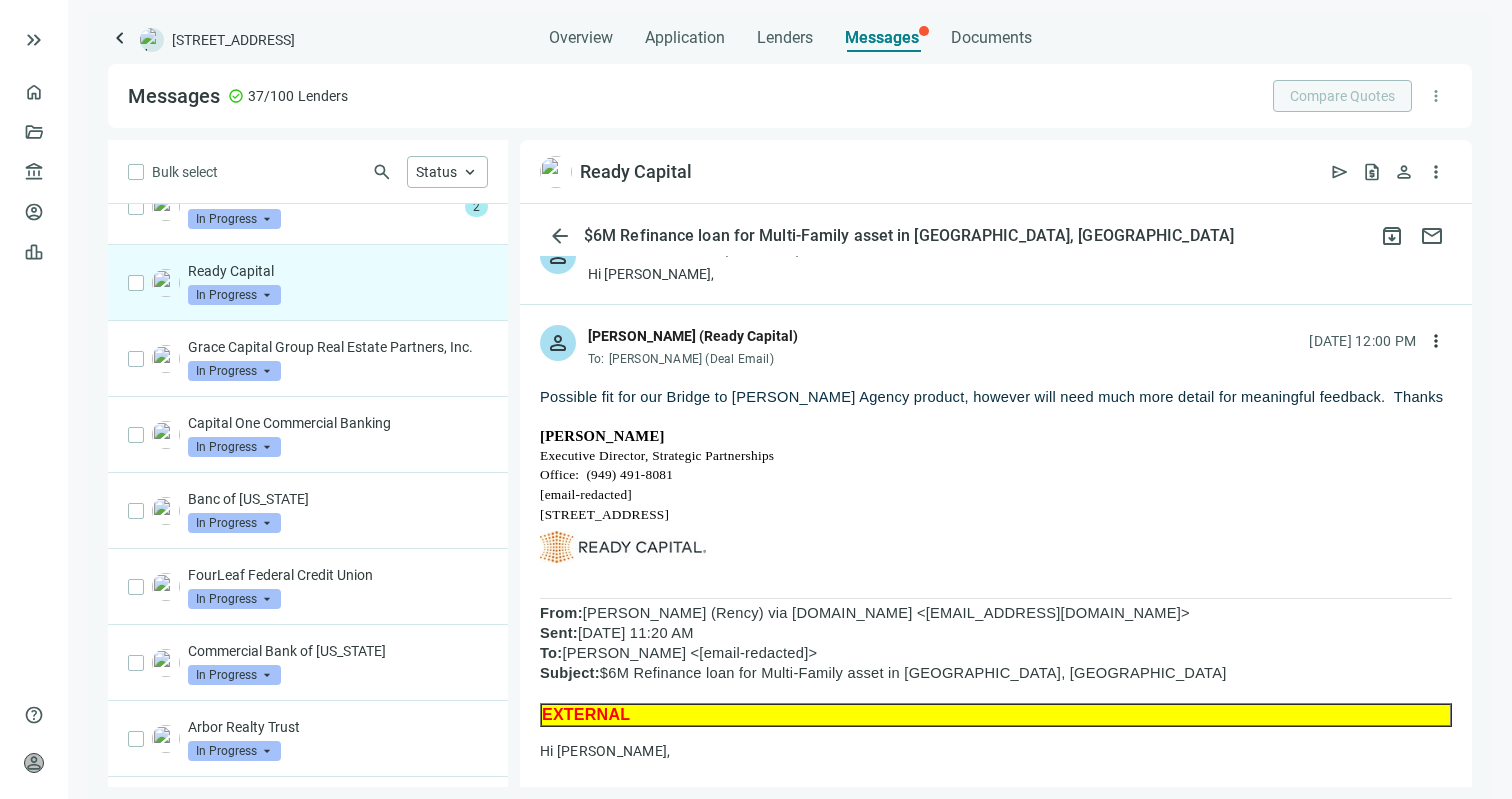 click on "Ready Capital In Progress arrow_drop_down" at bounding box center (338, 283) 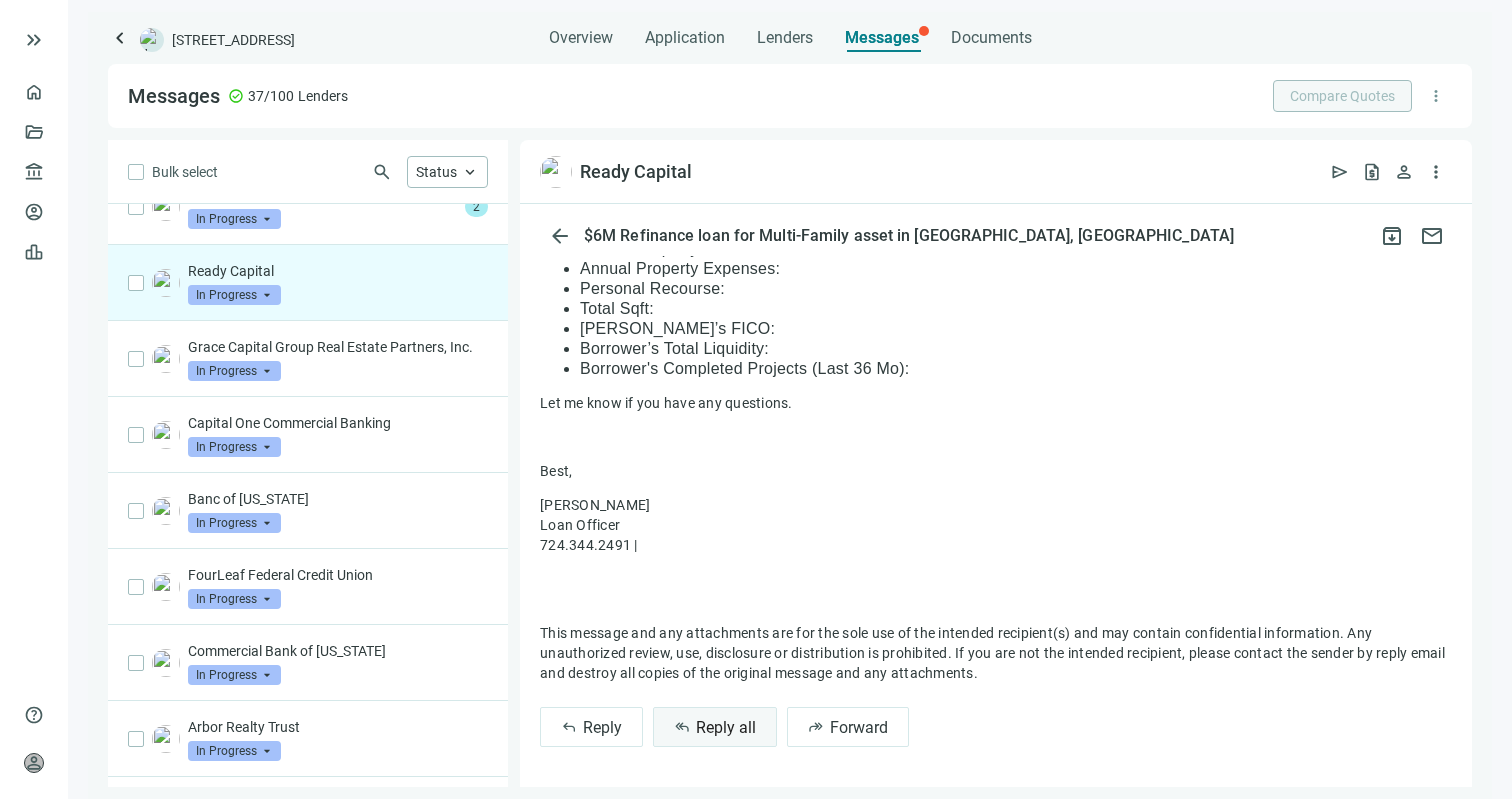 click on "Reply all" at bounding box center (726, 727) 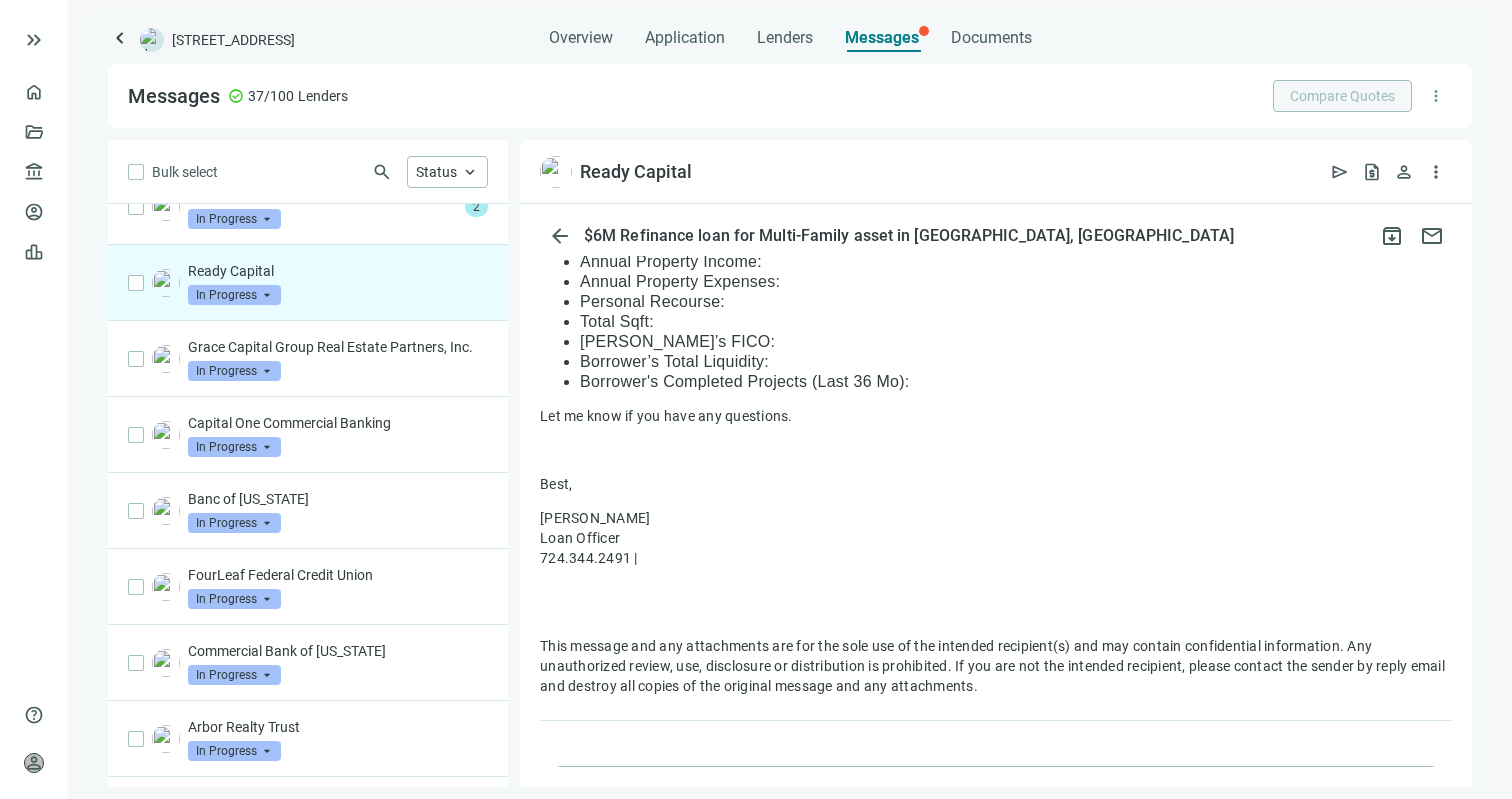 scroll, scrollTop: 883, scrollLeft: 0, axis: vertical 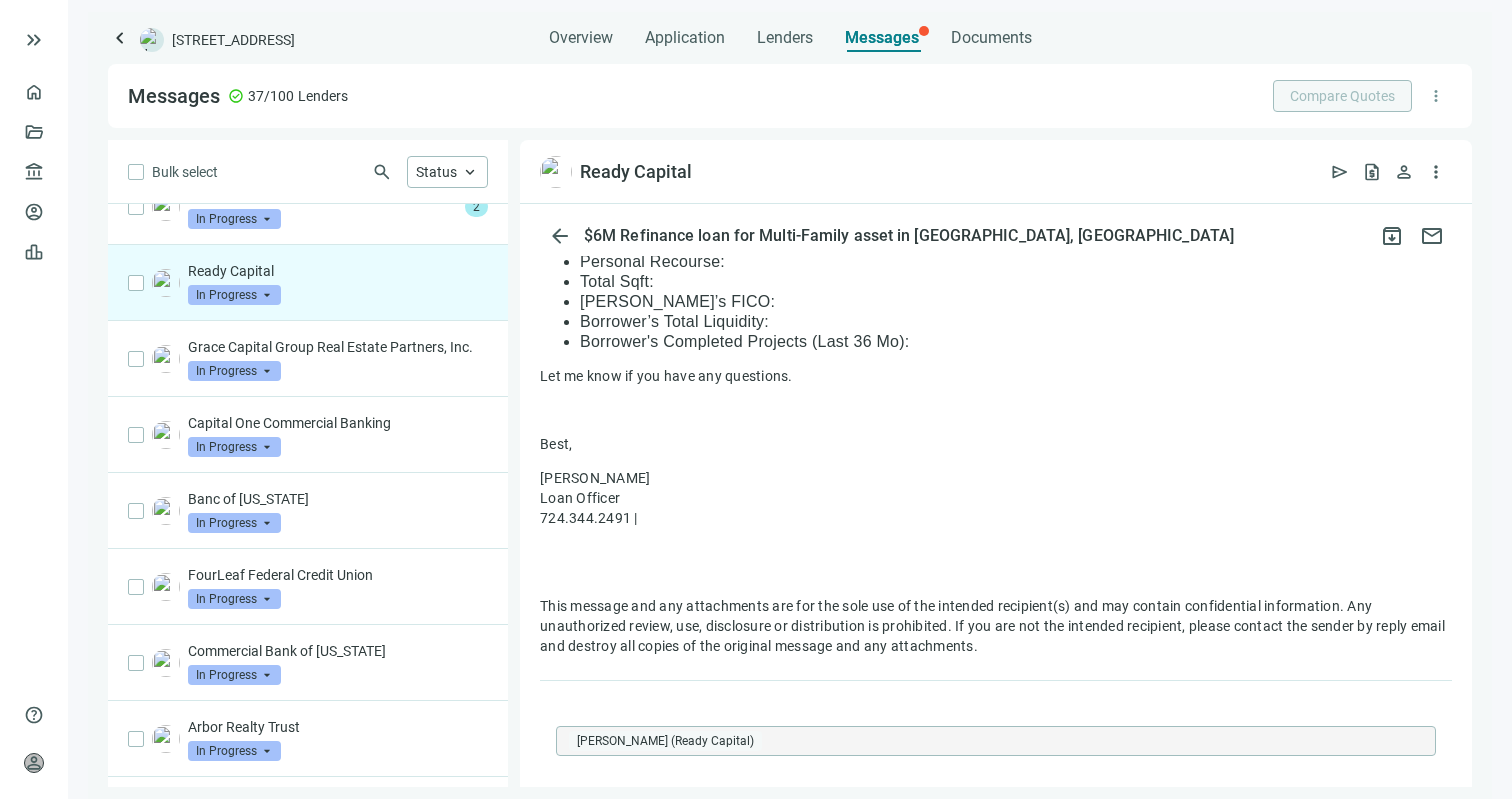 type 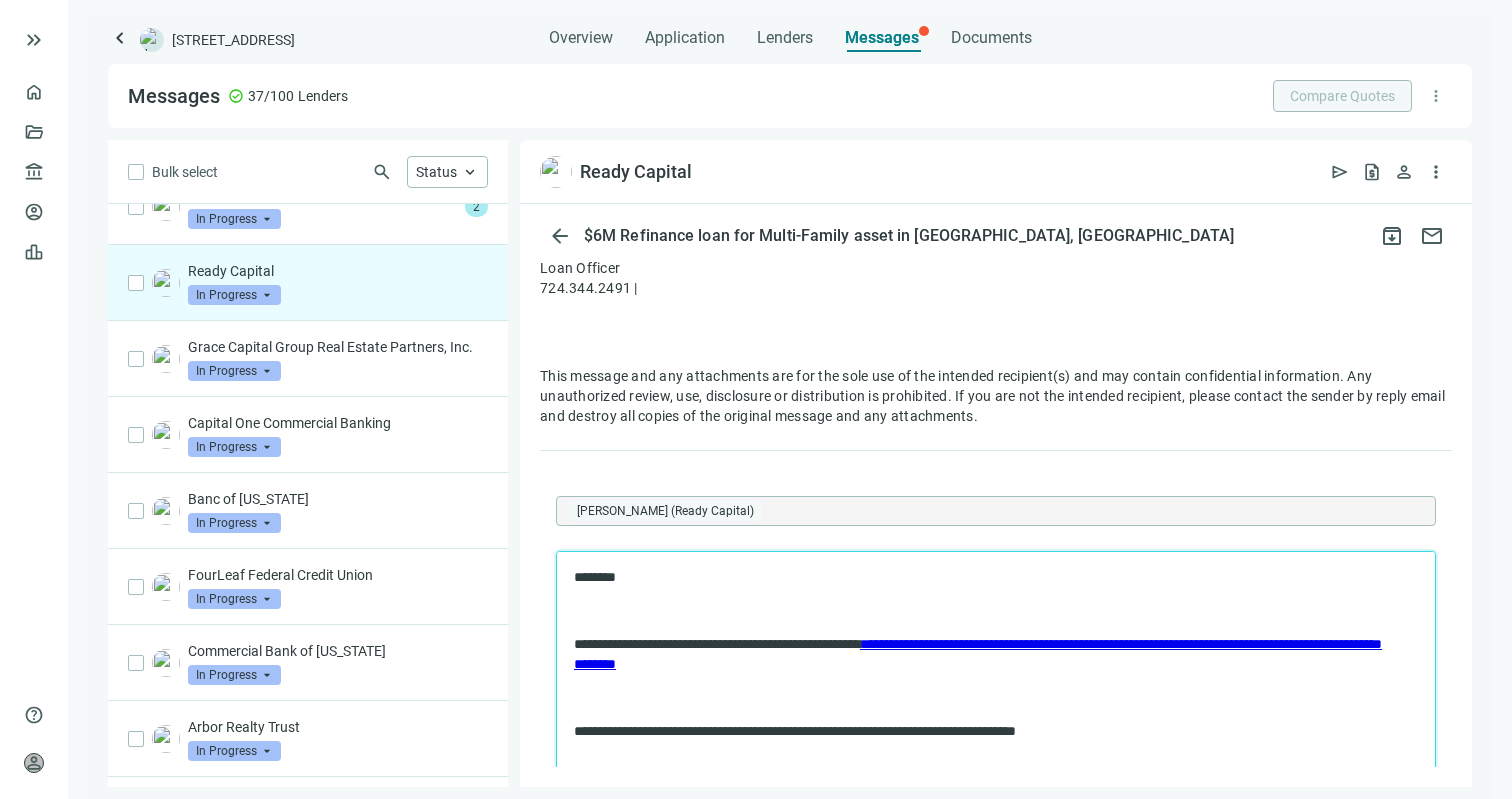 scroll, scrollTop: 1181, scrollLeft: 0, axis: vertical 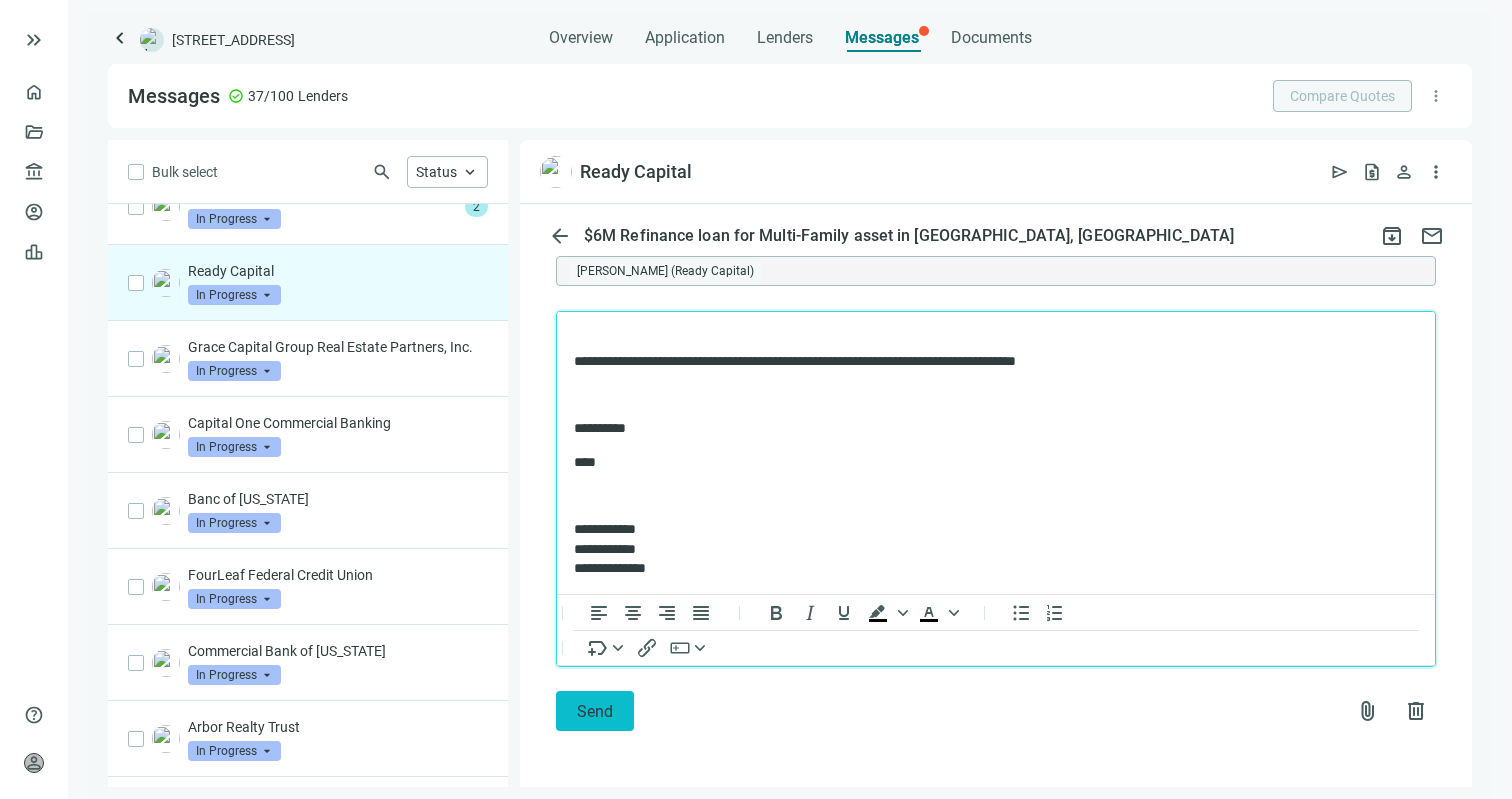 click on "Send" at bounding box center (595, 711) 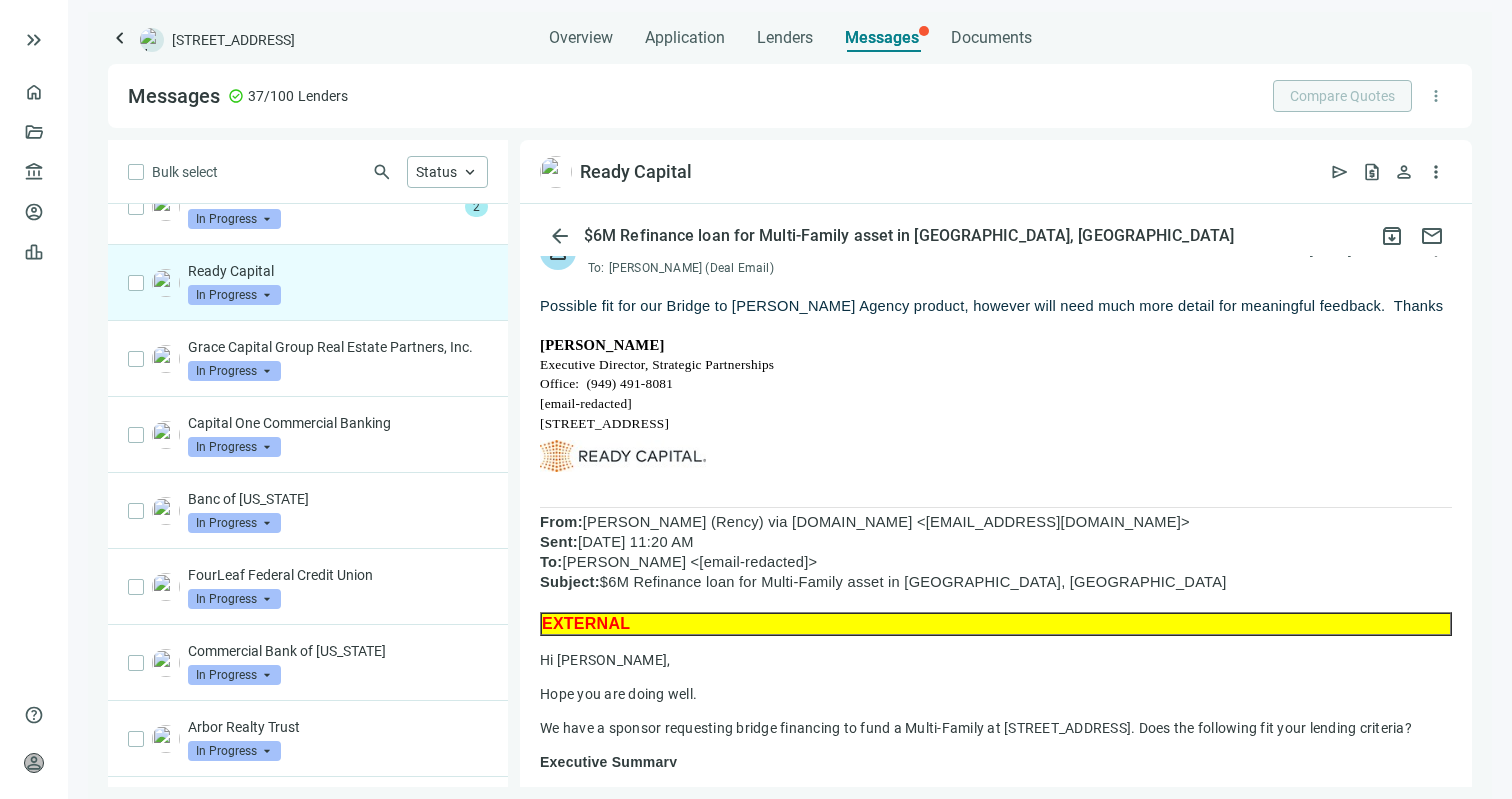 scroll, scrollTop: 102, scrollLeft: 0, axis: vertical 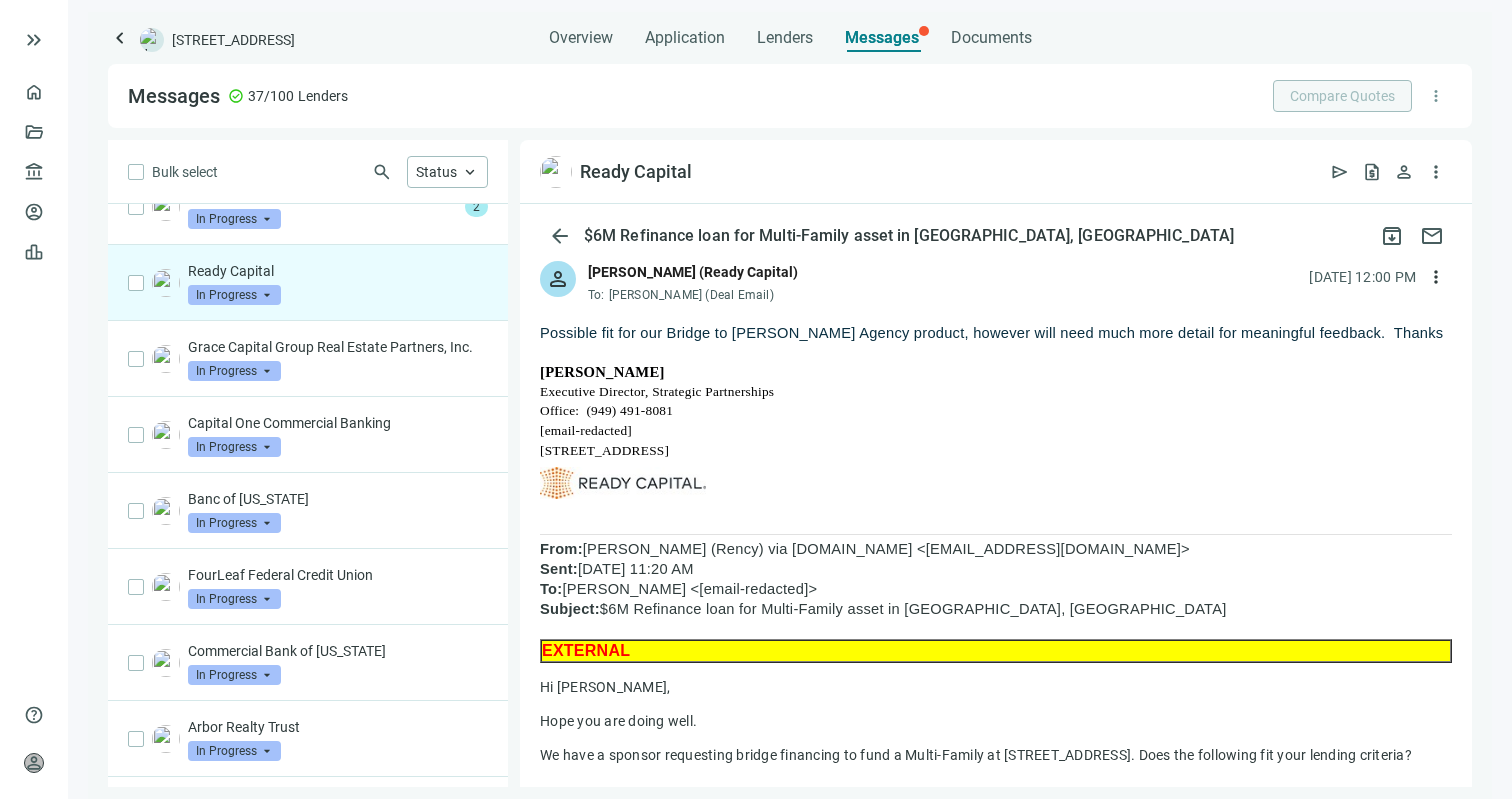 drag, startPoint x: 674, startPoint y: 415, endPoint x: 584, endPoint y: 415, distance: 90 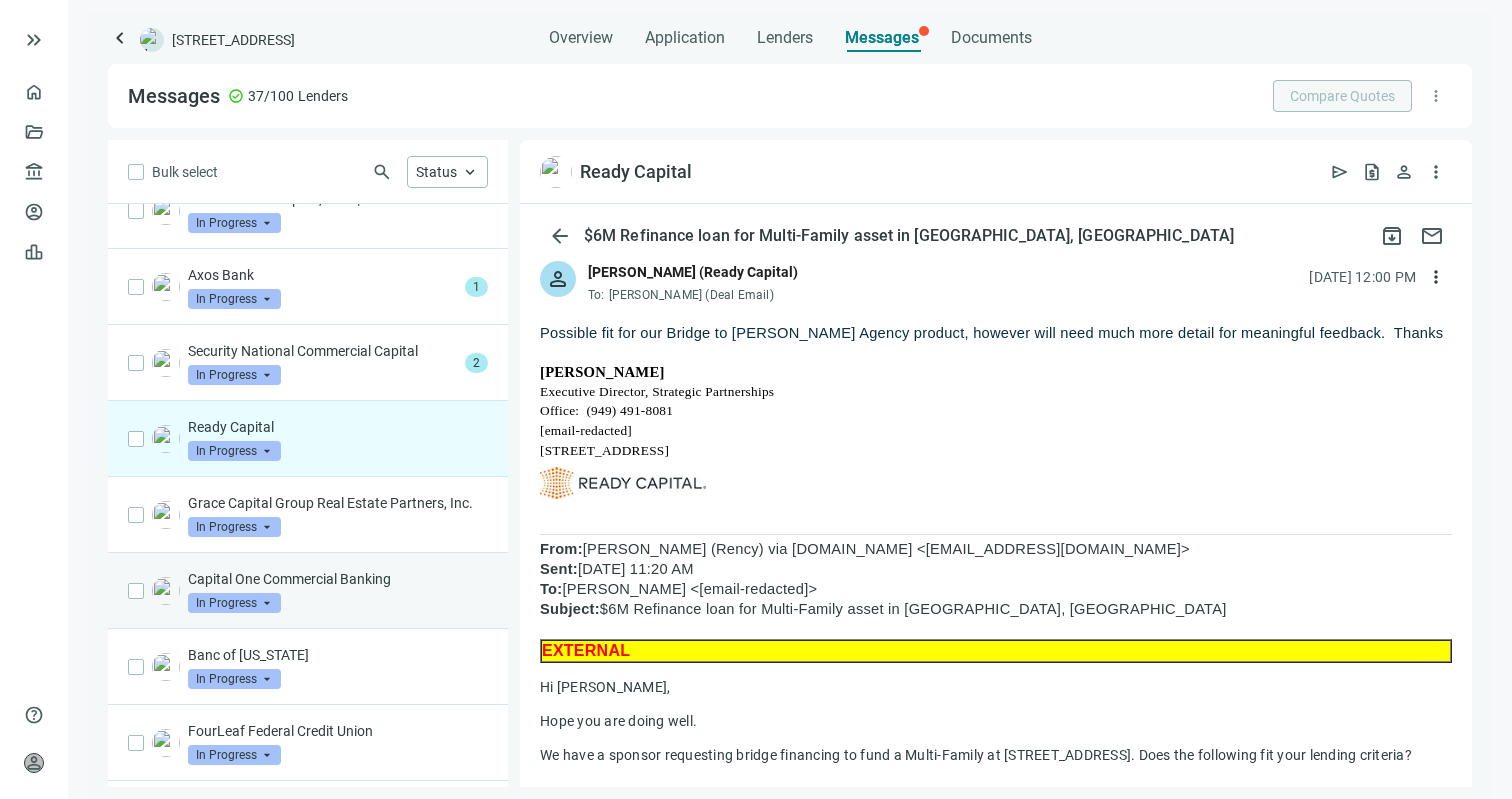scroll, scrollTop: 284, scrollLeft: 0, axis: vertical 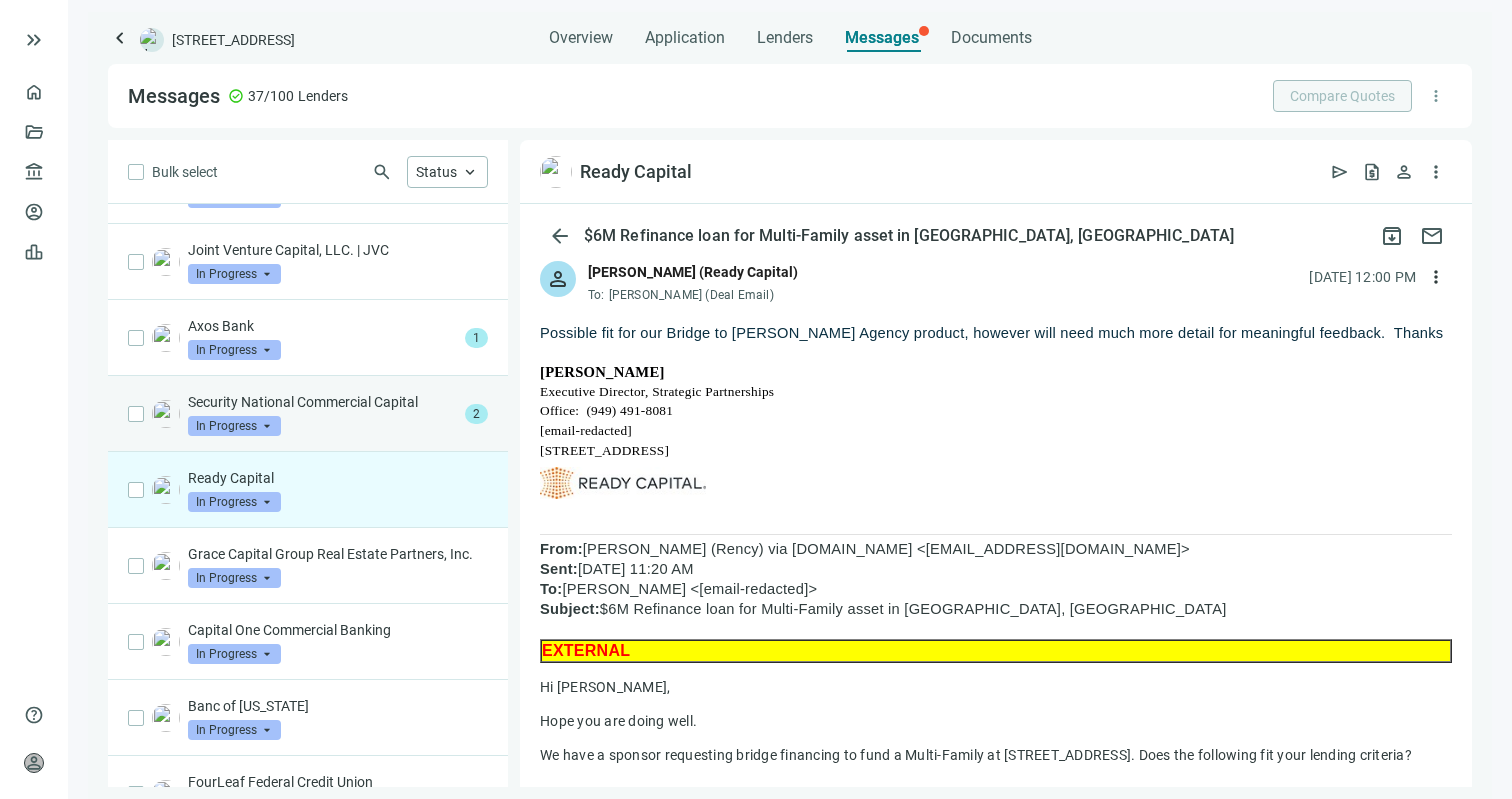 click on "Security National Commercial Capital In Progress arrow_drop_down" at bounding box center (322, 414) 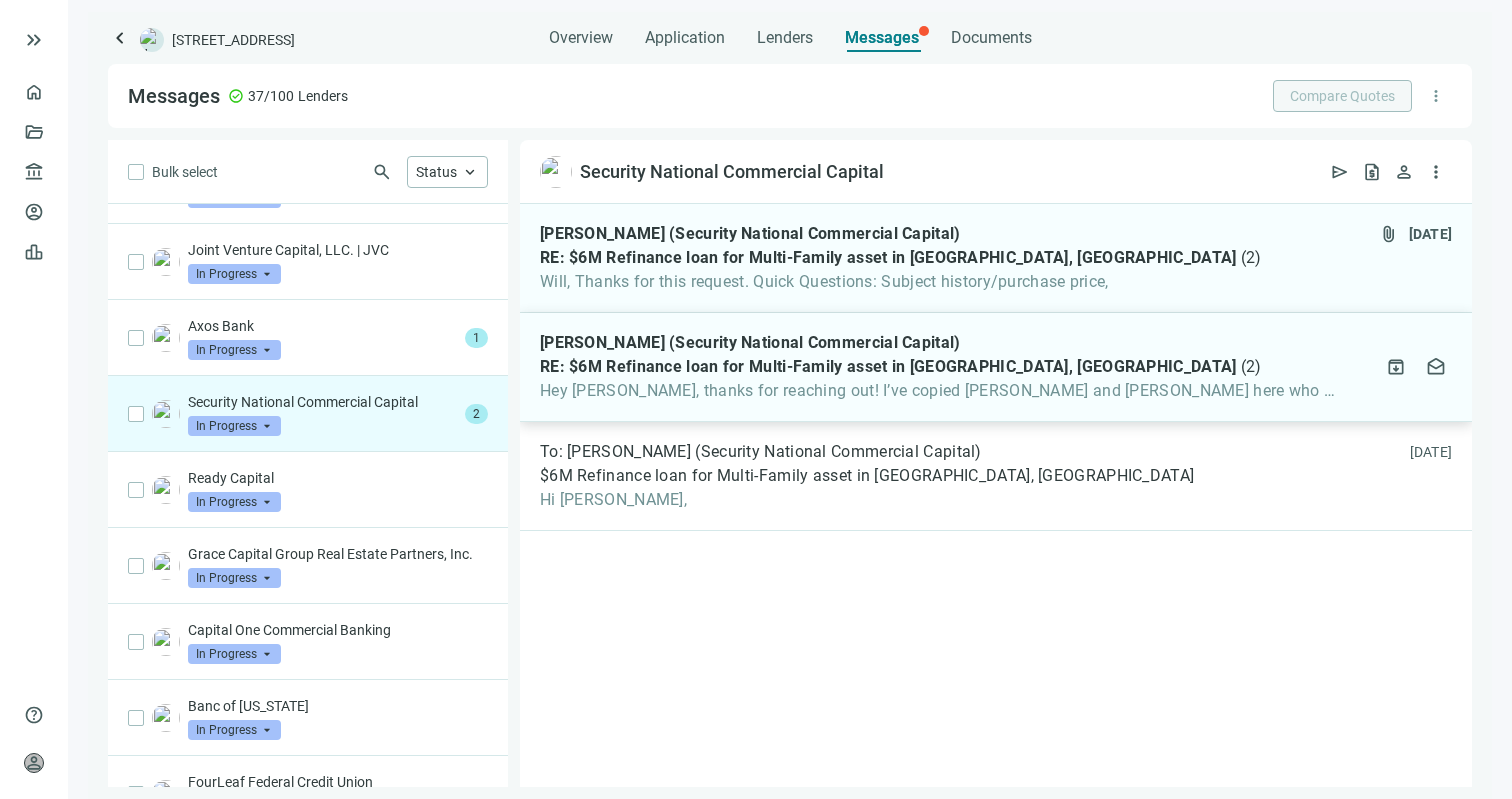 click on "Hey Will, thanks for reaching out! I’ve copied Henry and Todd here who filter" at bounding box center [938, 391] 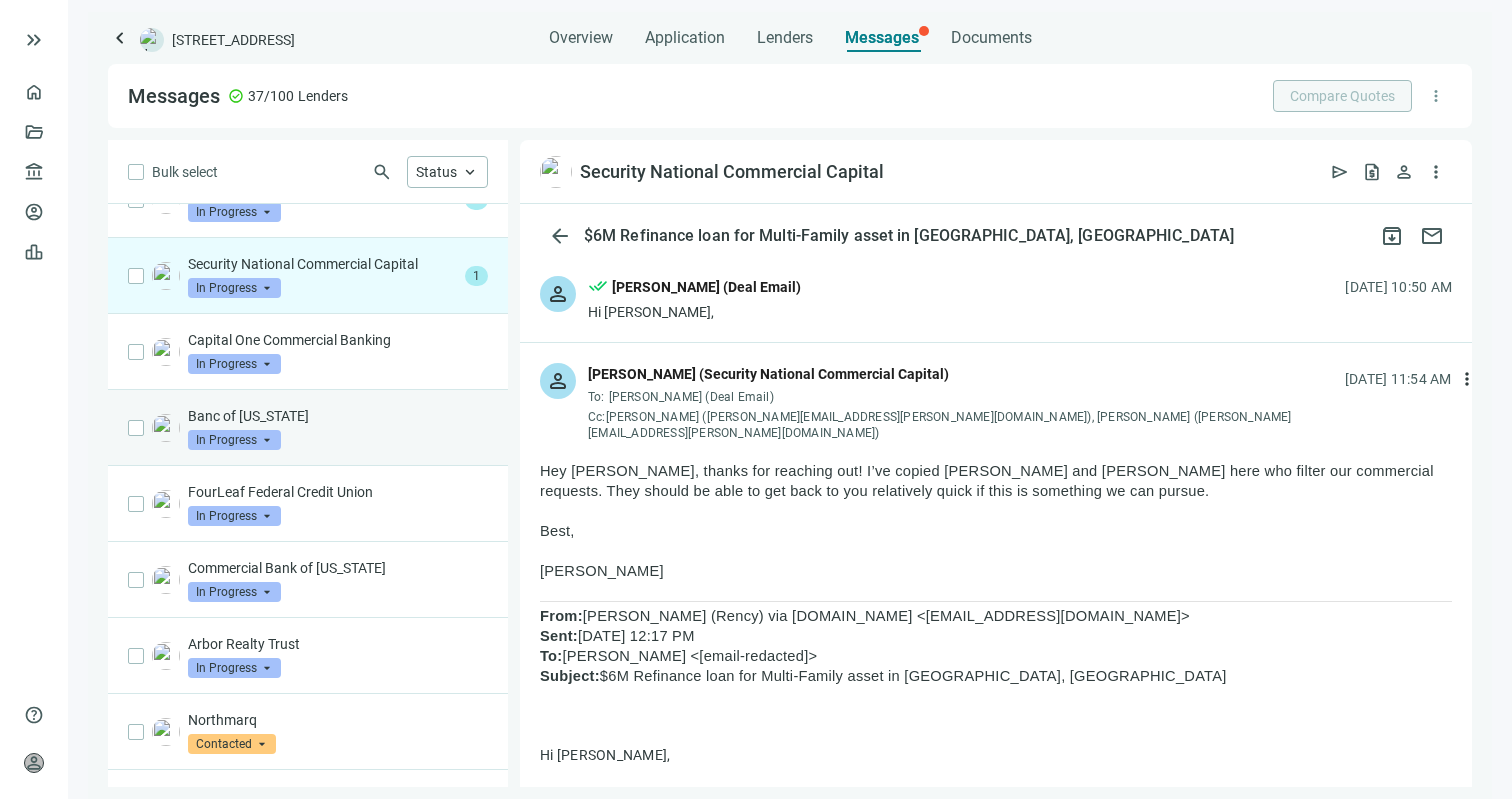 scroll, scrollTop: 725, scrollLeft: 0, axis: vertical 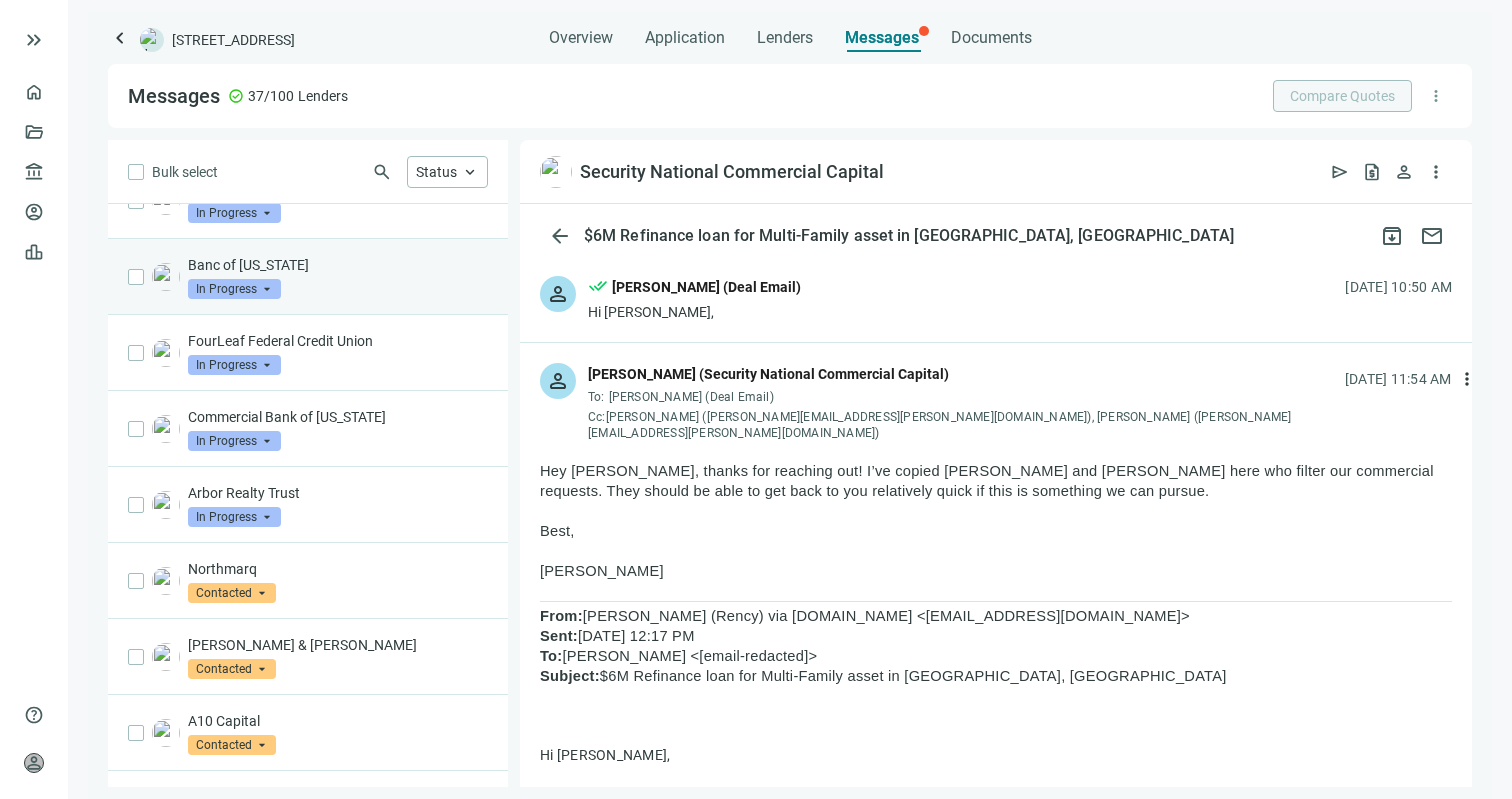 click on "Commercial Bank of [US_STATE]" at bounding box center [338, 417] 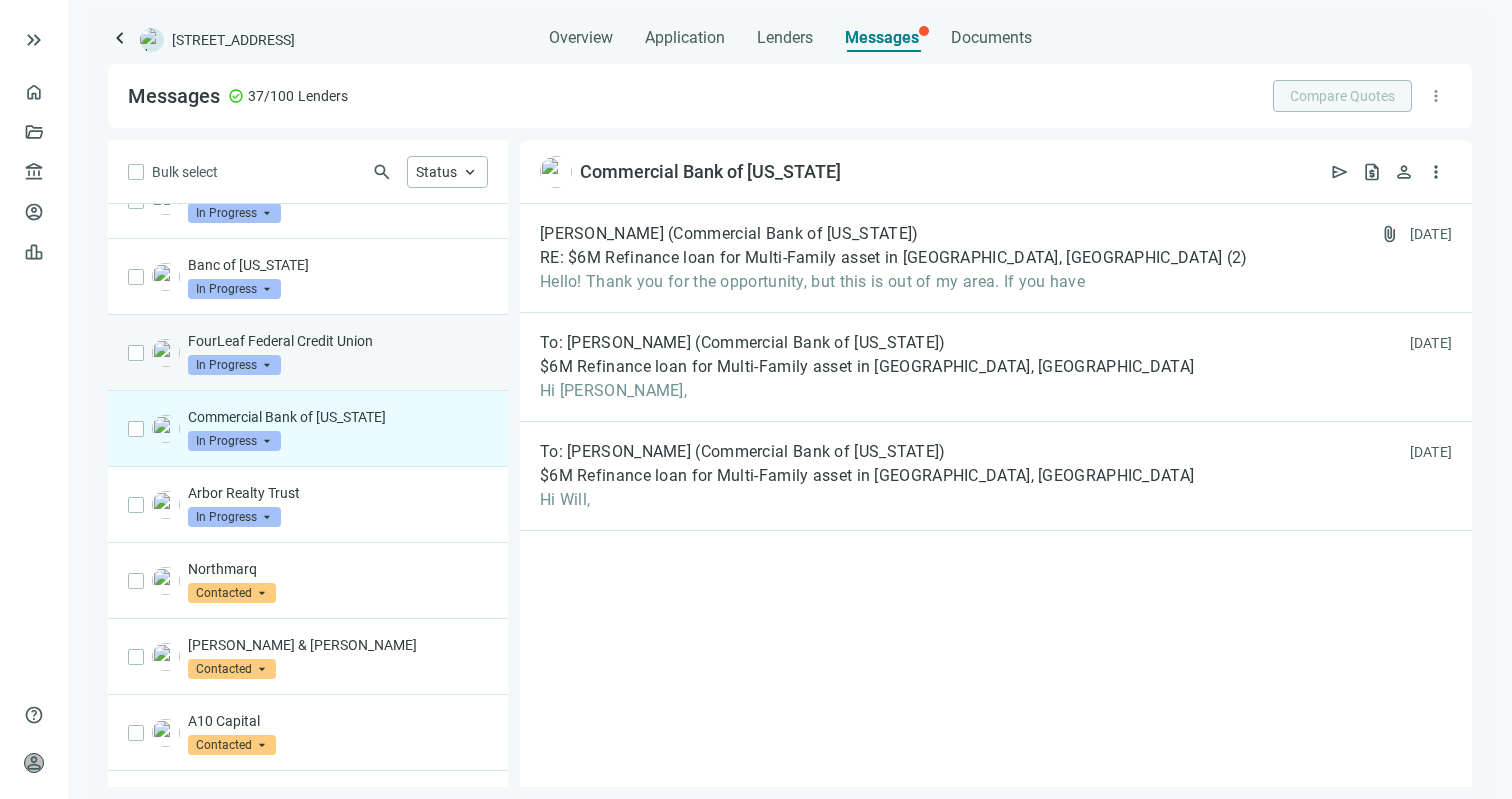 click on "FourLeaf Federal Credit Union In Progress arrow_drop_down" at bounding box center (338, 353) 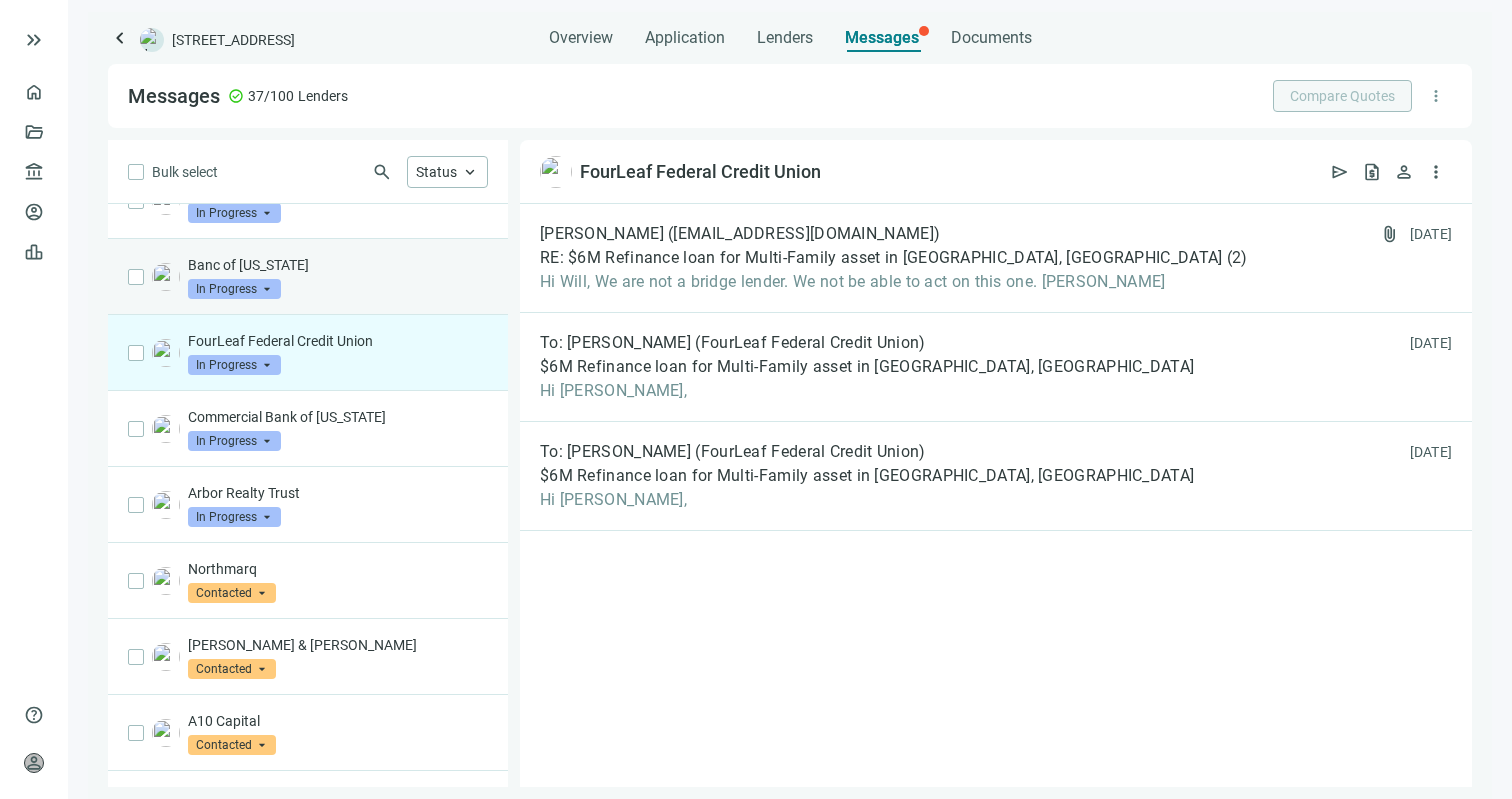 click on "Banc of California In Progress arrow_drop_down" at bounding box center [308, 277] 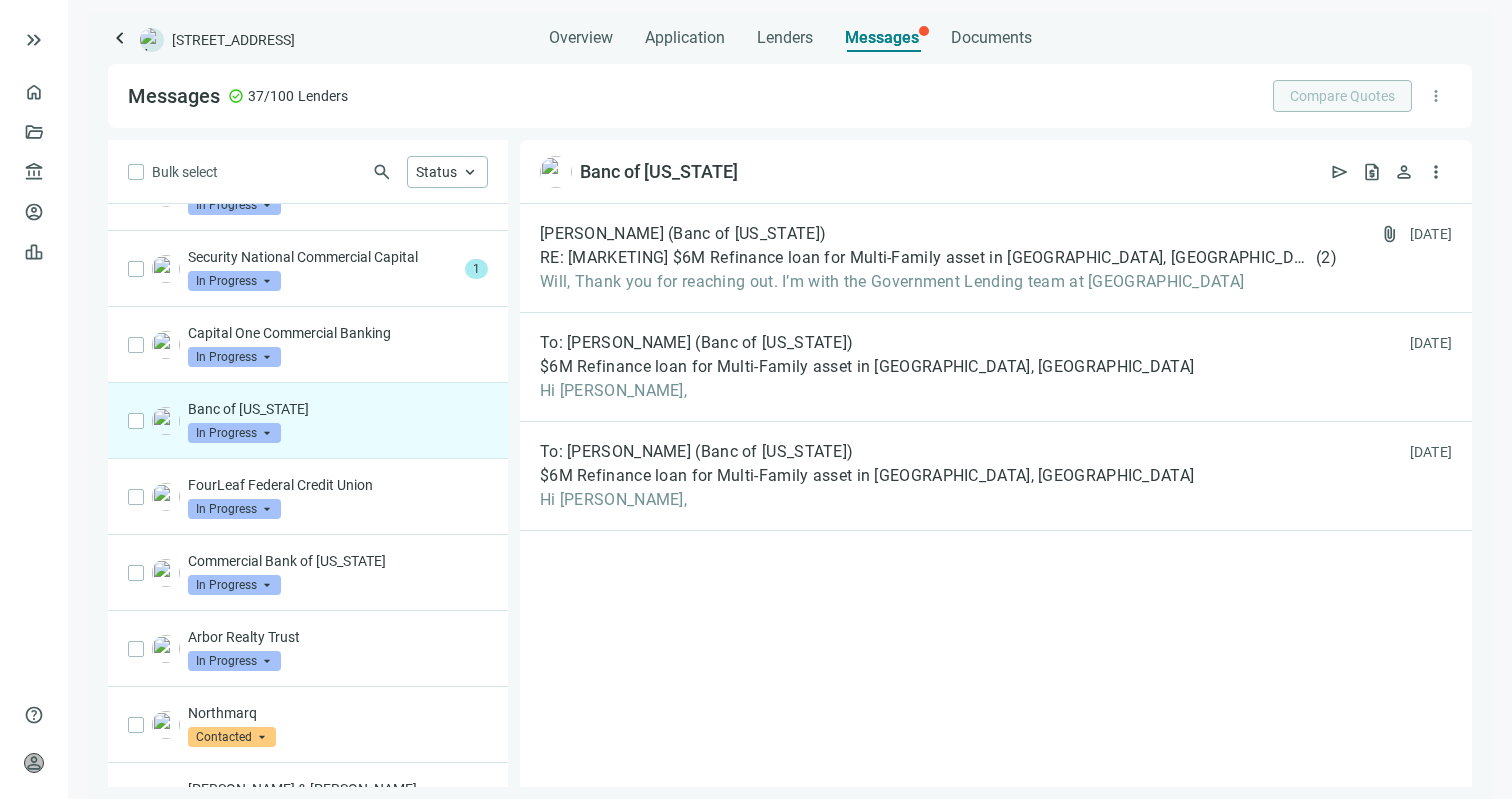 scroll, scrollTop: 573, scrollLeft: 0, axis: vertical 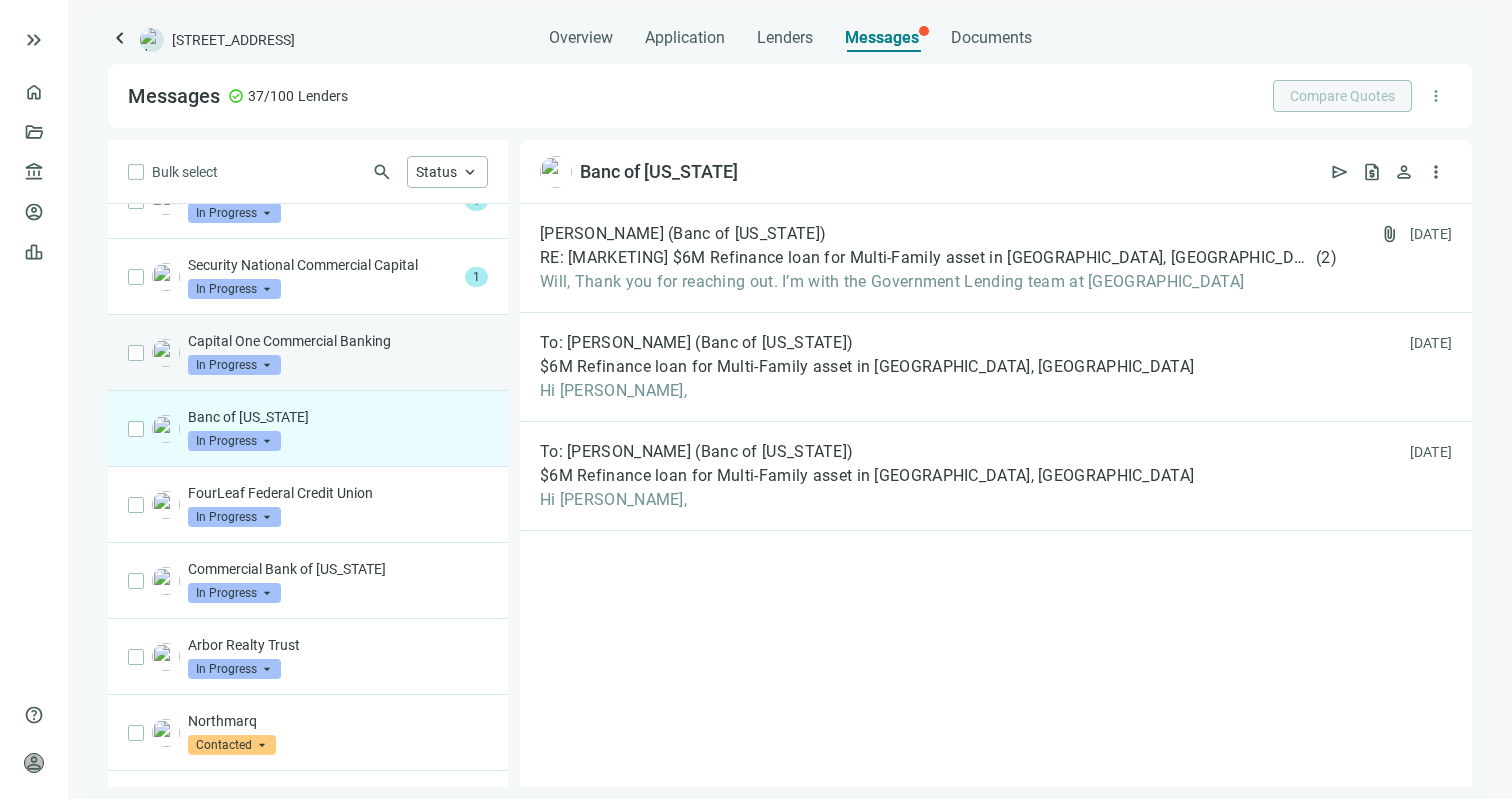 click on "Capital One Commercial Banking" at bounding box center [338, 341] 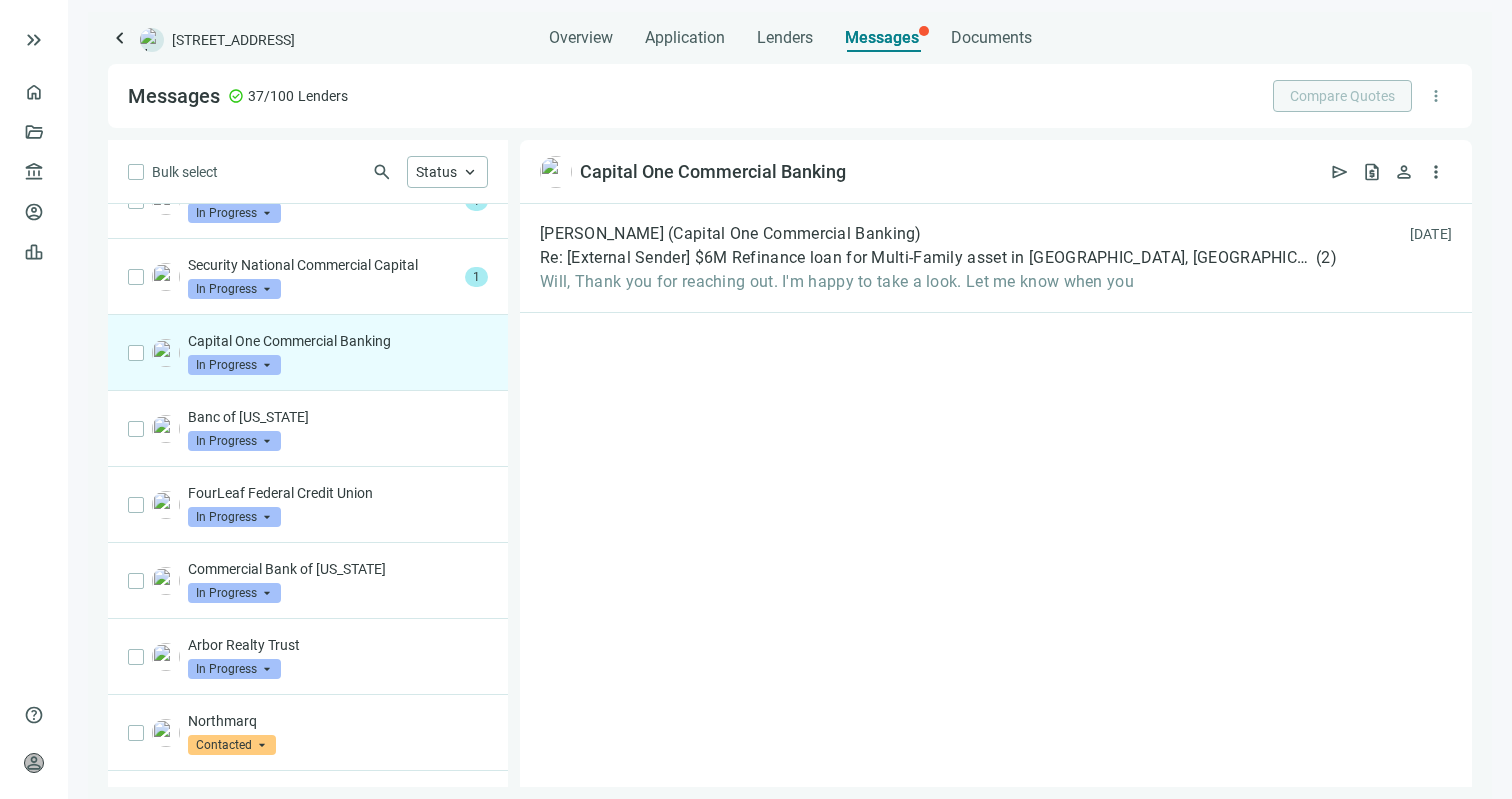 scroll, scrollTop: 541, scrollLeft: 0, axis: vertical 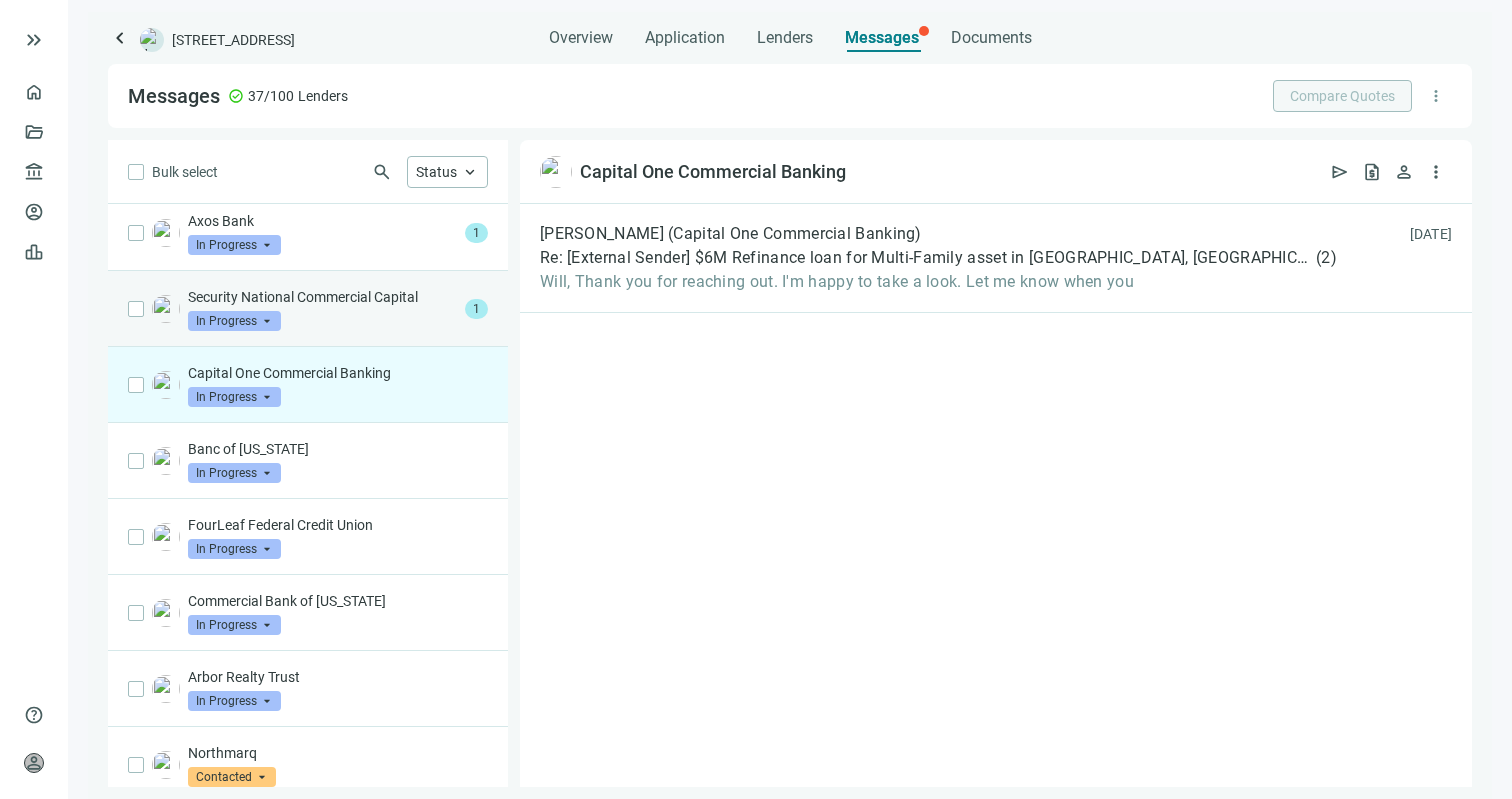 click on "Security National Commercial Capital In Progress arrow_drop_down" at bounding box center [322, 309] 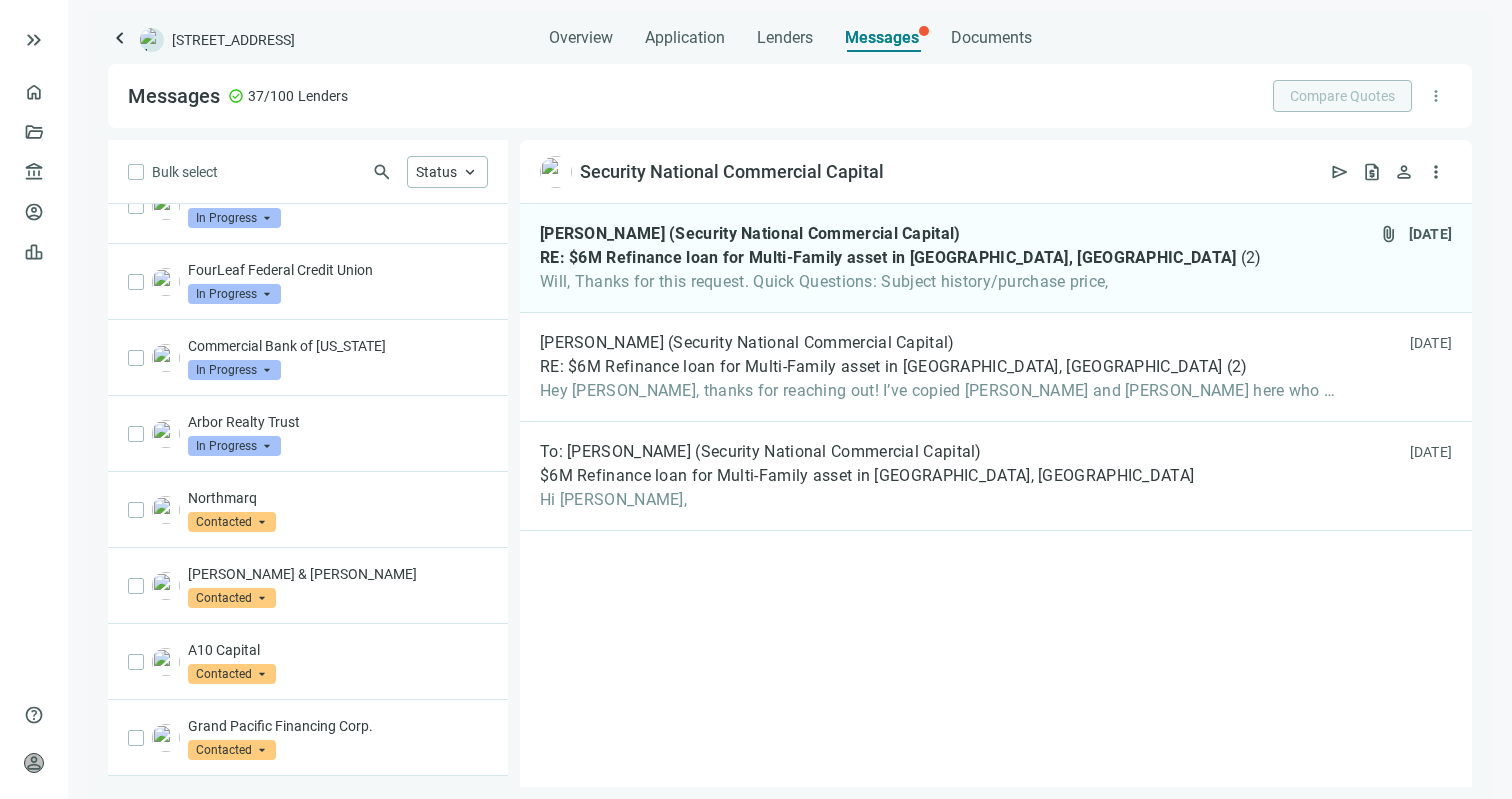 scroll, scrollTop: 776, scrollLeft: 0, axis: vertical 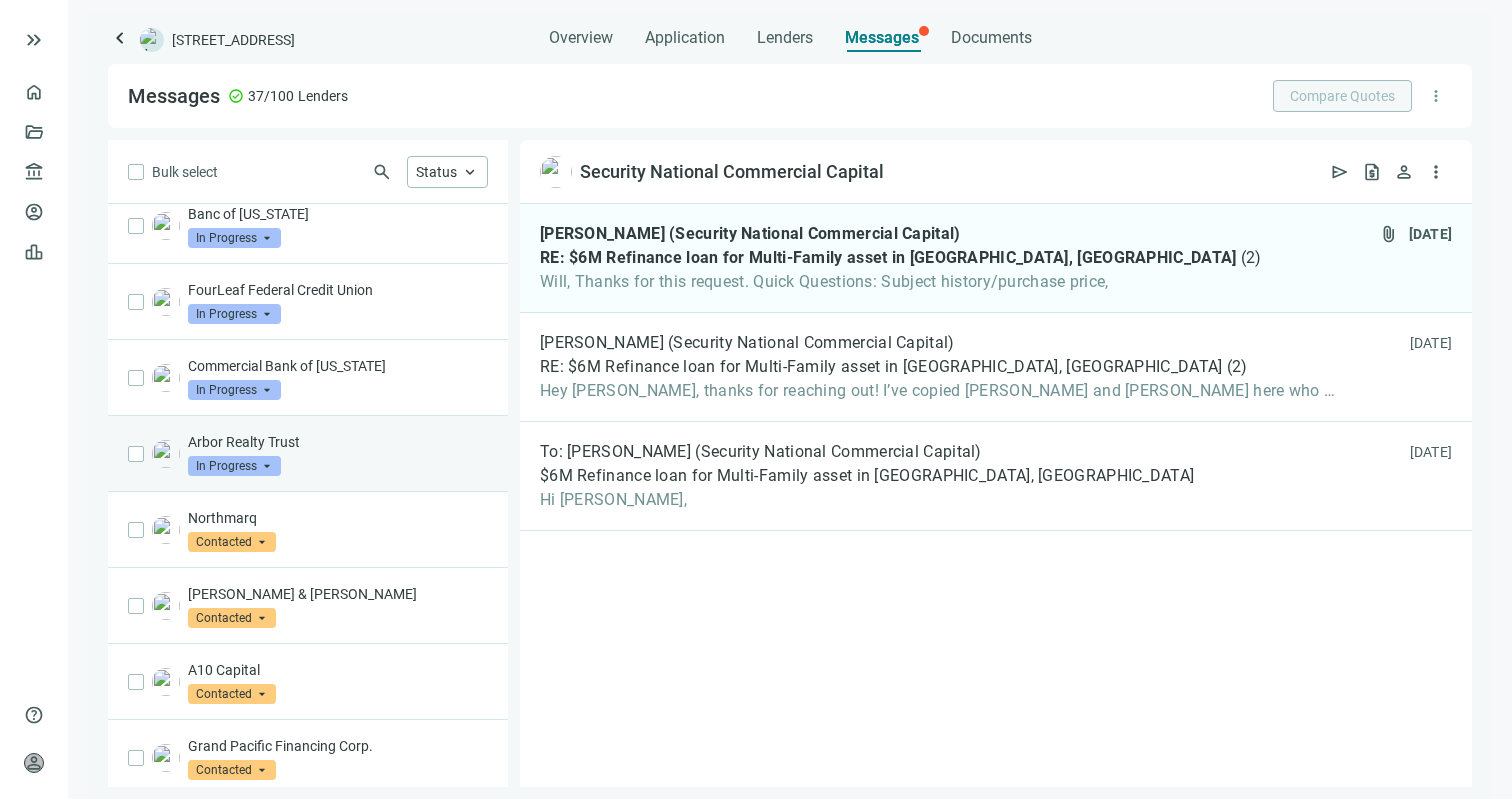 click on "Arbor Realty Trust In Progress arrow_drop_down" at bounding box center (338, 454) 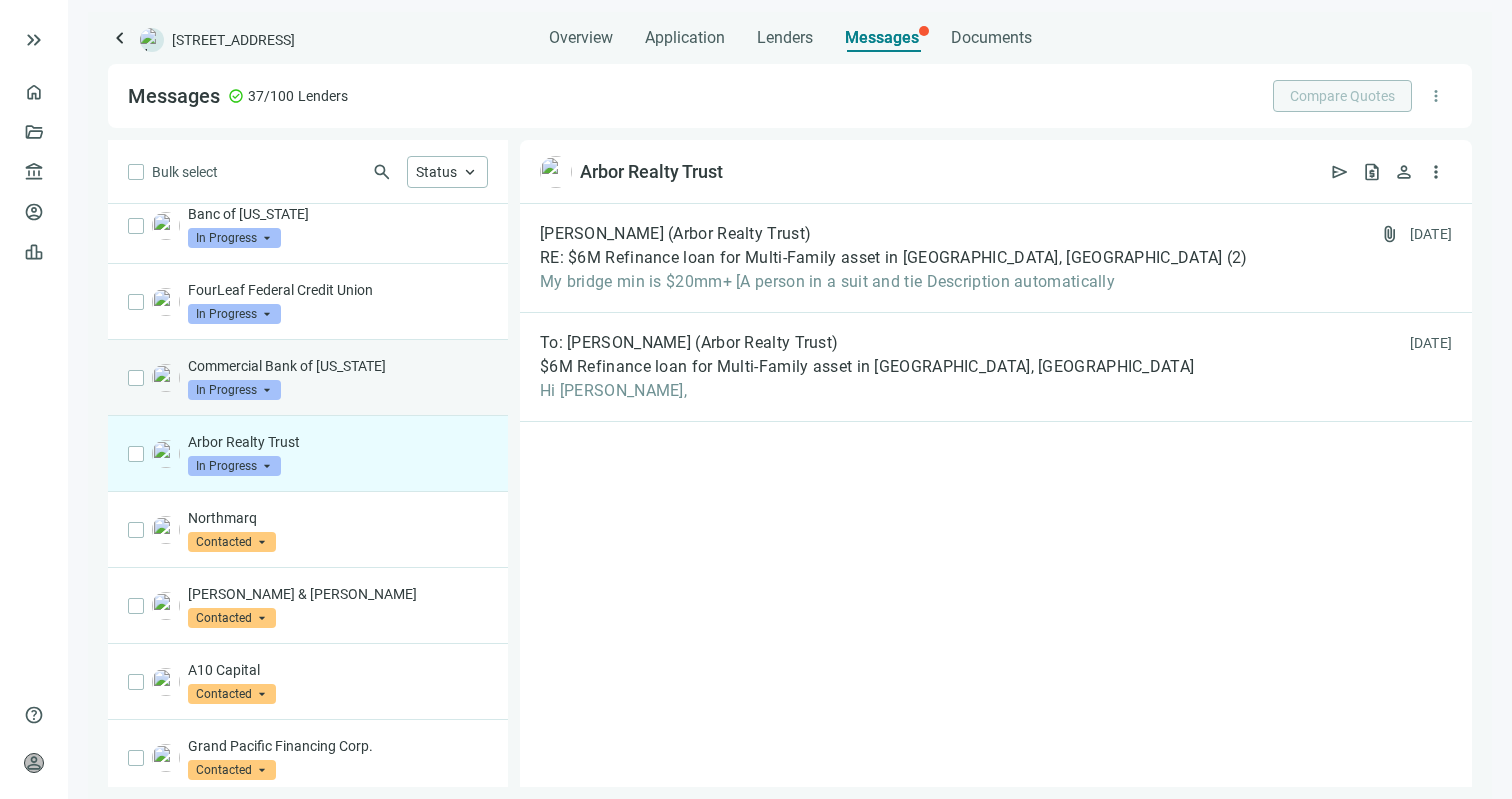 click on "Commercial Bank of Texas In Progress arrow_drop_down" at bounding box center (338, 378) 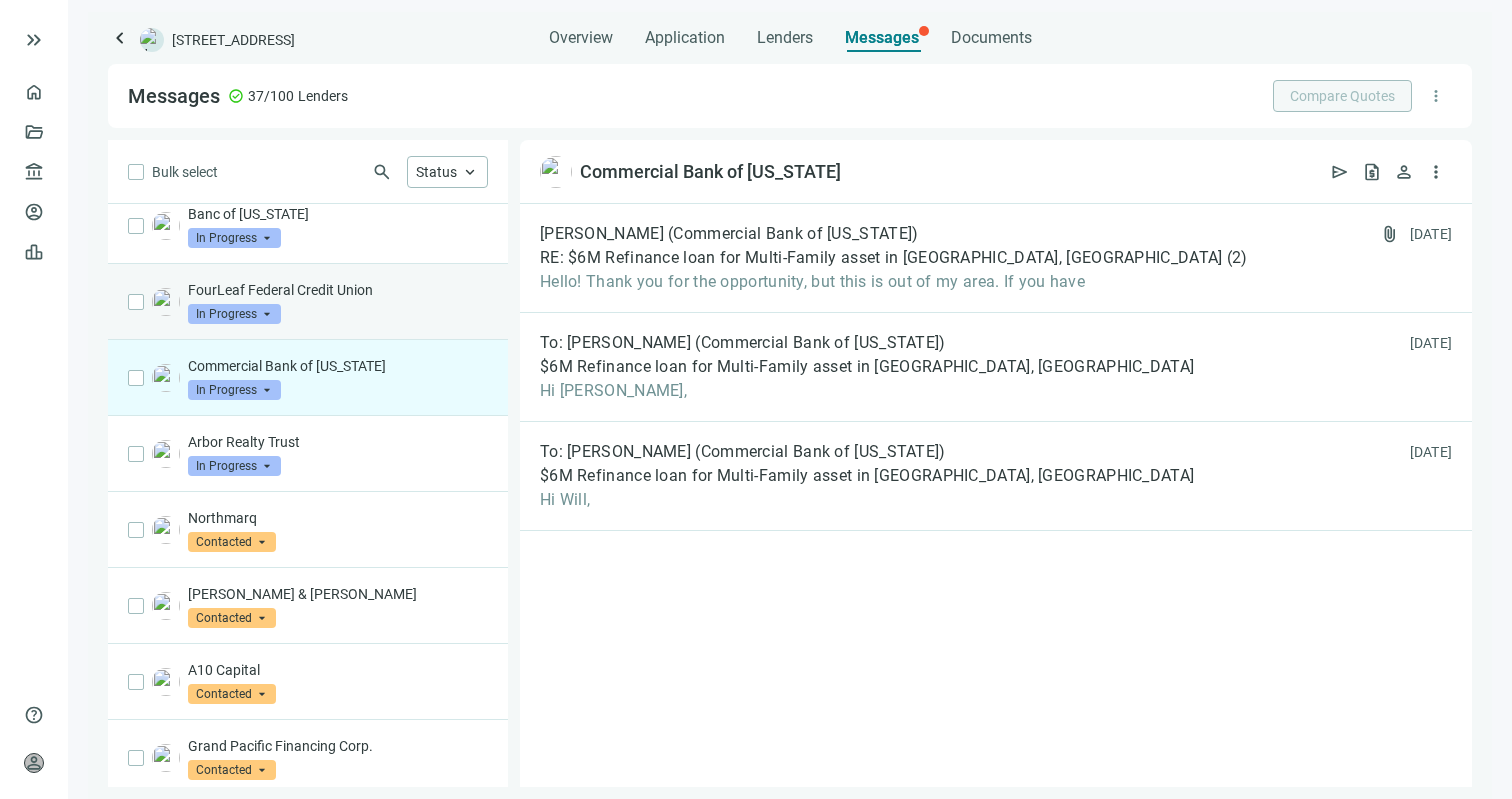 click on "FourLeaf Federal Credit Union In Progress arrow_drop_down" at bounding box center [338, 302] 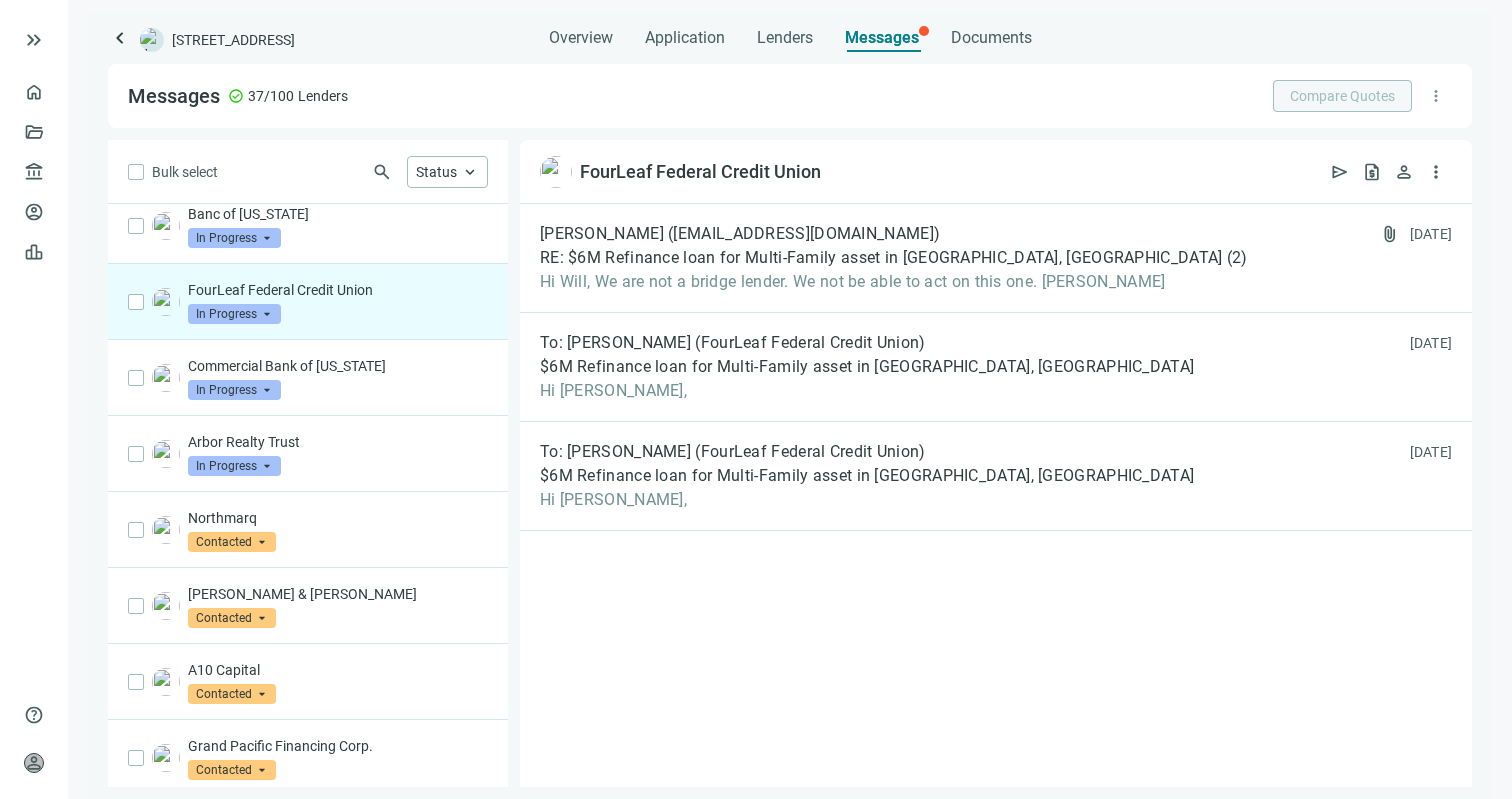scroll, scrollTop: 684, scrollLeft: 0, axis: vertical 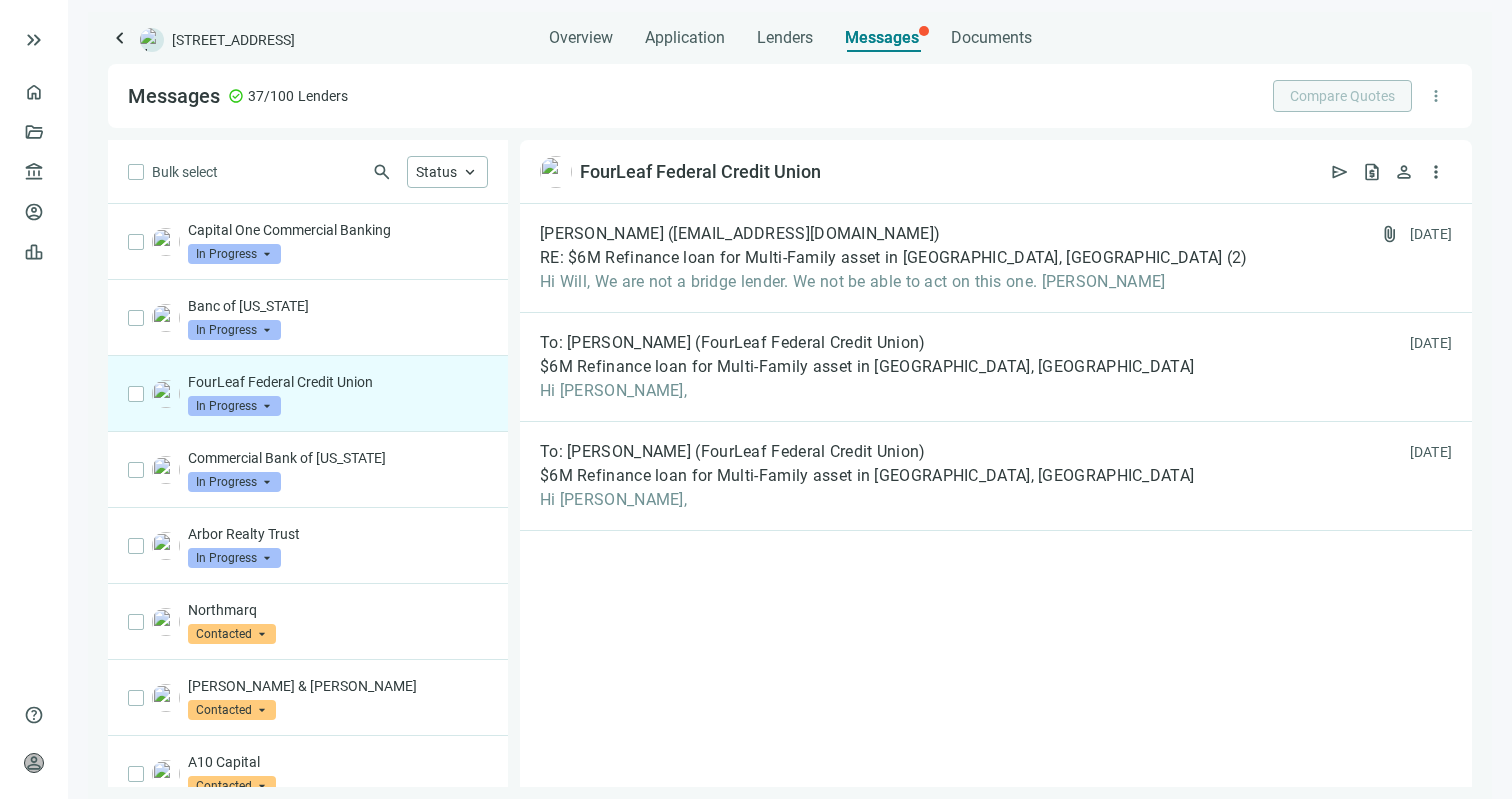 click on "Banc of California In Progress arrow_drop_down" at bounding box center (338, 318) 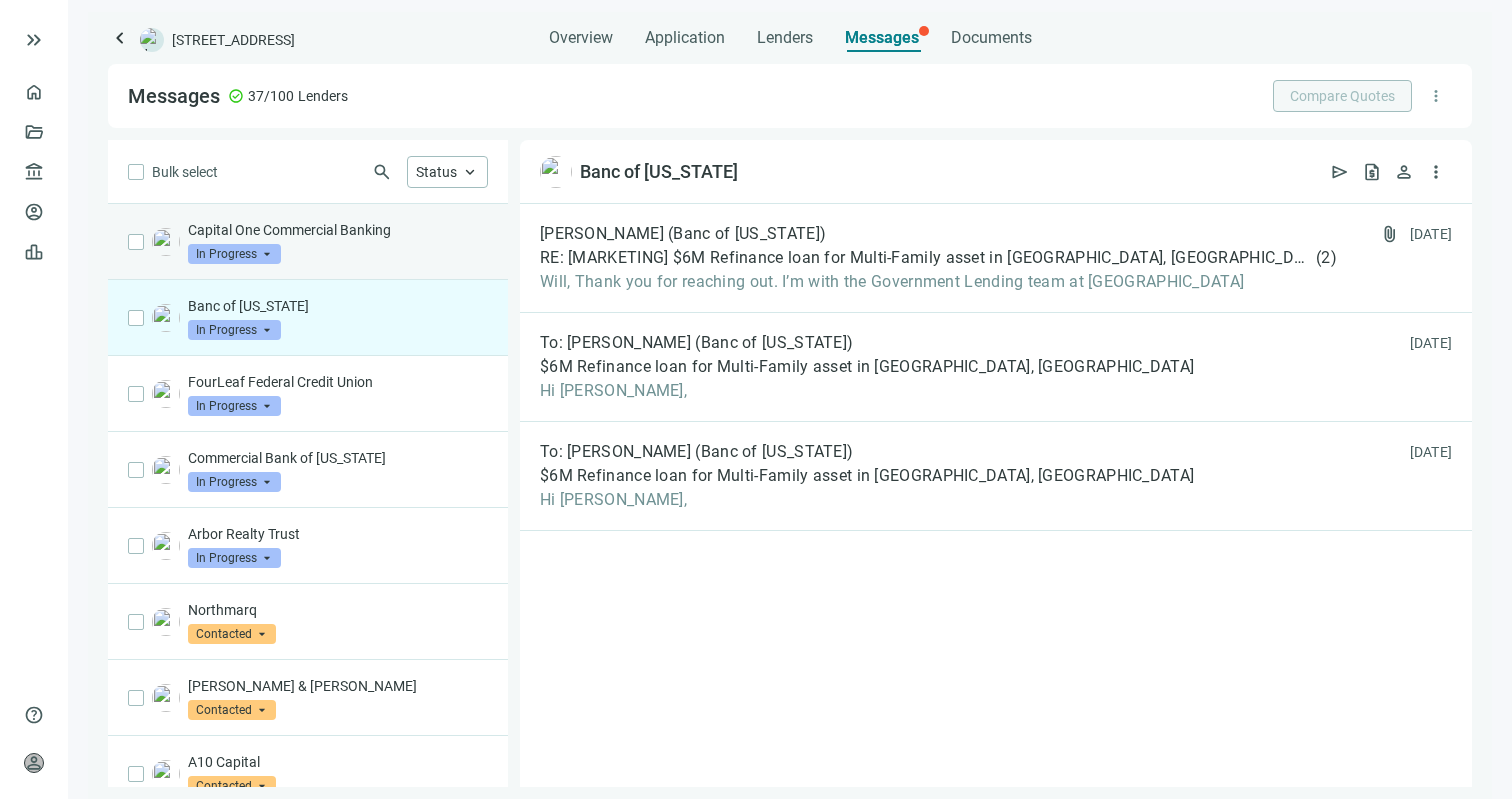 click on "Capital One Commercial Banking In Progress arrow_drop_down" at bounding box center [338, 242] 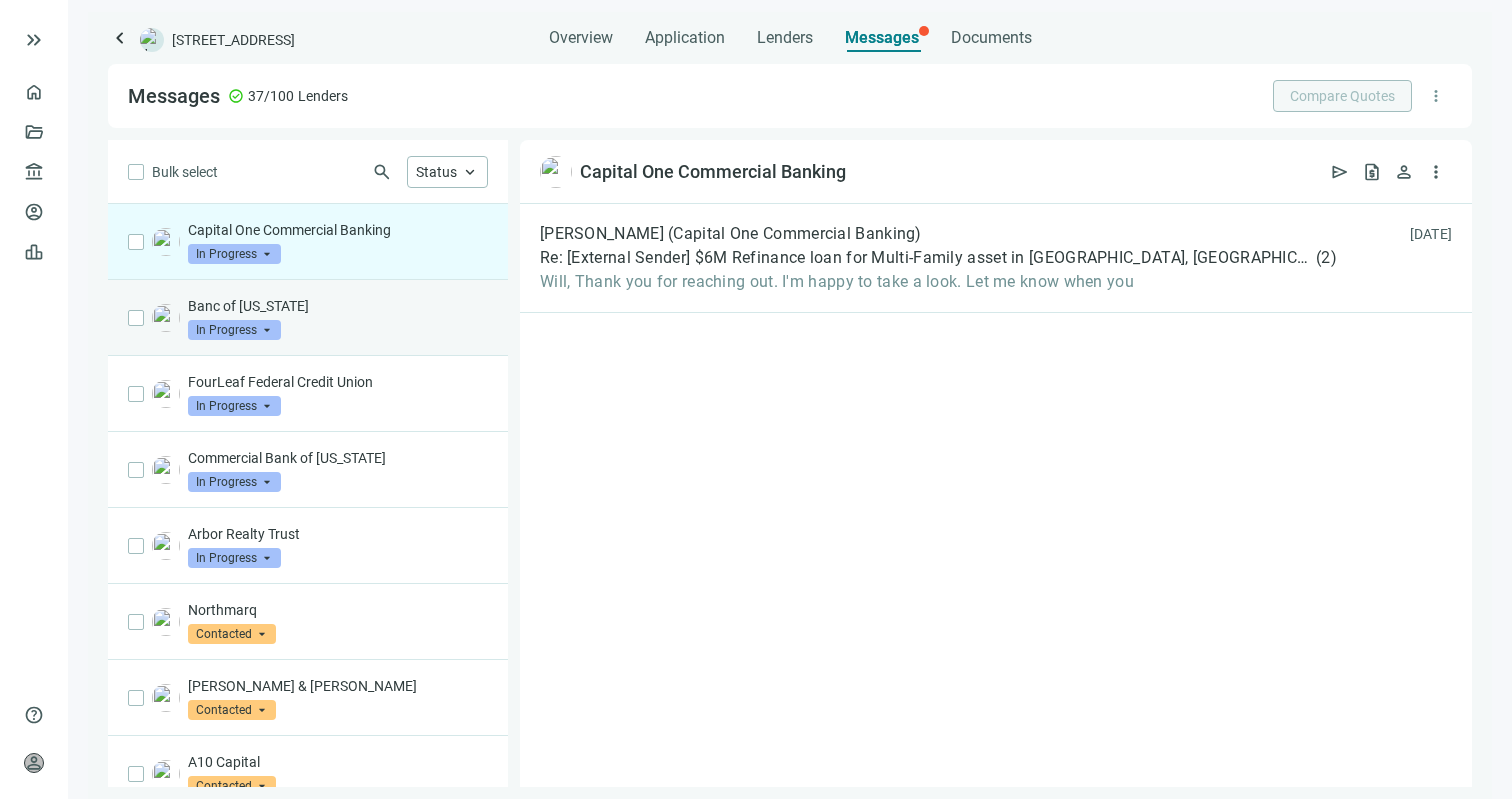 click on "Banc of California In Progress arrow_drop_down" at bounding box center (338, 318) 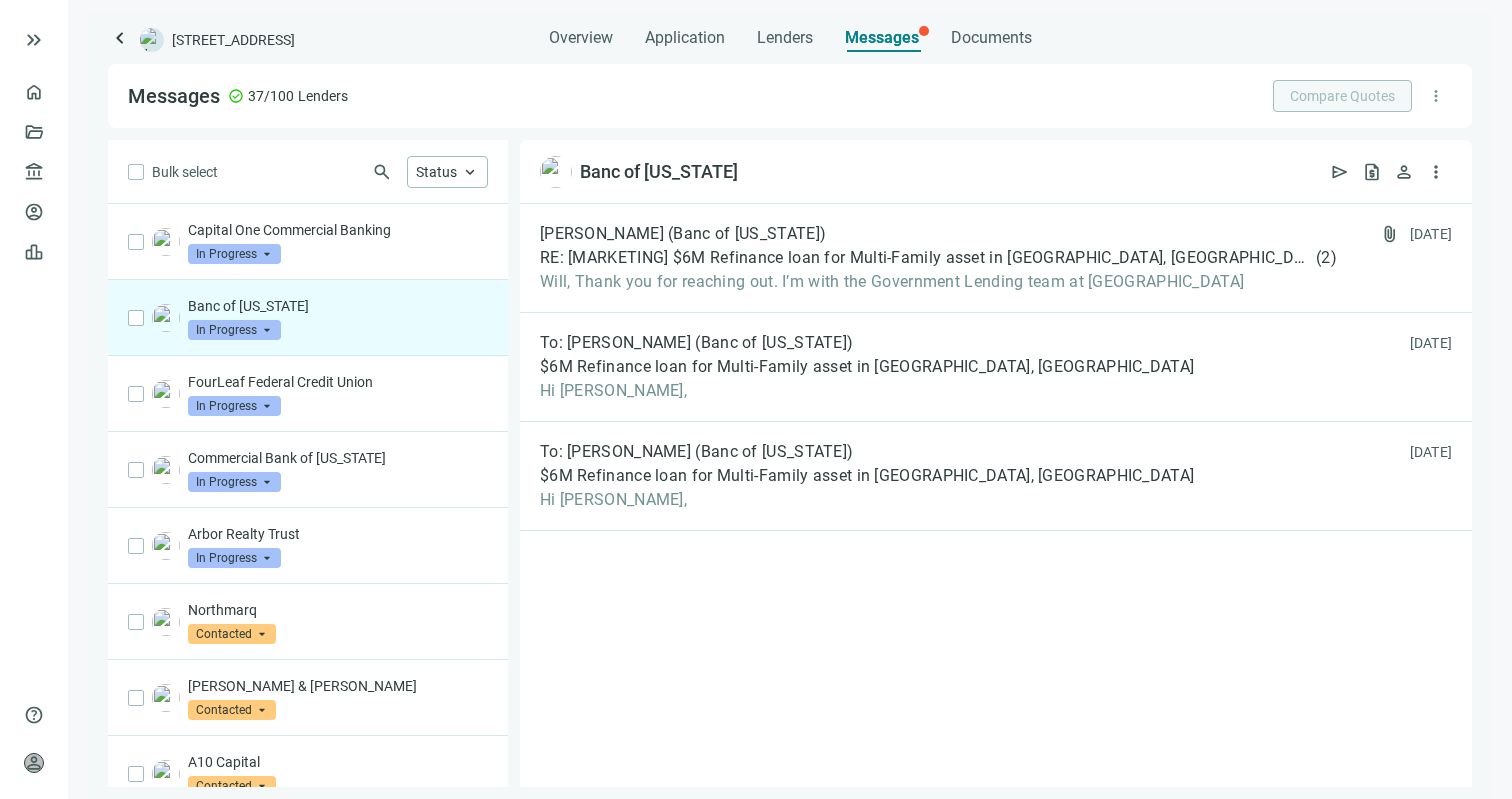 scroll, scrollTop: 552, scrollLeft: 0, axis: vertical 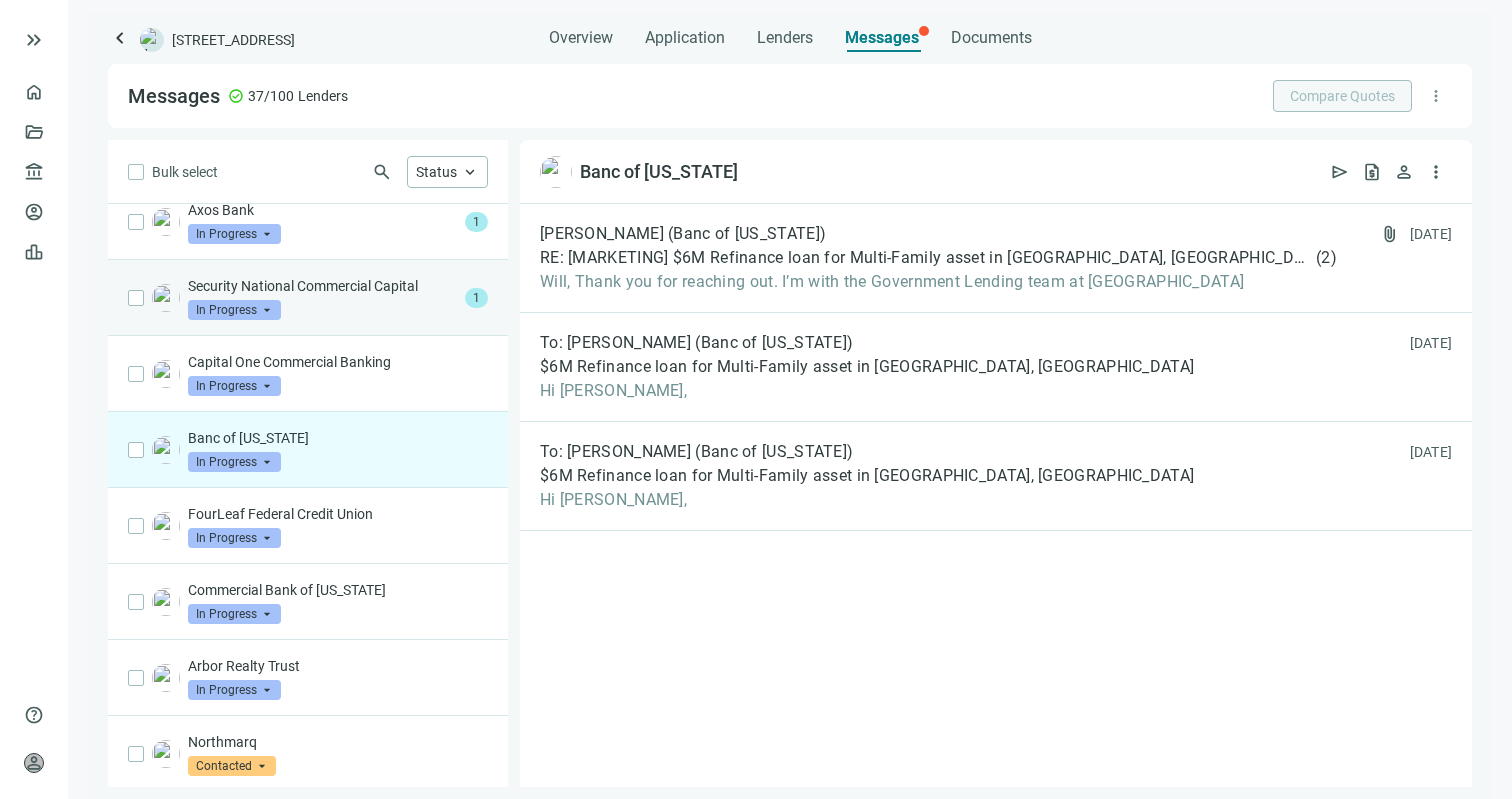 click on "Security National Commercial Capital In Progress arrow_drop_down" at bounding box center (322, 298) 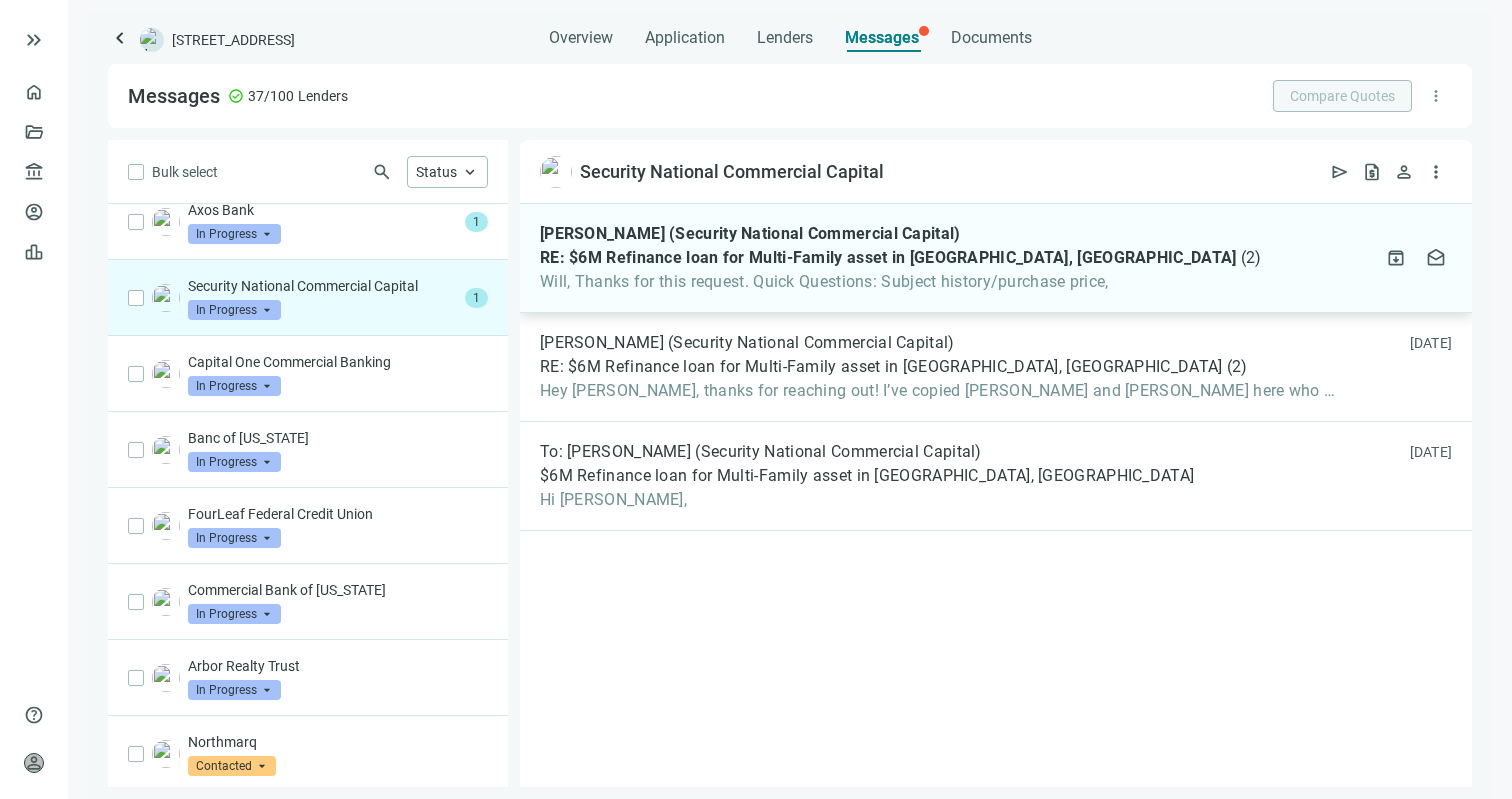 click on "Henry Kesler (Security National Commercial Capital) RE: $6M Refinance loan for Multi-Family asset in Houston, TX ( 2 ) Will, Thanks for this request. Quick Questions: Subject history/purchase price, attach_file 07.09.2025 archive drafts" at bounding box center (996, 258) 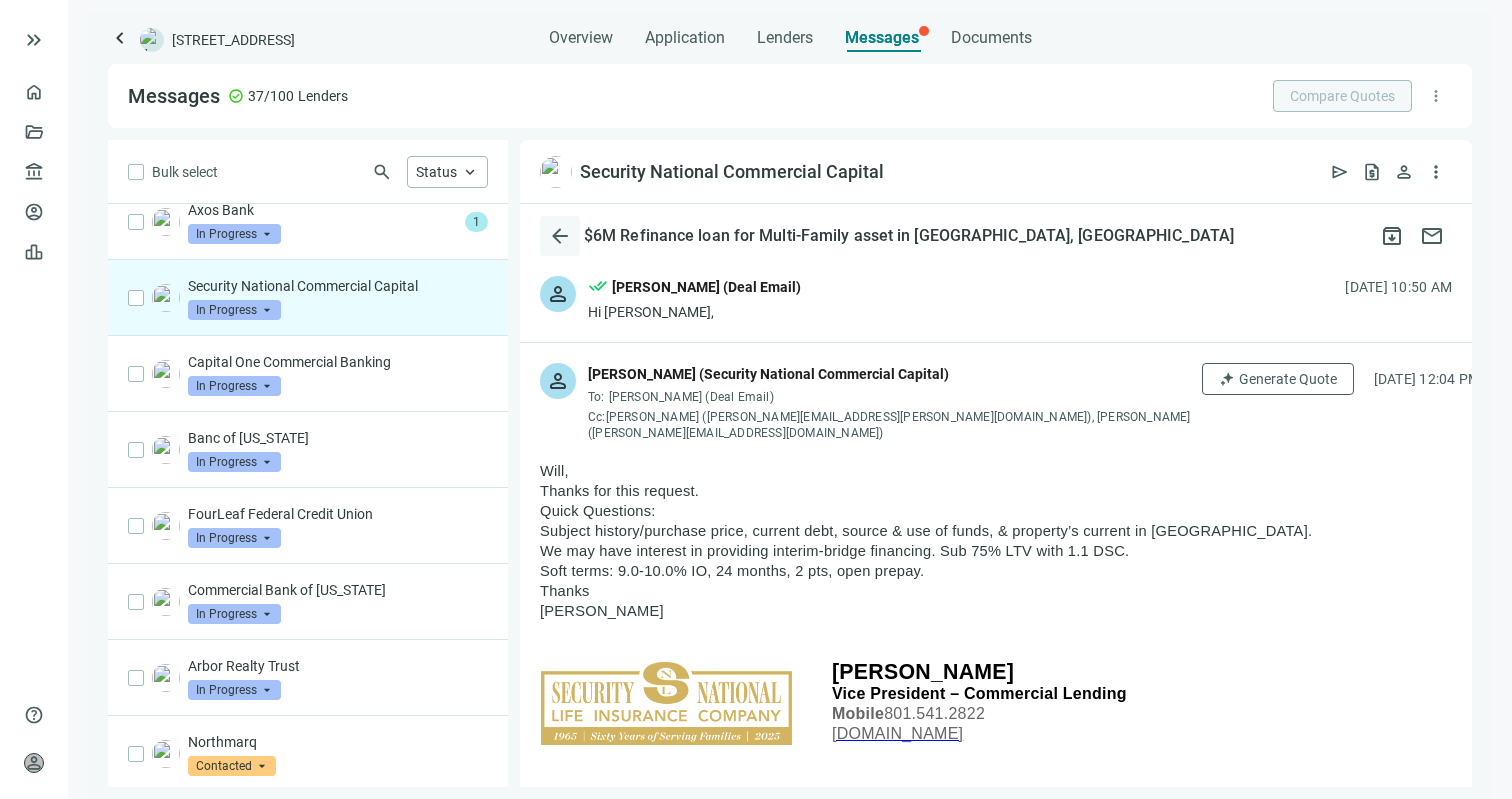 click on "arrow_back" at bounding box center [560, 236] 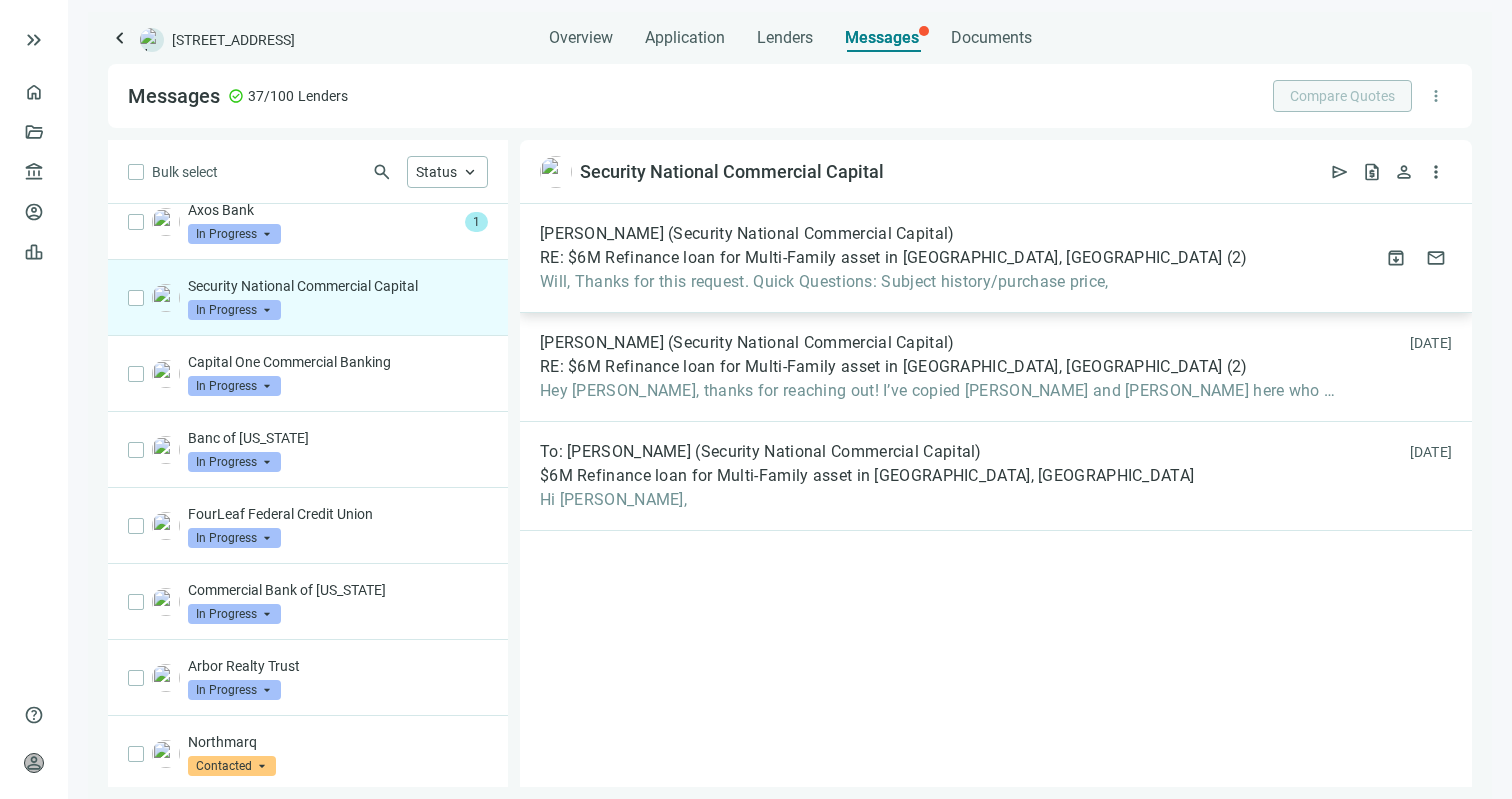 click on "Will, Thanks for this request. Quick Questions: Subject history/purchase price," at bounding box center (893, 282) 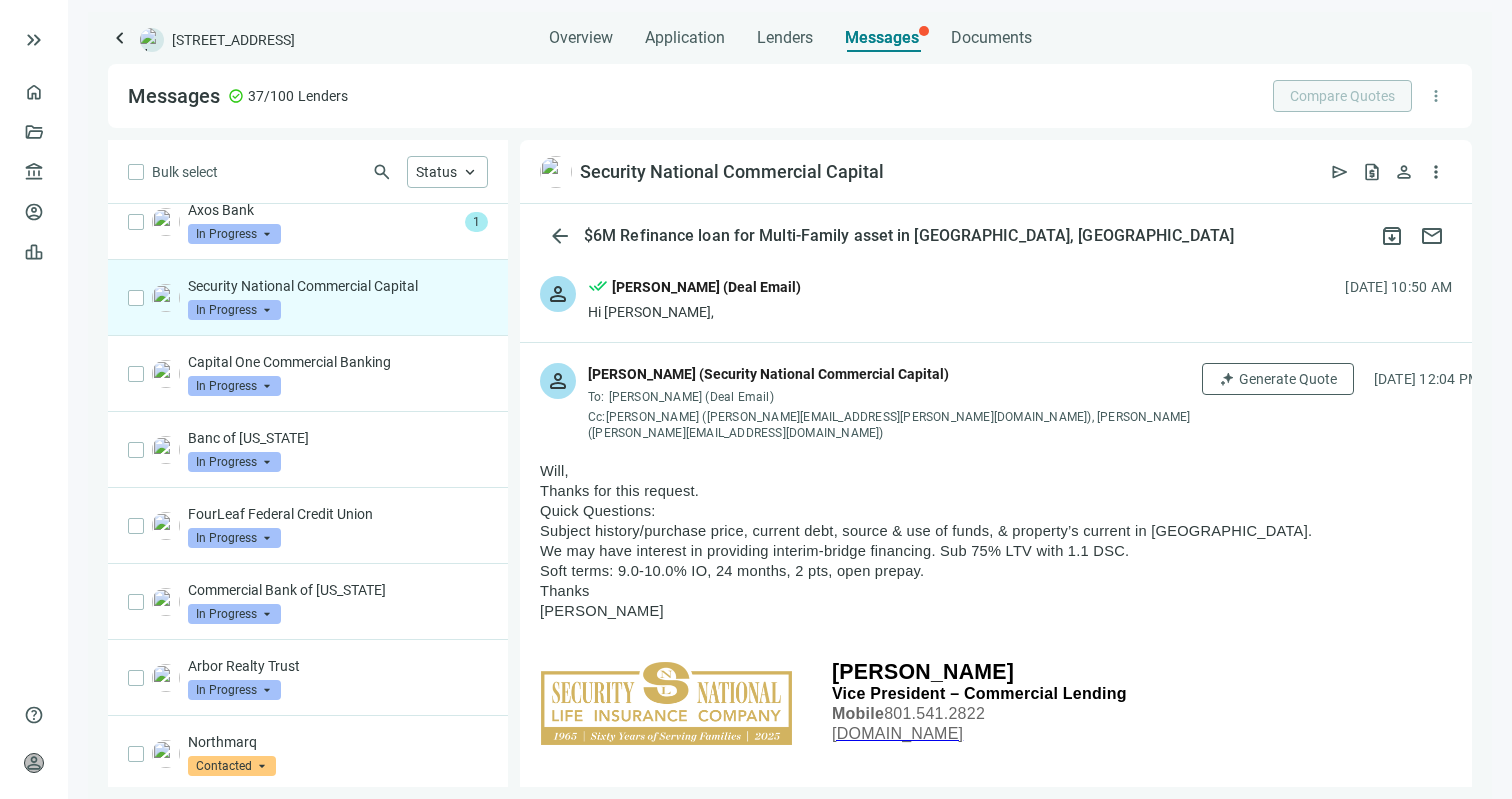 click on "more_vert" at bounding box center [1495, 379] 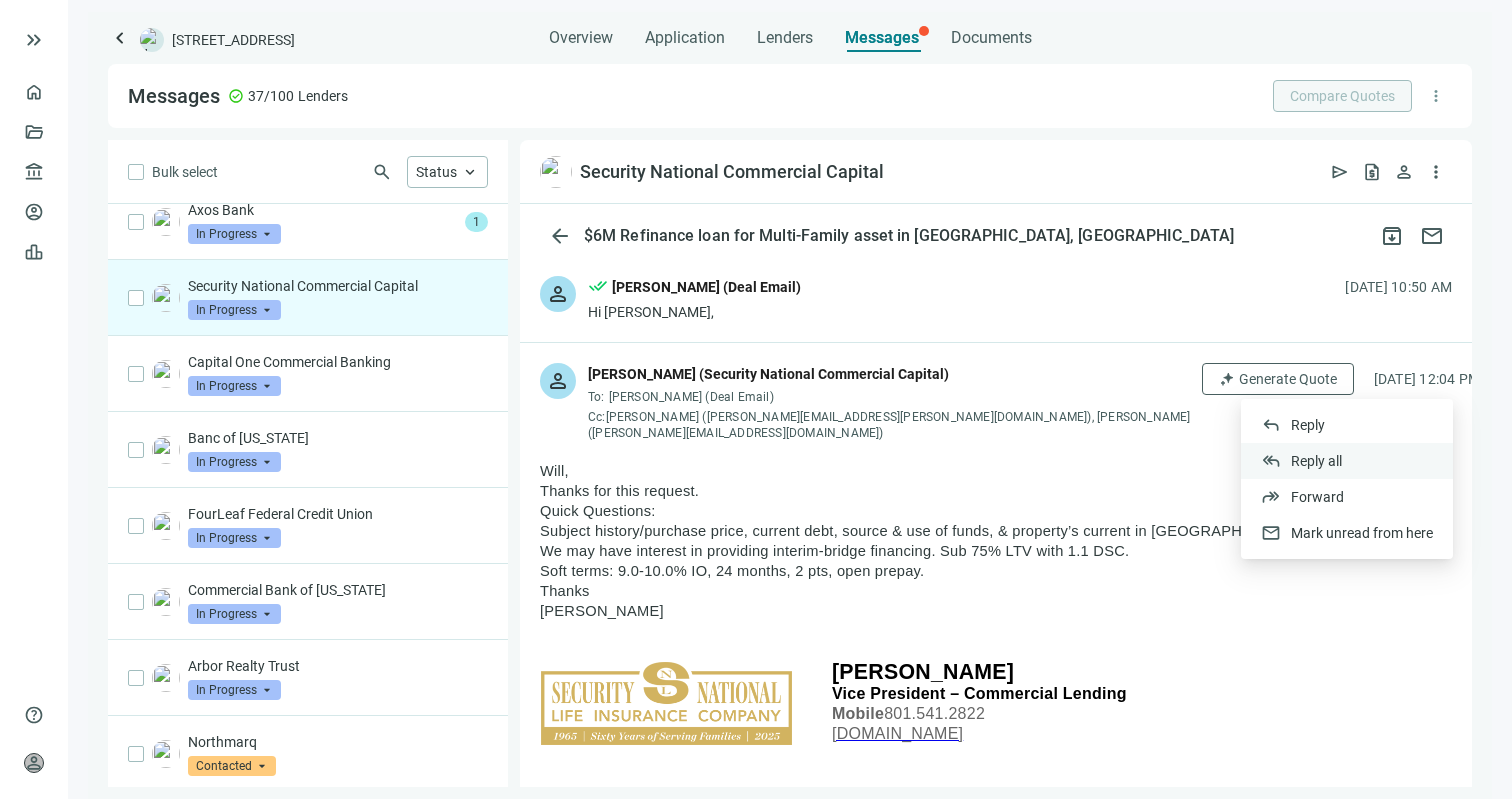 click on "reply_all Reply all" at bounding box center (1347, 461) 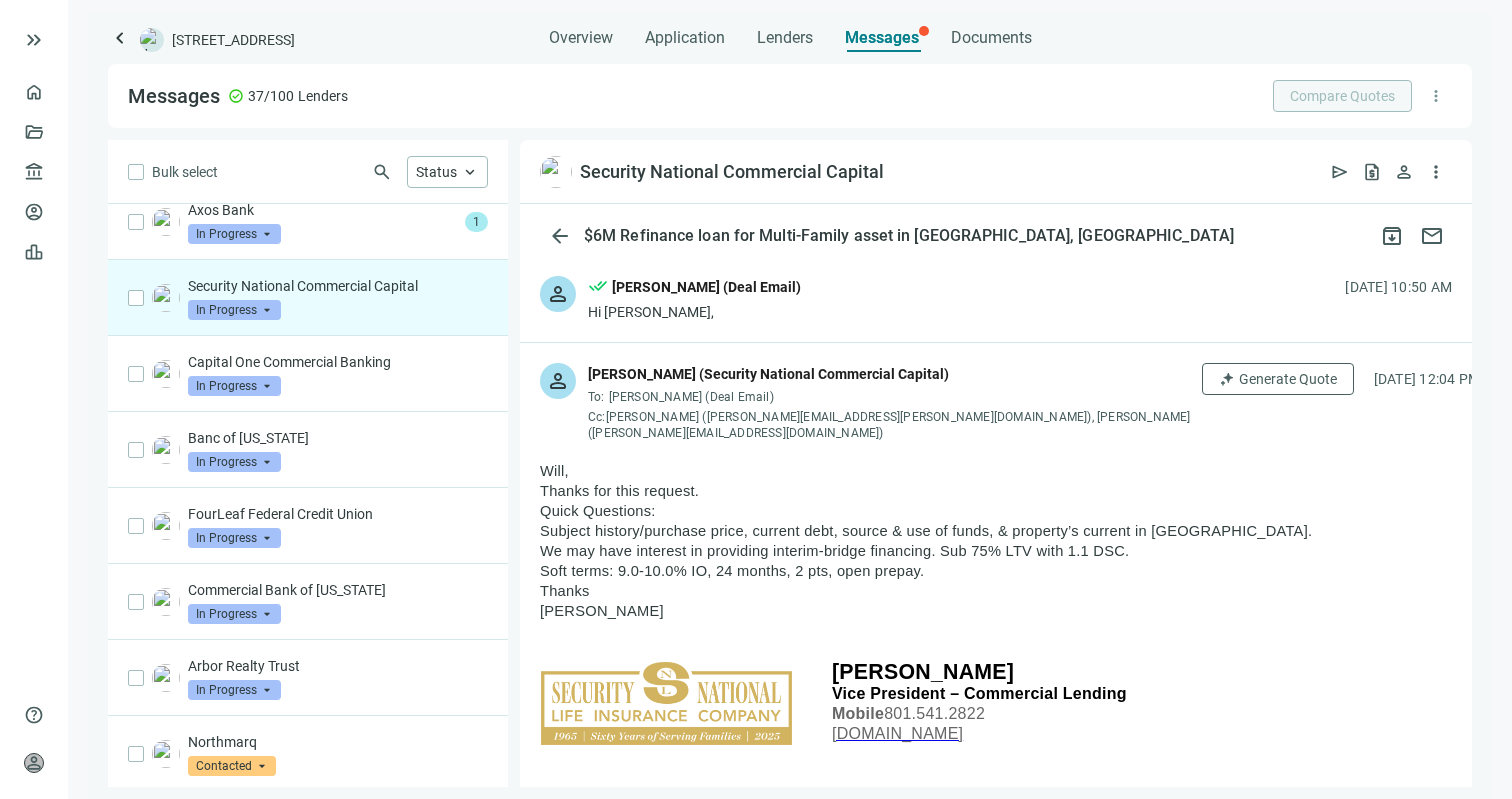 scroll, scrollTop: 0, scrollLeft: 0, axis: both 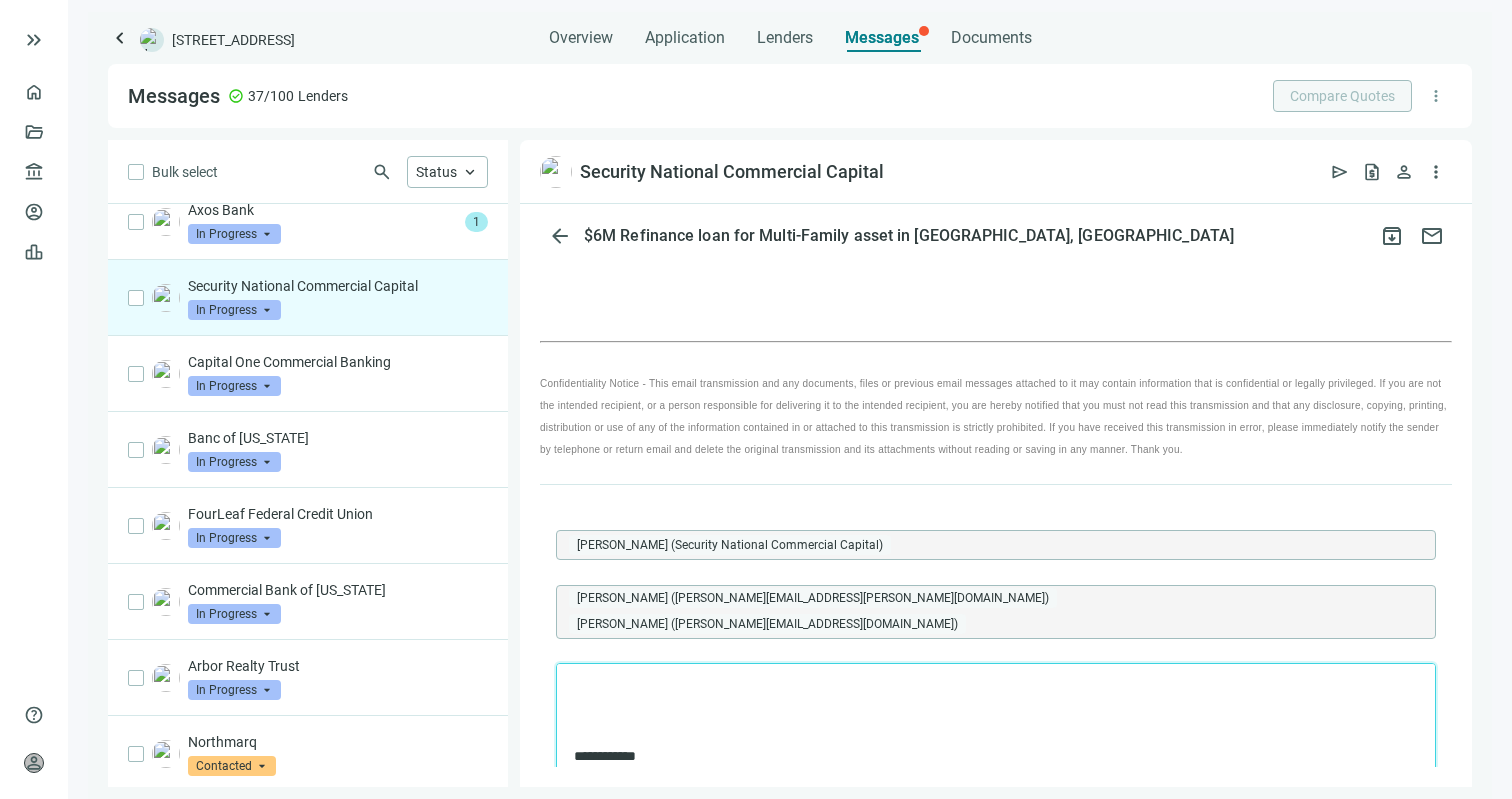 type 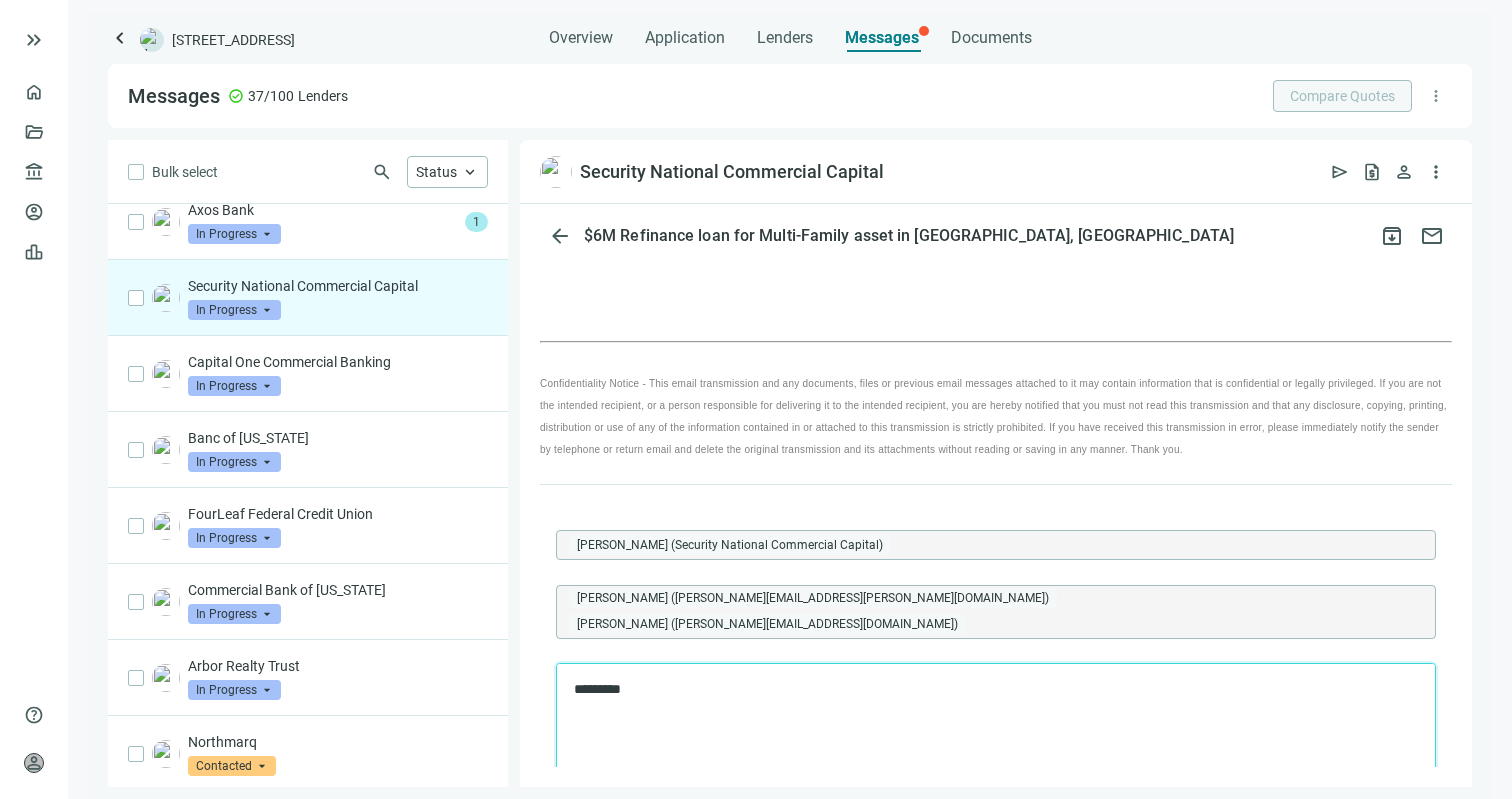 scroll, scrollTop: 1399, scrollLeft: 0, axis: vertical 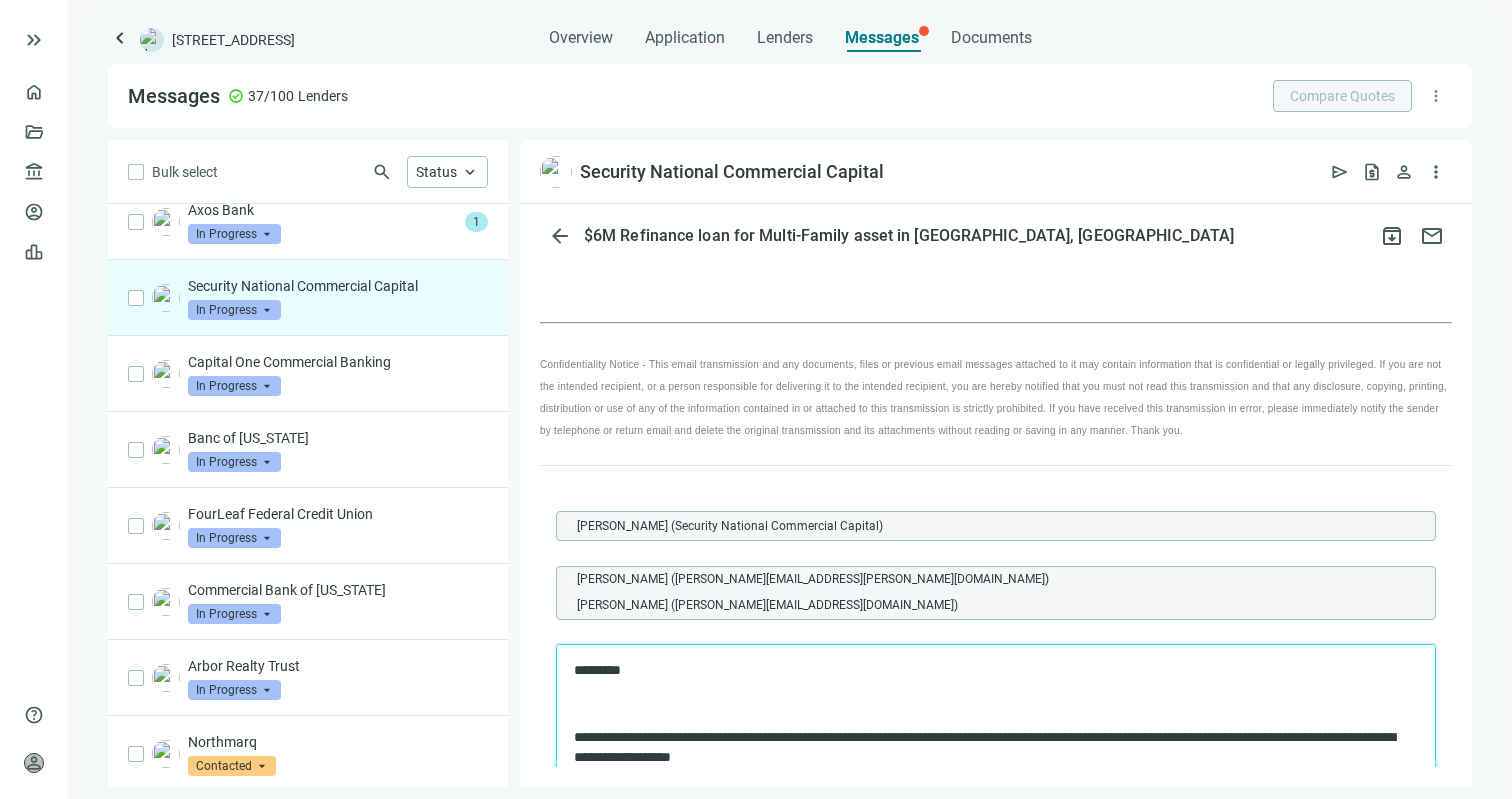 click on "**********" at bounding box center (986, 756) 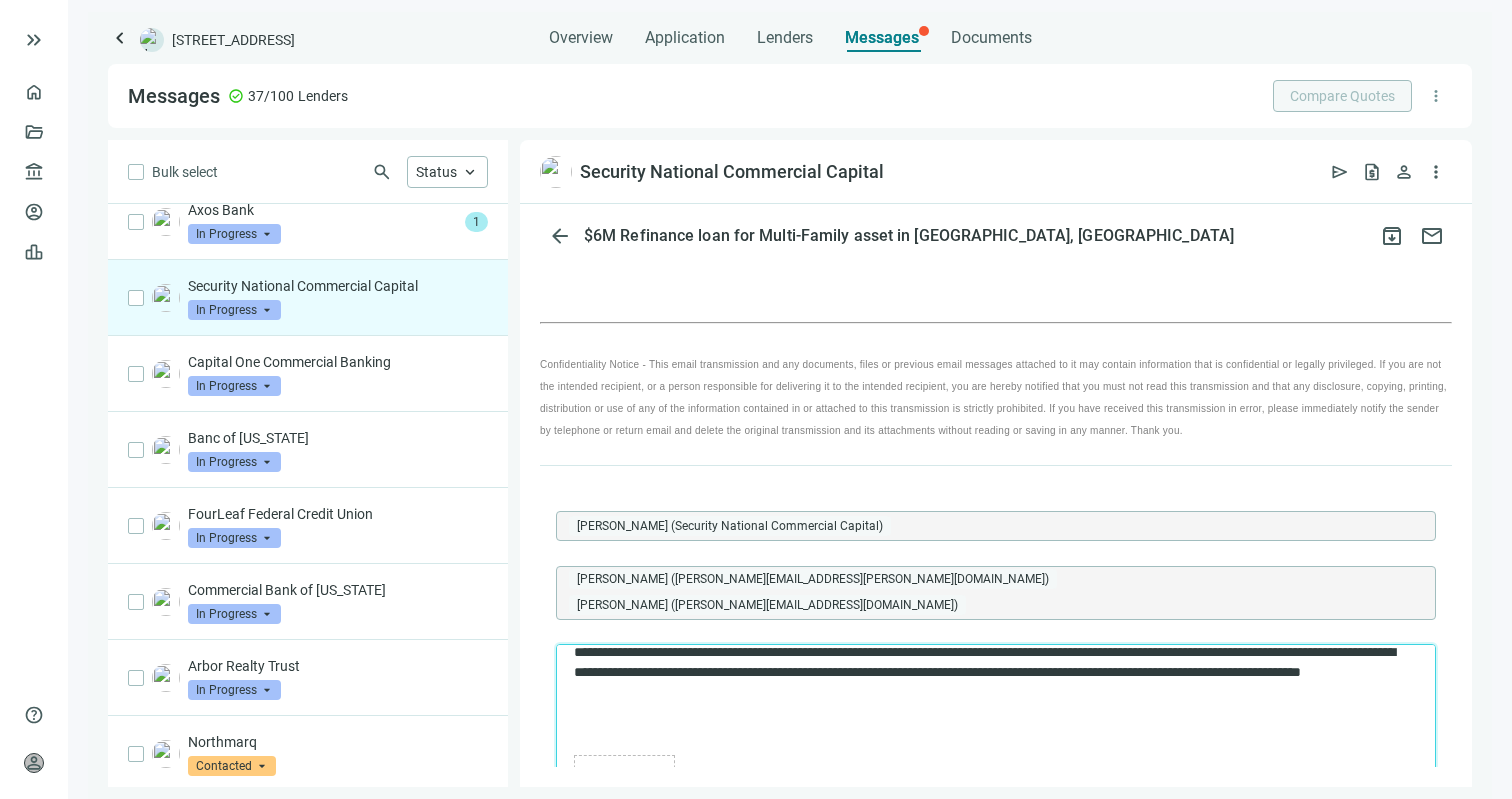 scroll, scrollTop: 46, scrollLeft: 0, axis: vertical 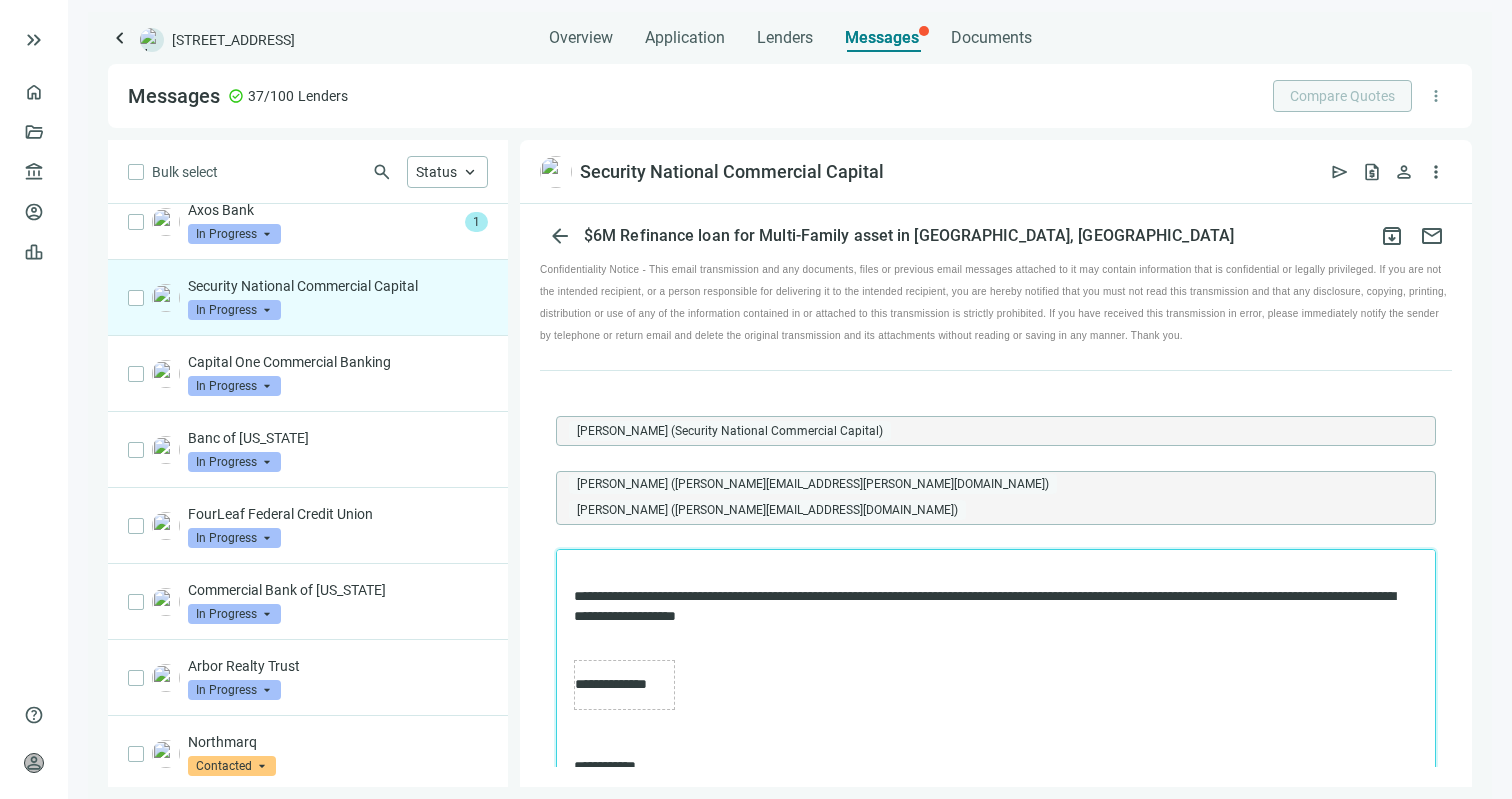 click on "**********" at bounding box center [996, 667] 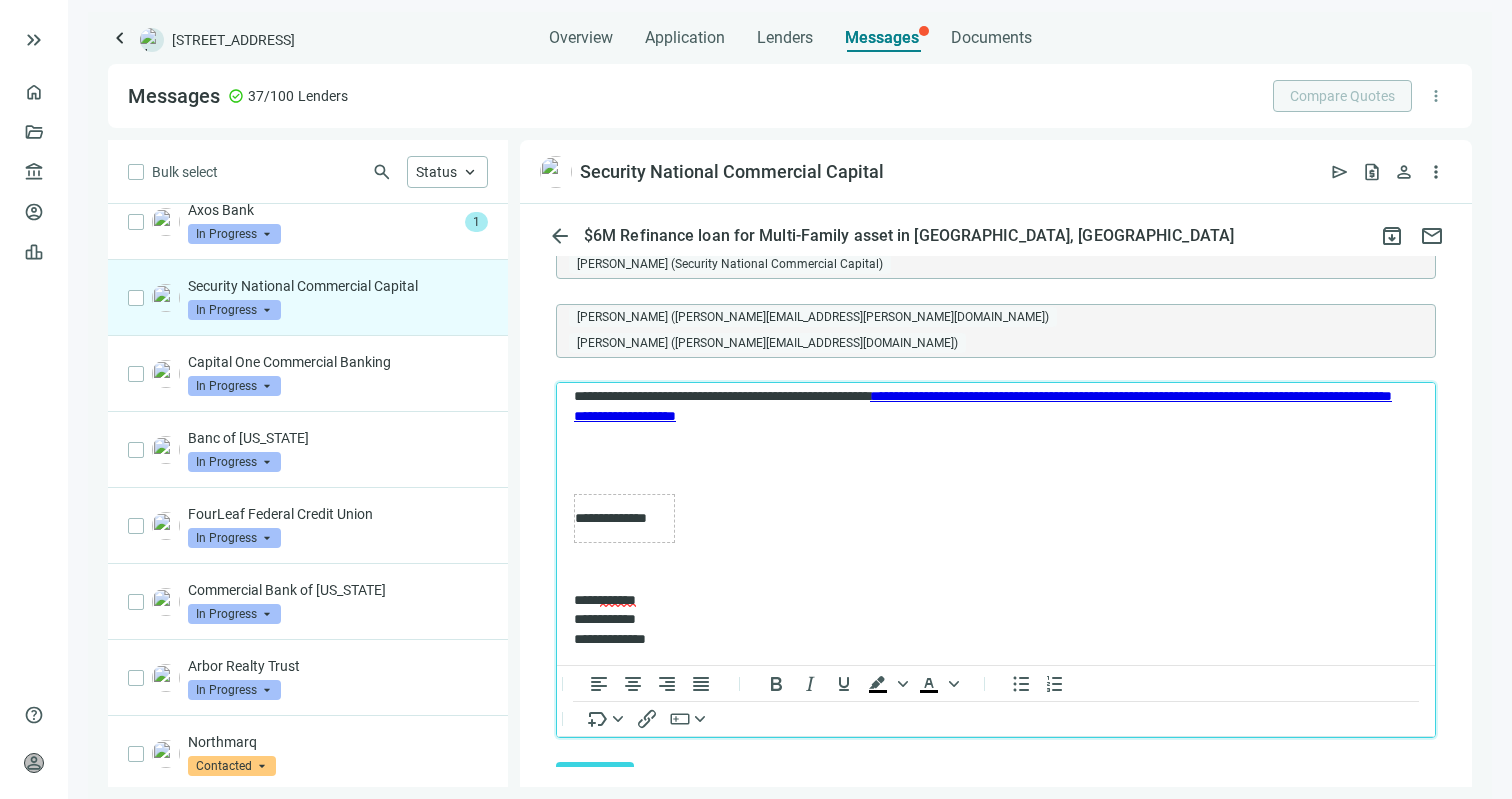 scroll, scrollTop: 1752, scrollLeft: 0, axis: vertical 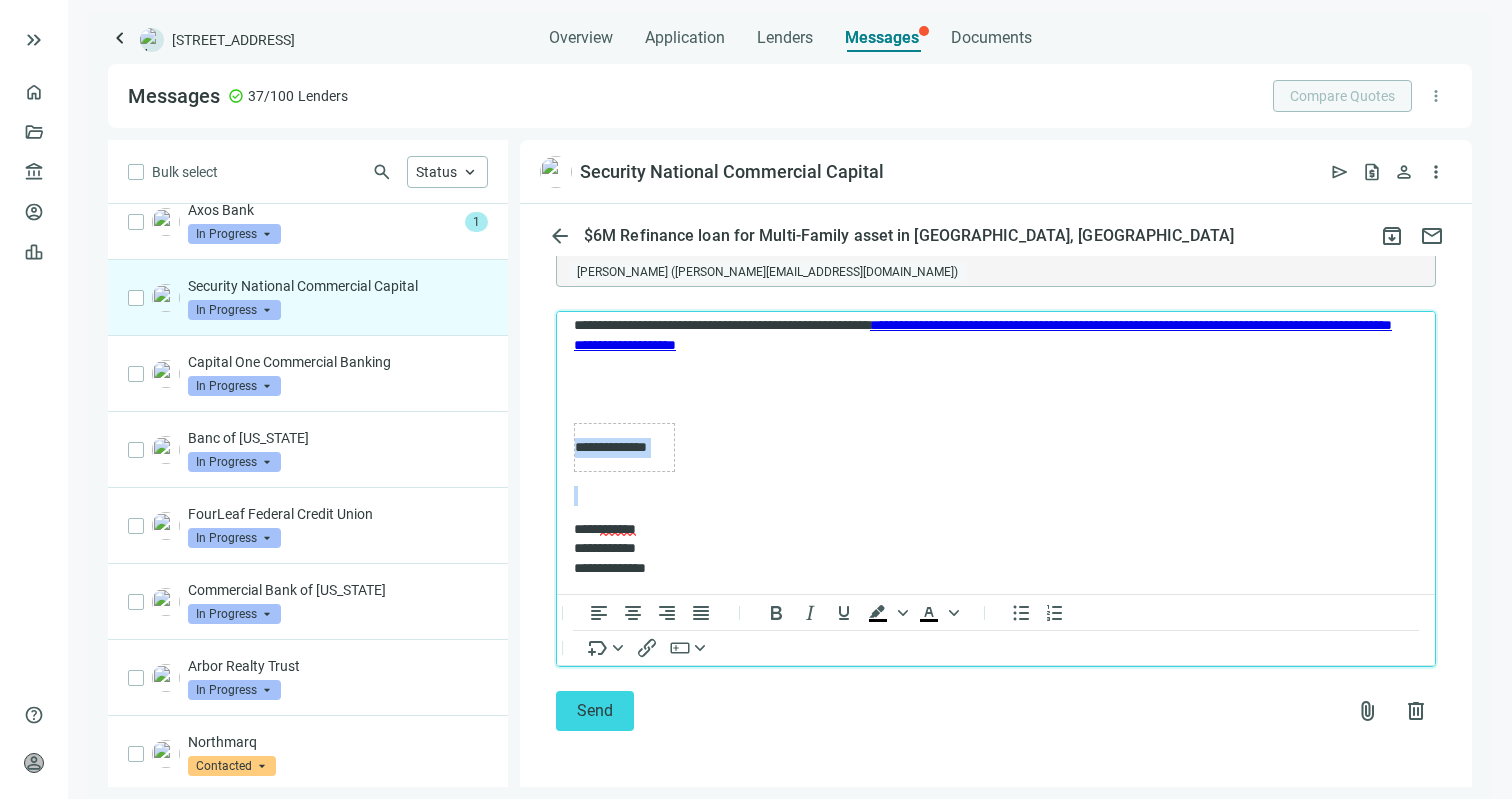 drag, startPoint x: 728, startPoint y: 489, endPoint x: 581, endPoint y: 434, distance: 156.95222 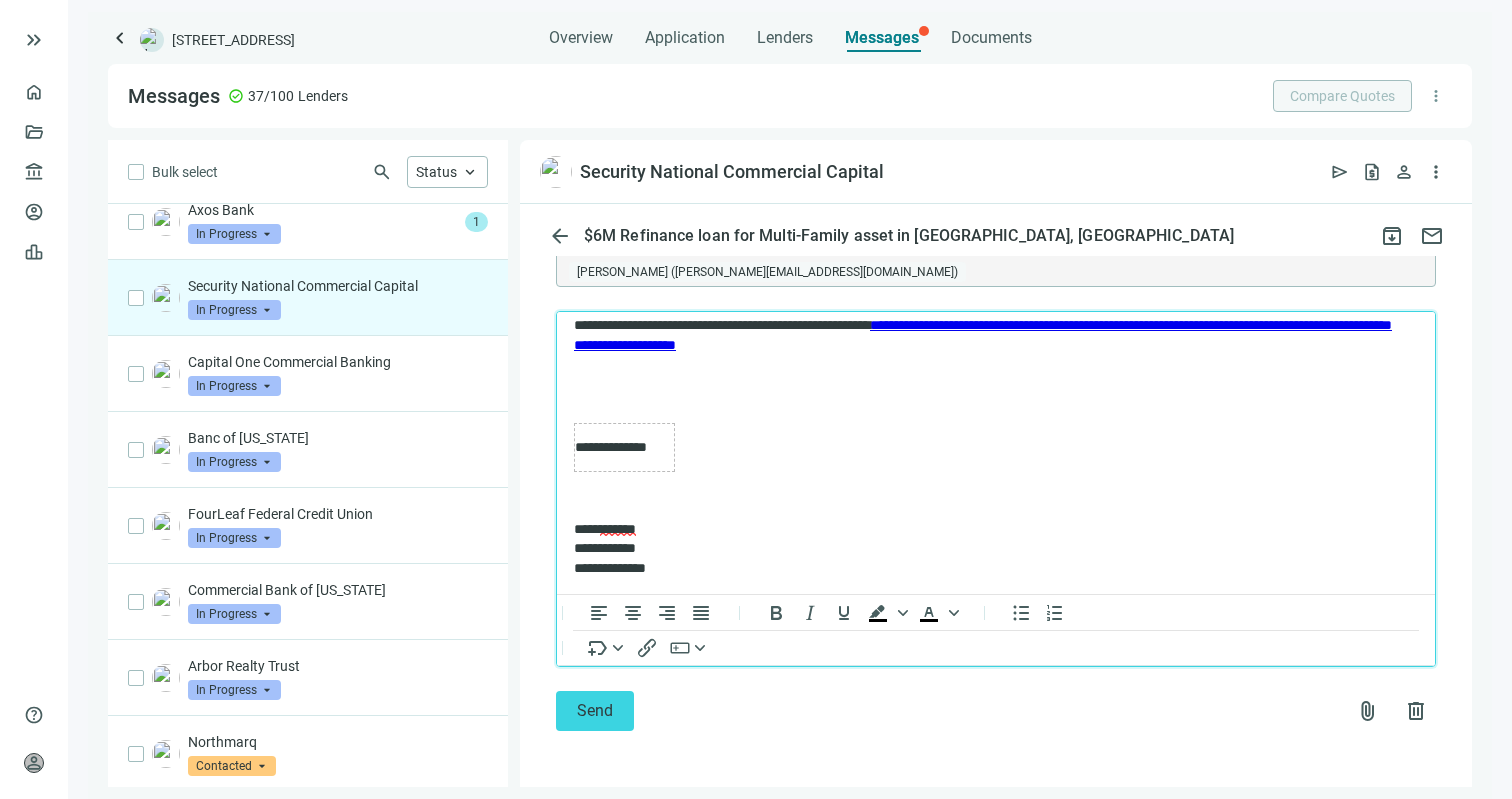 scroll, scrollTop: 18, scrollLeft: 0, axis: vertical 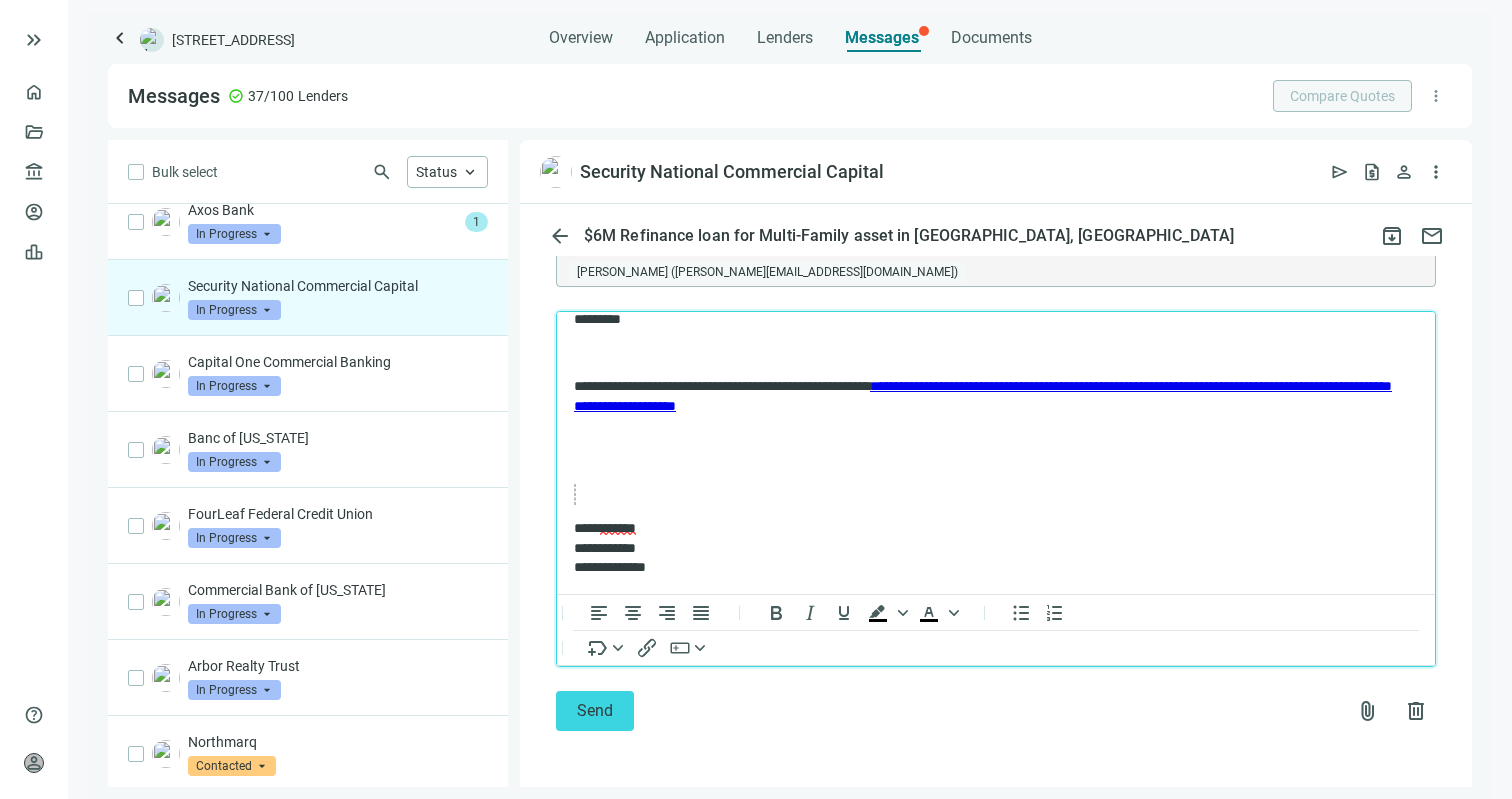 click on "**********" at bounding box center (996, 443) 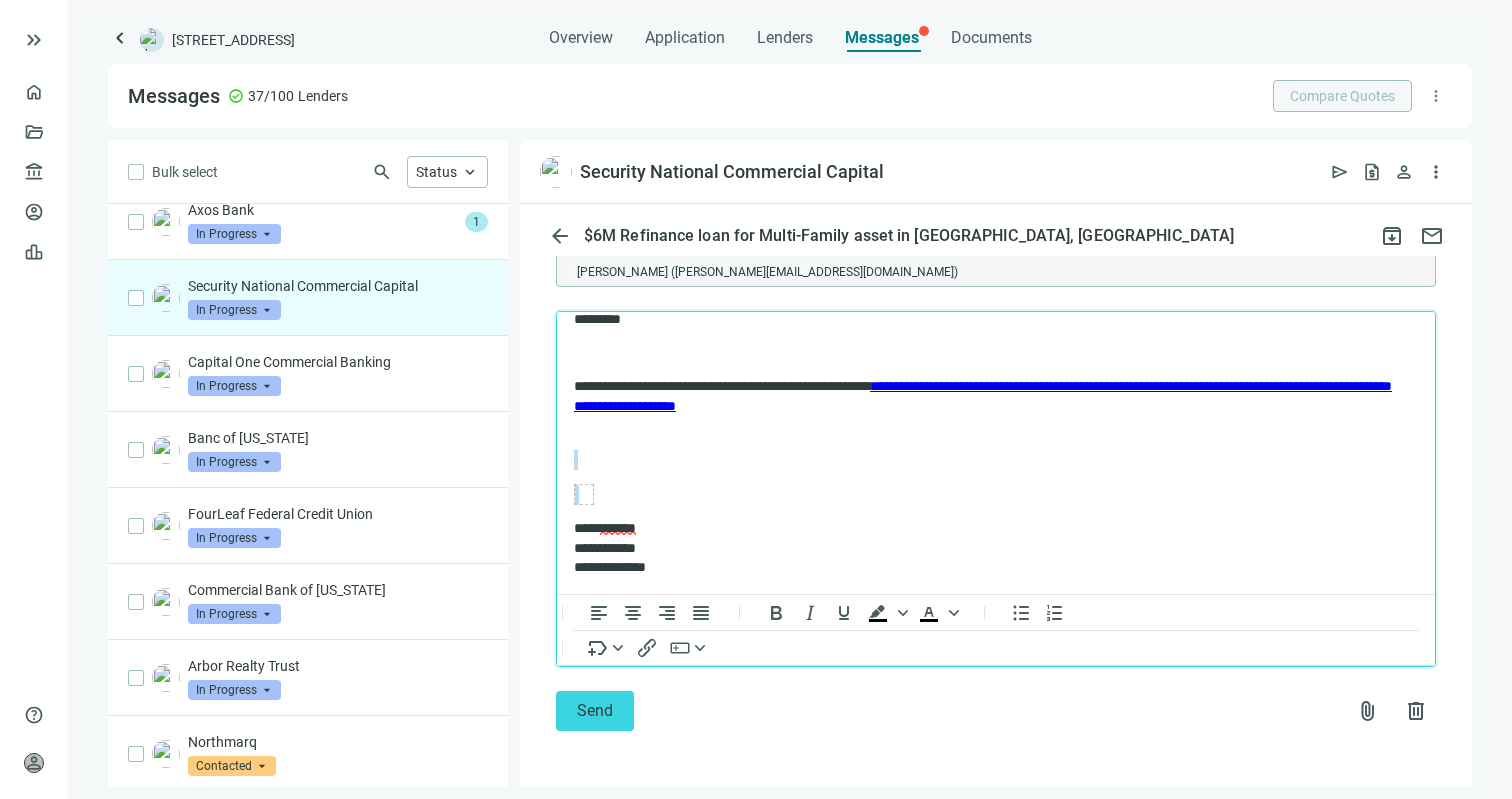 drag, startPoint x: 612, startPoint y: 515, endPoint x: 566, endPoint y: 477, distance: 59.665737 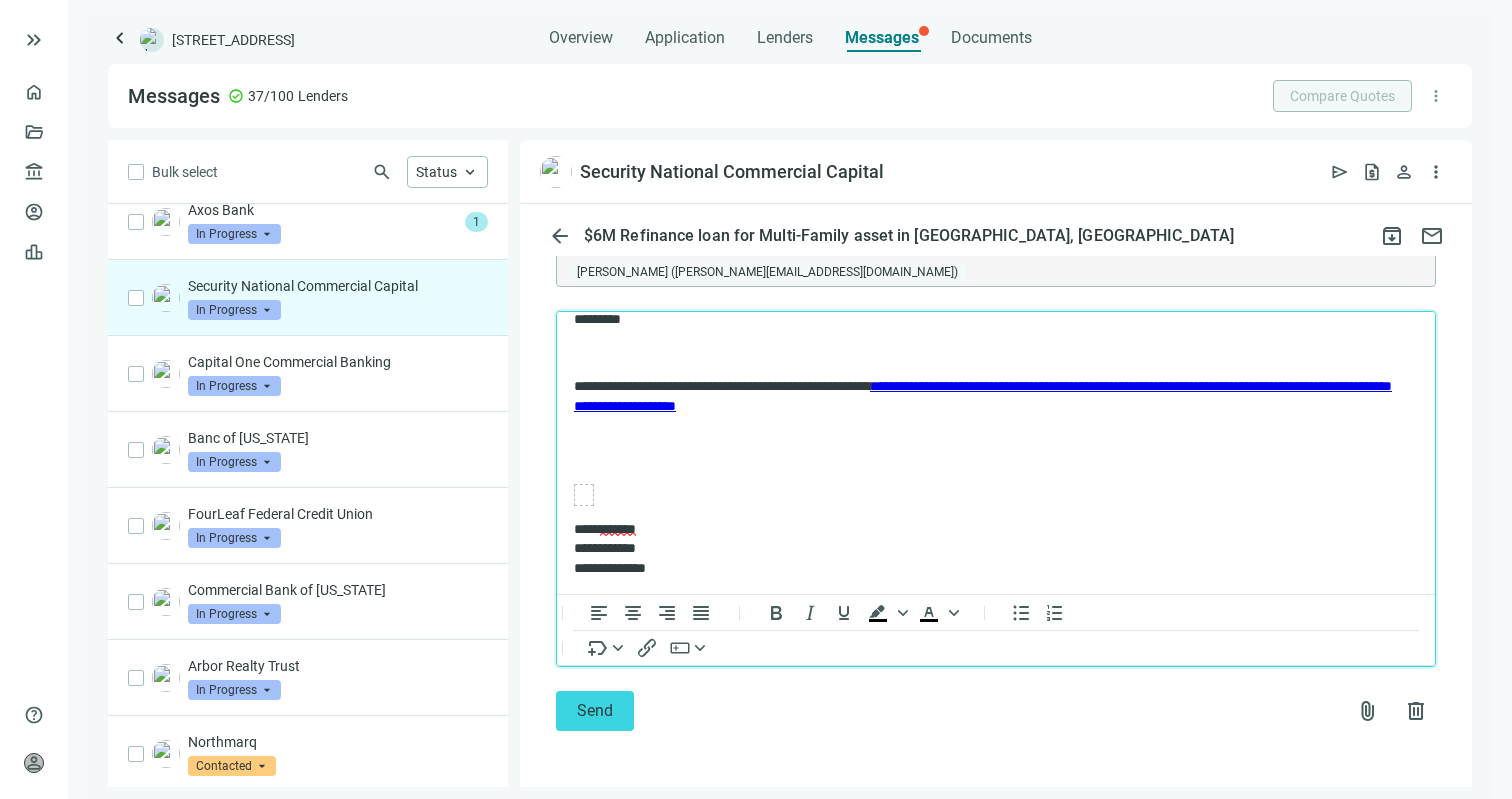 click on "**********" at bounding box center (996, 443) 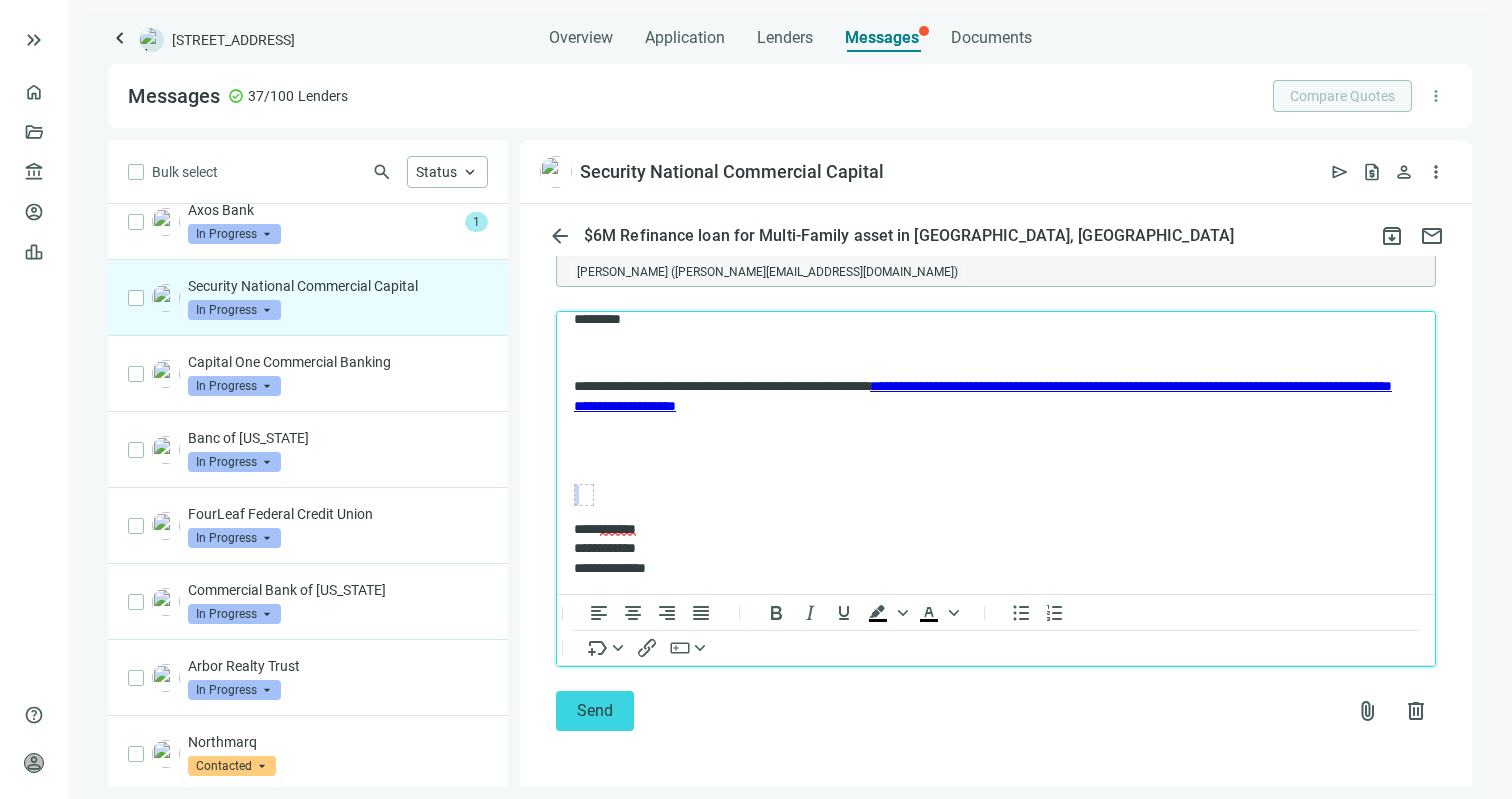 click on "**********" at bounding box center (996, 443) 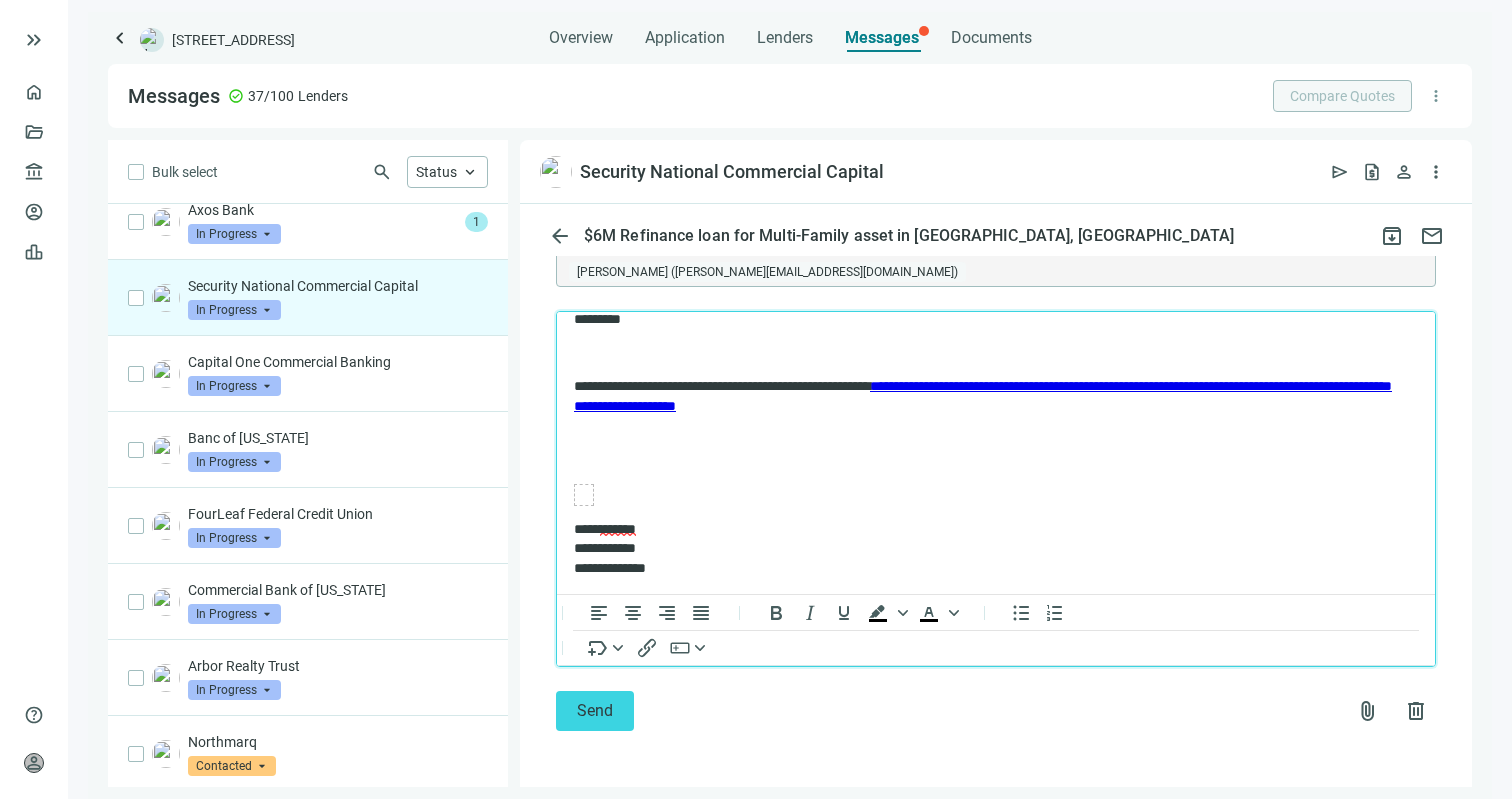 click on "**********" at bounding box center [996, 443] 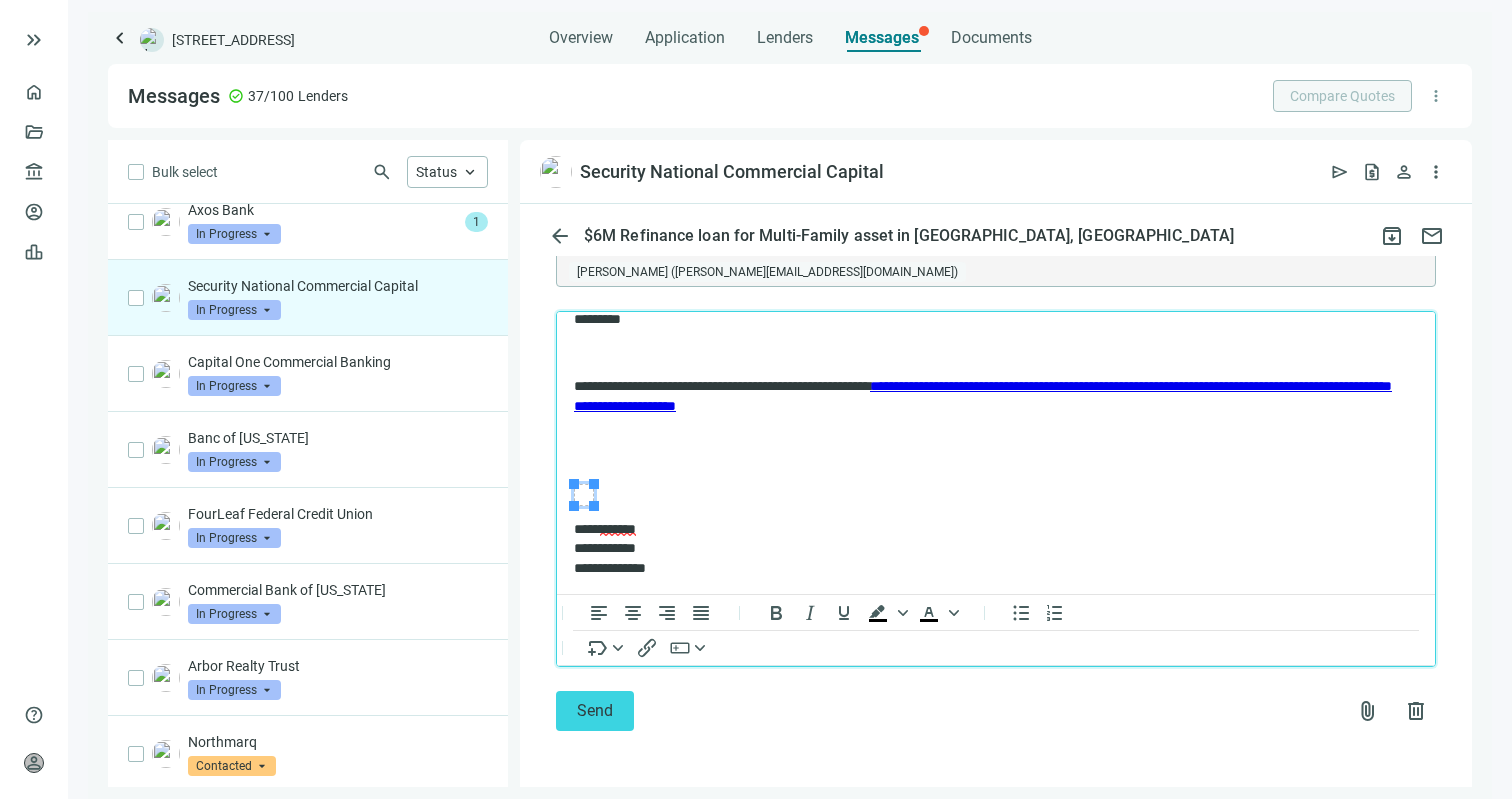 click on "**********" at bounding box center (996, 443) 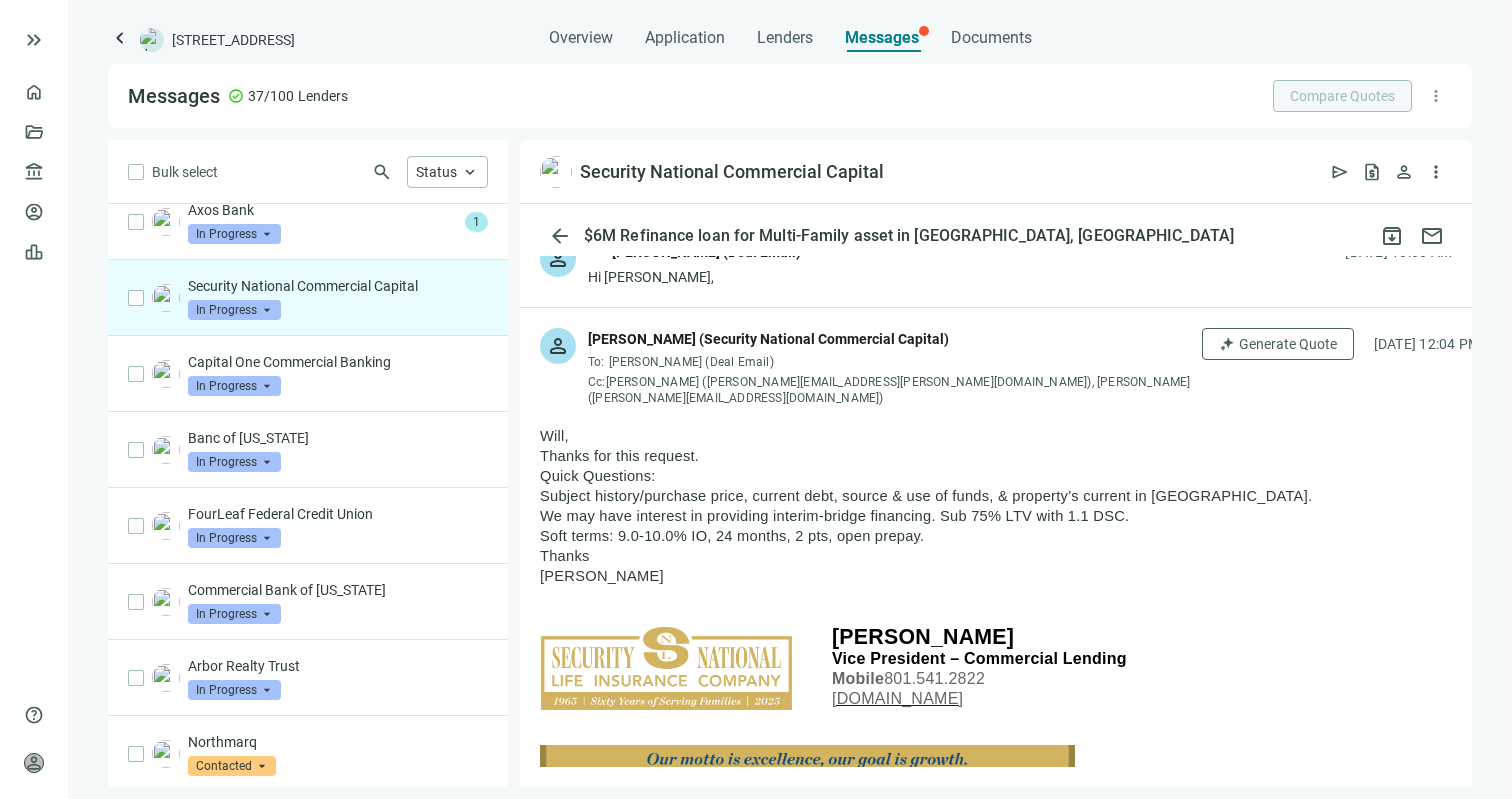 scroll, scrollTop: 0, scrollLeft: 0, axis: both 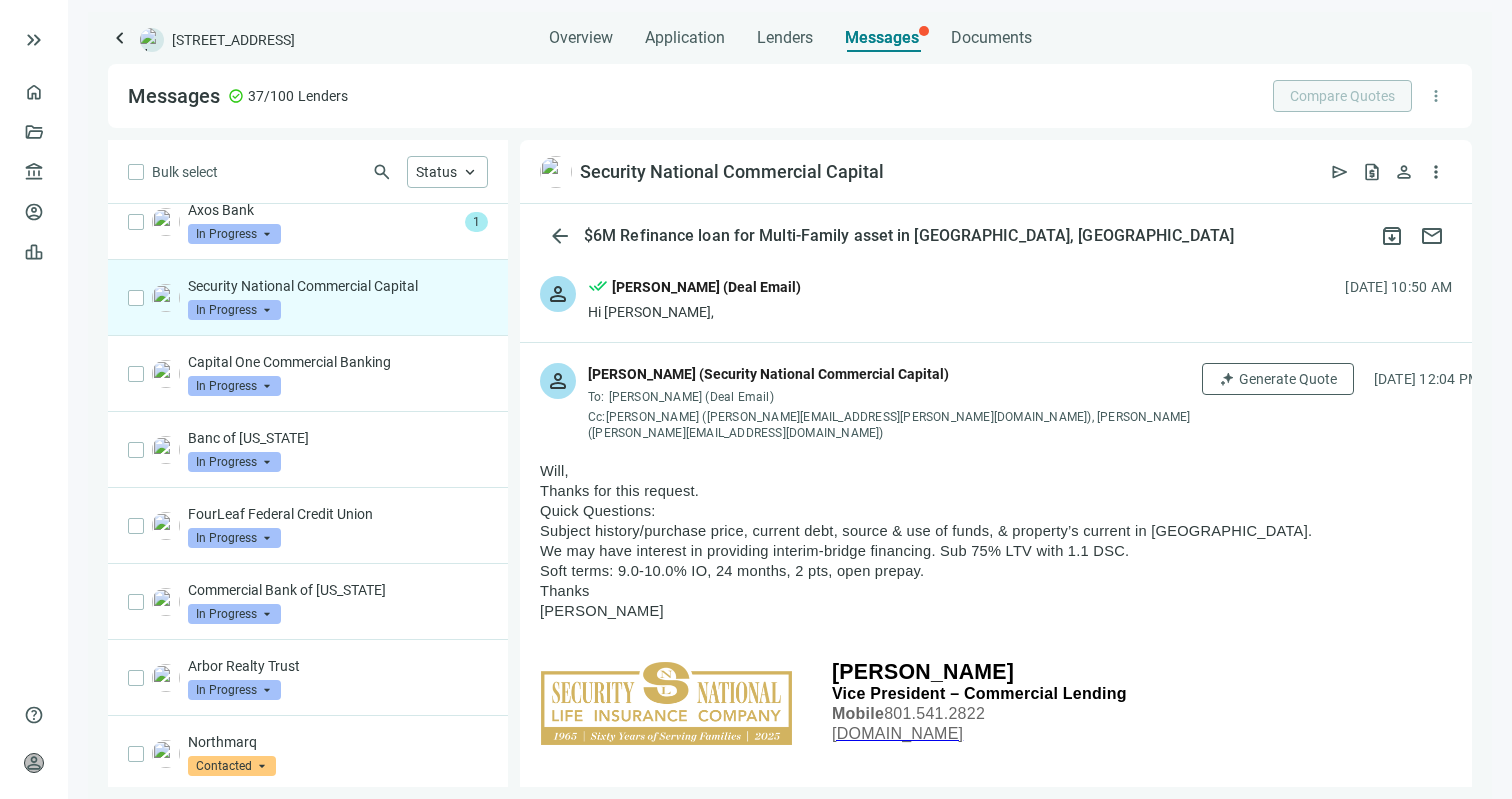 drag, startPoint x: 982, startPoint y: 567, endPoint x: 534, endPoint y: 534, distance: 449.21375 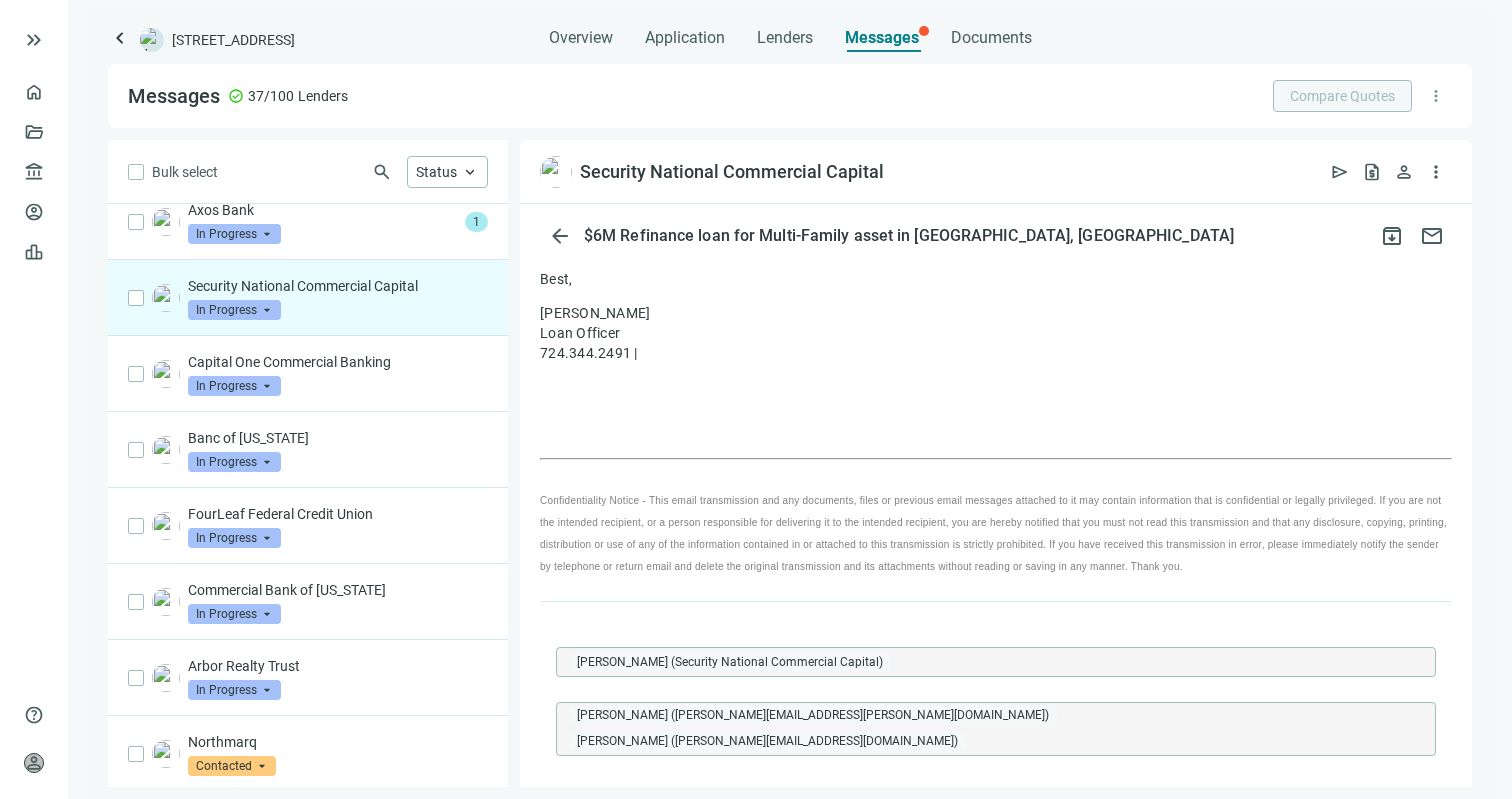 scroll, scrollTop: 1752, scrollLeft: 0, axis: vertical 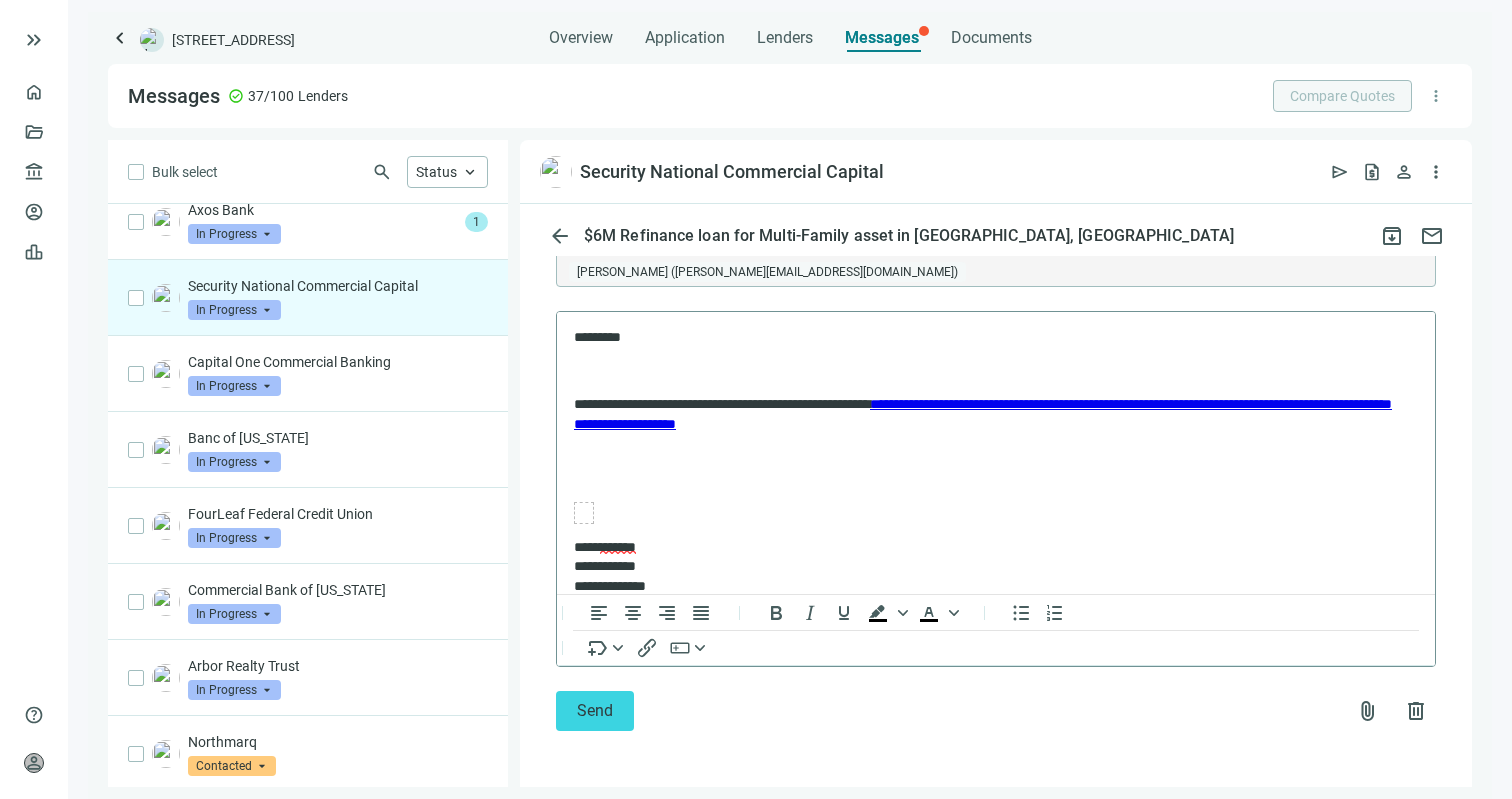 click at bounding box center (996, 371) 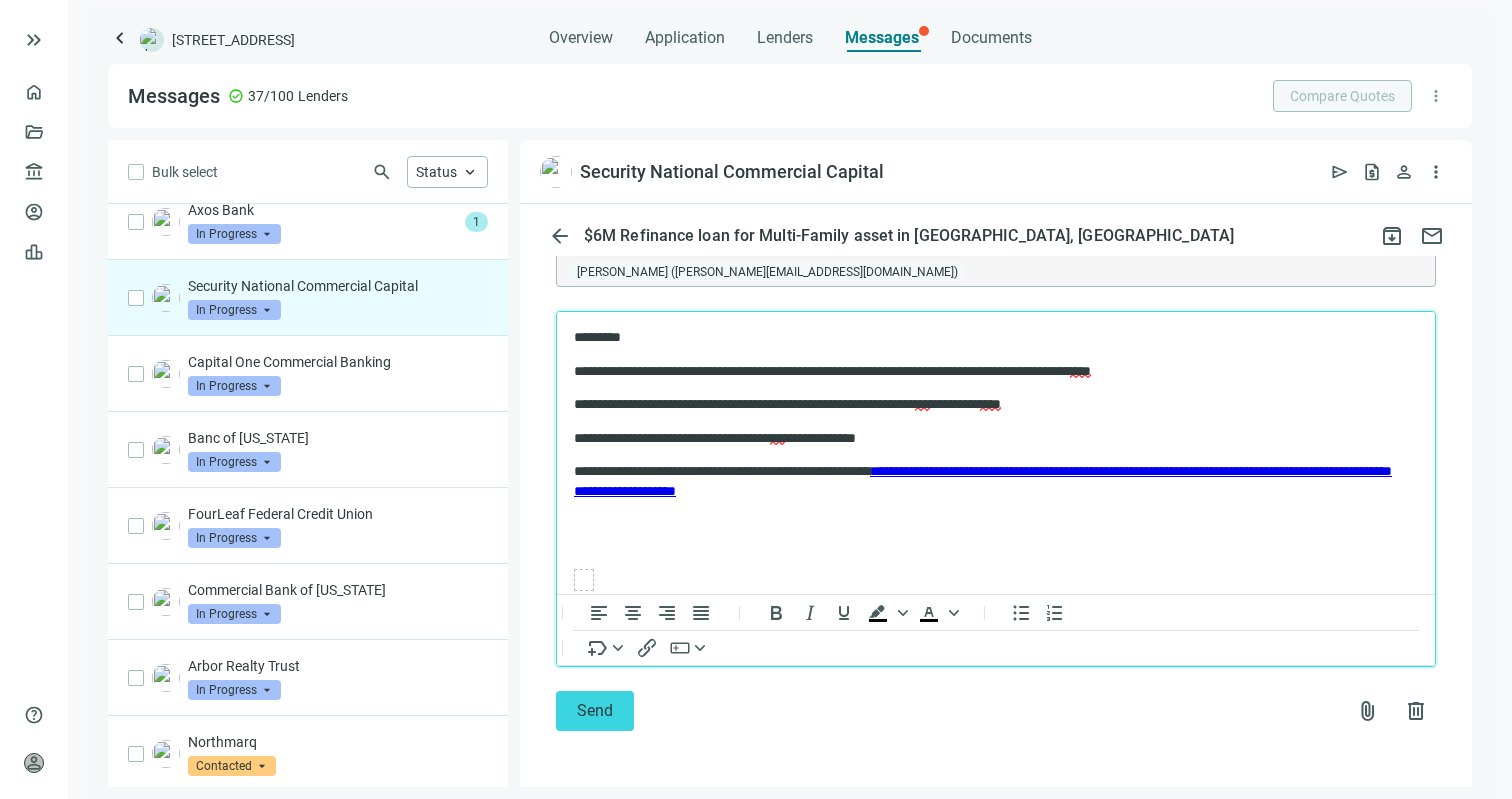 click on "**********" at bounding box center [986, 371] 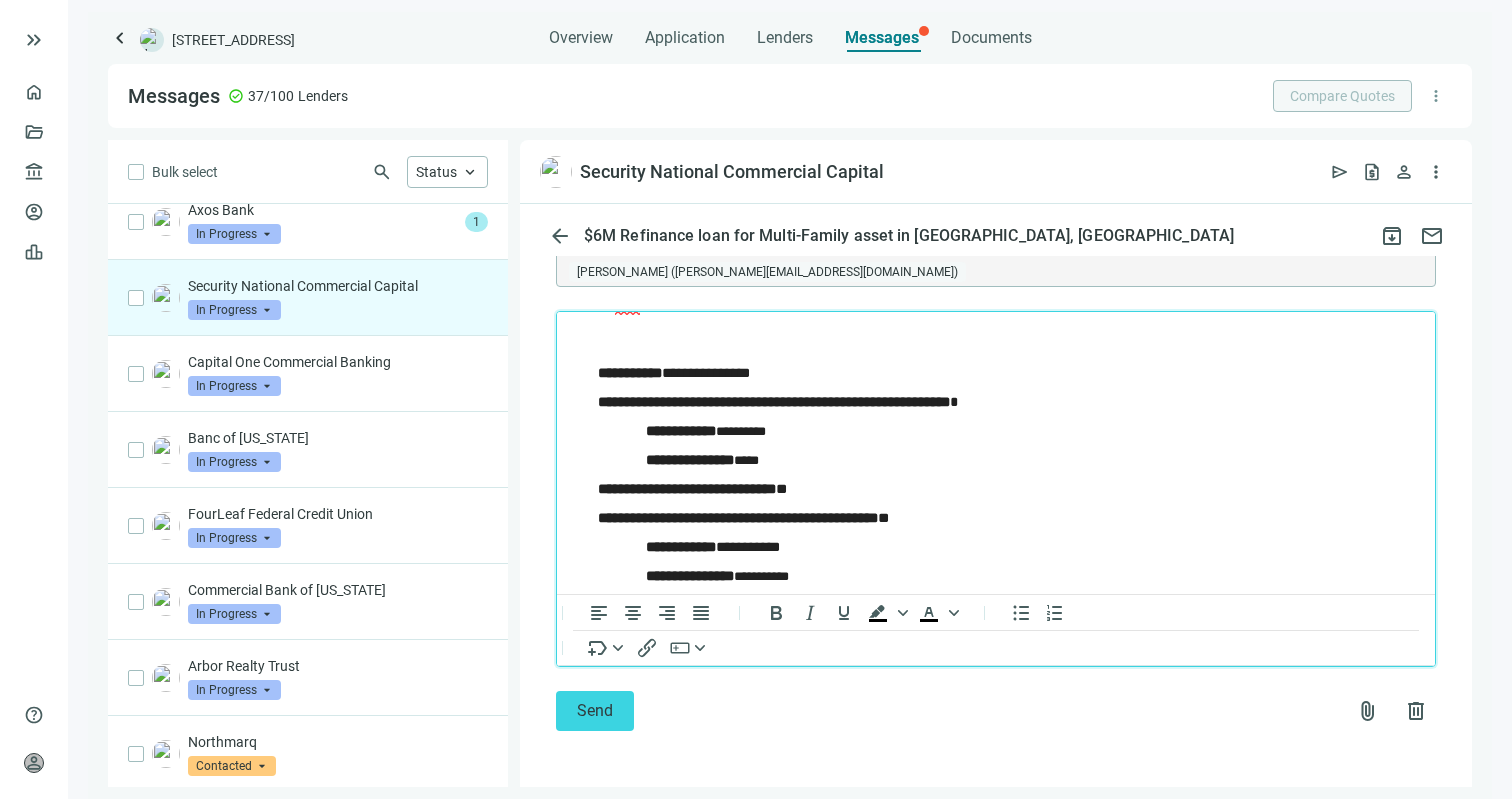 scroll, scrollTop: 0, scrollLeft: 0, axis: both 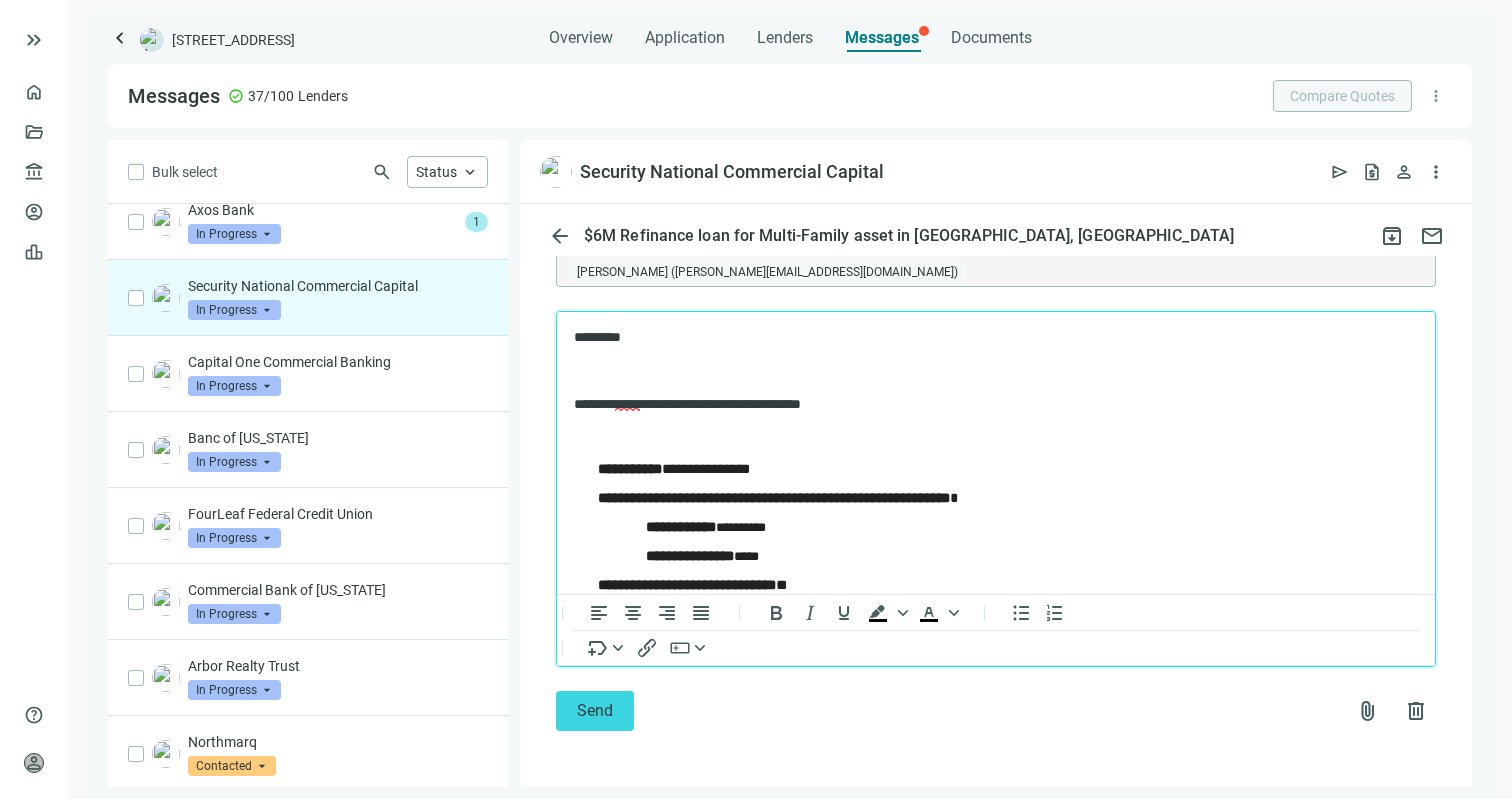 click on "**********" at bounding box center (986, 404) 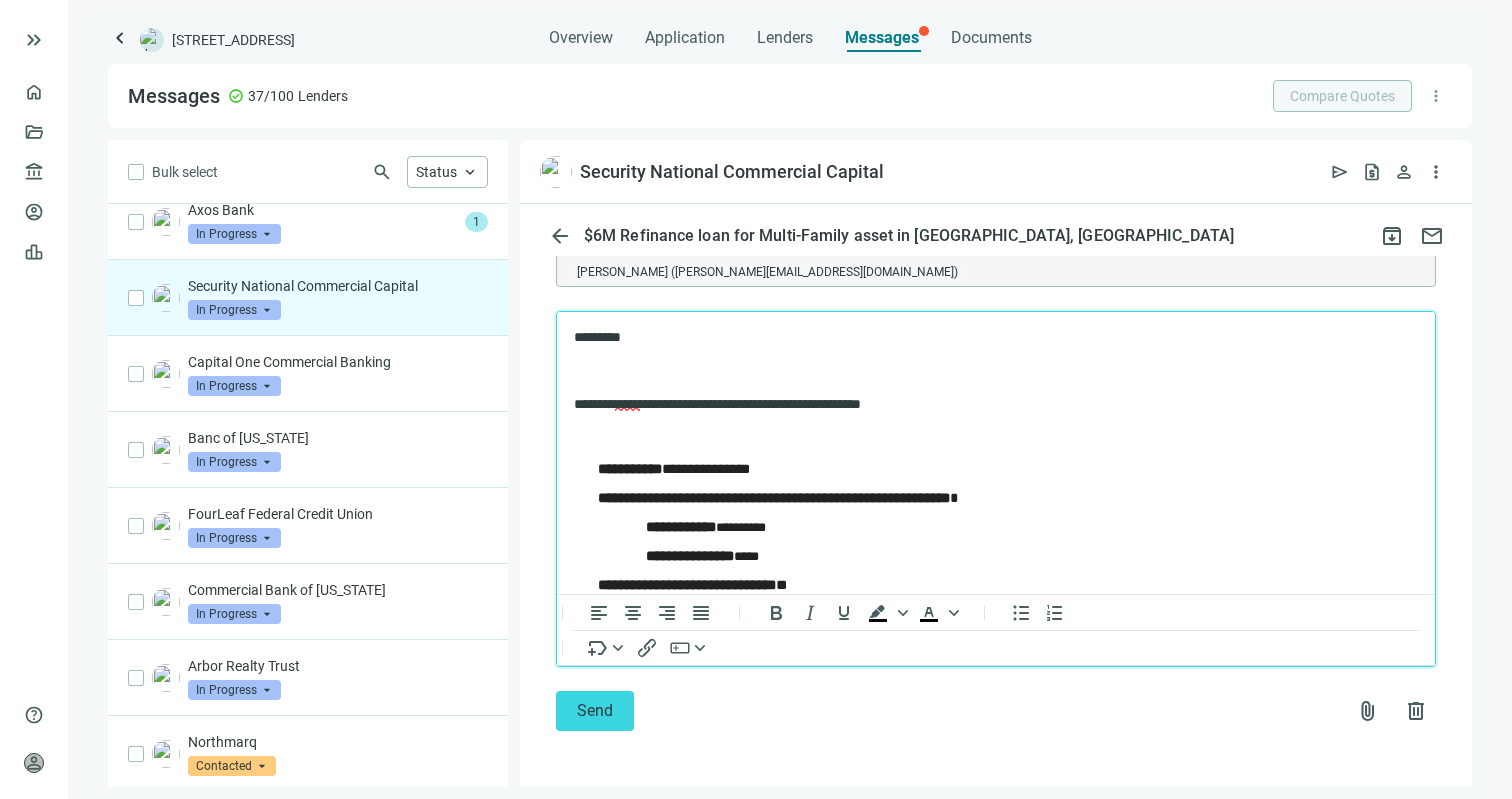 click on "*****" at bounding box center (627, 403) 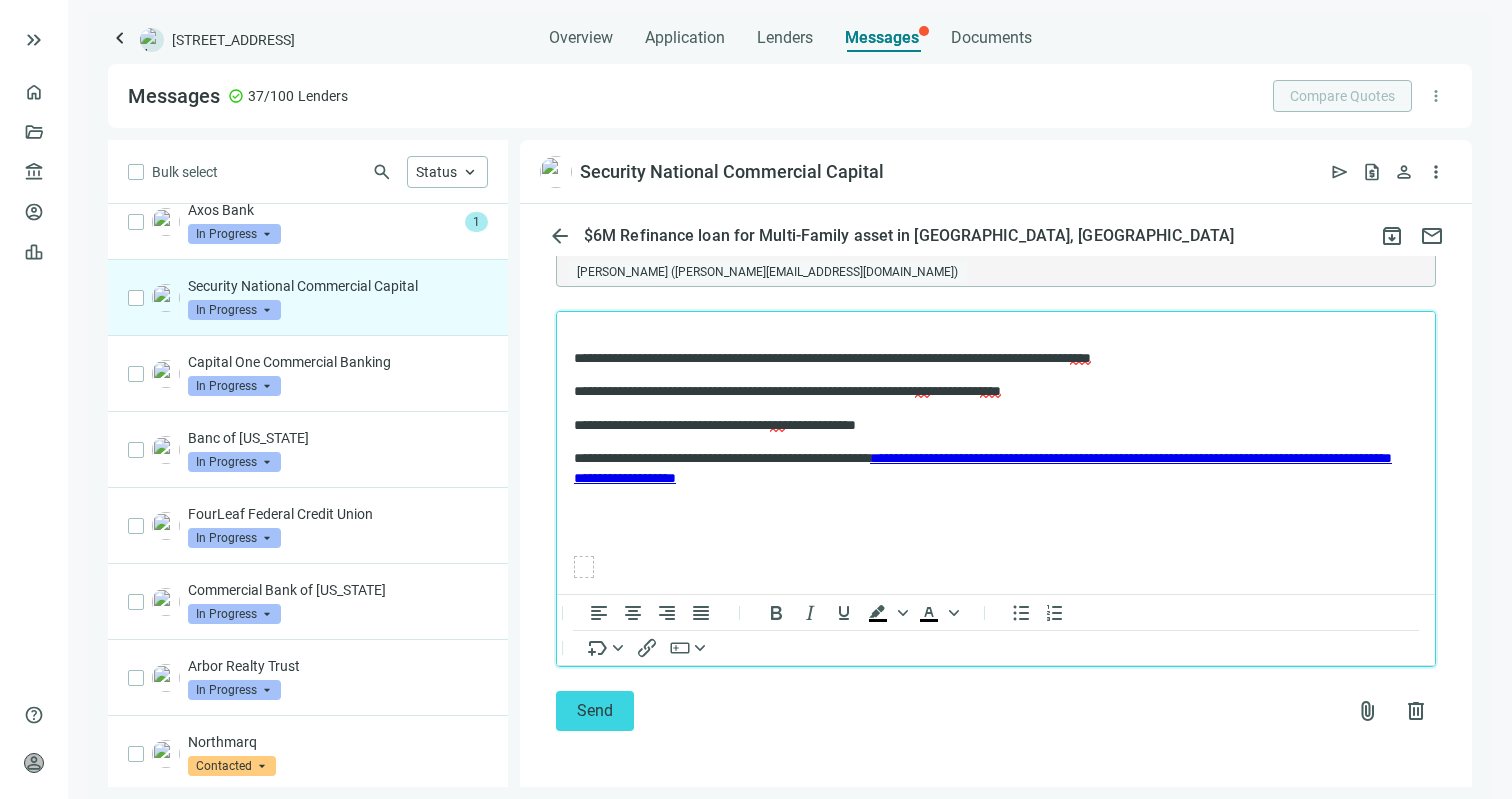 scroll, scrollTop: 1948, scrollLeft: 0, axis: vertical 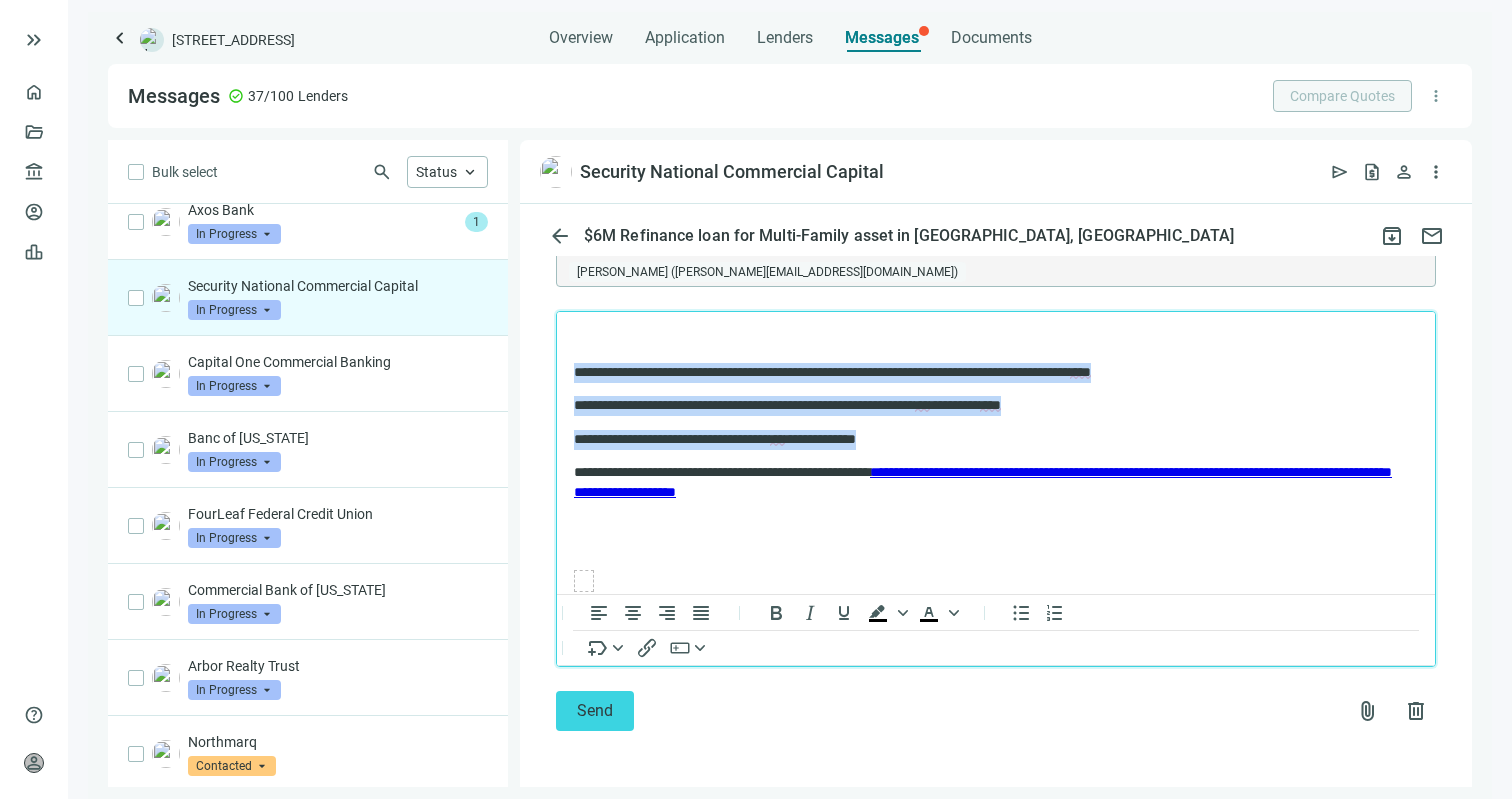 drag, startPoint x: 927, startPoint y: 531, endPoint x: 557, endPoint y: 459, distance: 376.9403 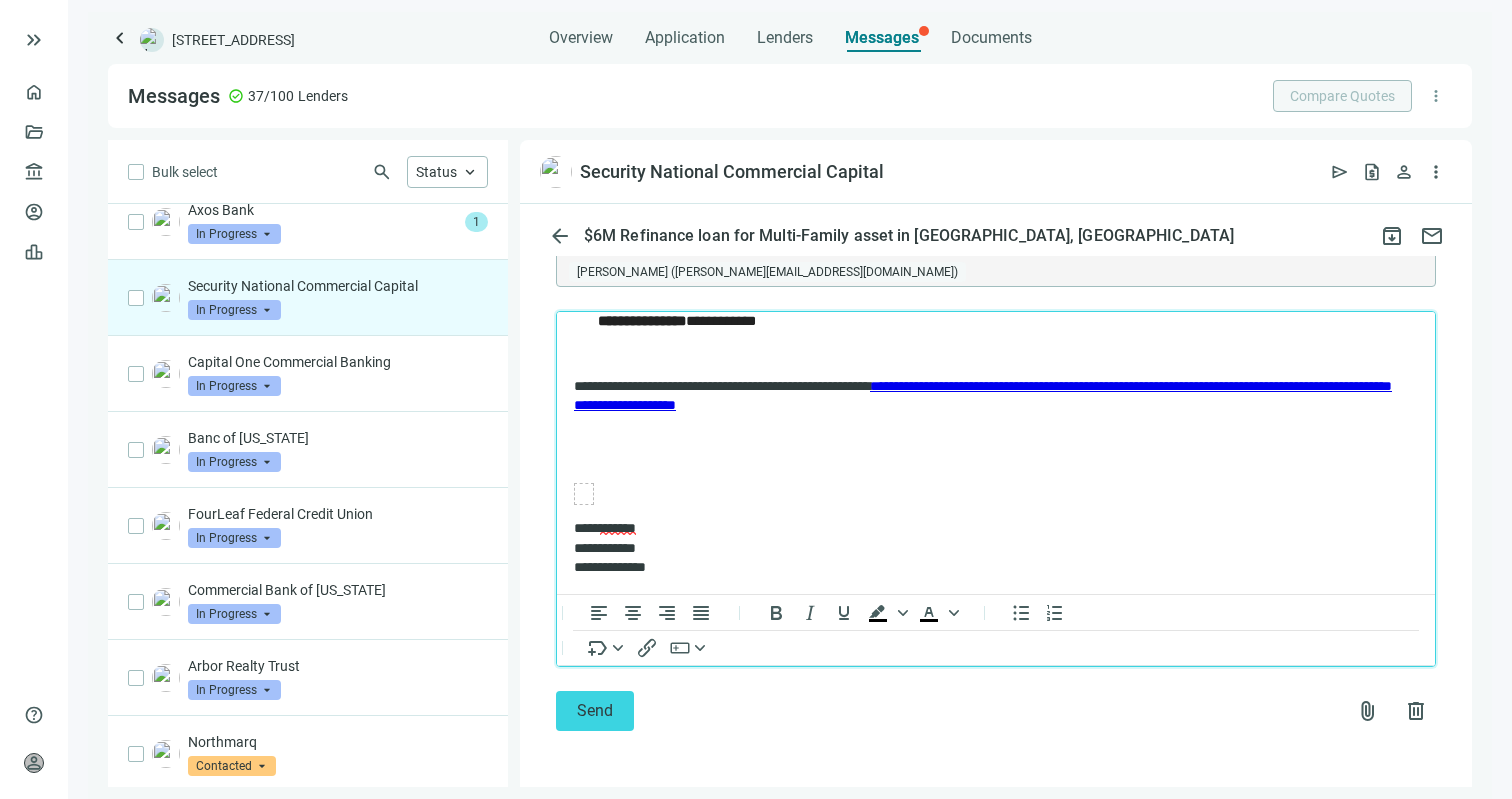 click on "**********" at bounding box center (986, 405) 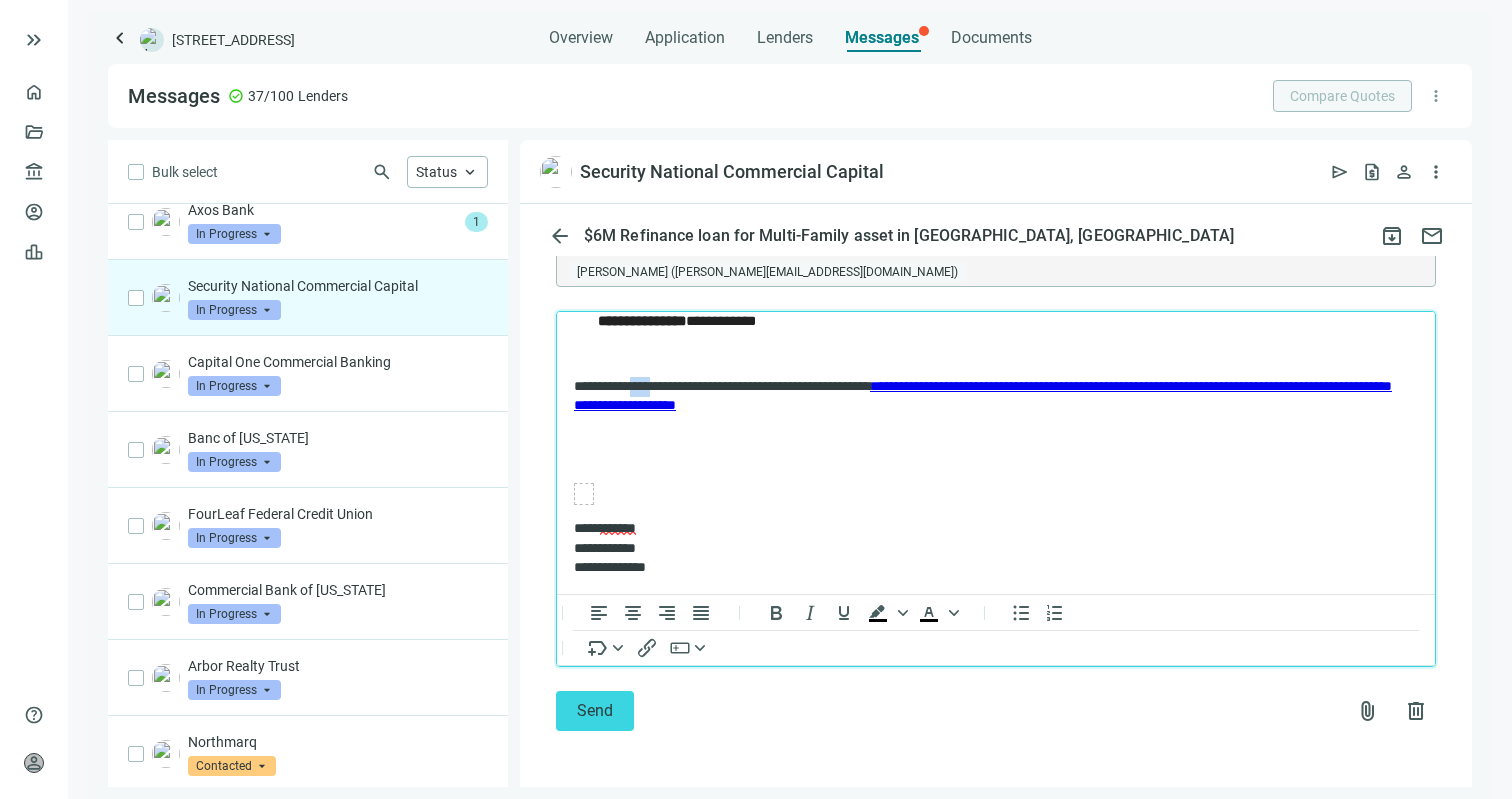 click on "**********" at bounding box center [986, 405] 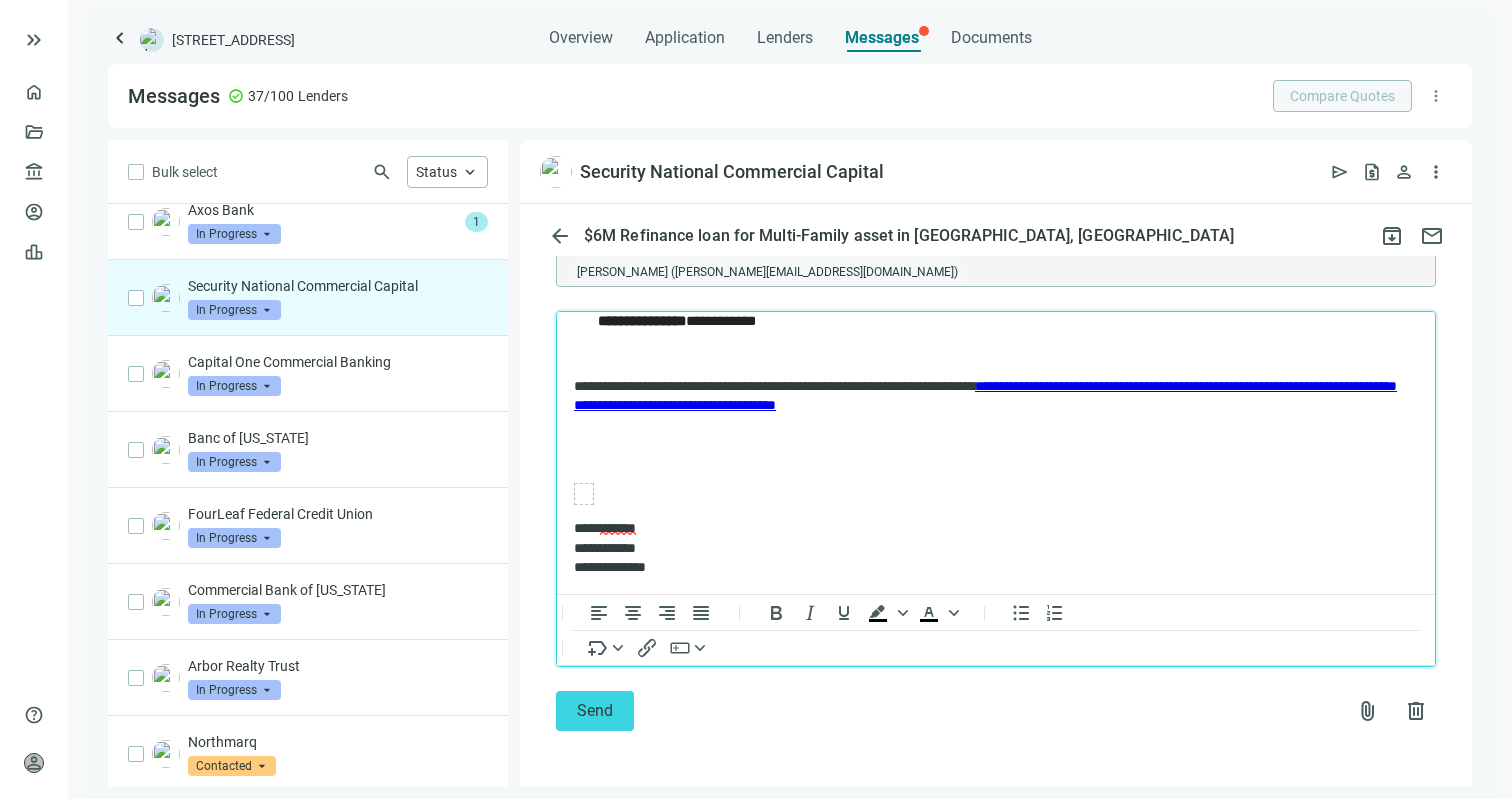 click on "**********" at bounding box center [996, -515] 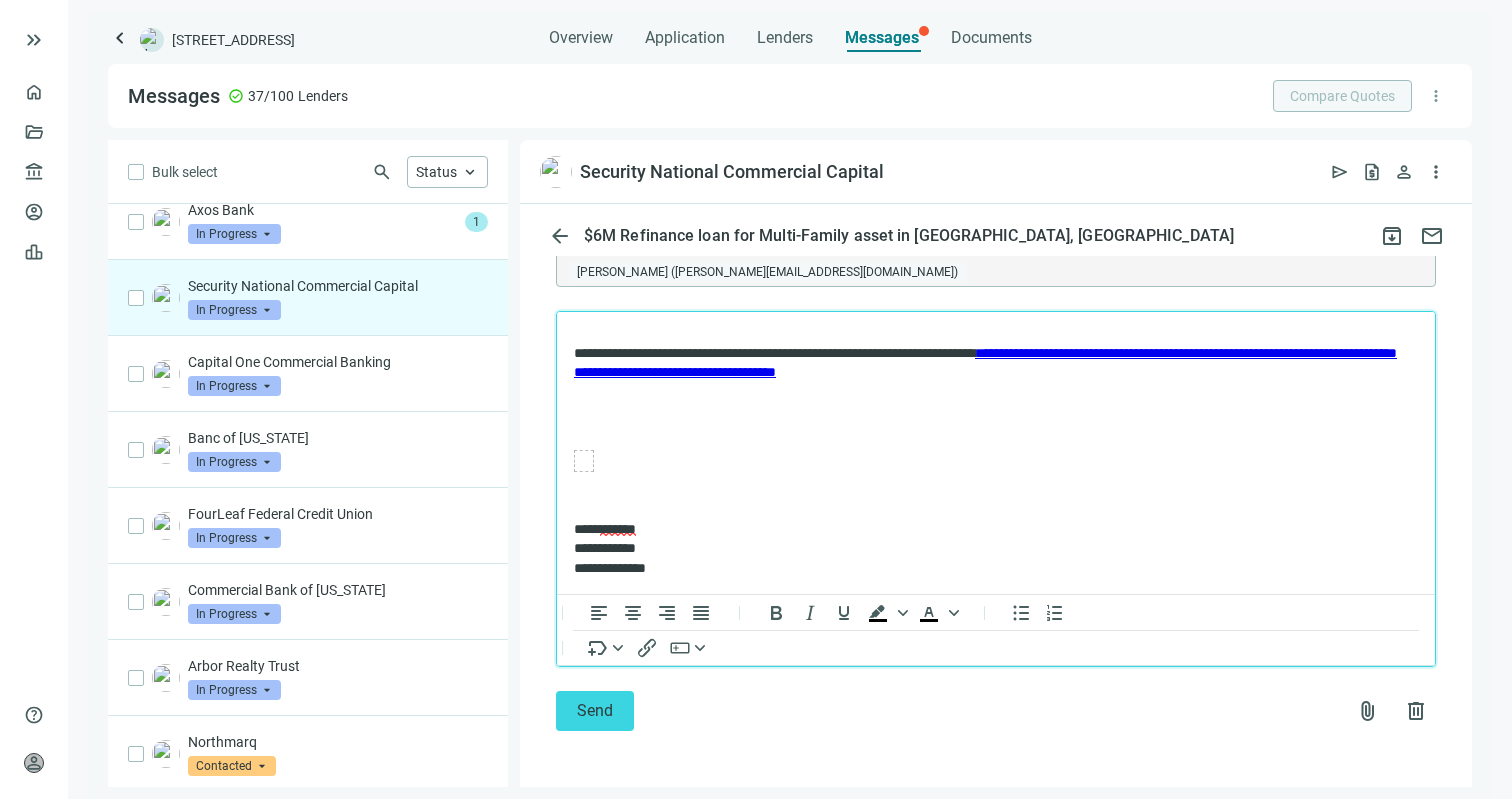 scroll, scrollTop: 2041, scrollLeft: 0, axis: vertical 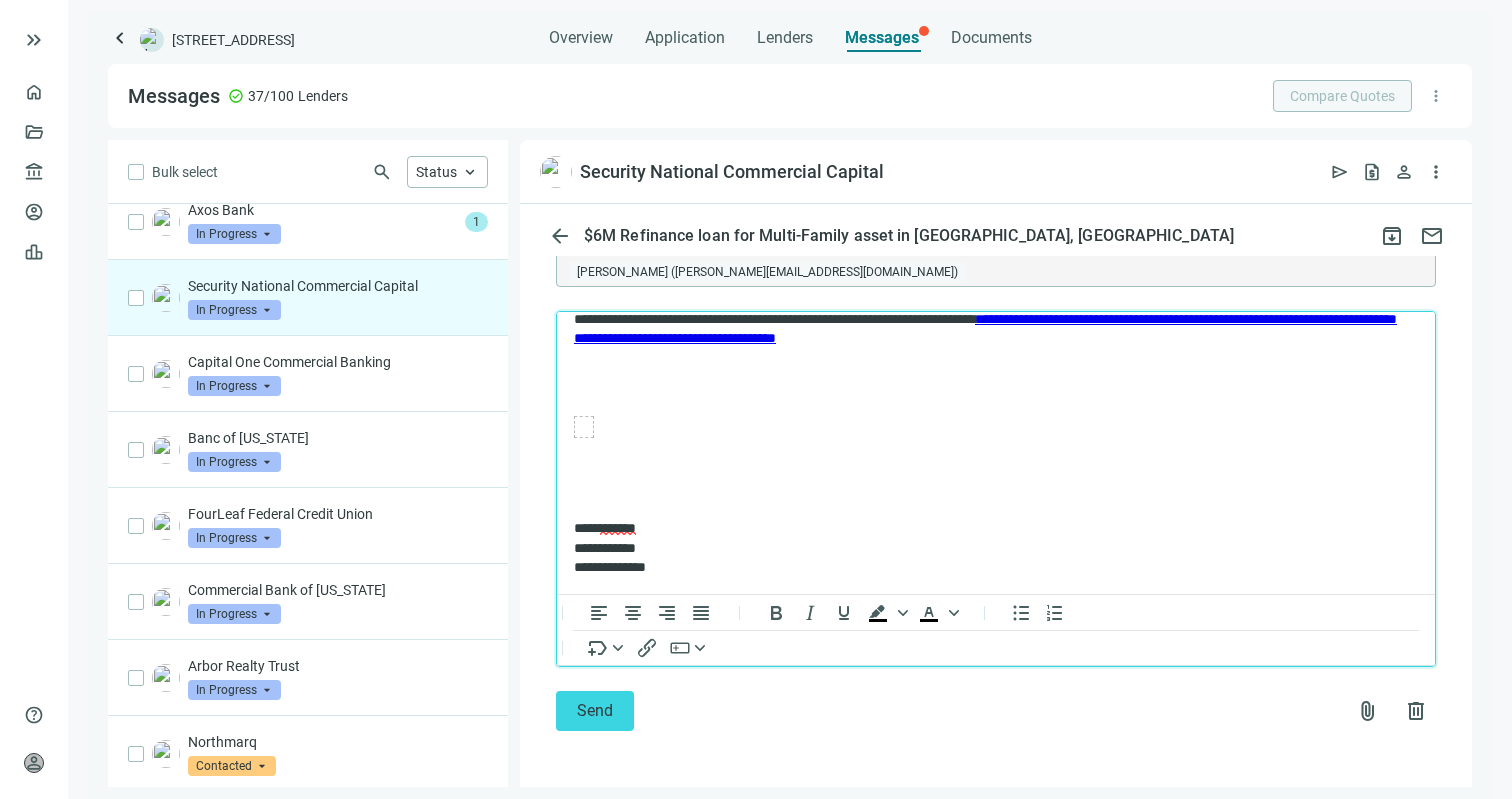 click at bounding box center (996, 495) 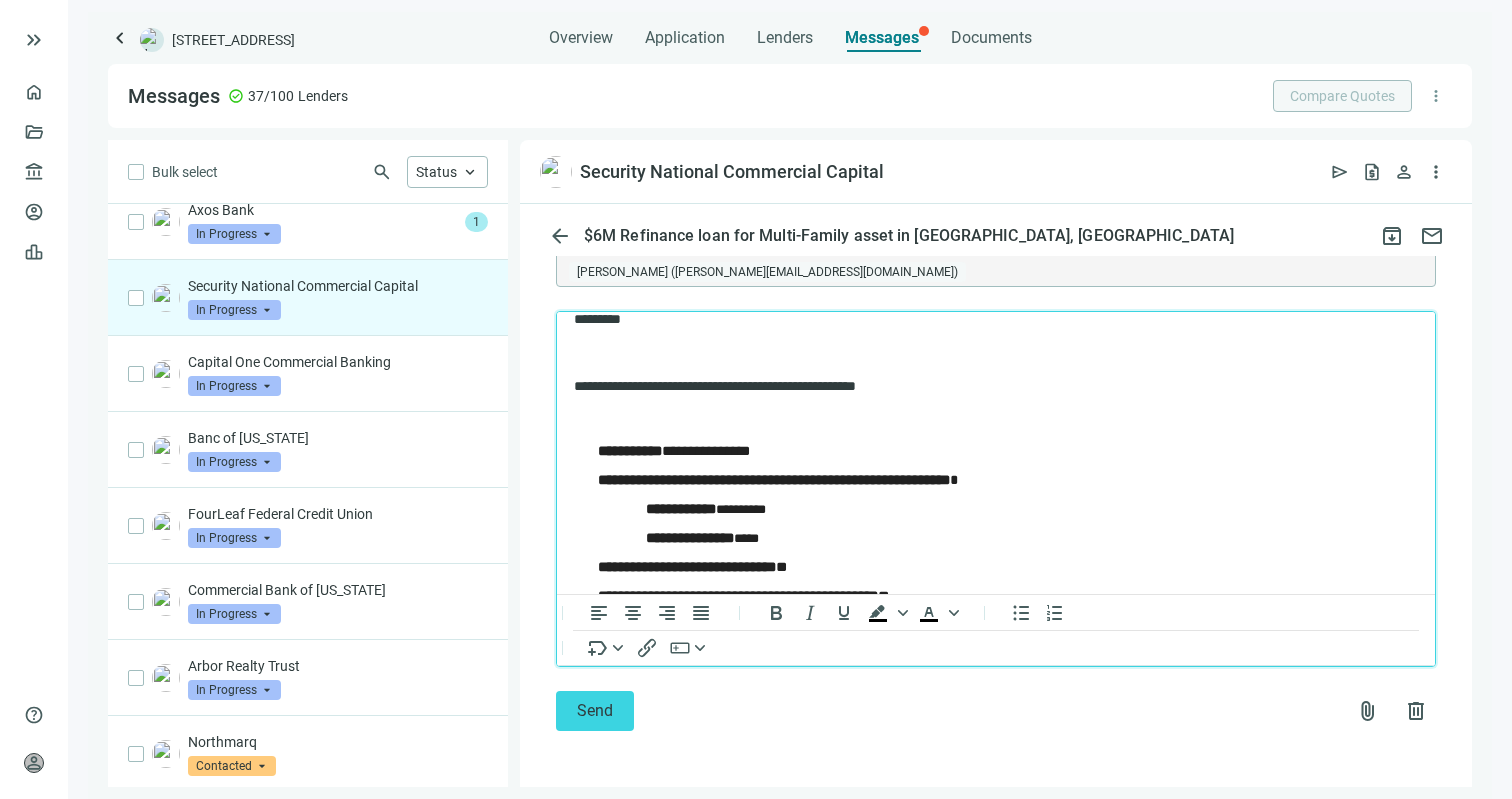 scroll, scrollTop: 0, scrollLeft: 0, axis: both 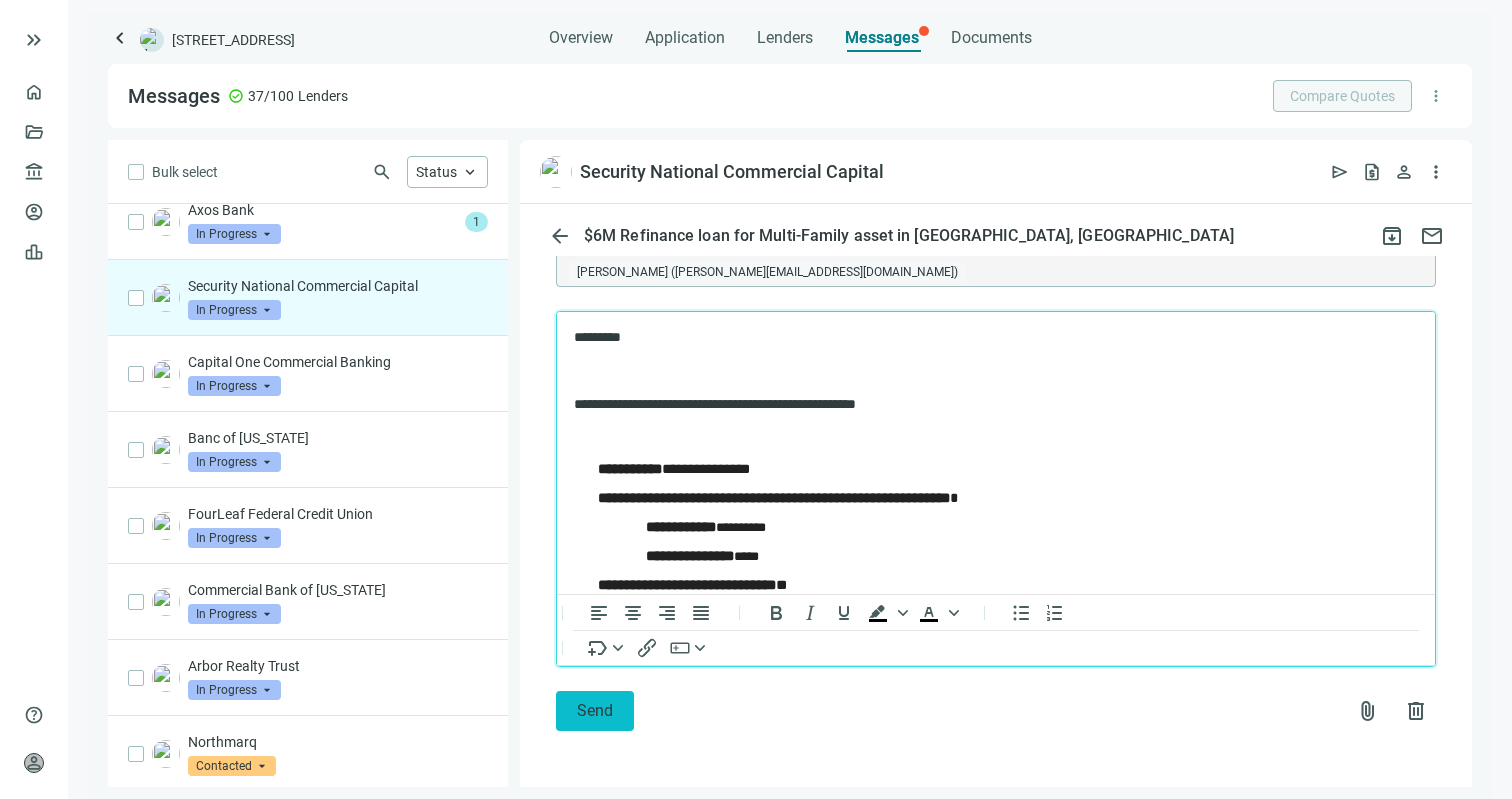 click on "Send" at bounding box center [595, 711] 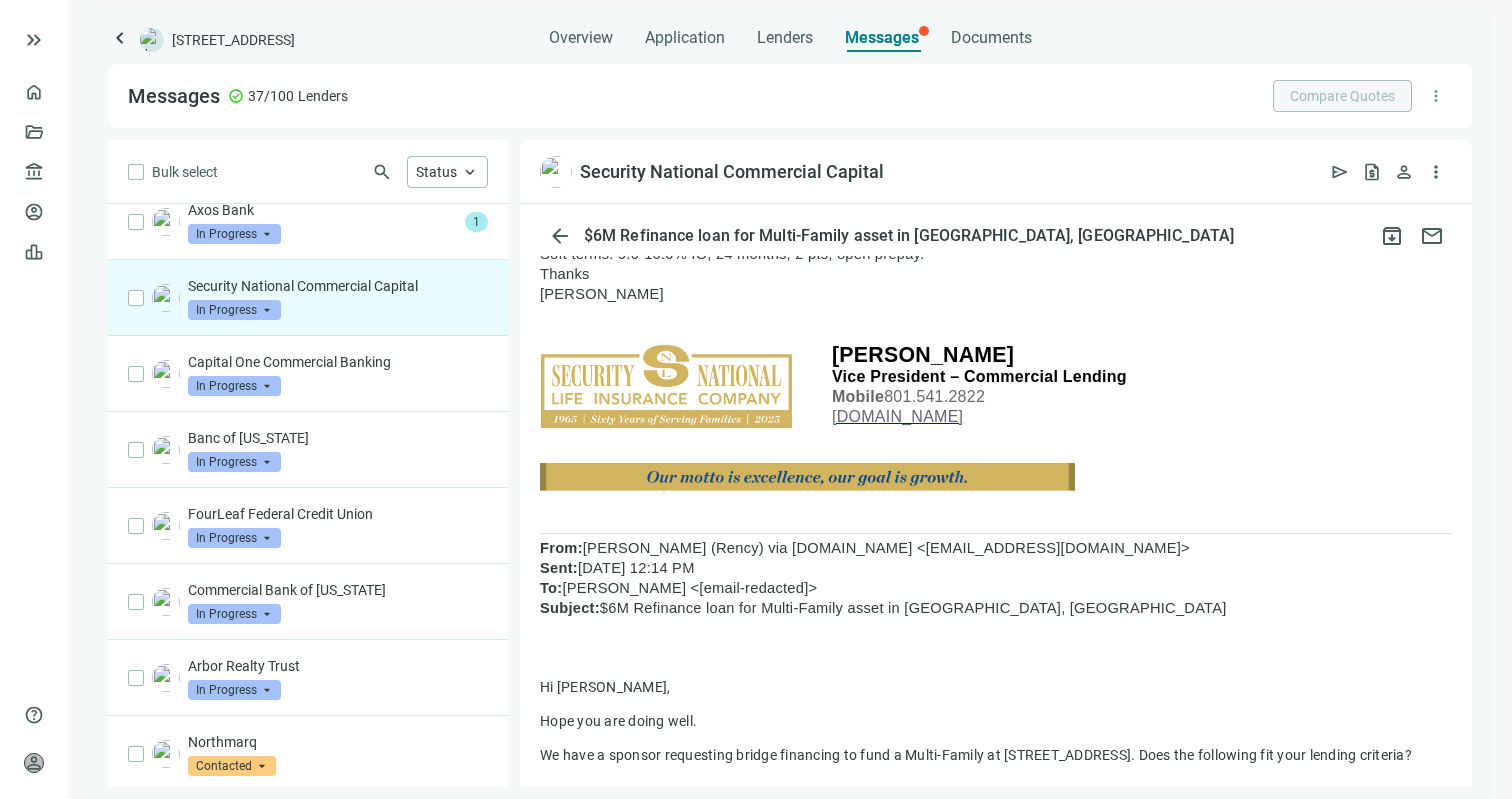 scroll, scrollTop: 0, scrollLeft: 0, axis: both 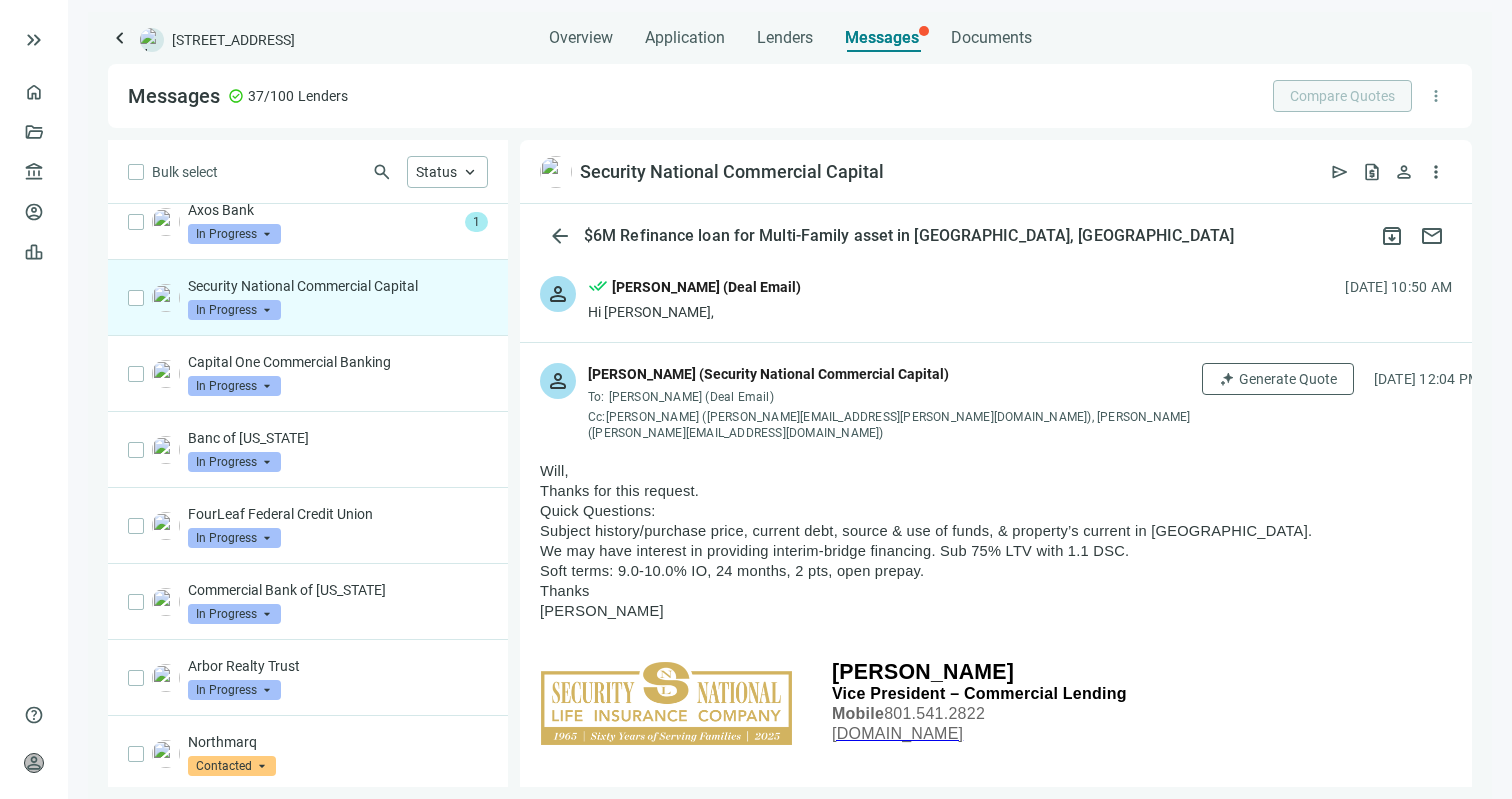 click on "person done_all Will Halcomb (Deal Email) Hi Henry, 07.09.2025, 10:50 AM" at bounding box center (996, 299) 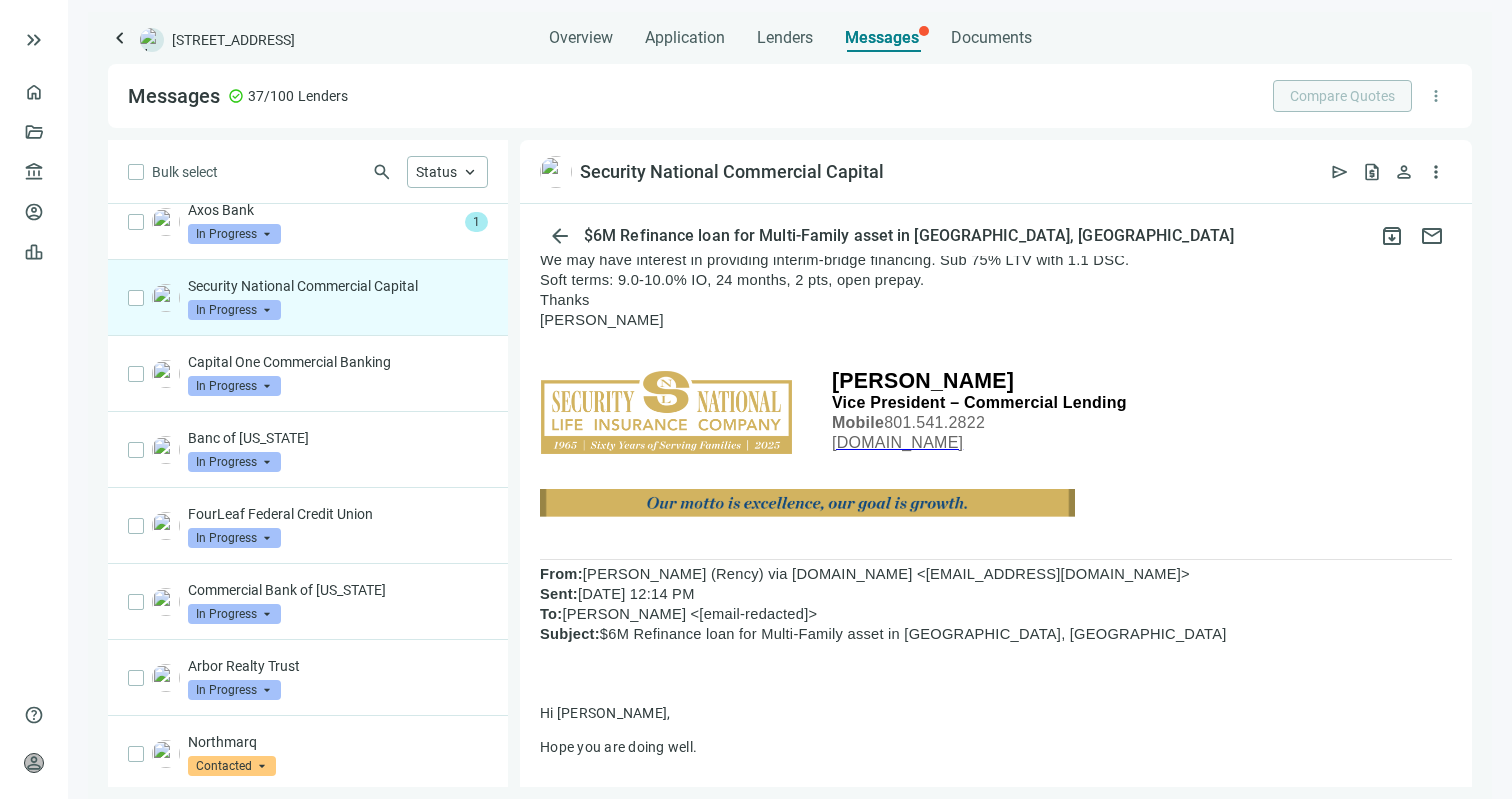 scroll, scrollTop: 914, scrollLeft: 0, axis: vertical 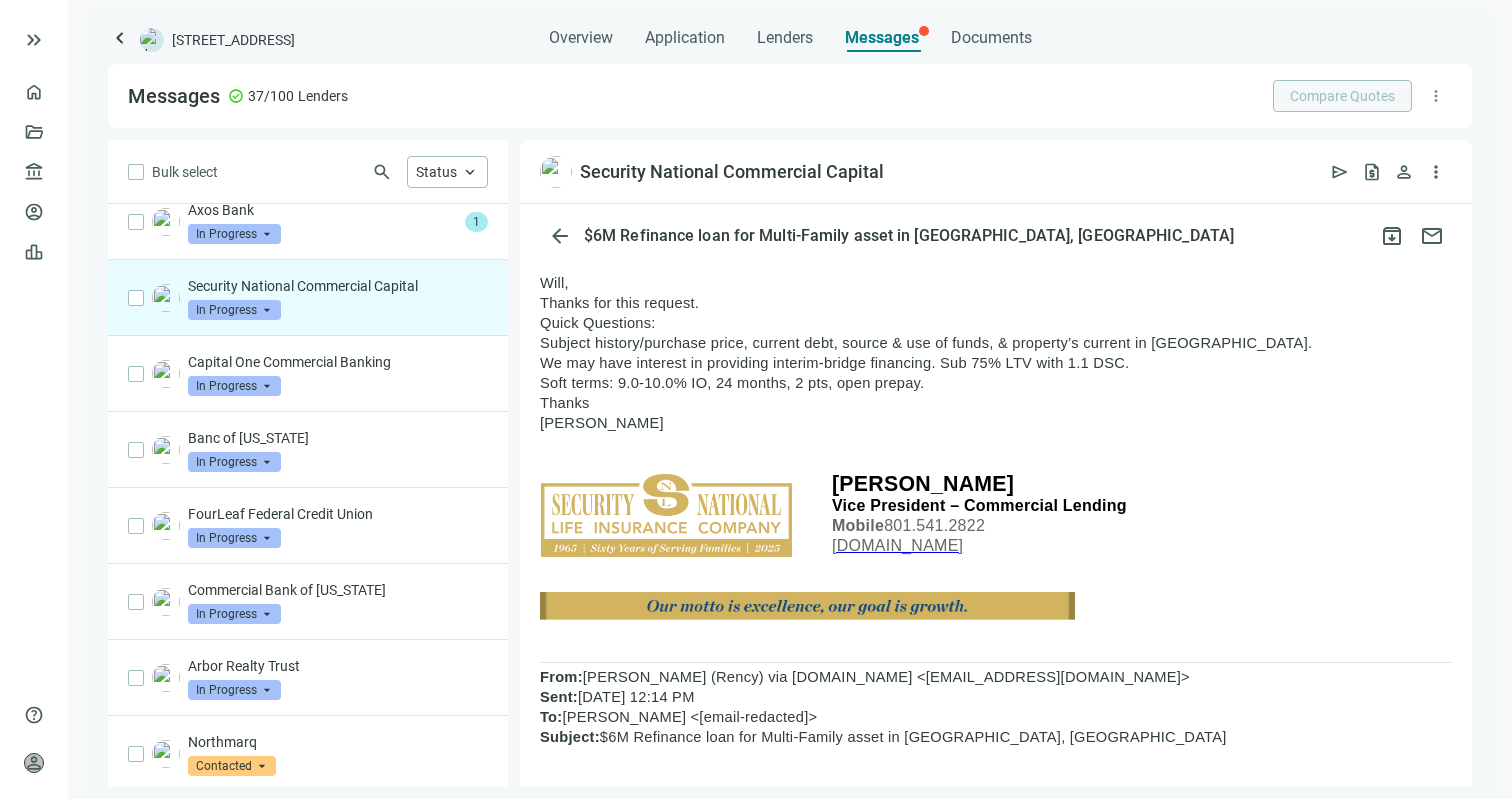 drag, startPoint x: 996, startPoint y: 550, endPoint x: 892, endPoint y: 550, distance: 104 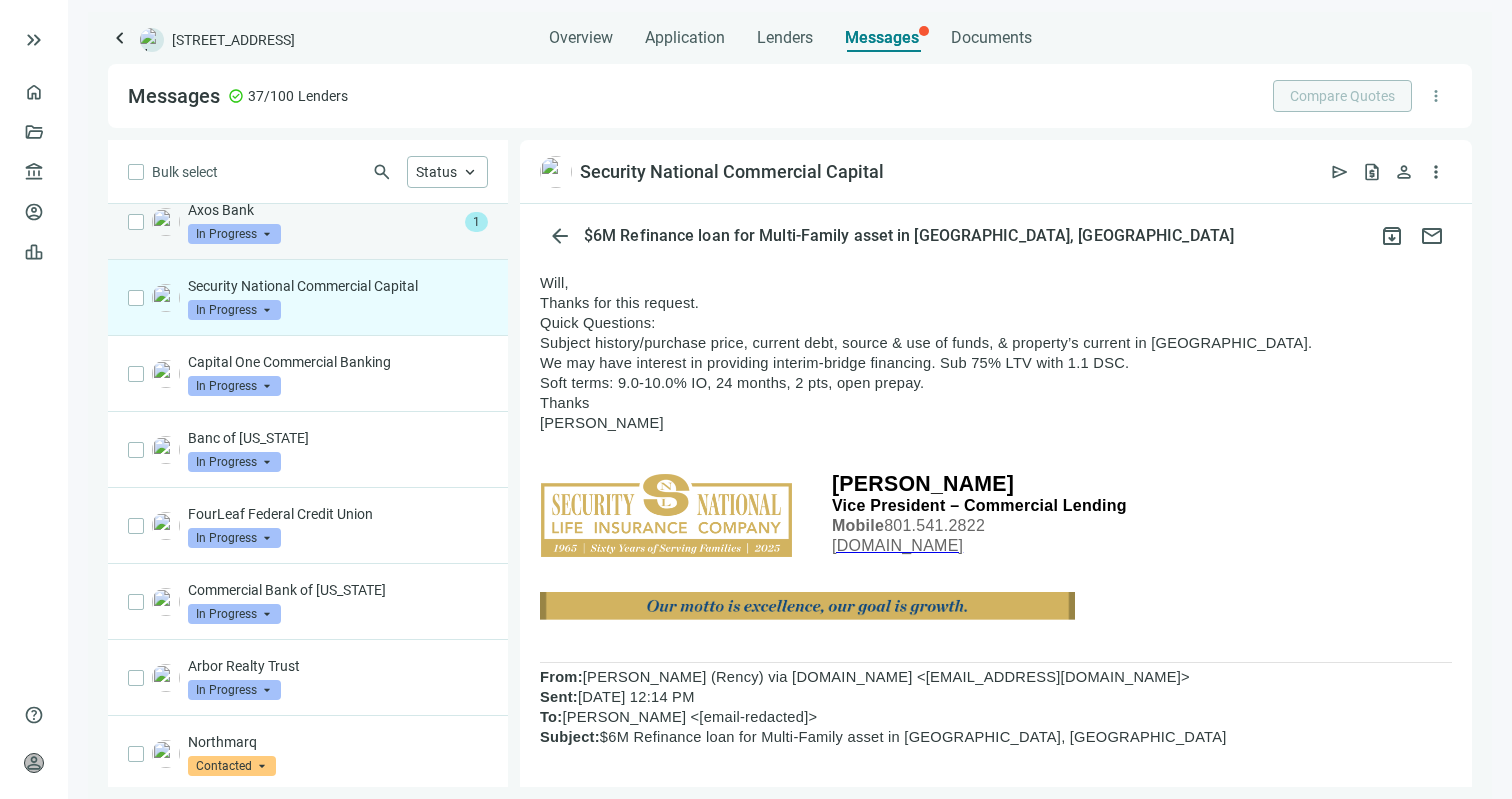 click on "Axos Bank In Progress arrow_drop_down" at bounding box center (322, 222) 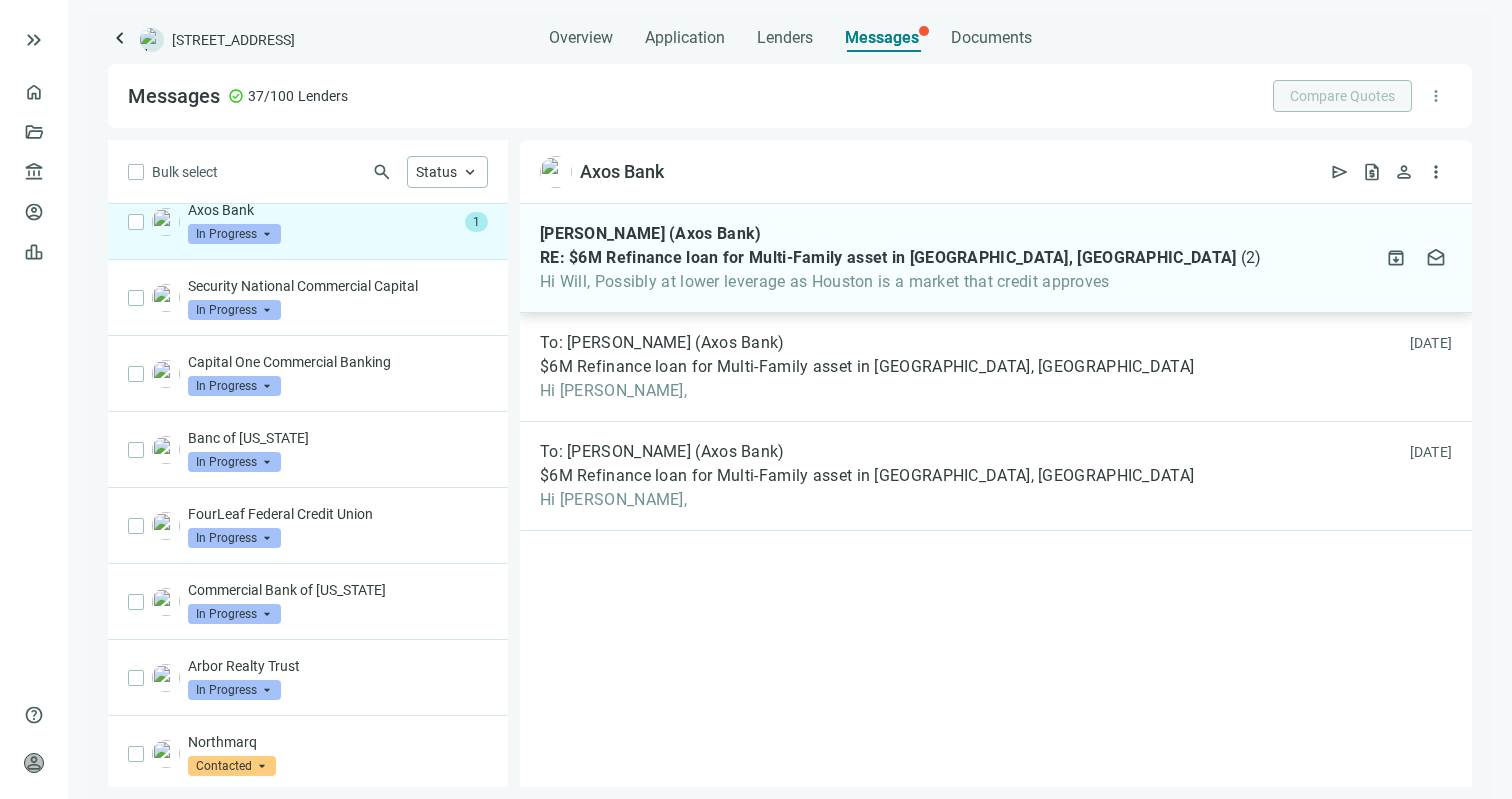 click on "Shay Osborn (Axos Bank) RE: $6M Refinance loan for Multi-Family asset in Houston, TX ( 2 ) Hi Will, Possibly at lower leverage as Houston is a market that credit approves attach_file 07.09.2025 archive drafts" at bounding box center (996, 258) 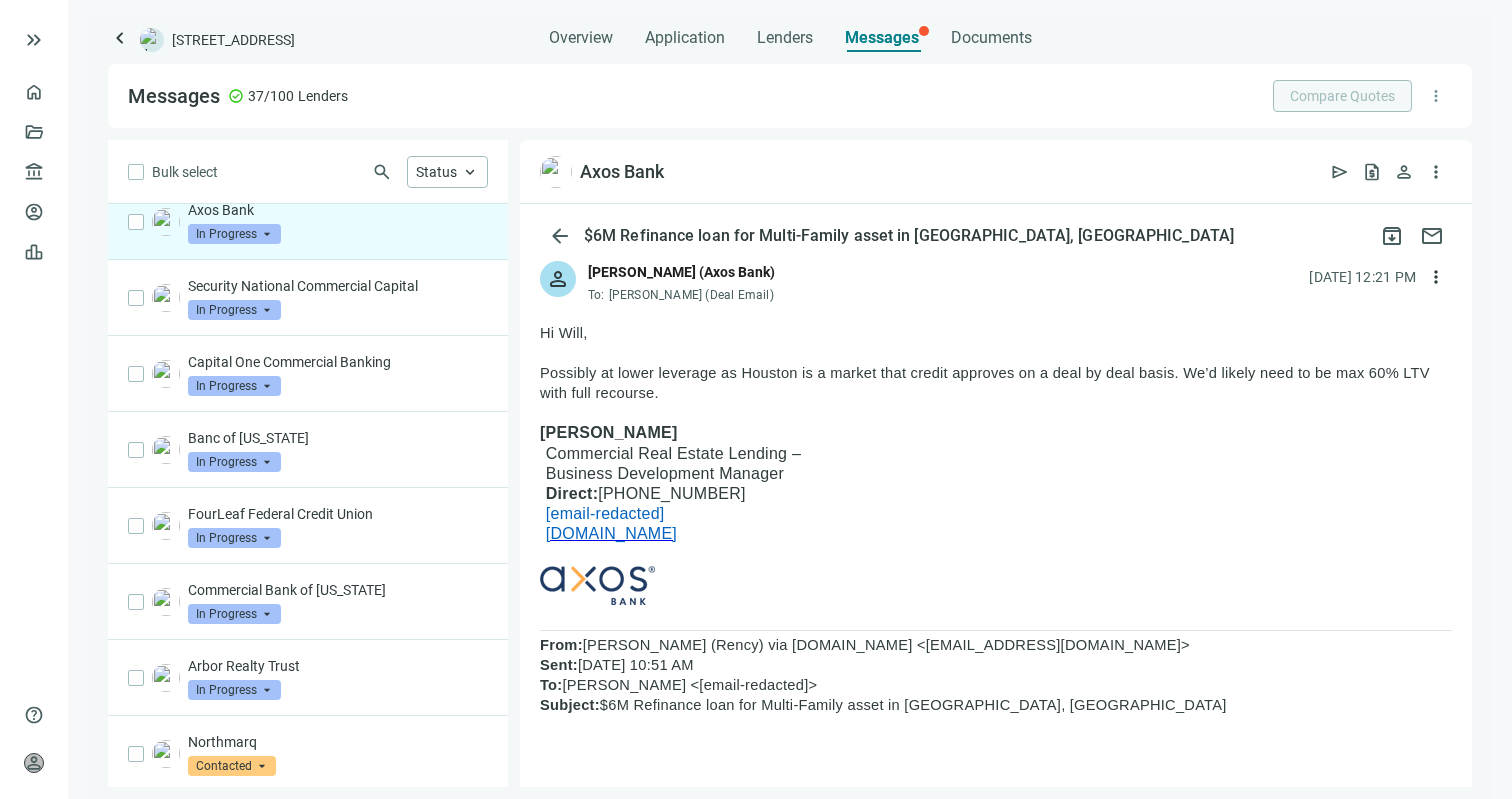 scroll, scrollTop: 0, scrollLeft: 0, axis: both 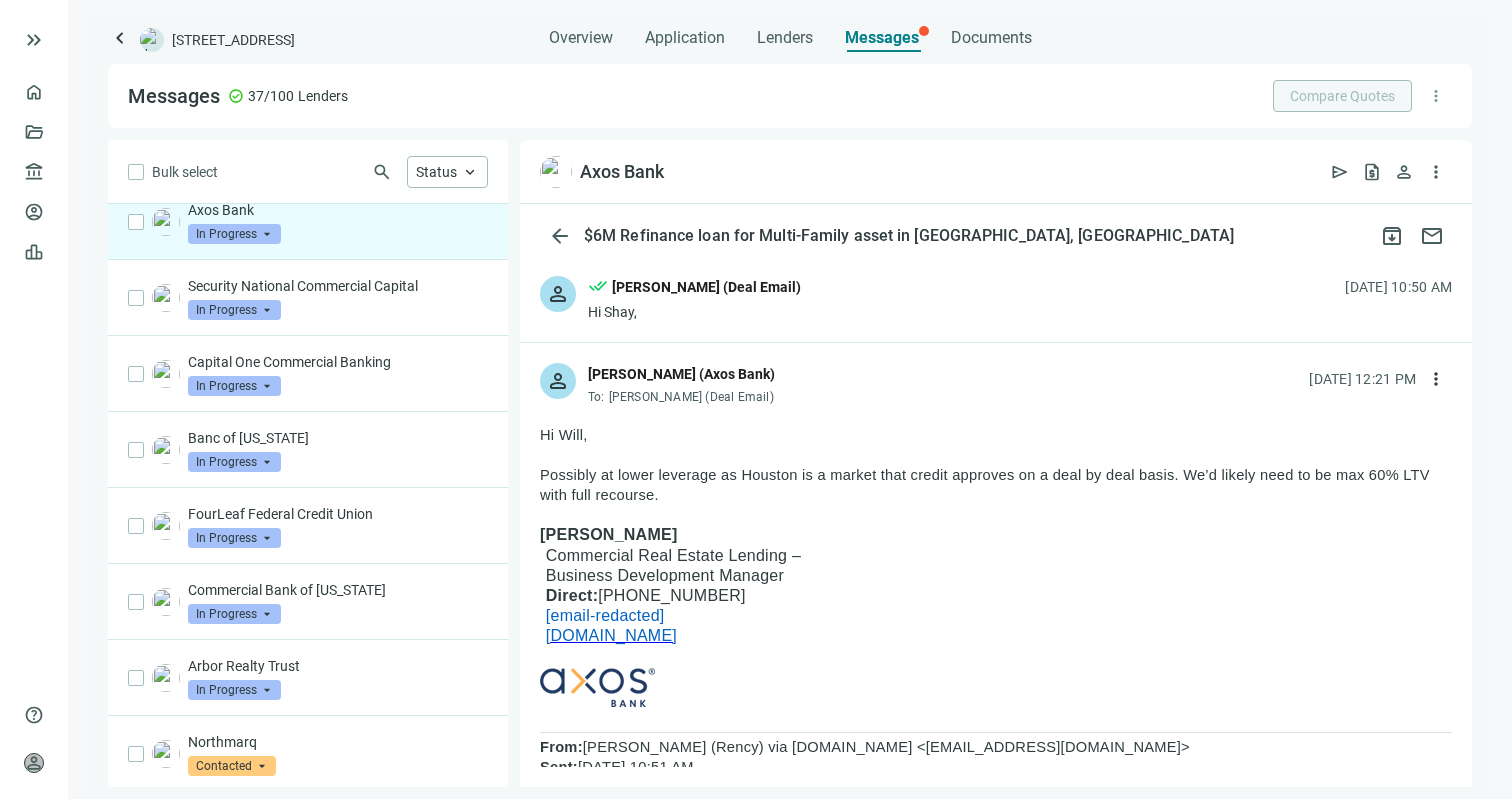 click on "person done_all Will Halcomb (Deal Email) Hi Shay, 07.09.2025, 10:50 AM" at bounding box center (996, 299) 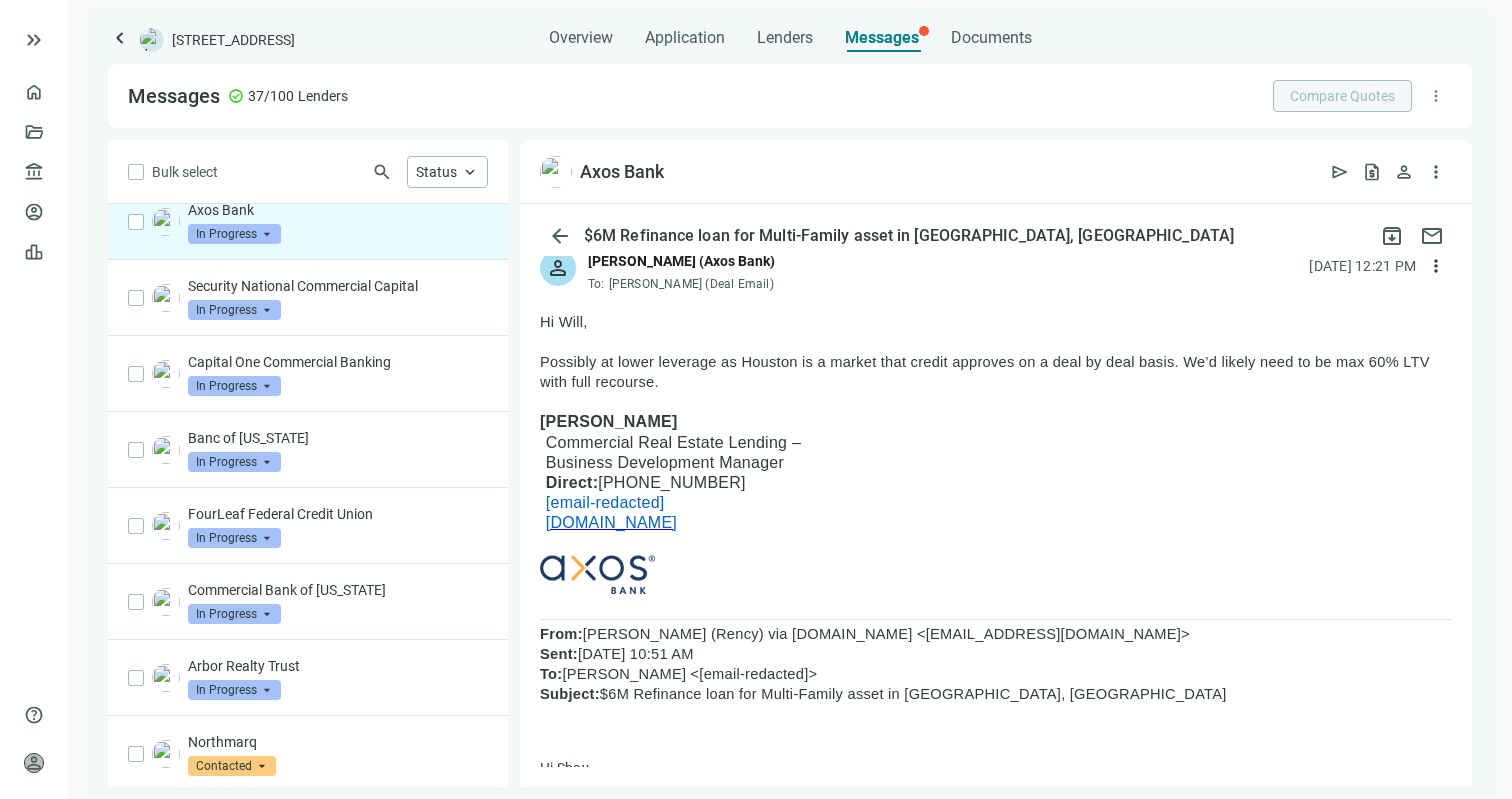 scroll, scrollTop: 775, scrollLeft: 0, axis: vertical 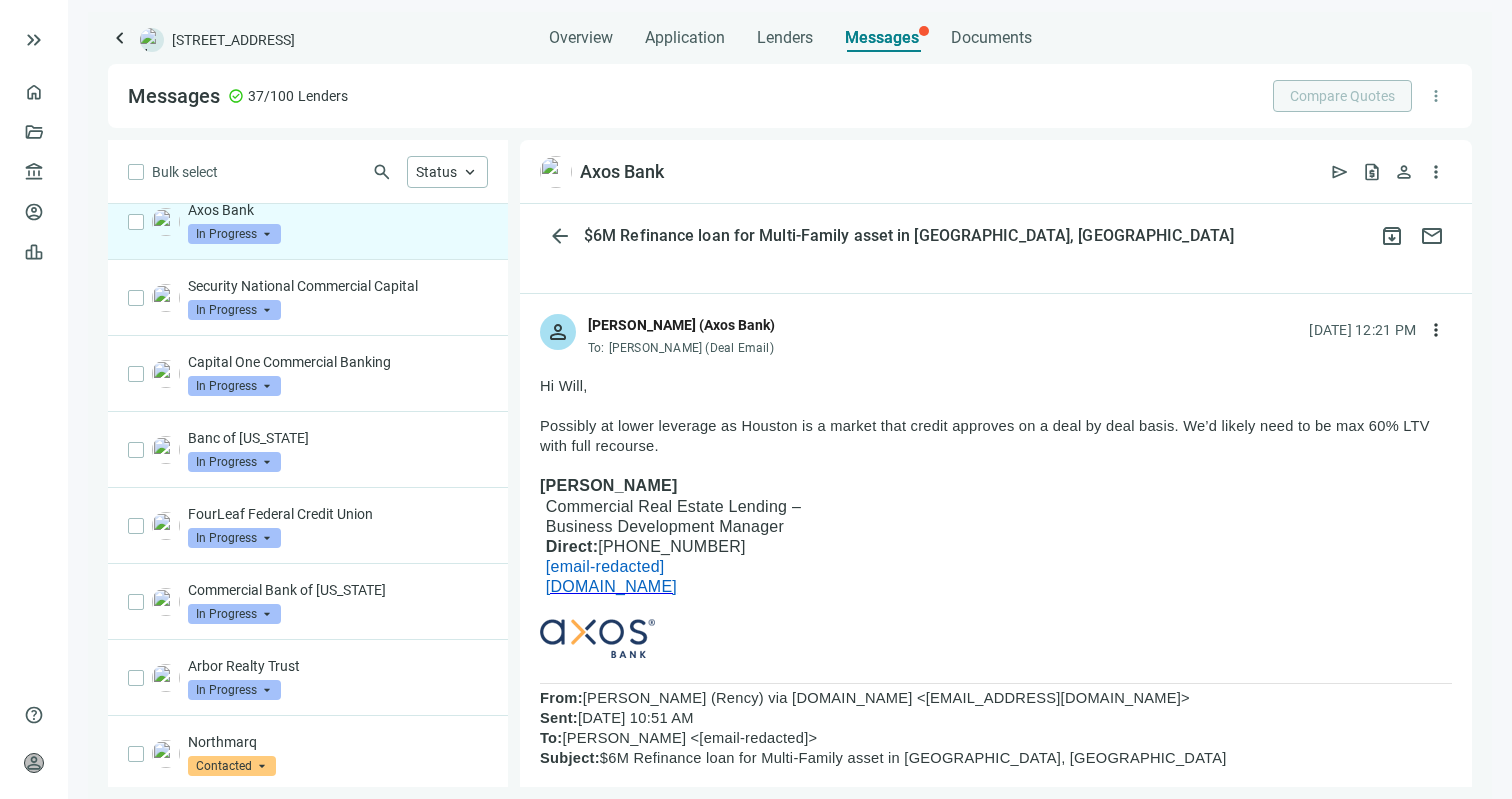 click on "reply Reply reply_all Reply all forward Forward" at bounding box center (996, 1023) 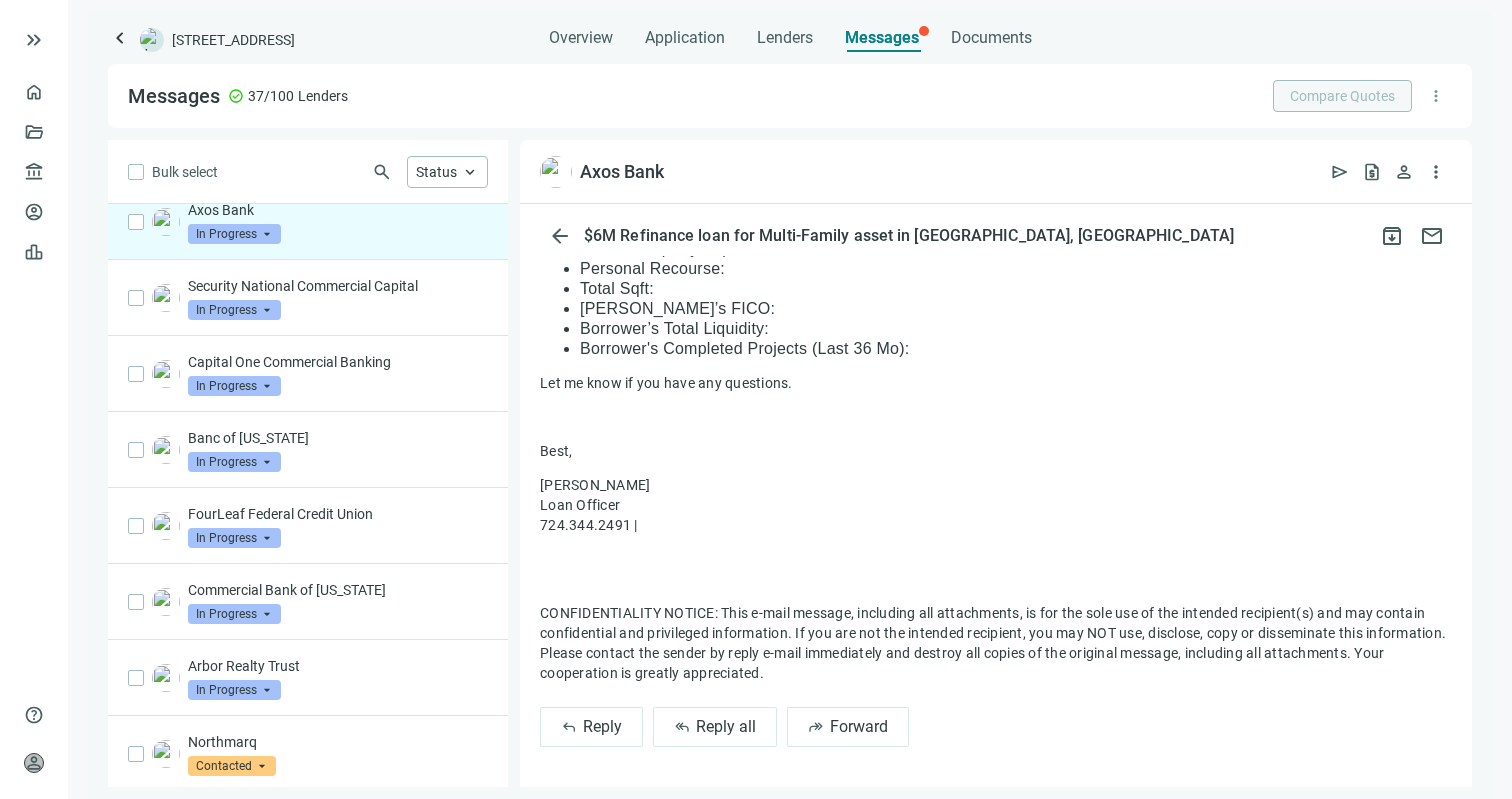 scroll, scrollTop: 1739, scrollLeft: 0, axis: vertical 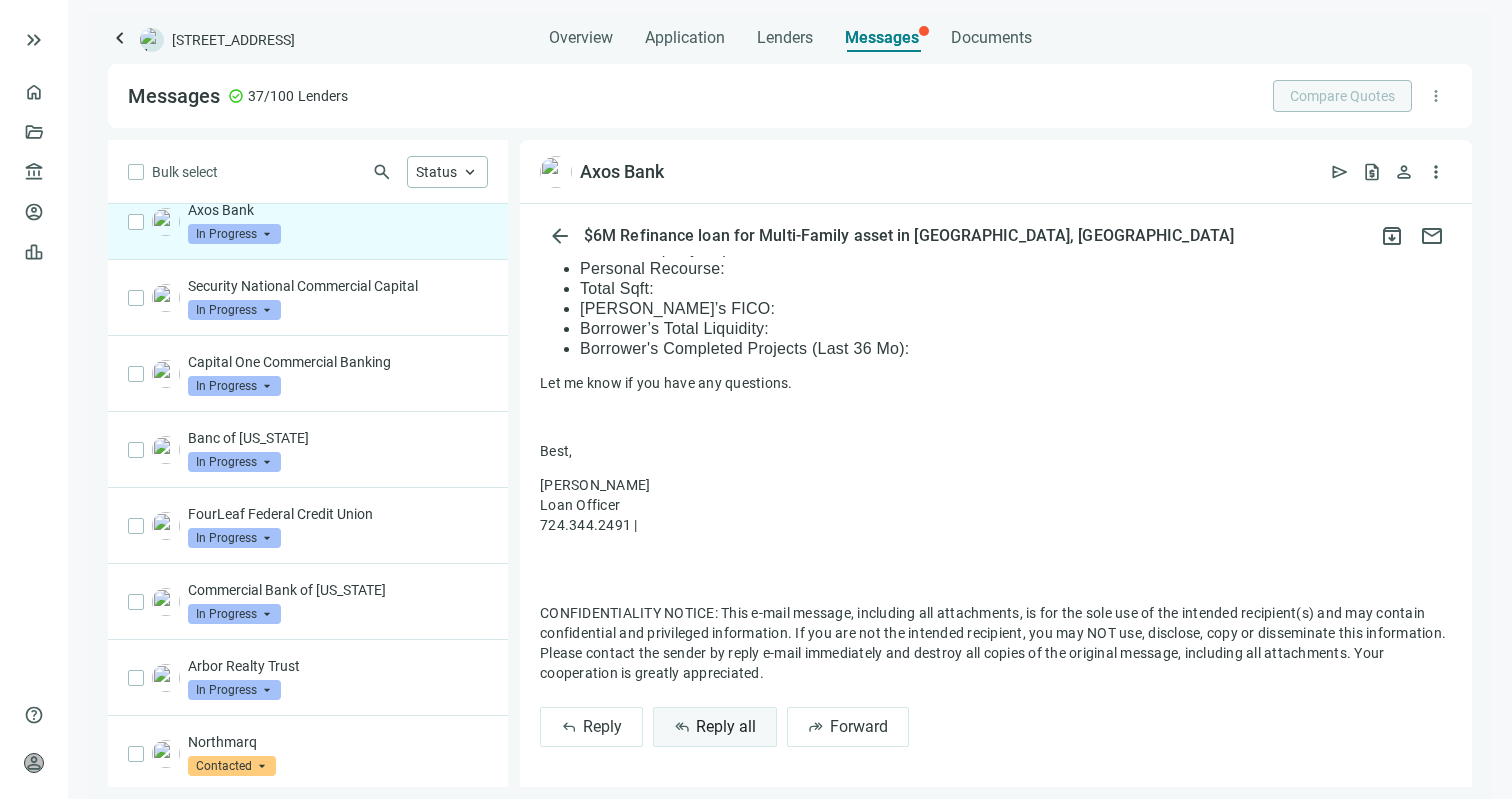 click on "Reply all" at bounding box center (726, 726) 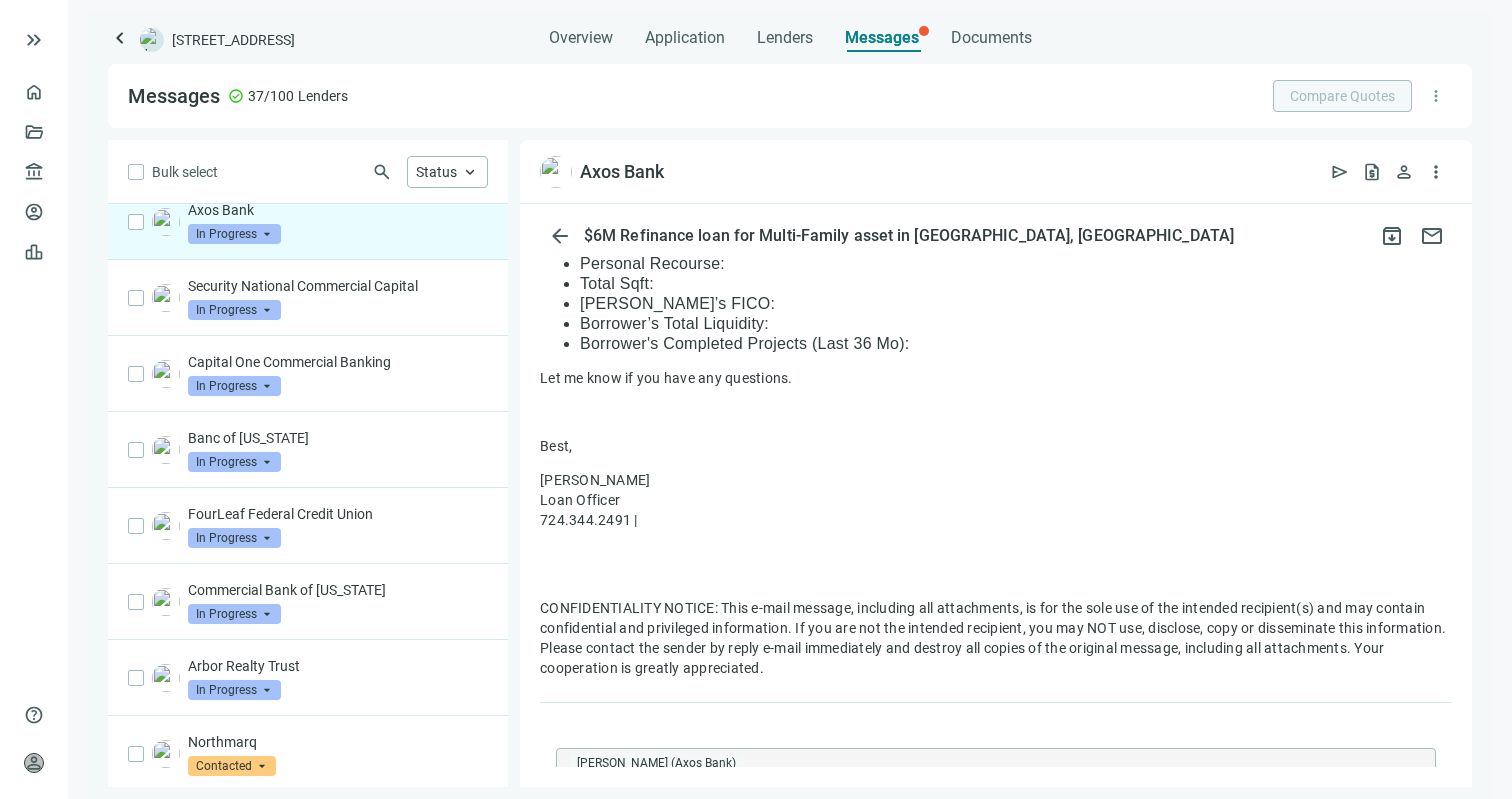 scroll, scrollTop: 1739, scrollLeft: 0, axis: vertical 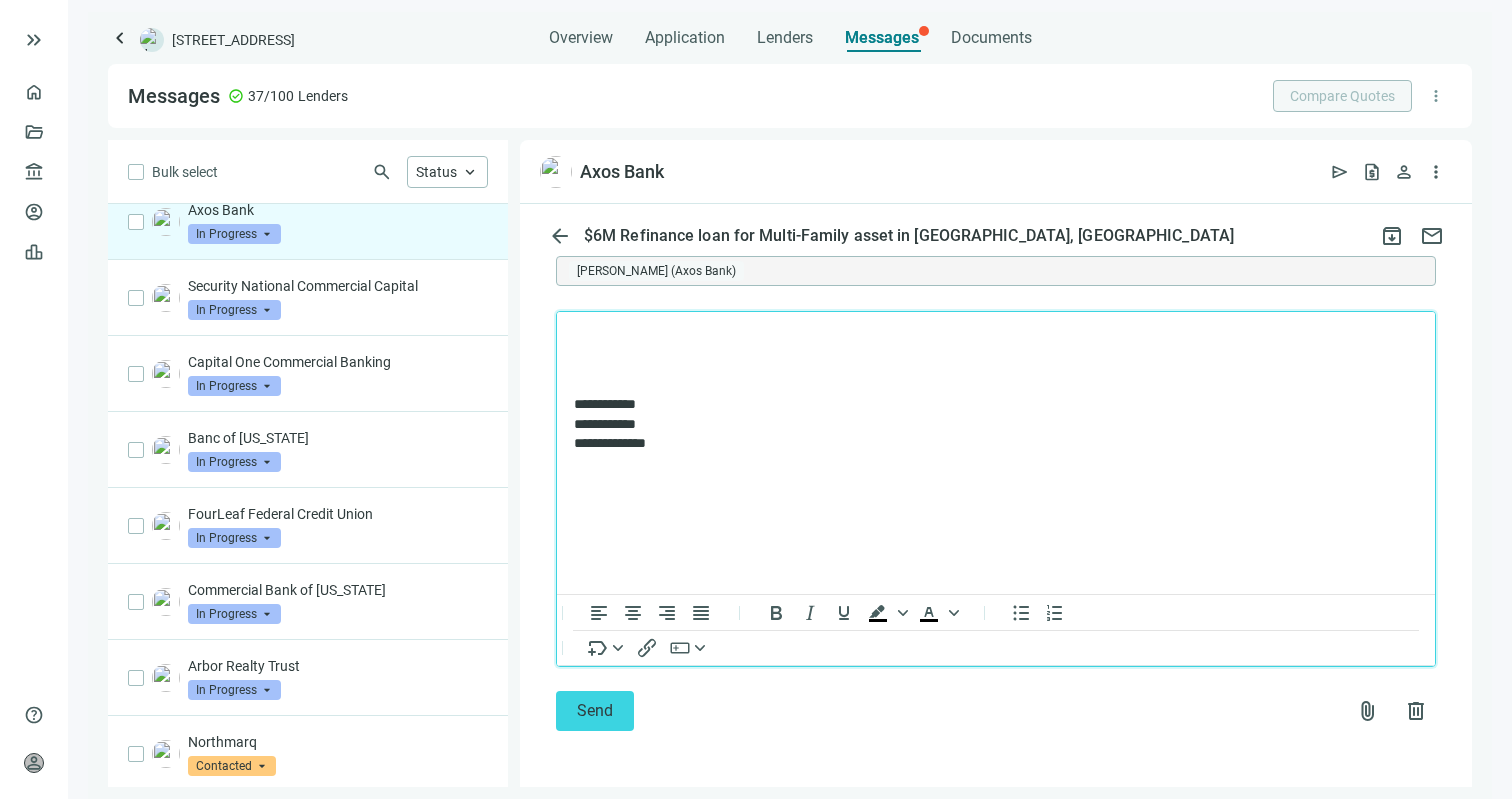 type 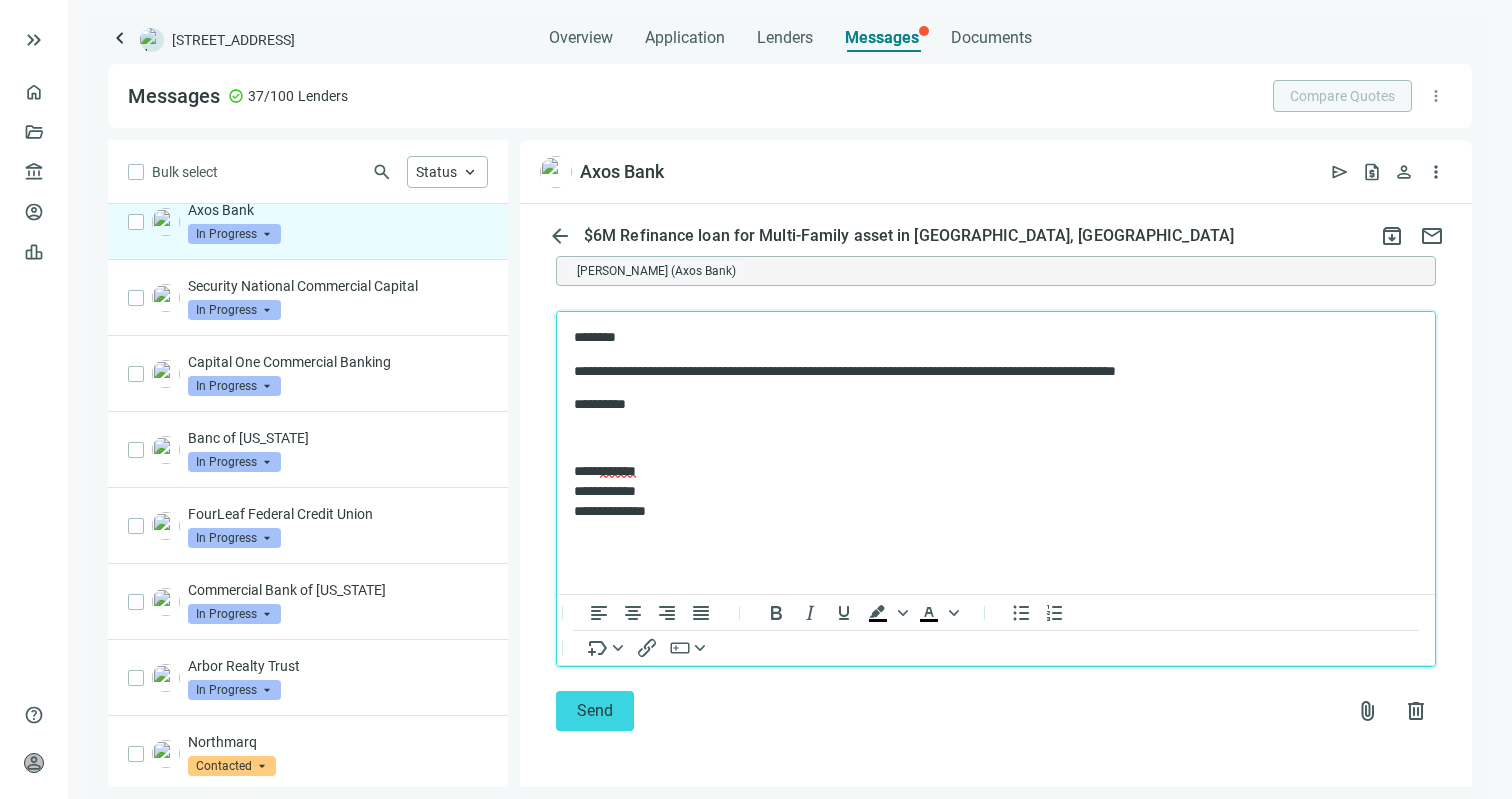 click on "**********" at bounding box center [996, 423] 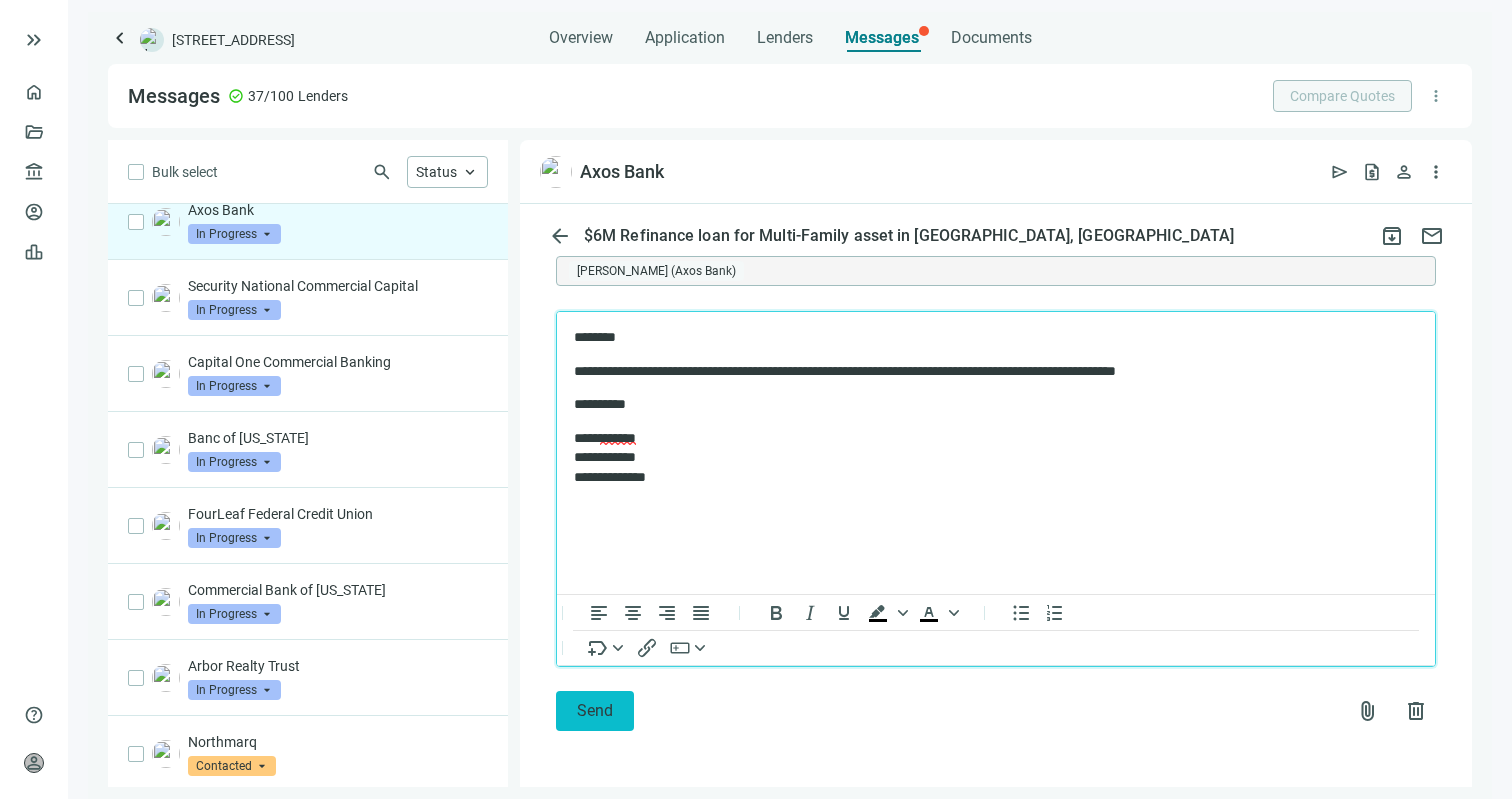 click on "Send" at bounding box center [595, 710] 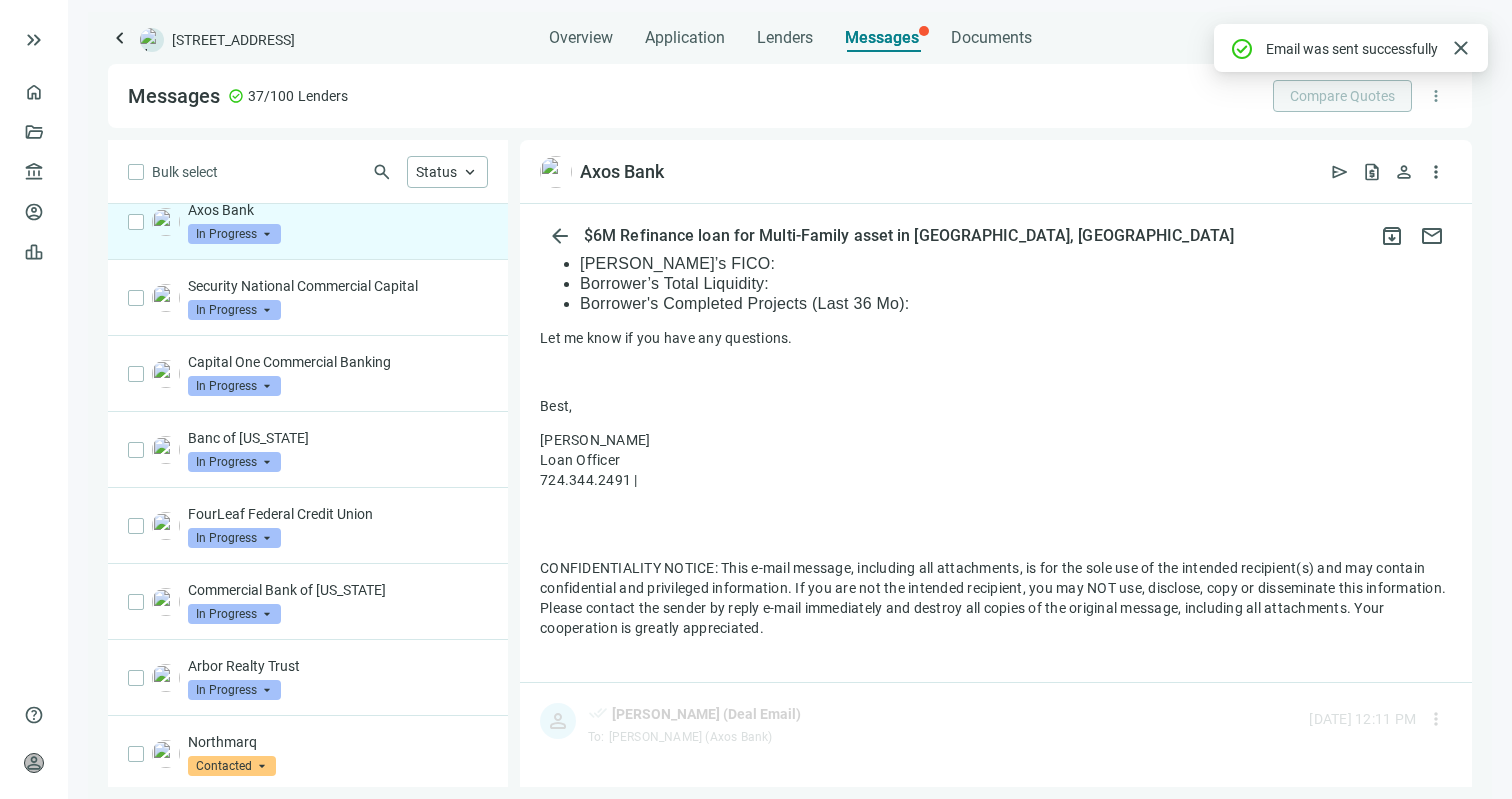 scroll, scrollTop: 2090, scrollLeft: 0, axis: vertical 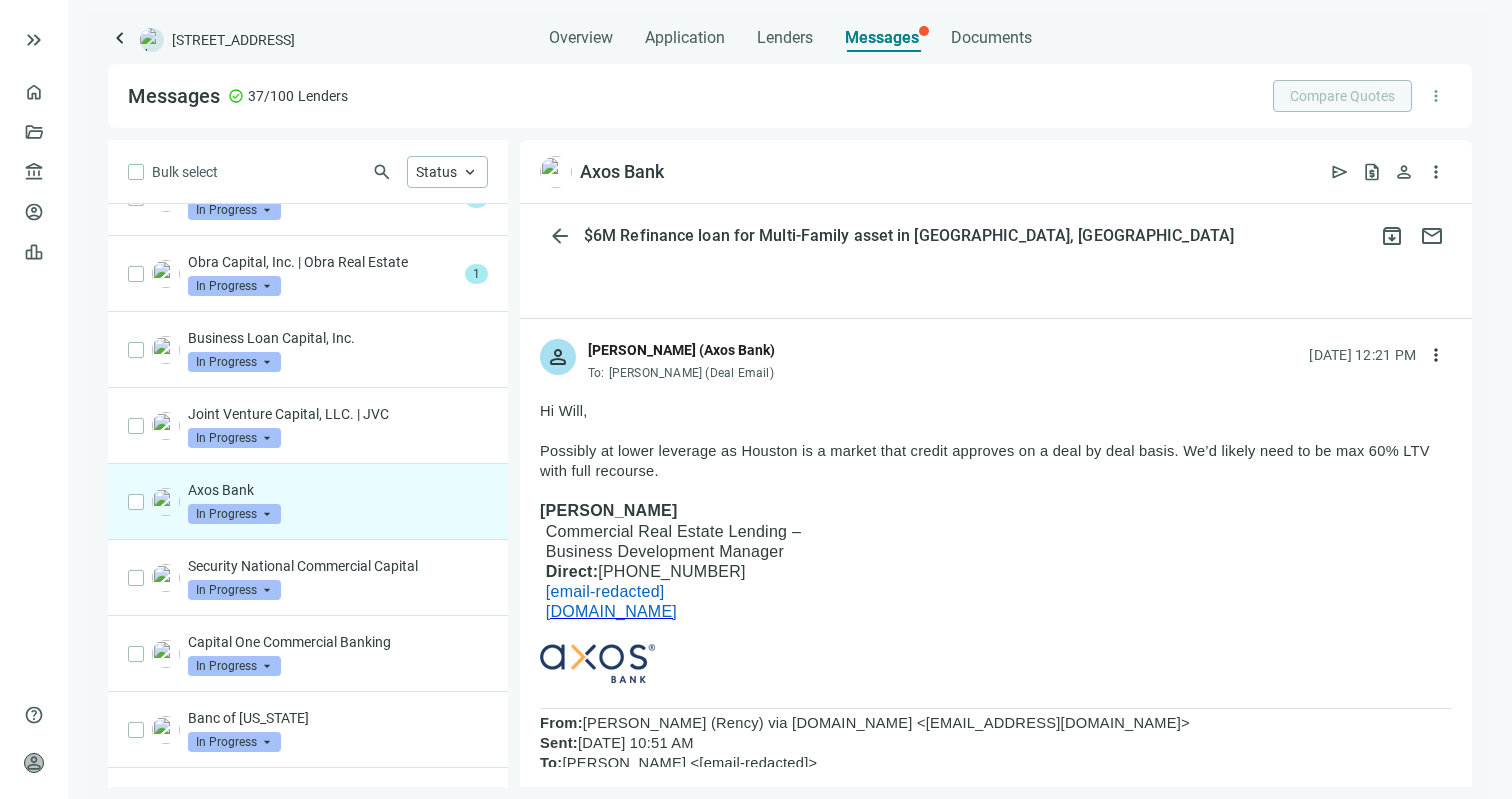 drag, startPoint x: 719, startPoint y: 593, endPoint x: 604, endPoint y: 596, distance: 115.03912 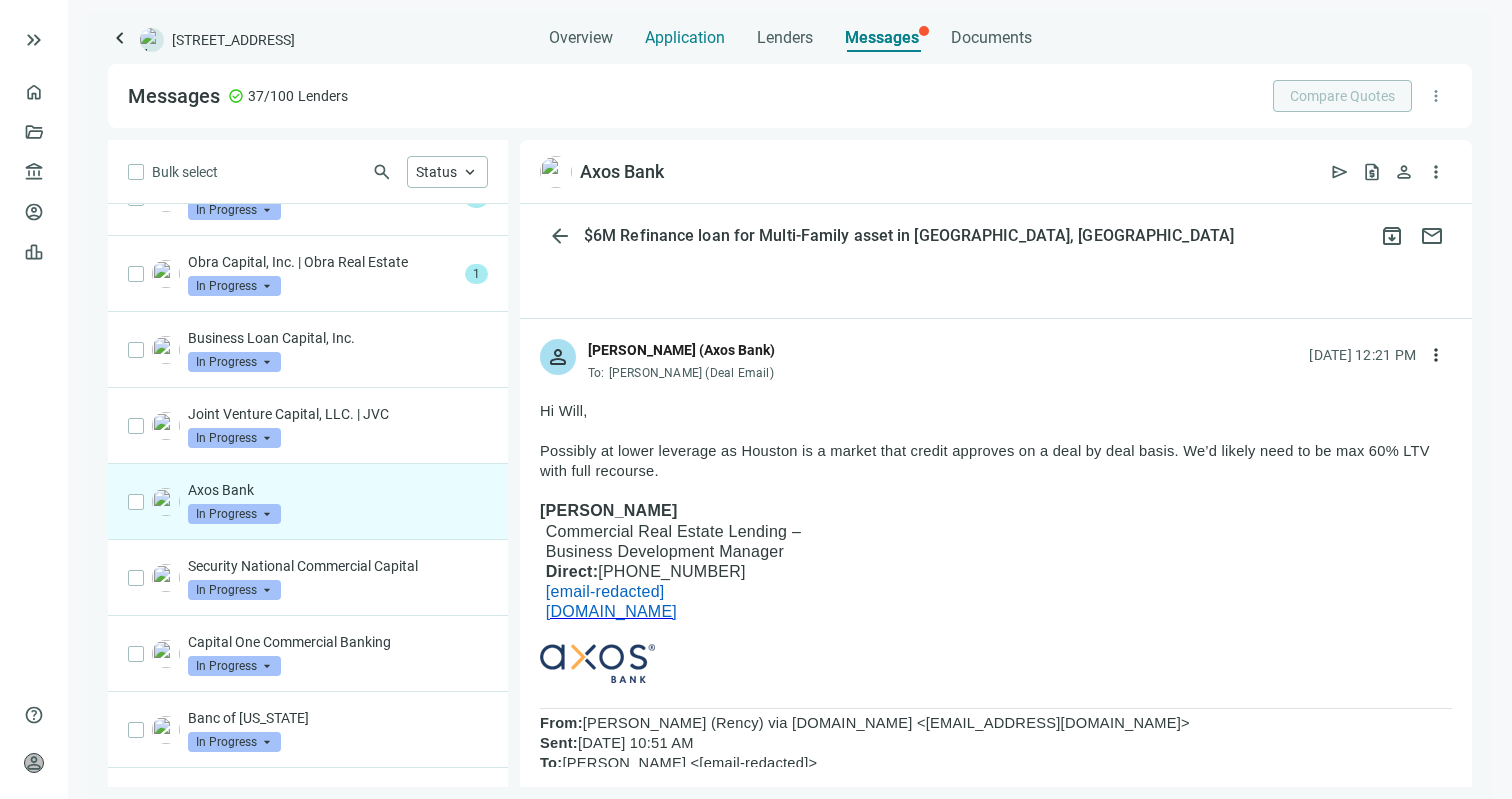 click on "Application" at bounding box center (685, 32) 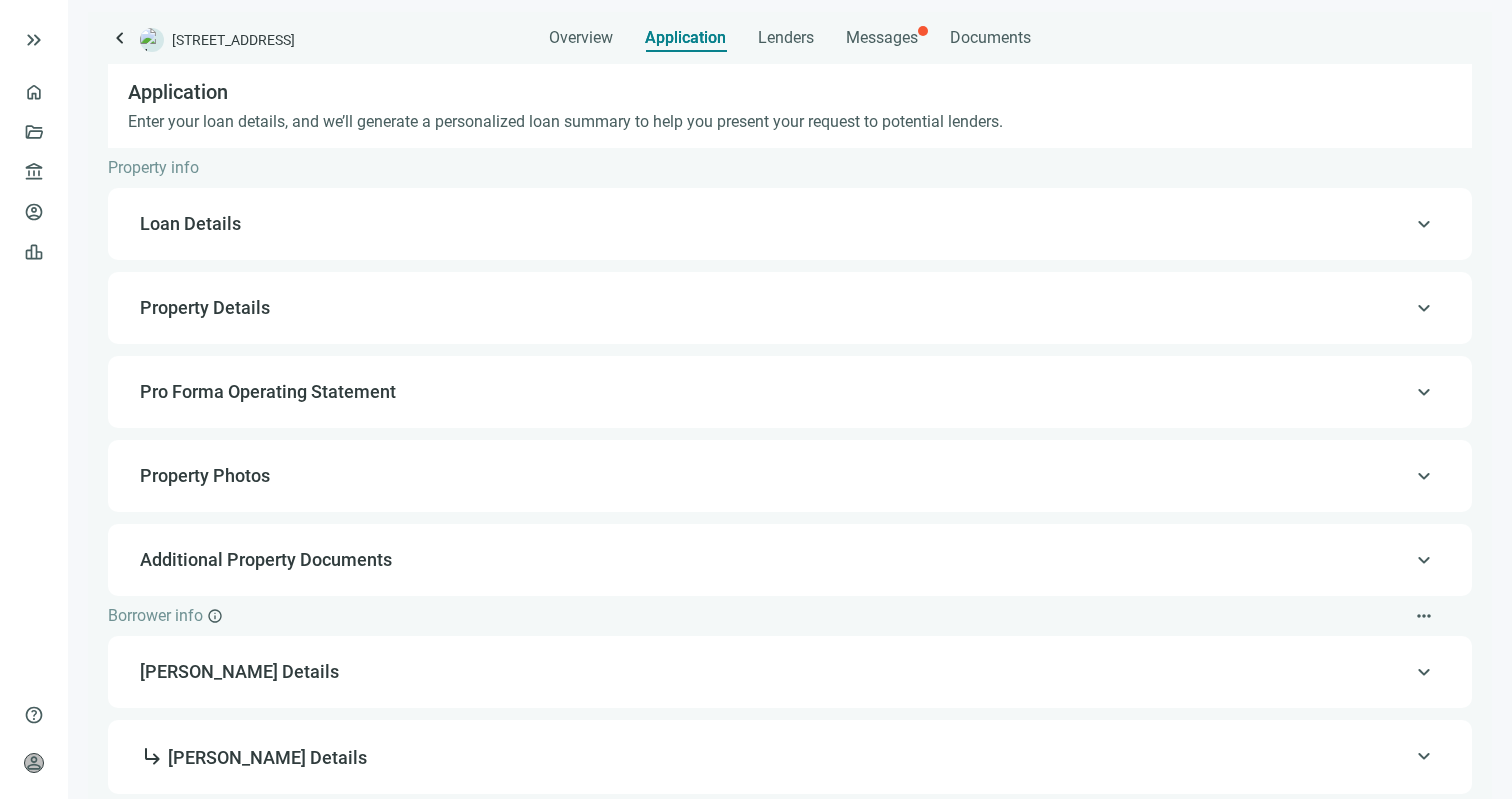 click on "keyboard_arrow_up Loan Details" at bounding box center [790, 224] 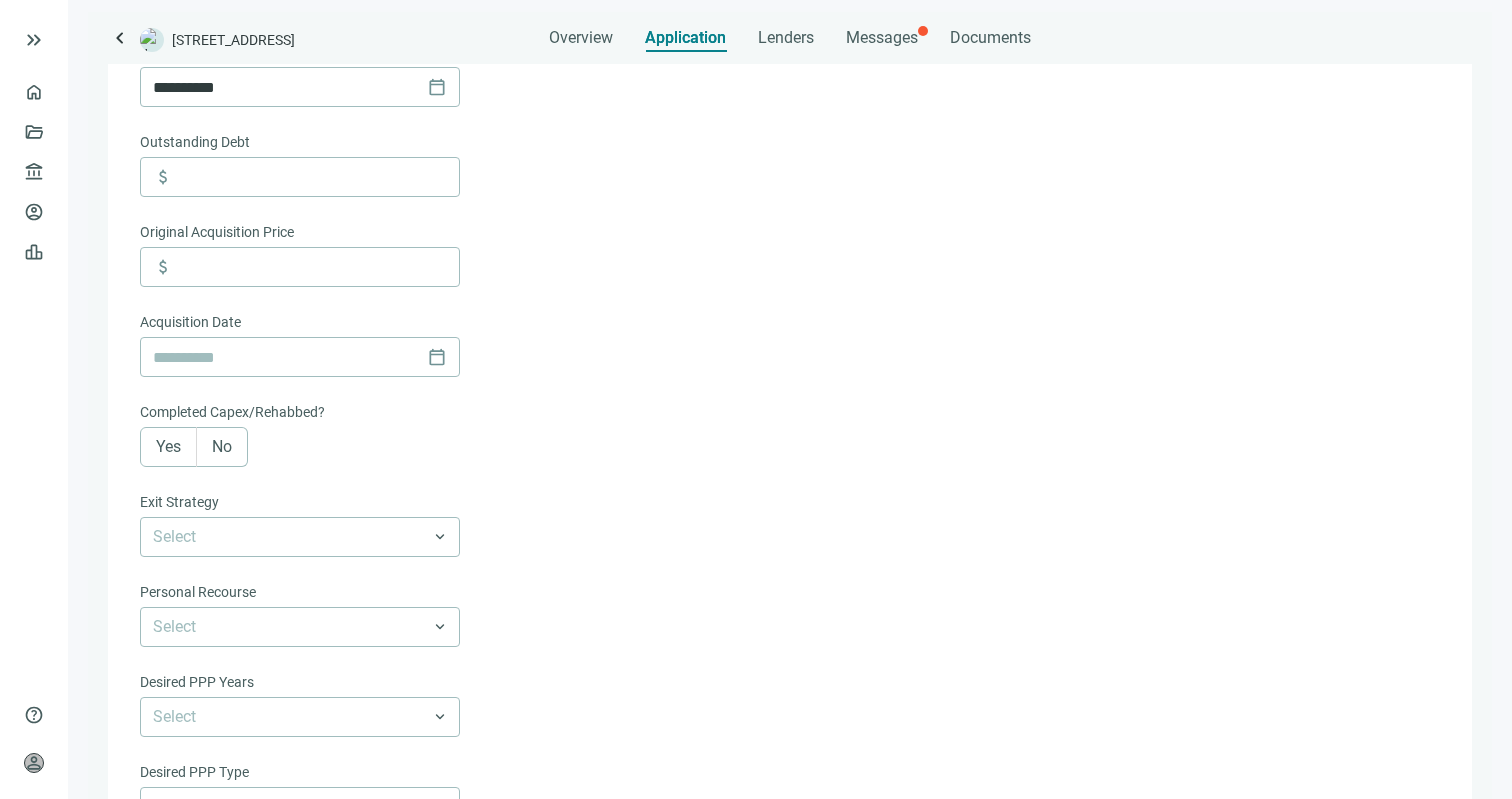 scroll, scrollTop: 848, scrollLeft: 0, axis: vertical 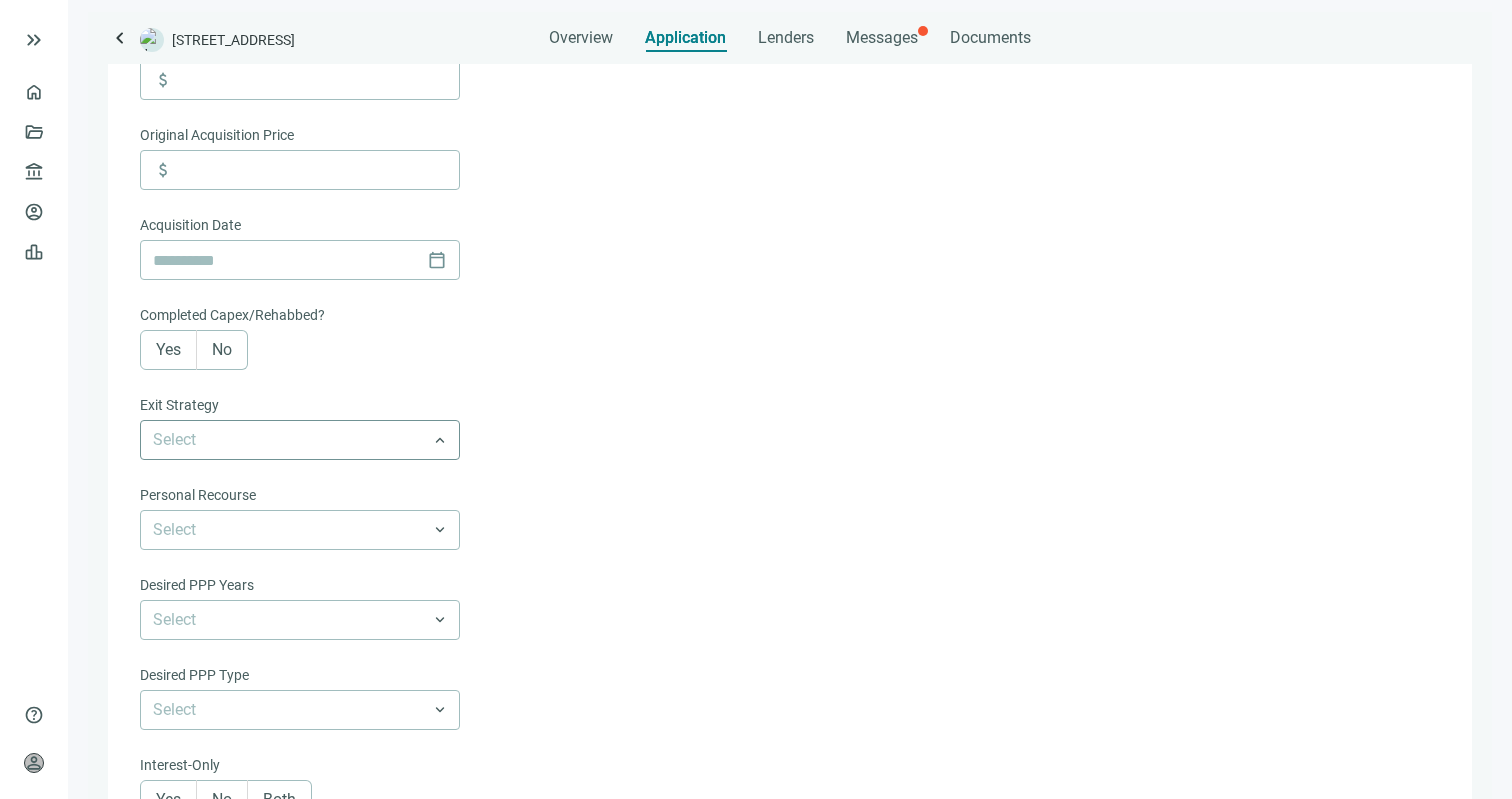 click at bounding box center (300, 440) 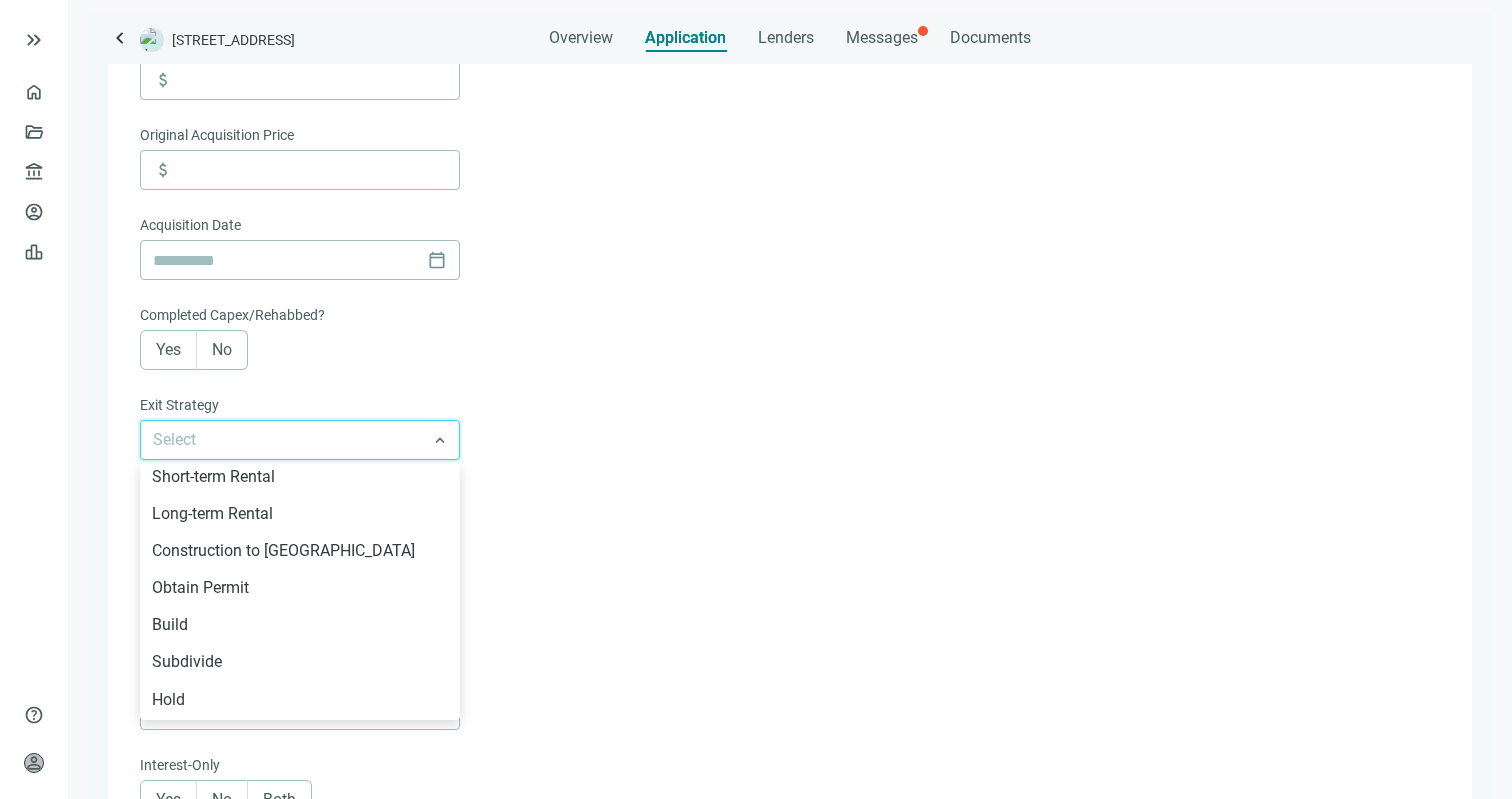 scroll, scrollTop: 173, scrollLeft: 0, axis: vertical 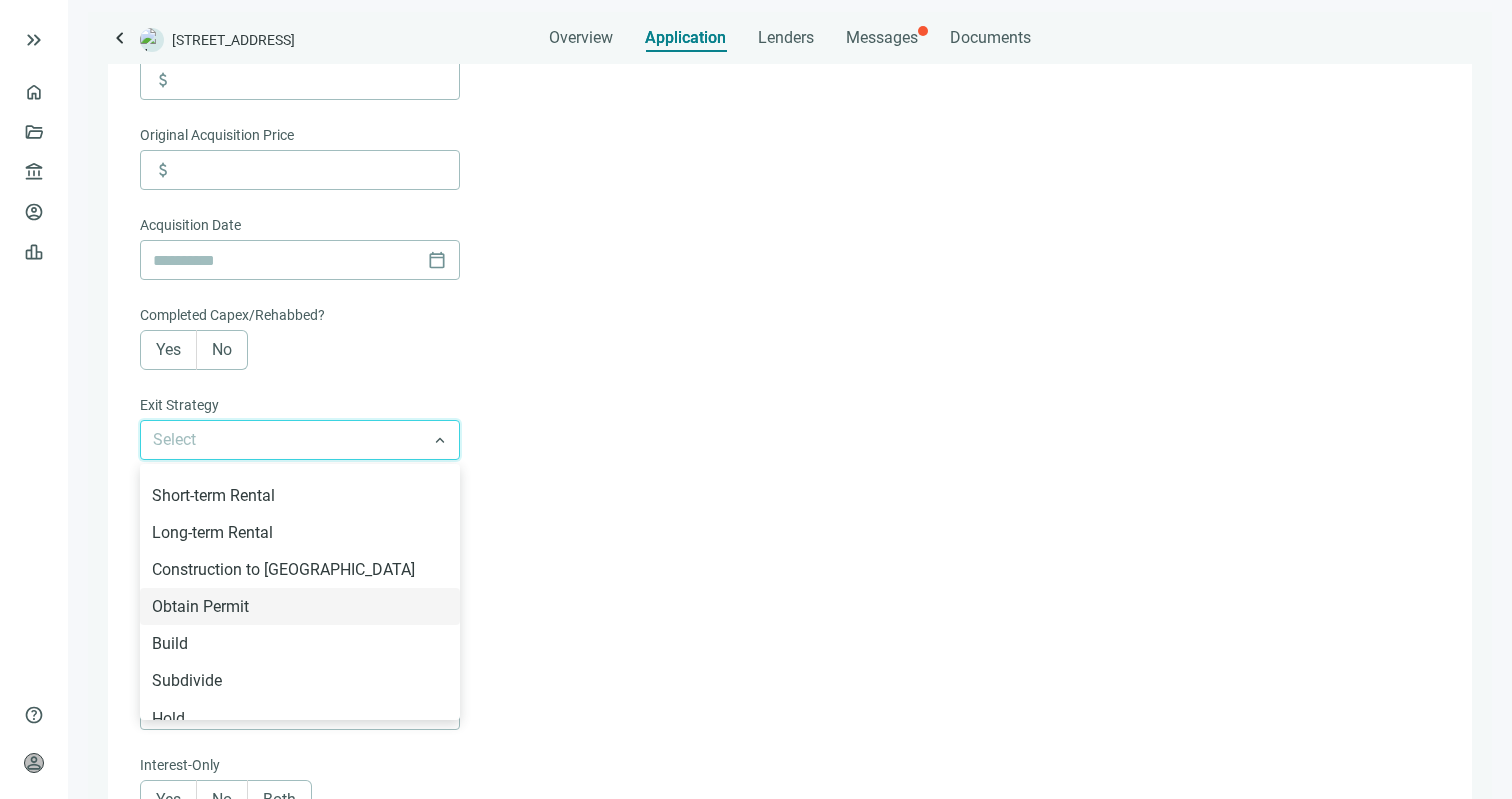 click on "**********" at bounding box center [788, 116] 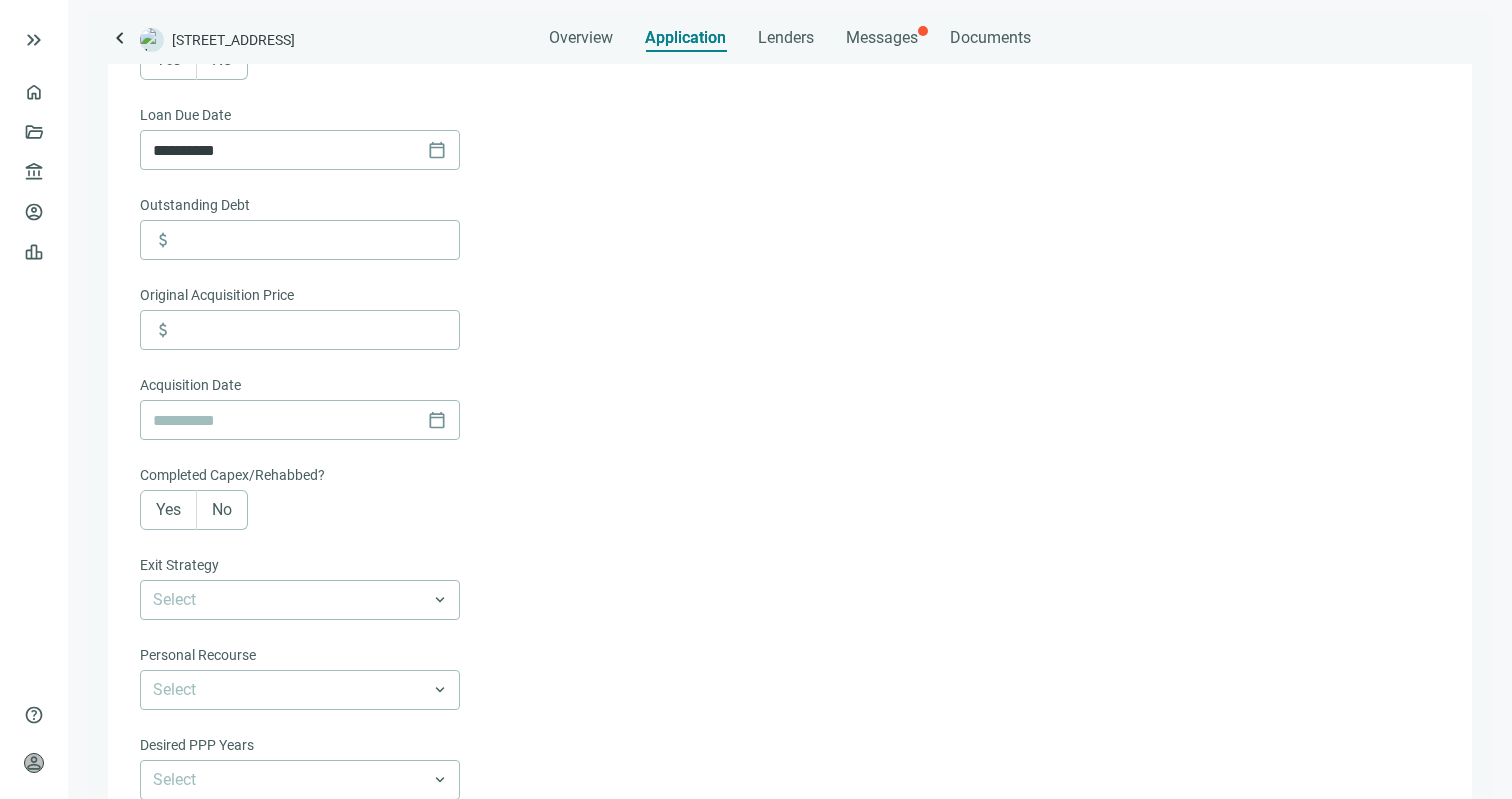 scroll, scrollTop: 777, scrollLeft: 0, axis: vertical 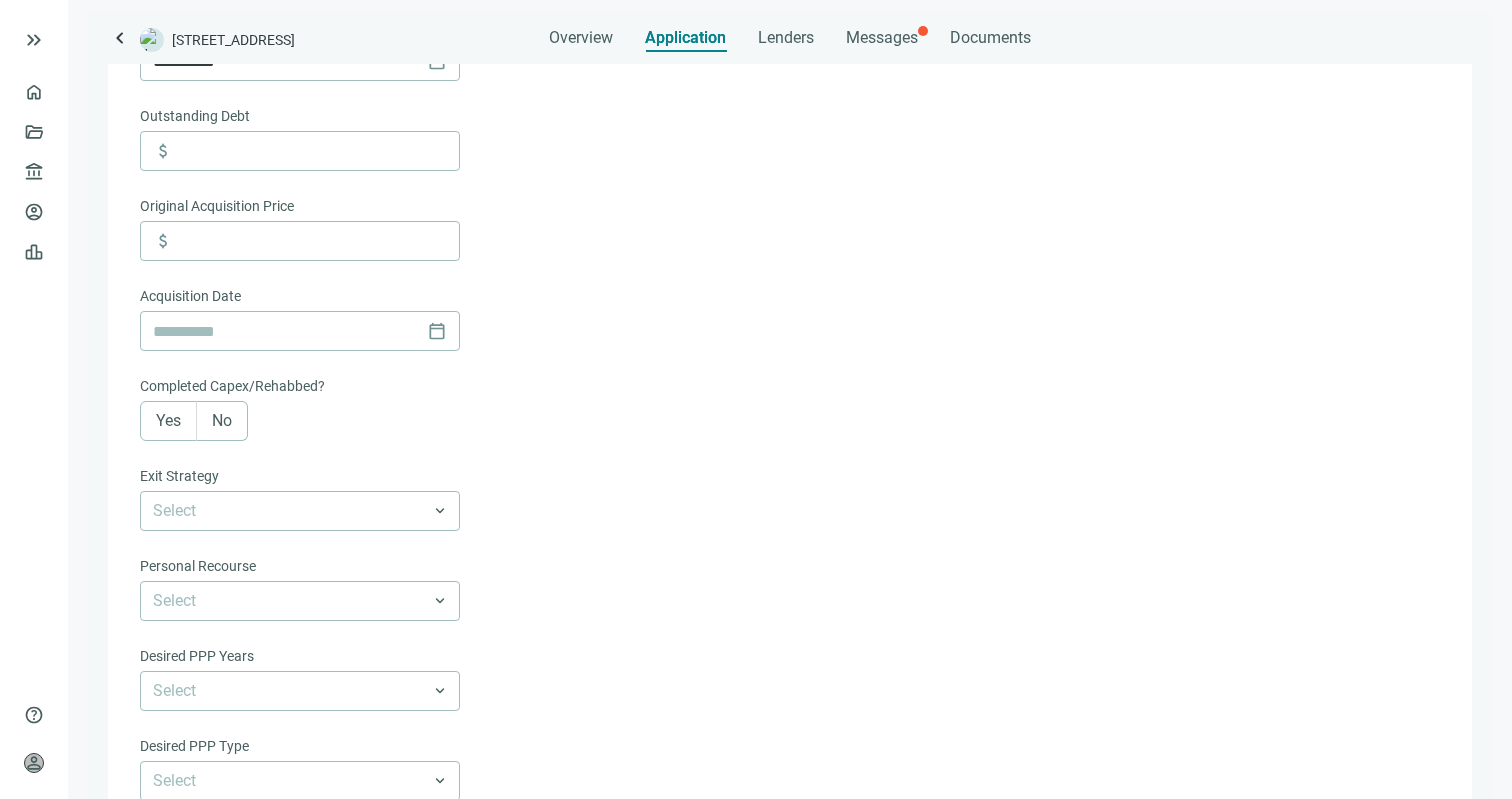 click on "**********" at bounding box center [300, 453] 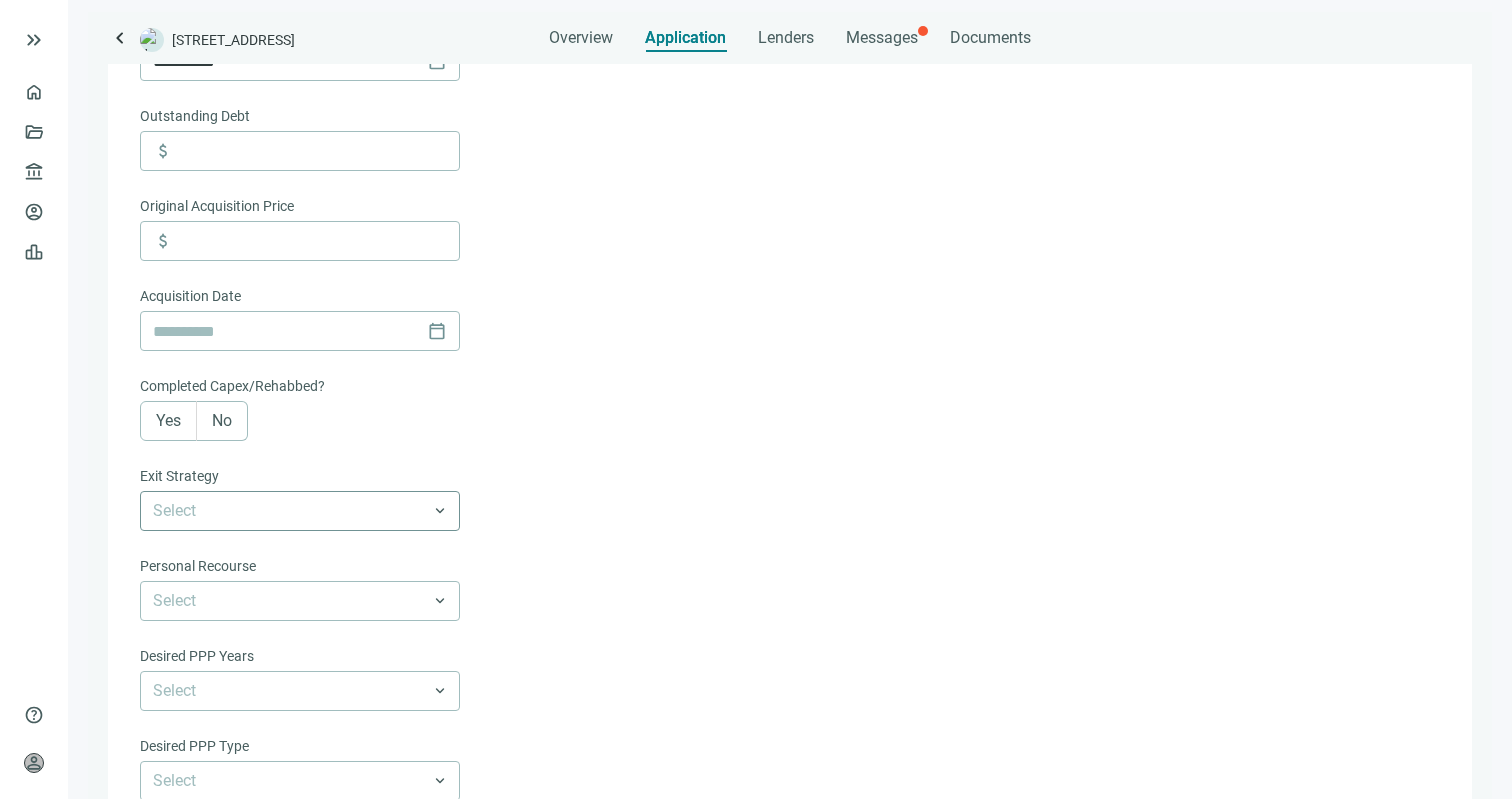 click at bounding box center [300, 511] 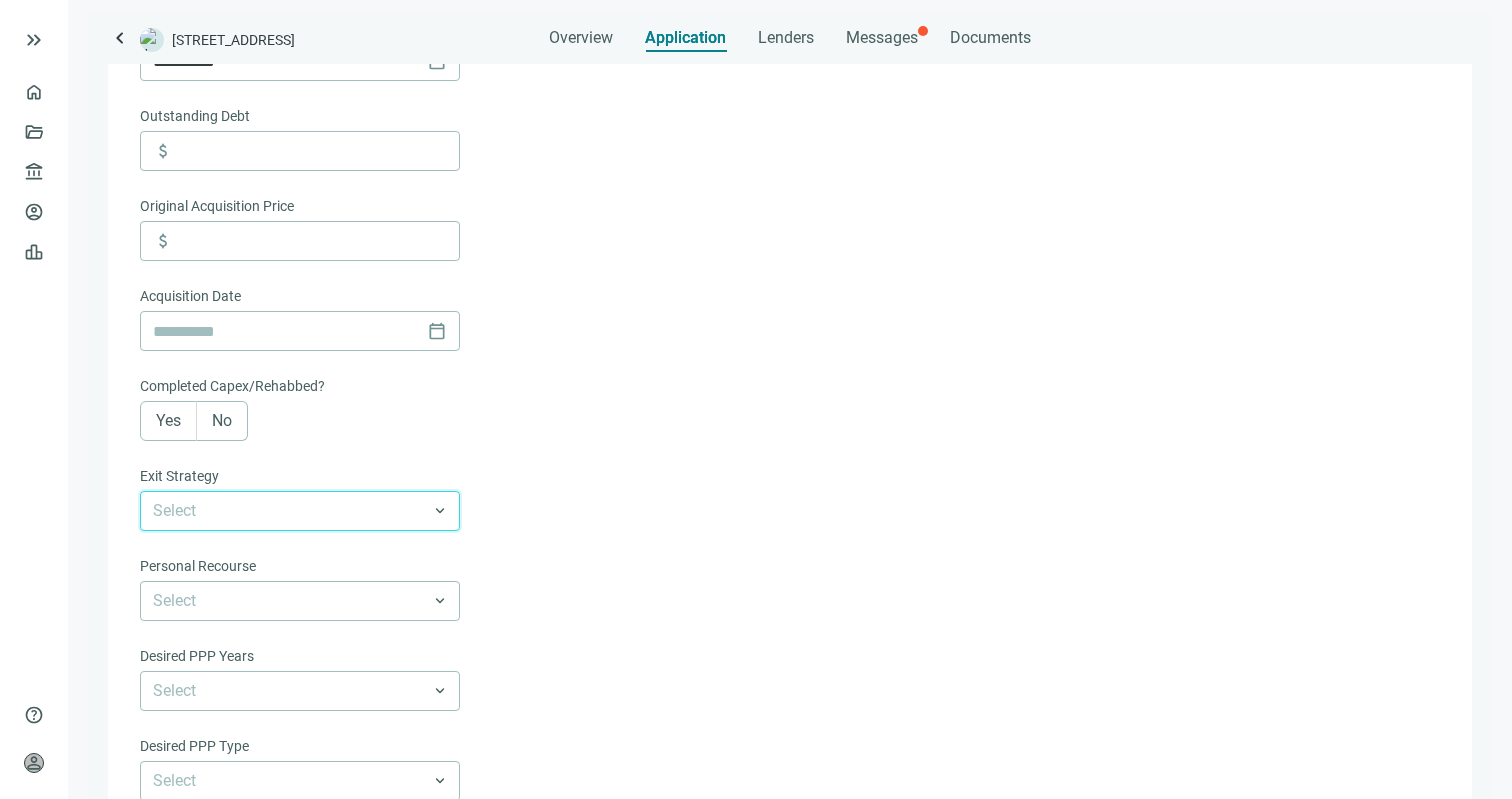 click at bounding box center (300, 511) 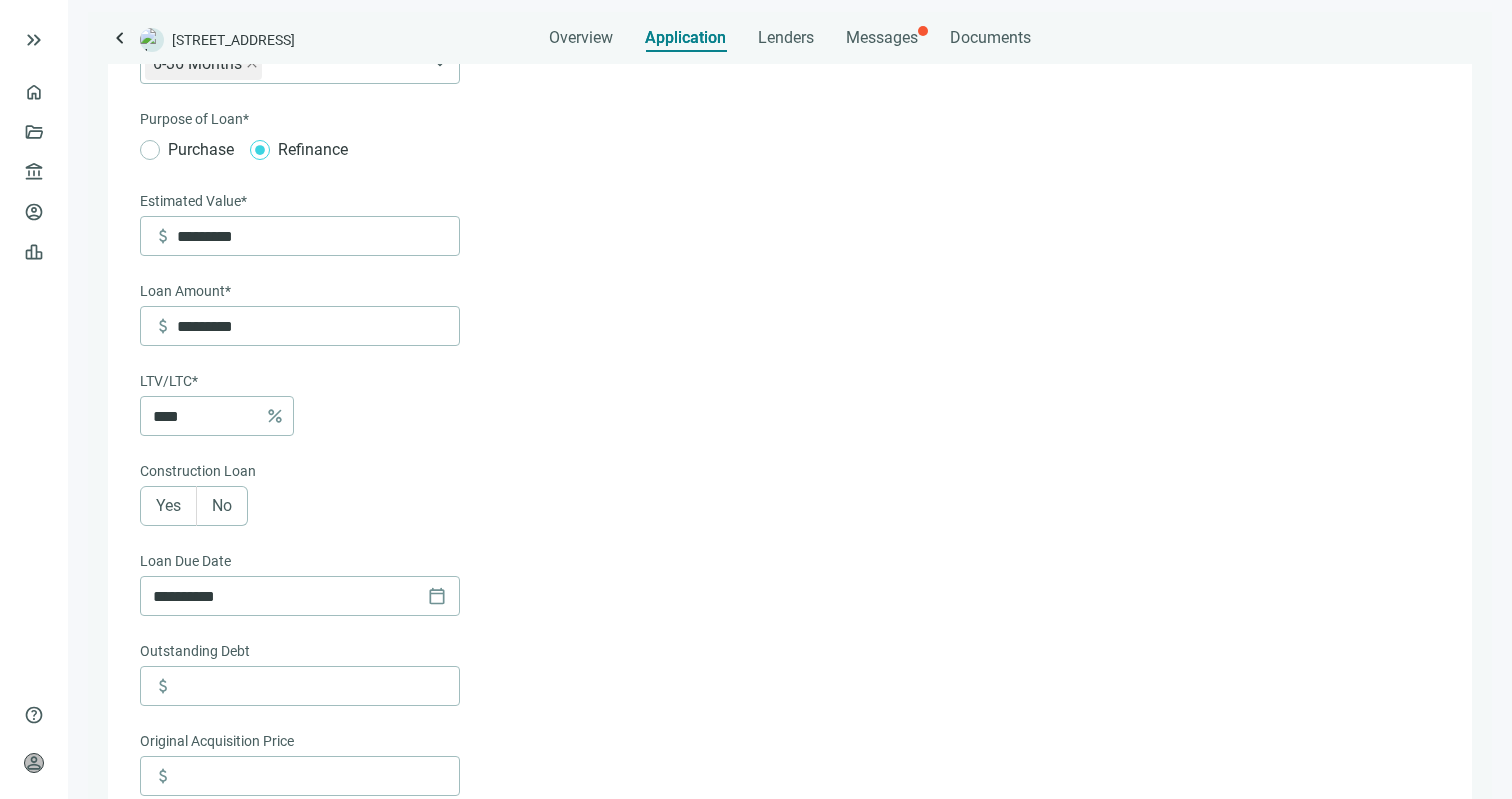 scroll, scrollTop: 0, scrollLeft: 0, axis: both 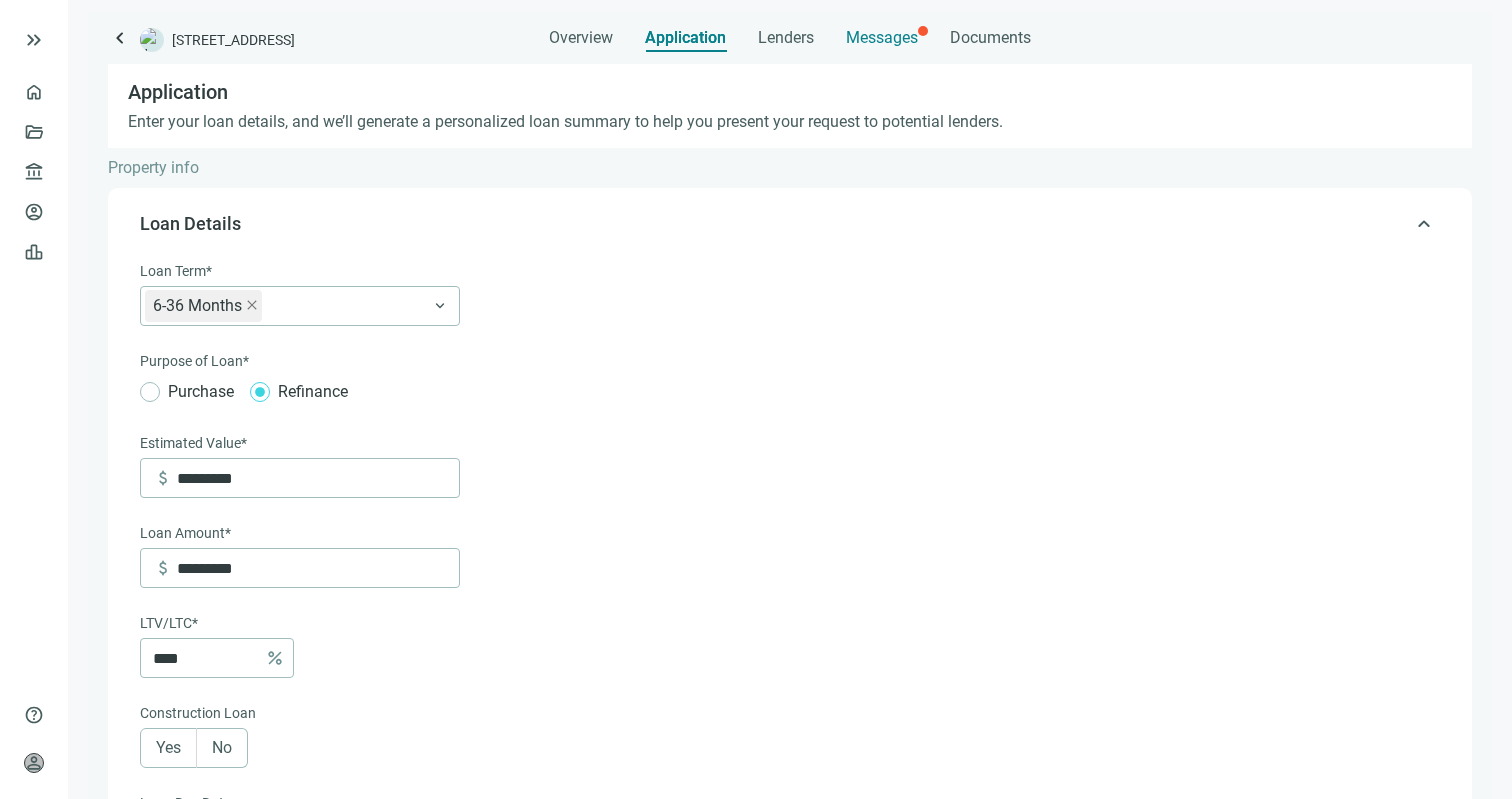 click on "Messages" at bounding box center [882, 37] 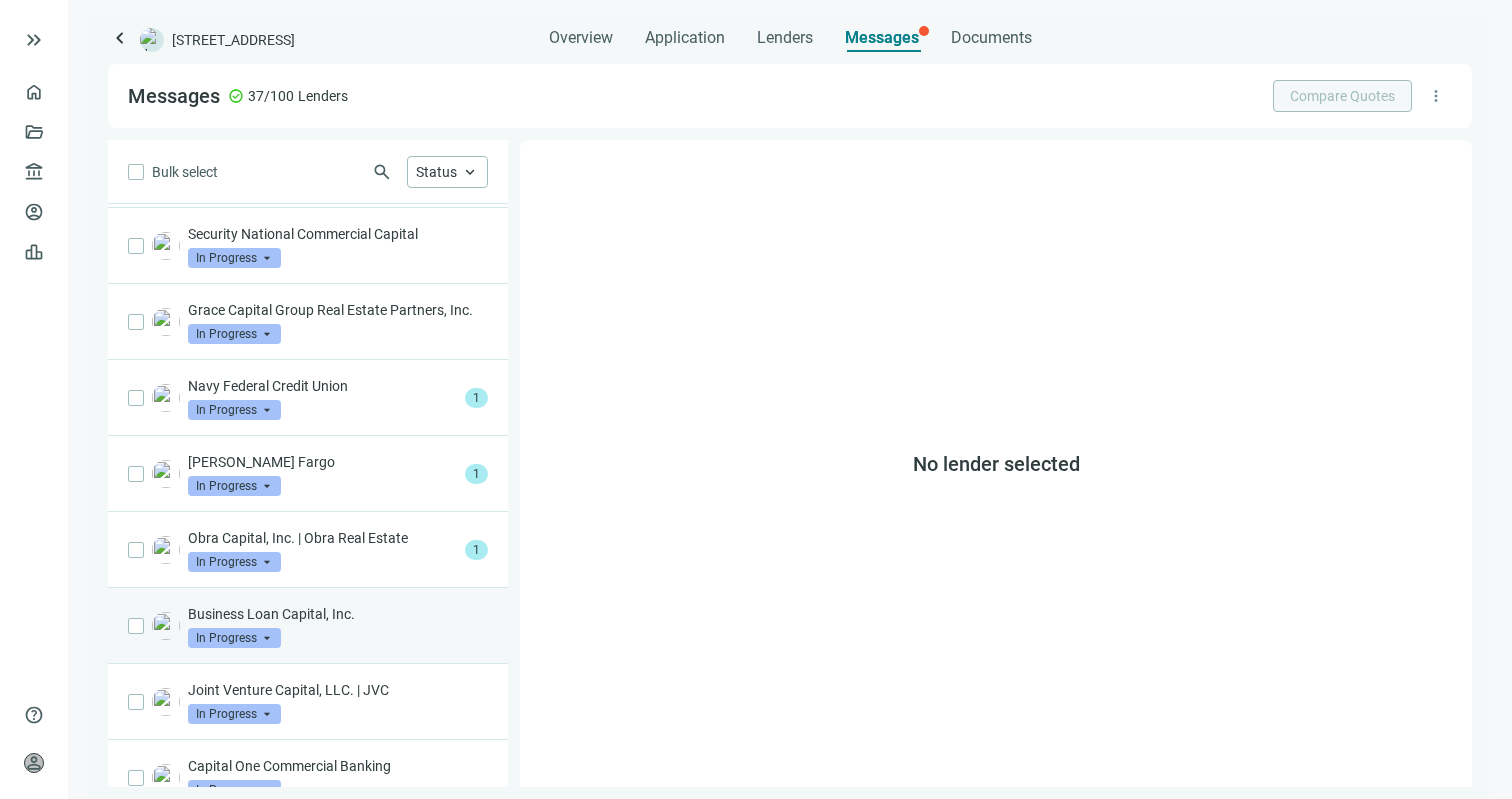 scroll, scrollTop: 157, scrollLeft: 0, axis: vertical 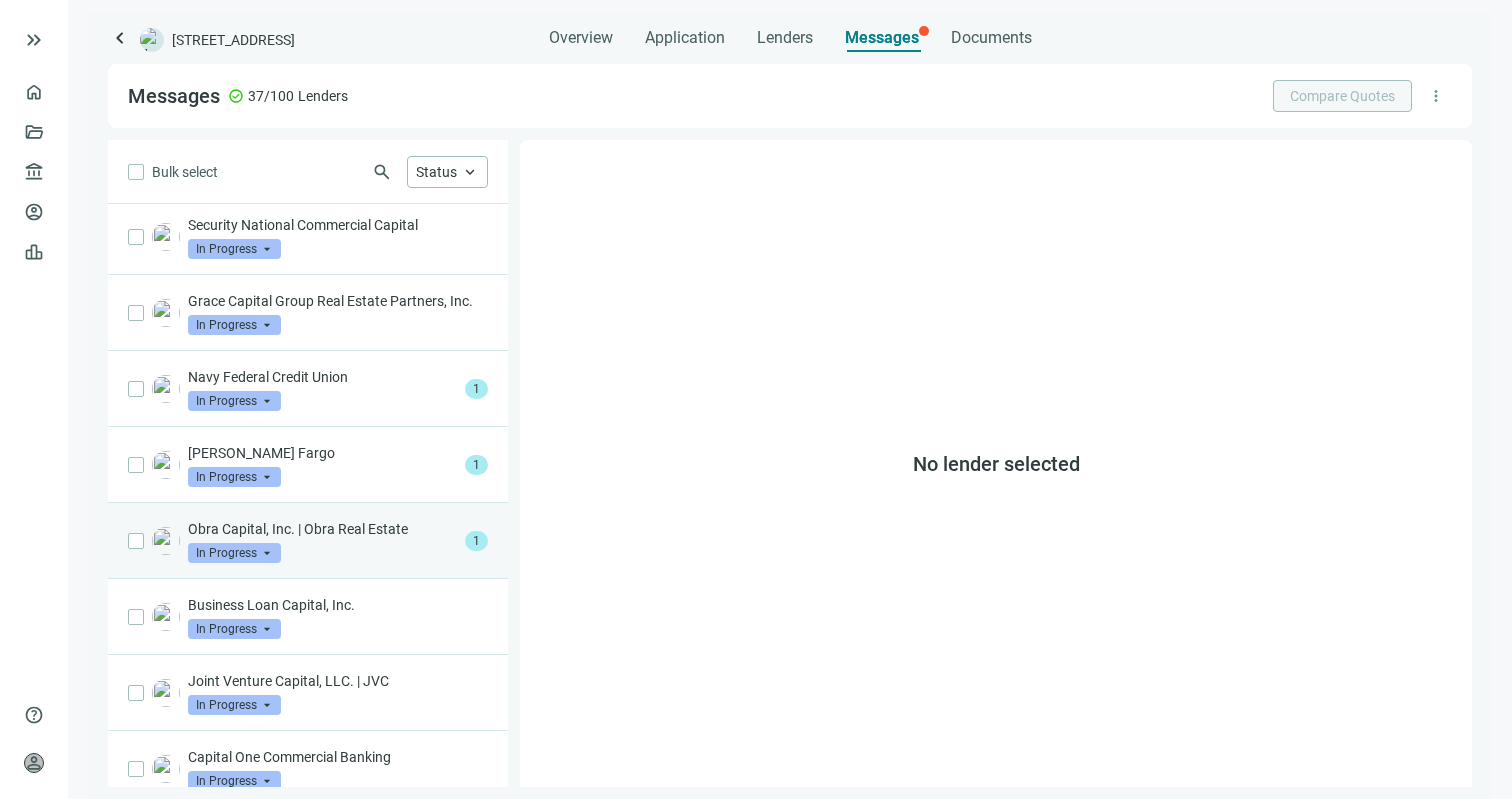 click on "Obra Capital, Inc. | Obra Real Estate In Progress arrow_drop_down" at bounding box center [322, 541] 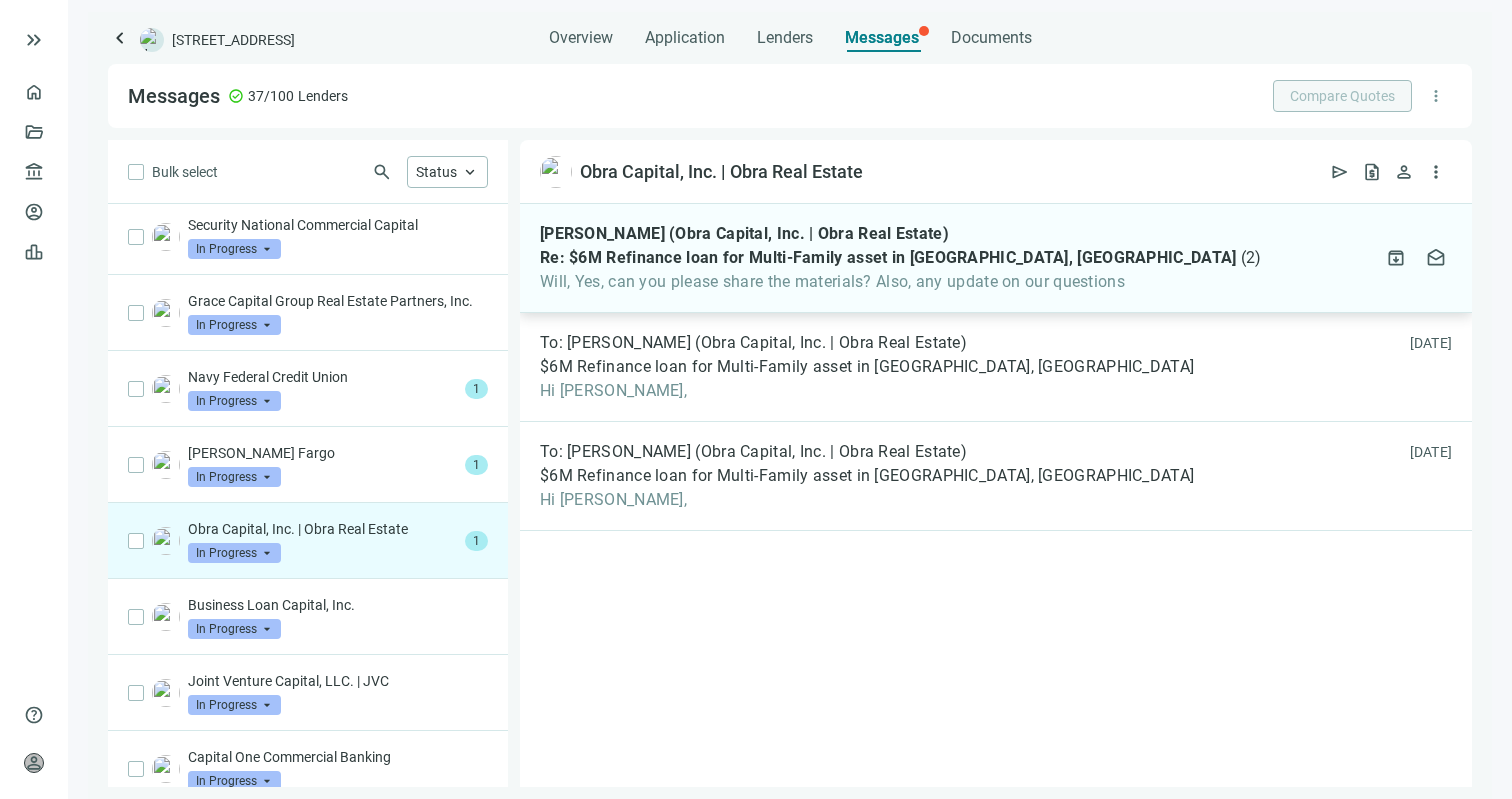 click on "Will, Yes, can you please share the materials? Also, any update on our questions" at bounding box center [900, 282] 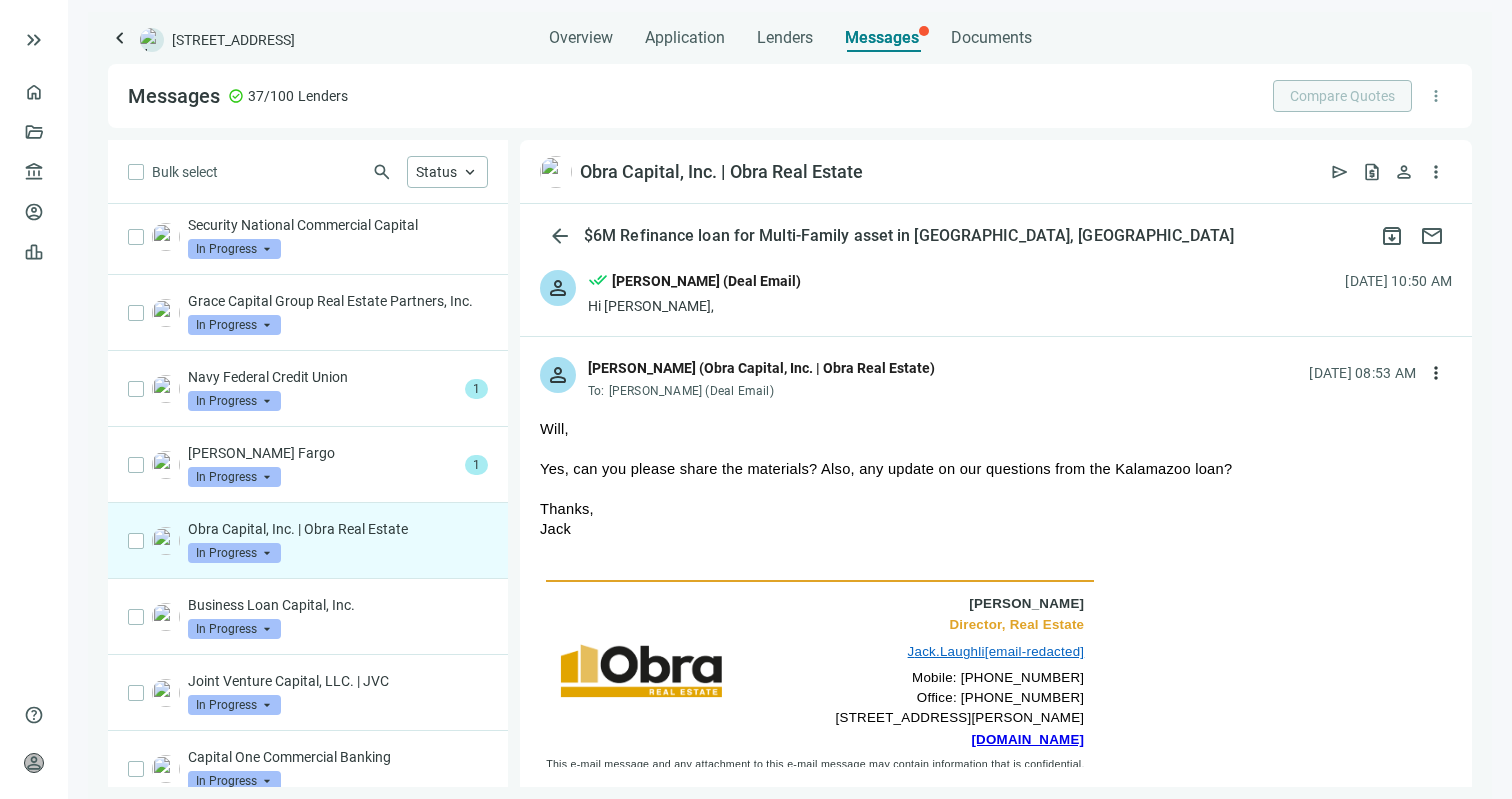 scroll, scrollTop: 0, scrollLeft: 0, axis: both 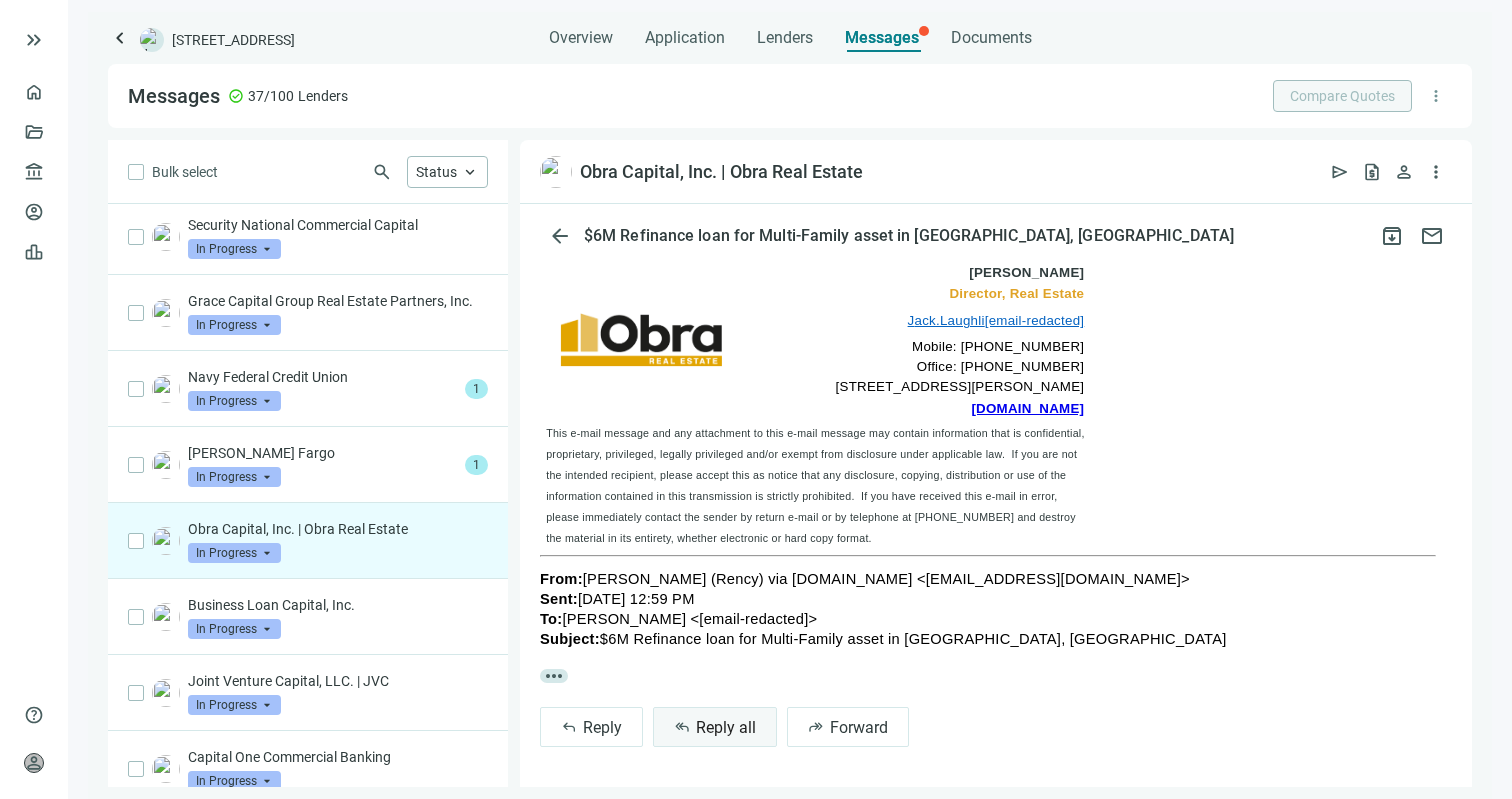 click on "Reply all" at bounding box center (726, 727) 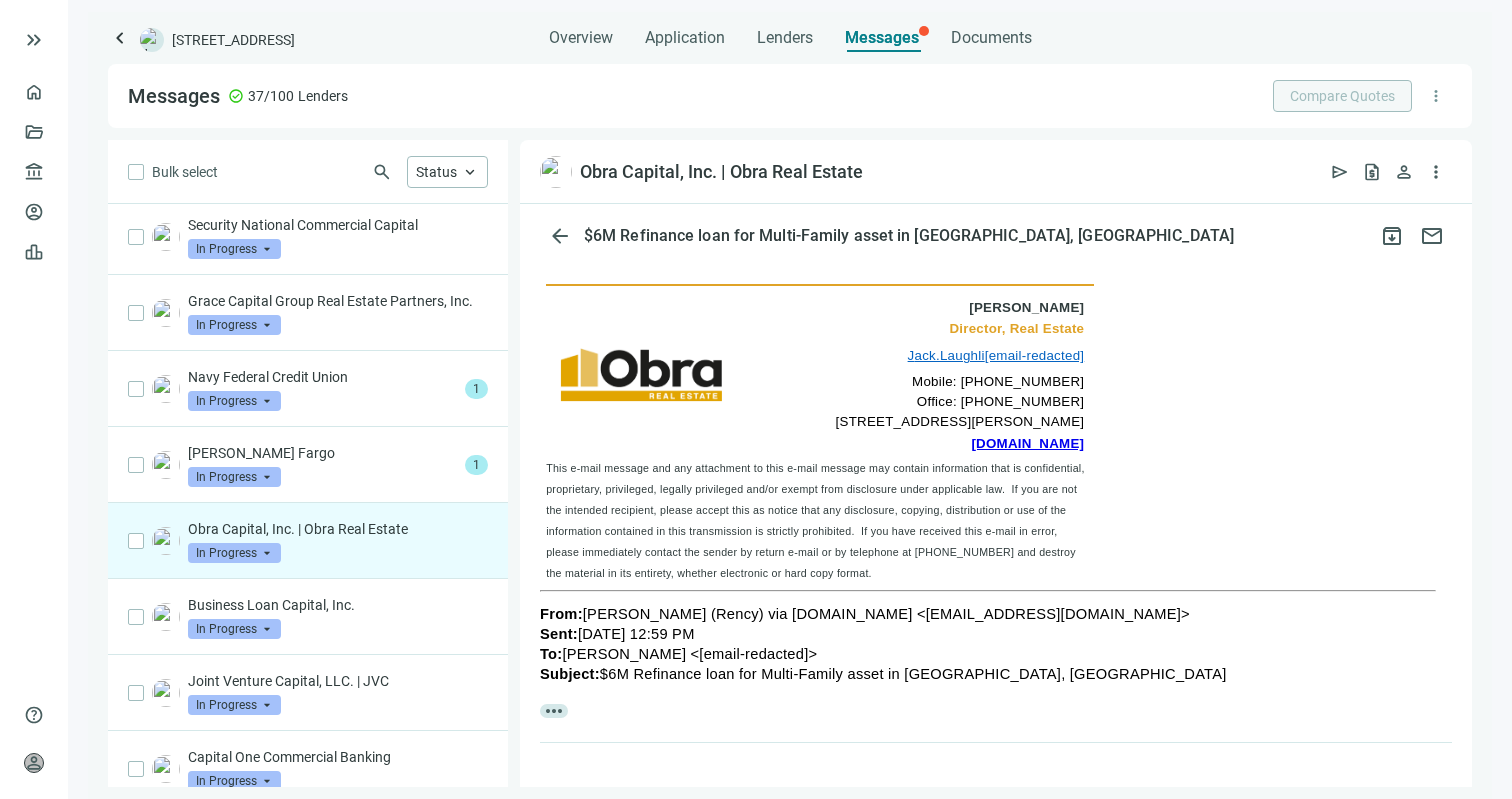 scroll, scrollTop: 342, scrollLeft: 0, axis: vertical 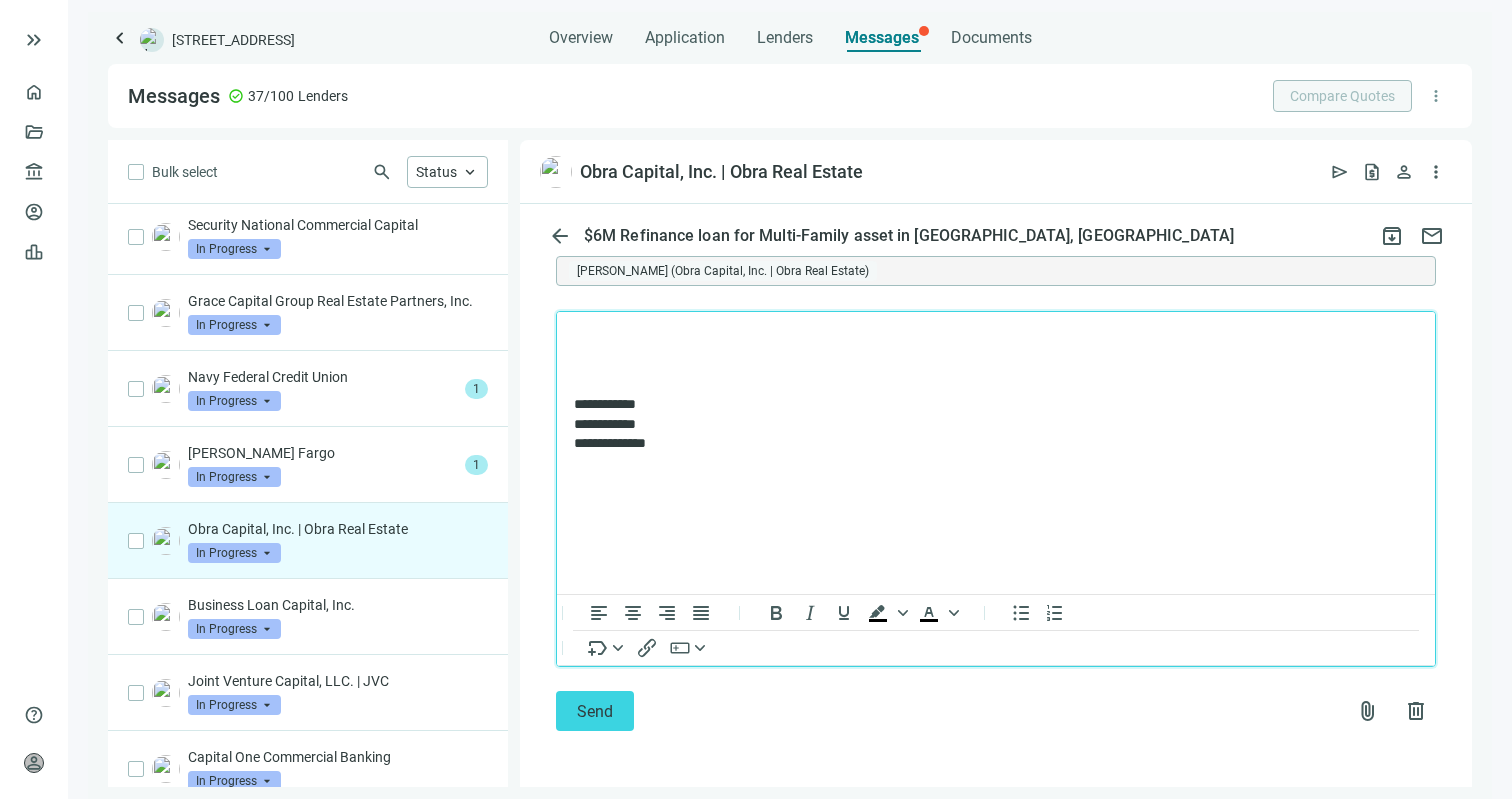 type 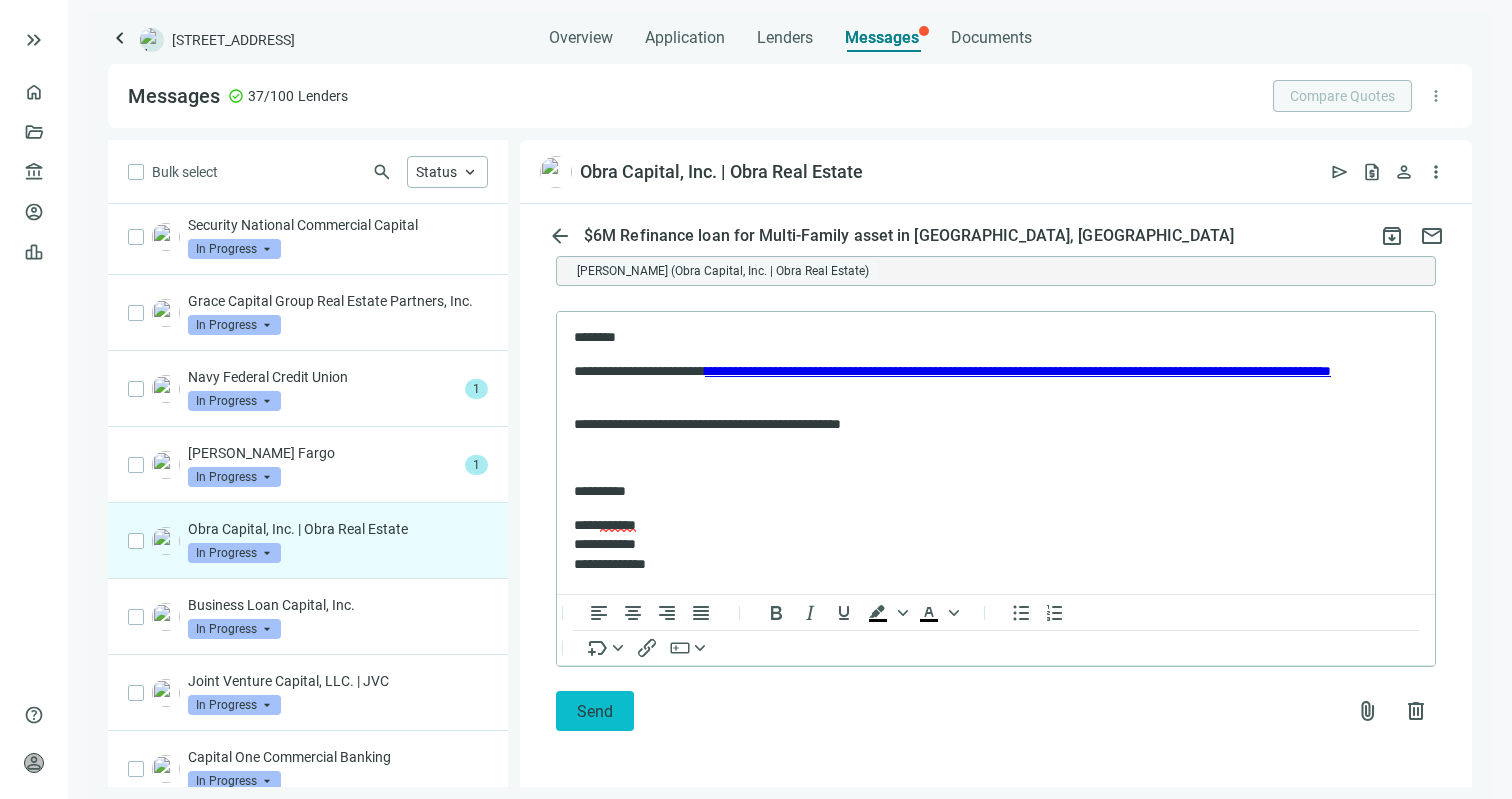 click on "Send" at bounding box center (595, 711) 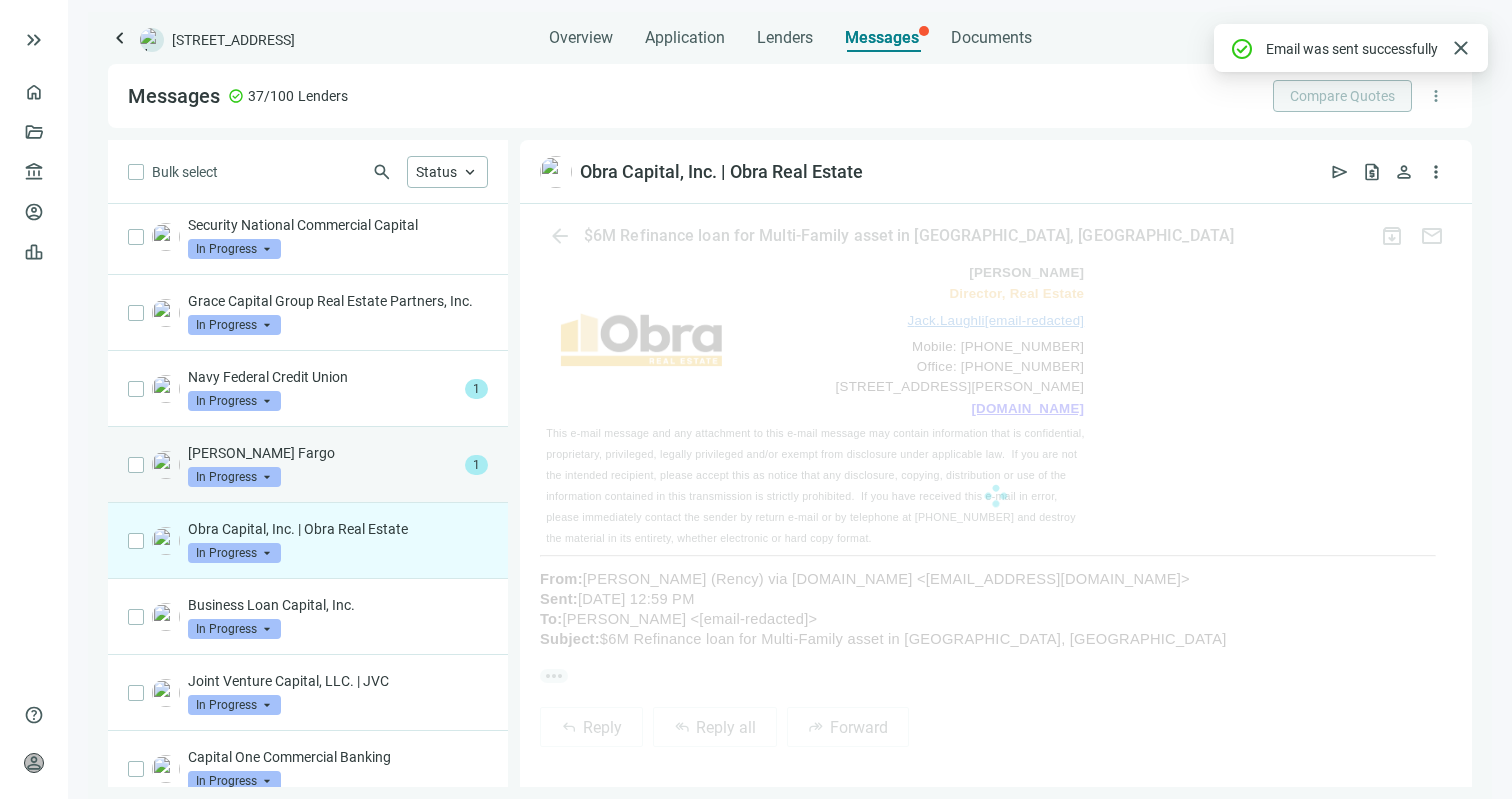scroll, scrollTop: 781, scrollLeft: 0, axis: vertical 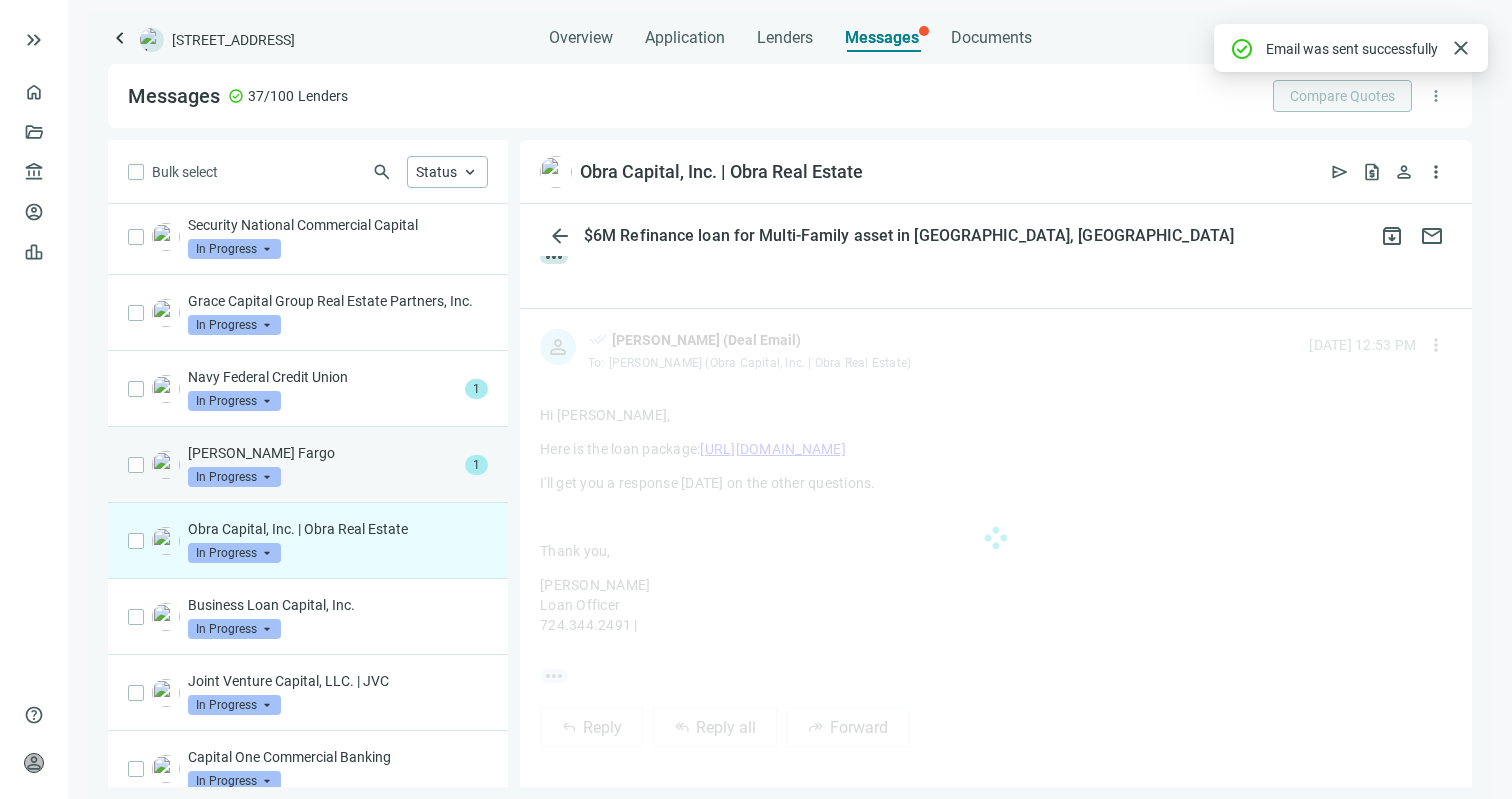 click on "Wells Fargo In Progress arrow_drop_down" at bounding box center [322, 465] 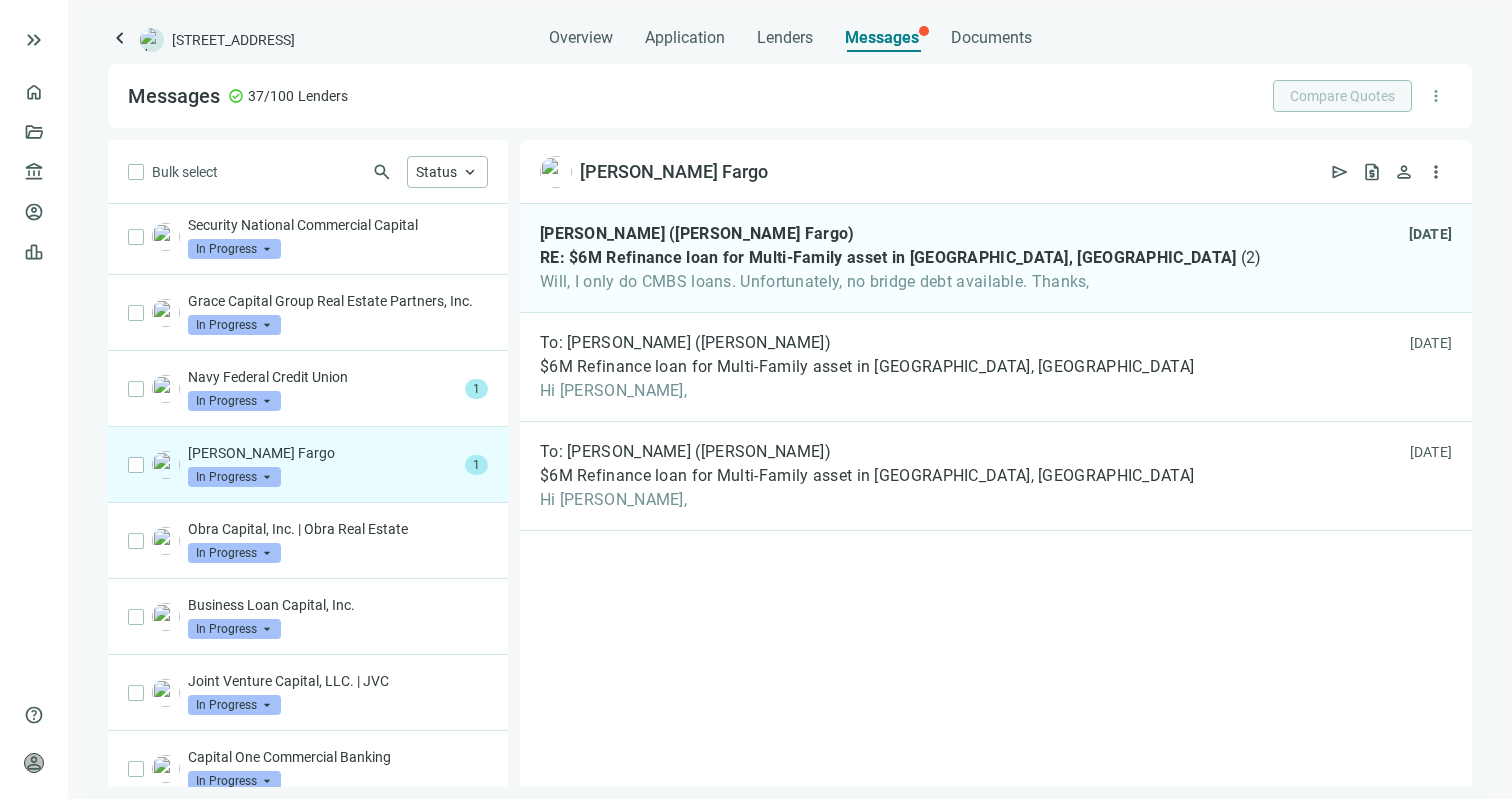 scroll, scrollTop: 0, scrollLeft: 0, axis: both 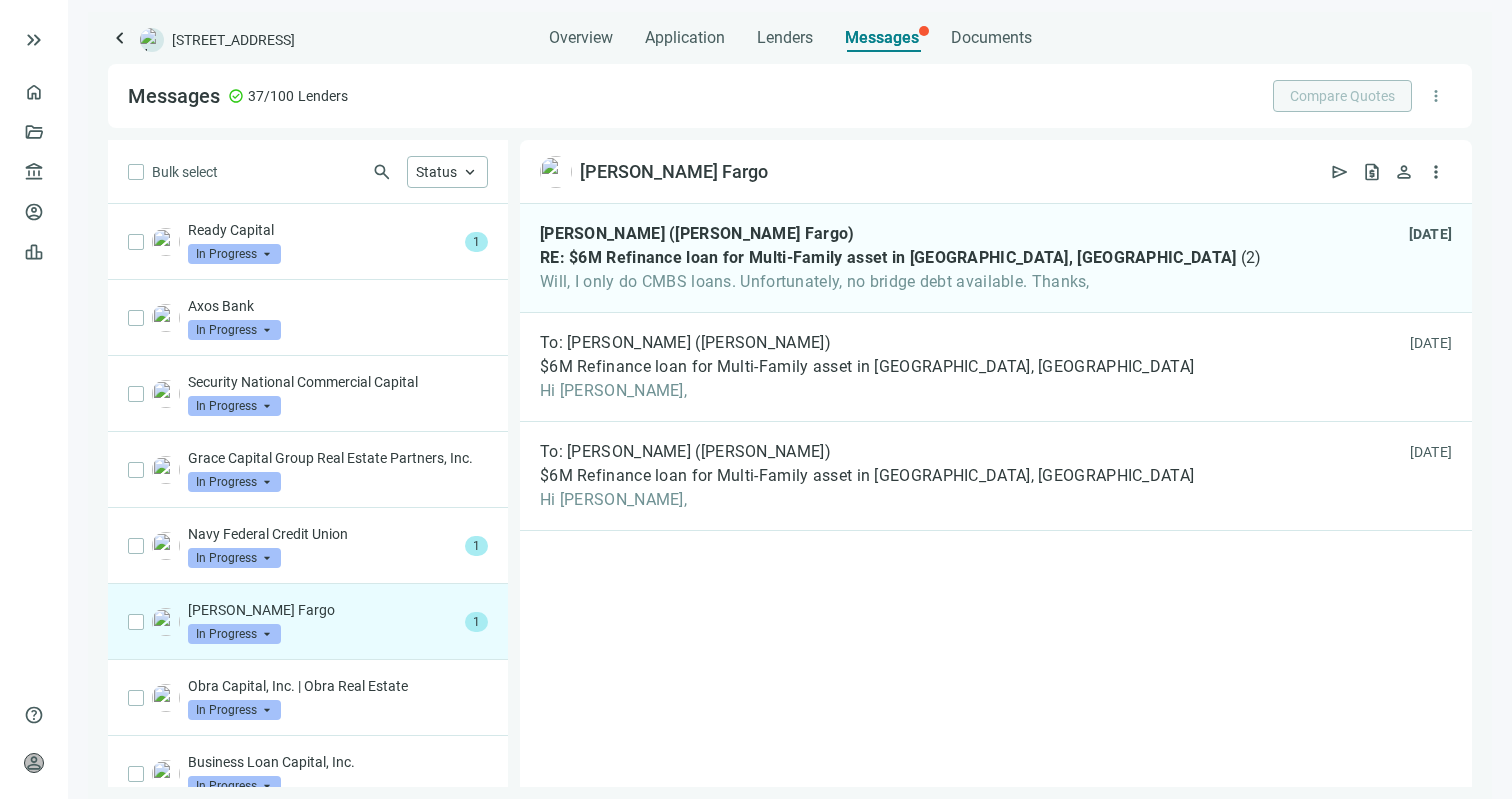 click on "Wells Fargo In Progress arrow_drop_down" at bounding box center (322, 622) 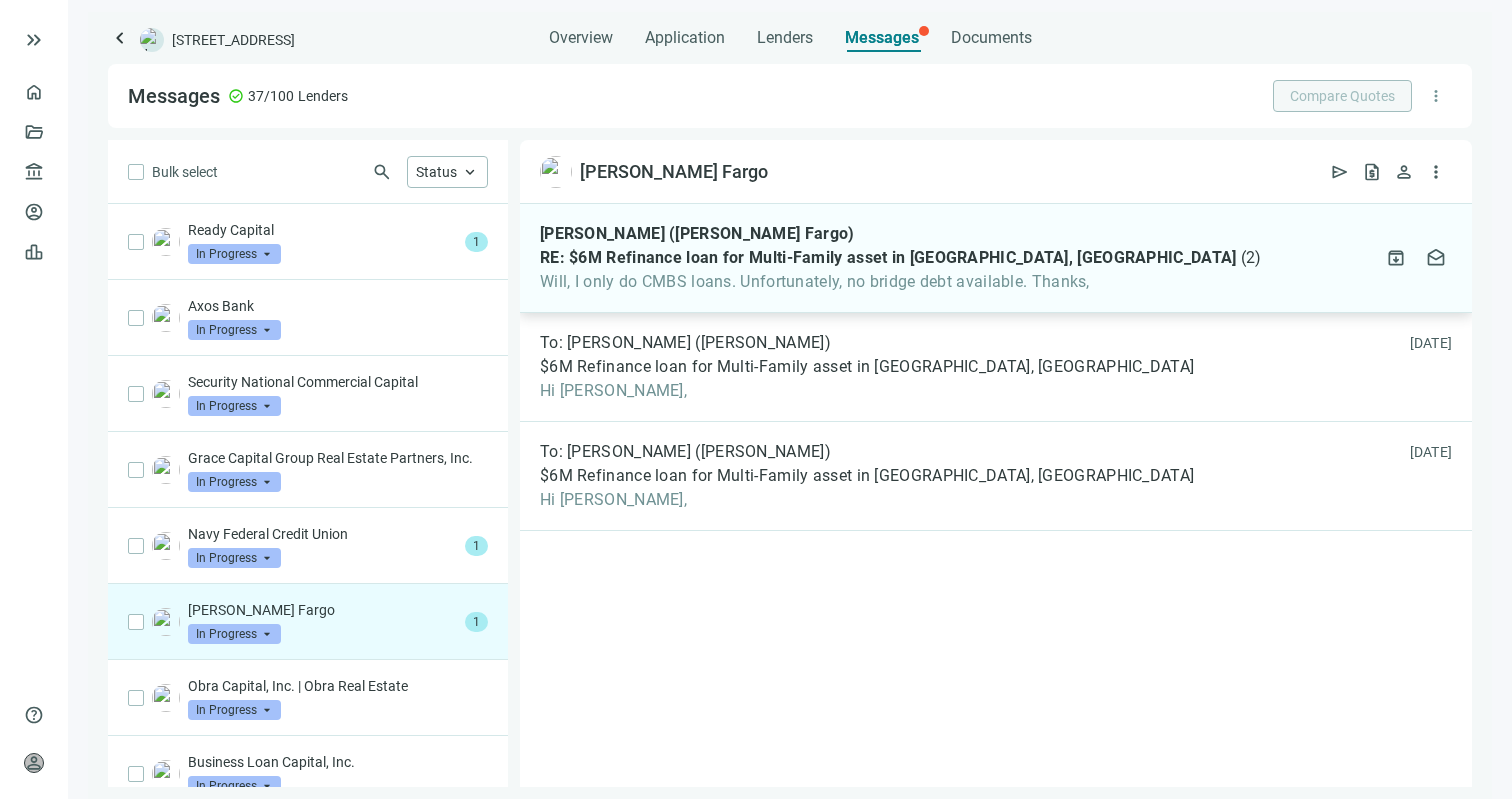 click on "Will, I only do CMBS loans. Unfortunately, no bridge debt available. Thanks," at bounding box center (900, 282) 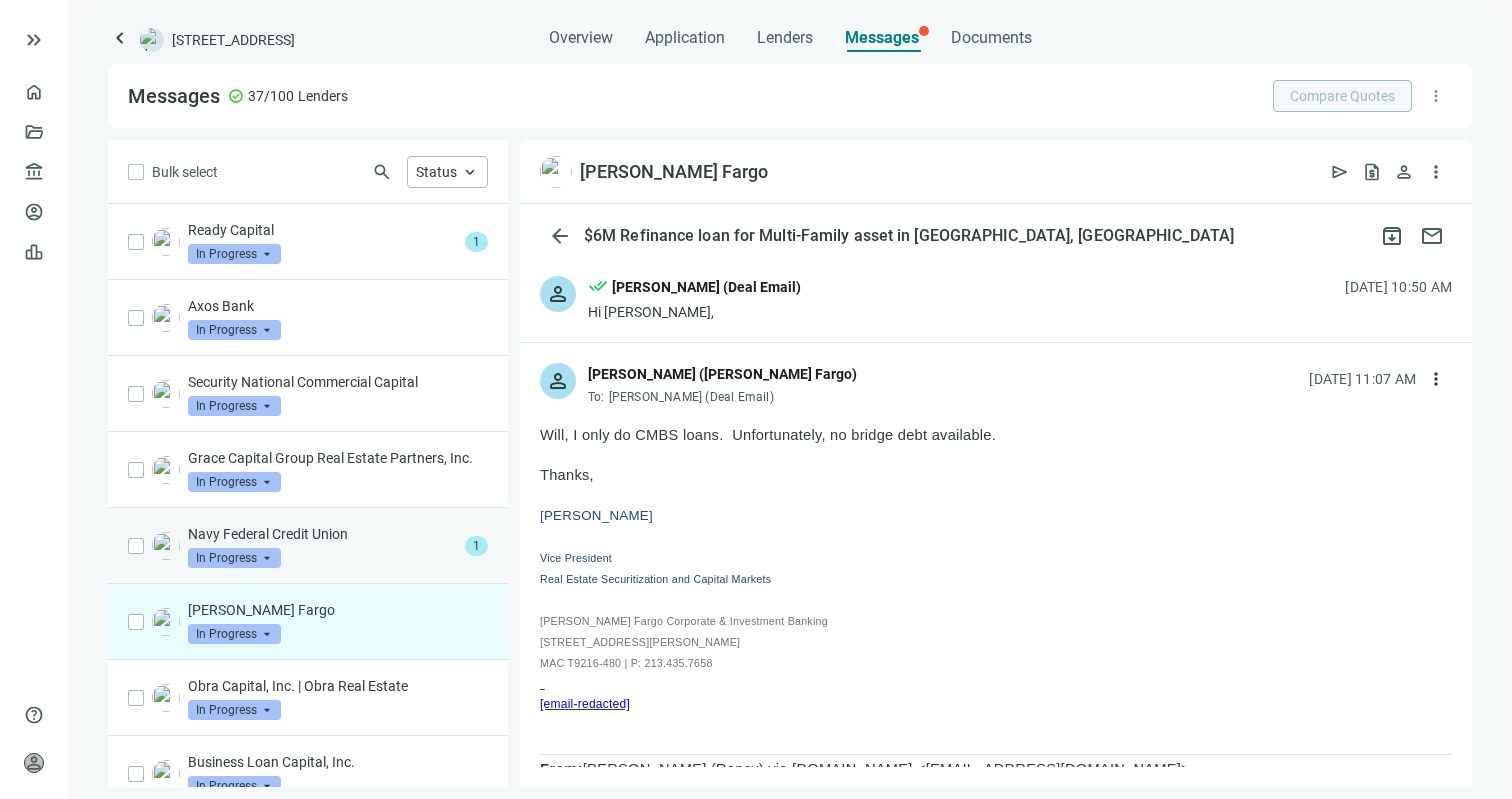 click on "Navy Federal Credit Union In Progress arrow_drop_down" at bounding box center [322, 546] 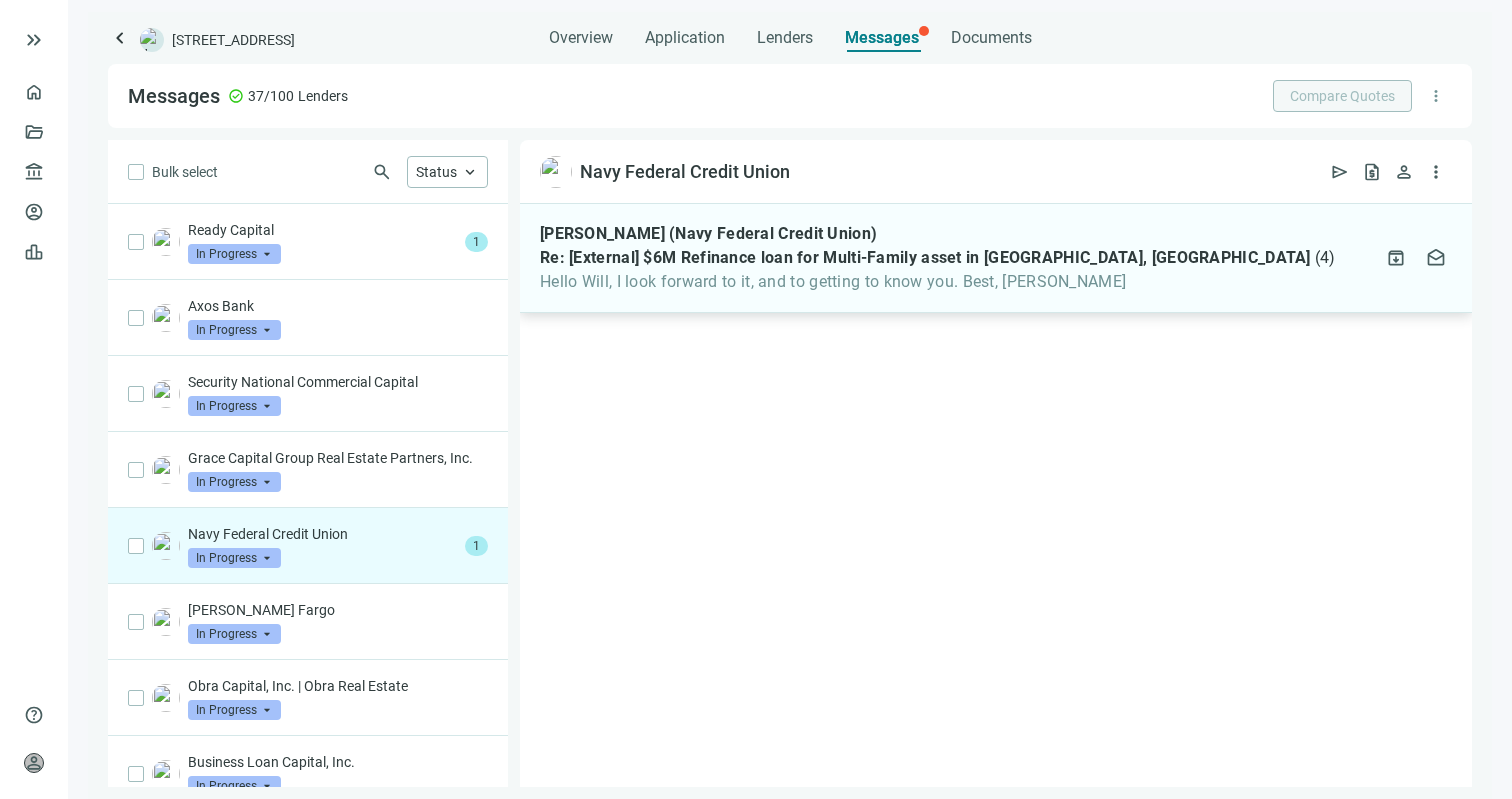 click on "Terri Wyzkoski (Navy Federal Credit Union)" at bounding box center [938, 234] 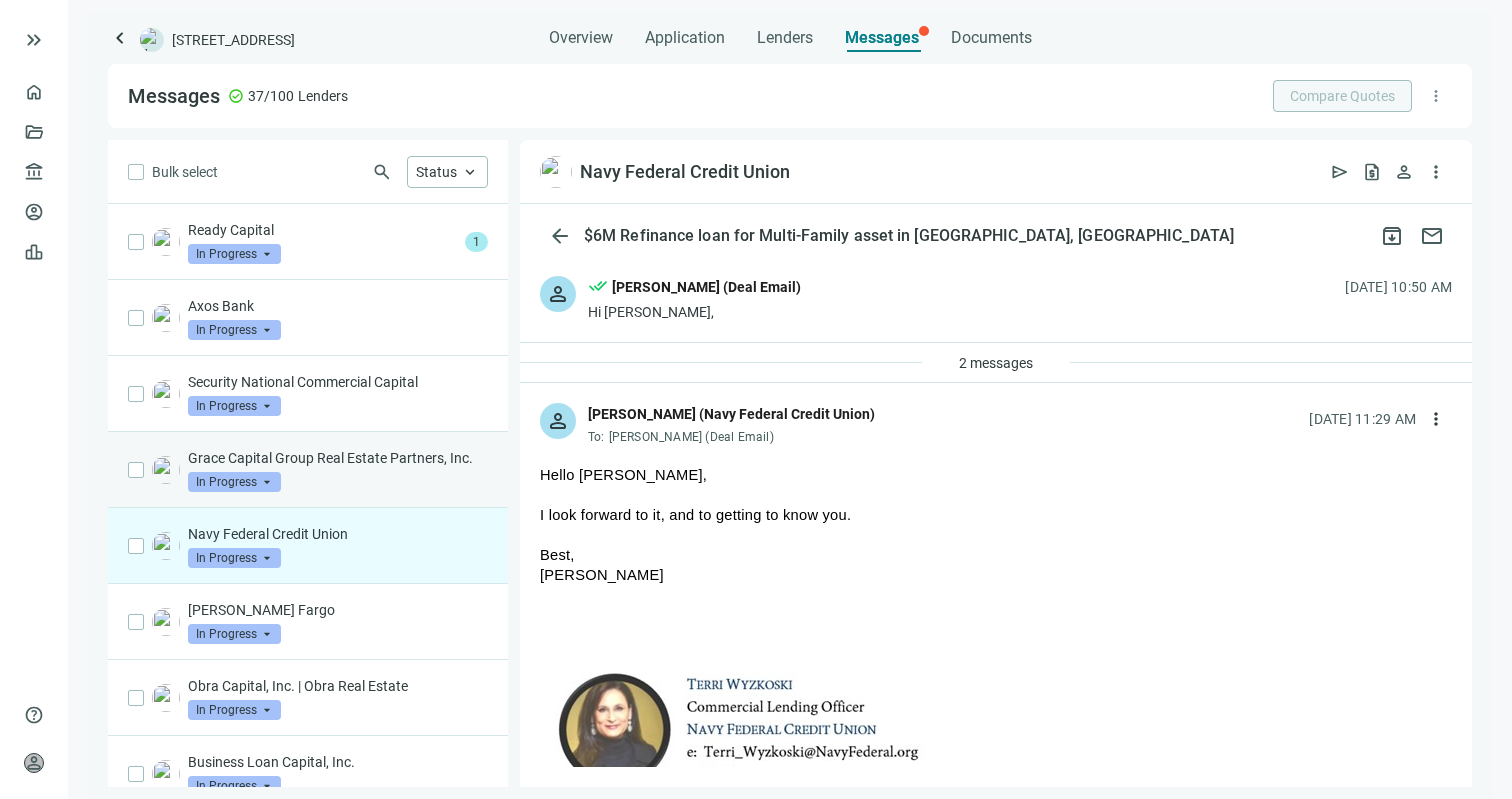 click on "Grace Capital Group Real Estate Partners, Inc." at bounding box center (338, 458) 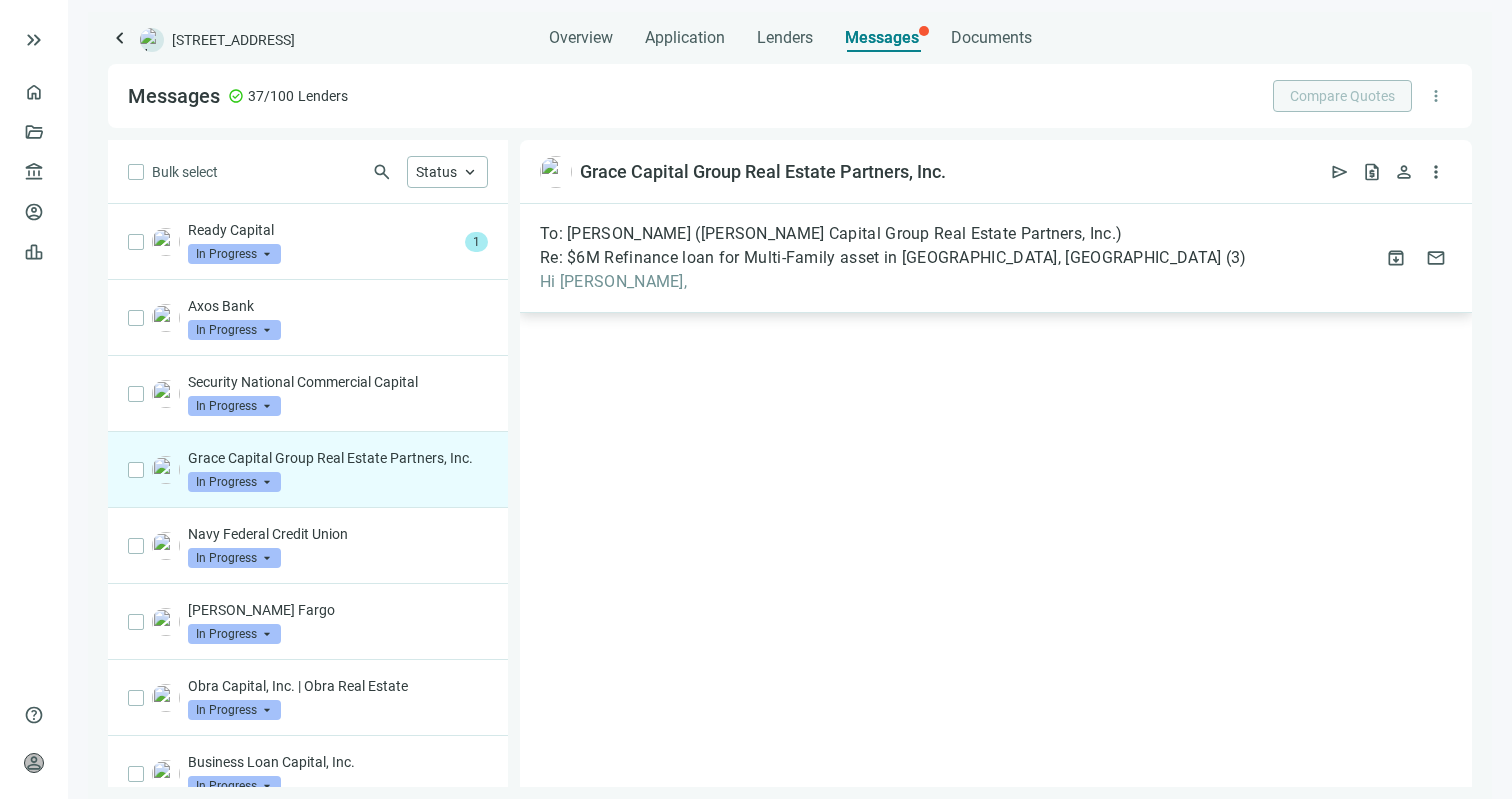 click on "Hi Jonathan," at bounding box center (893, 282) 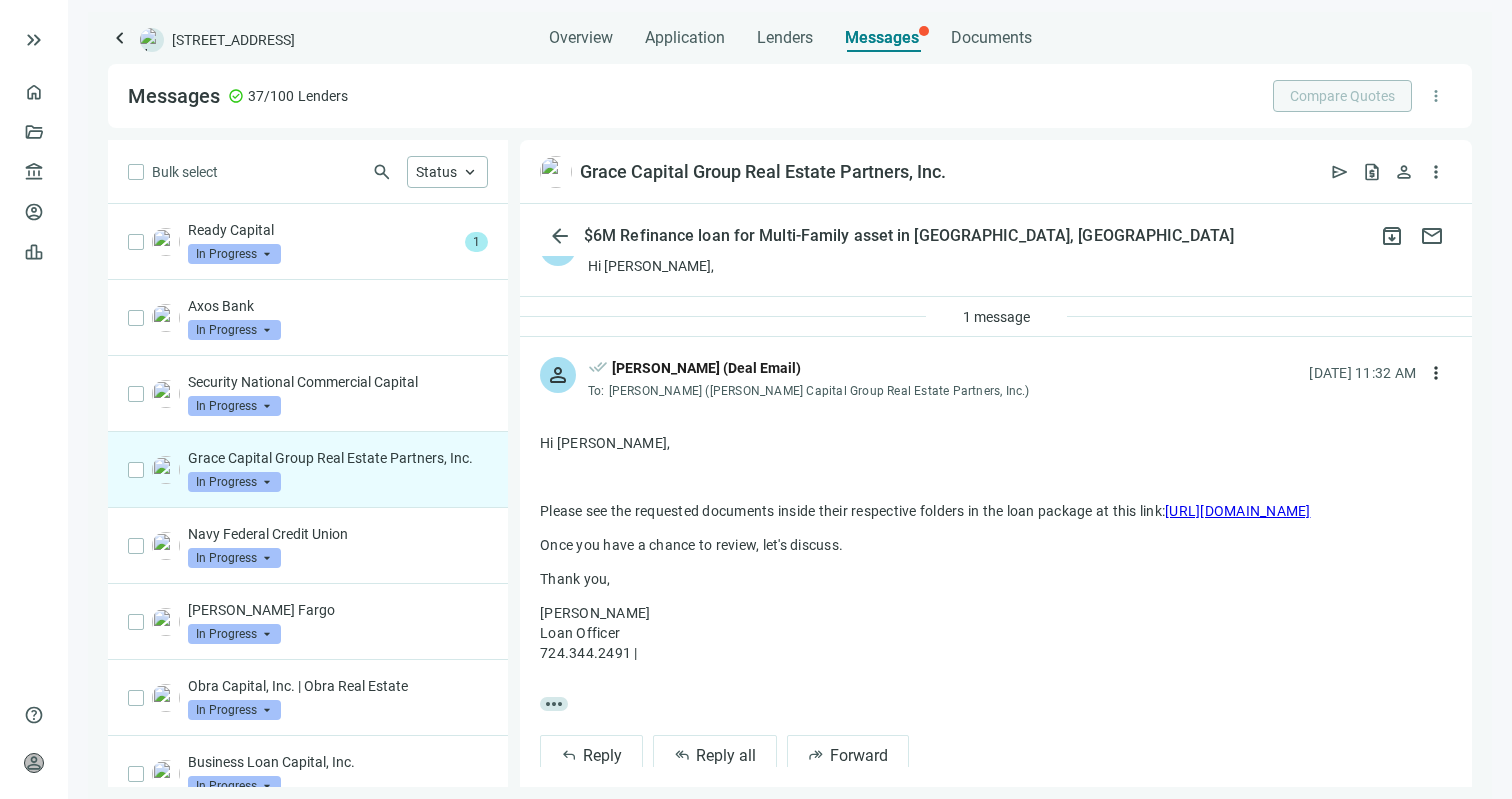 scroll, scrollTop: 94, scrollLeft: 0, axis: vertical 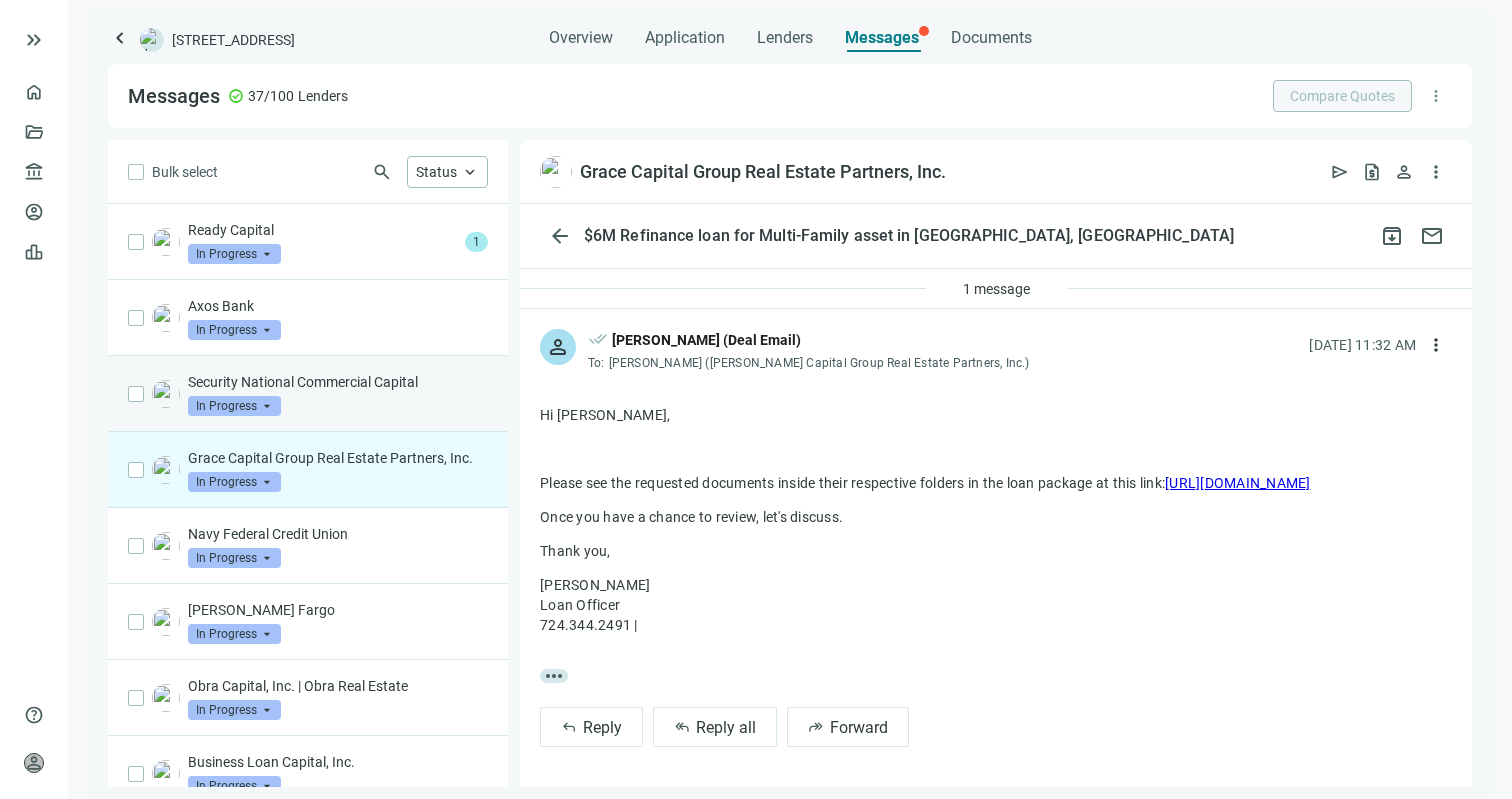 click on "Security National Commercial Capital In Progress arrow_drop_down" at bounding box center [338, 394] 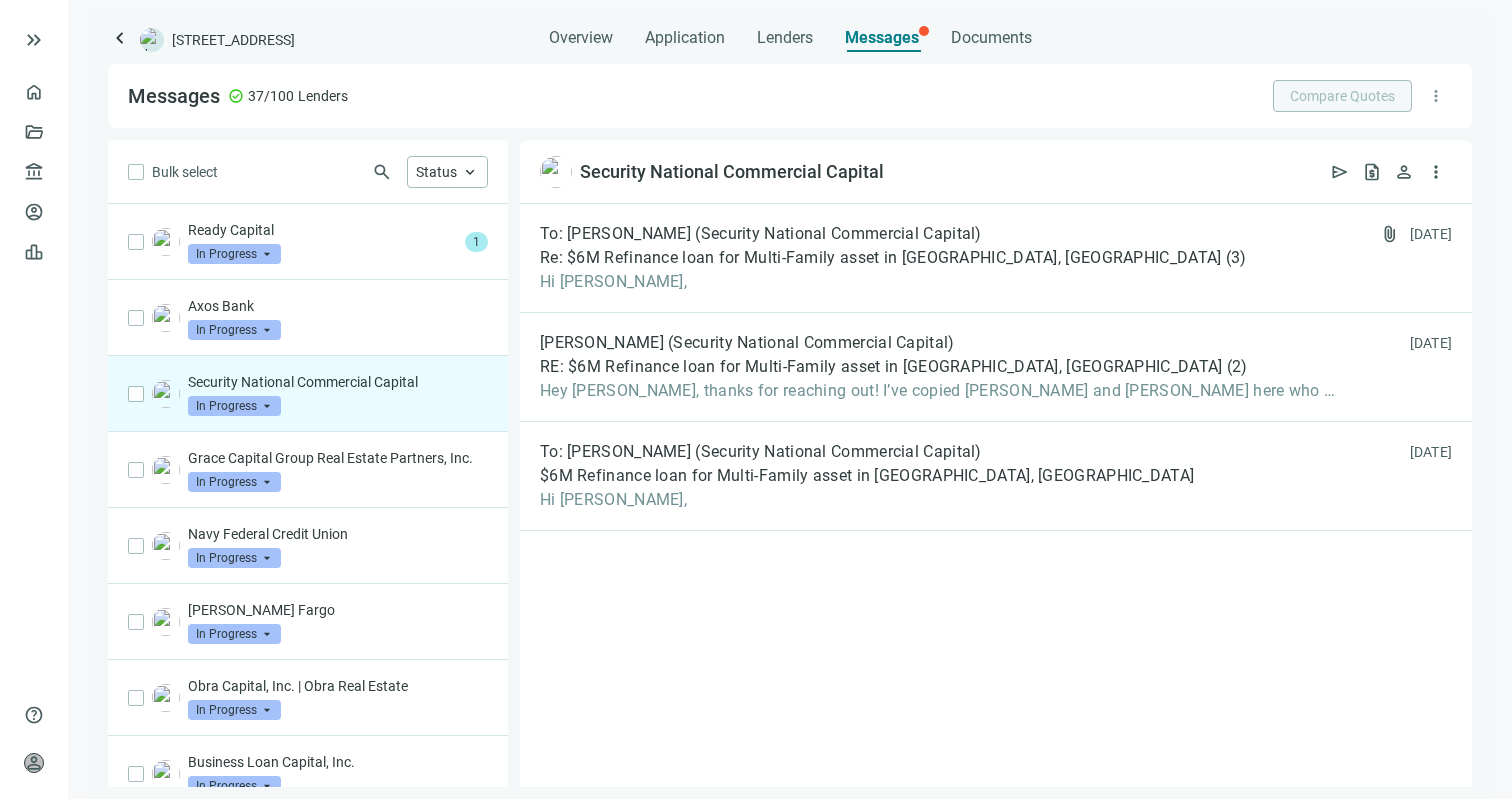 click on "Security National Commercial Capital In Progress arrow_drop_down" at bounding box center [338, 394] 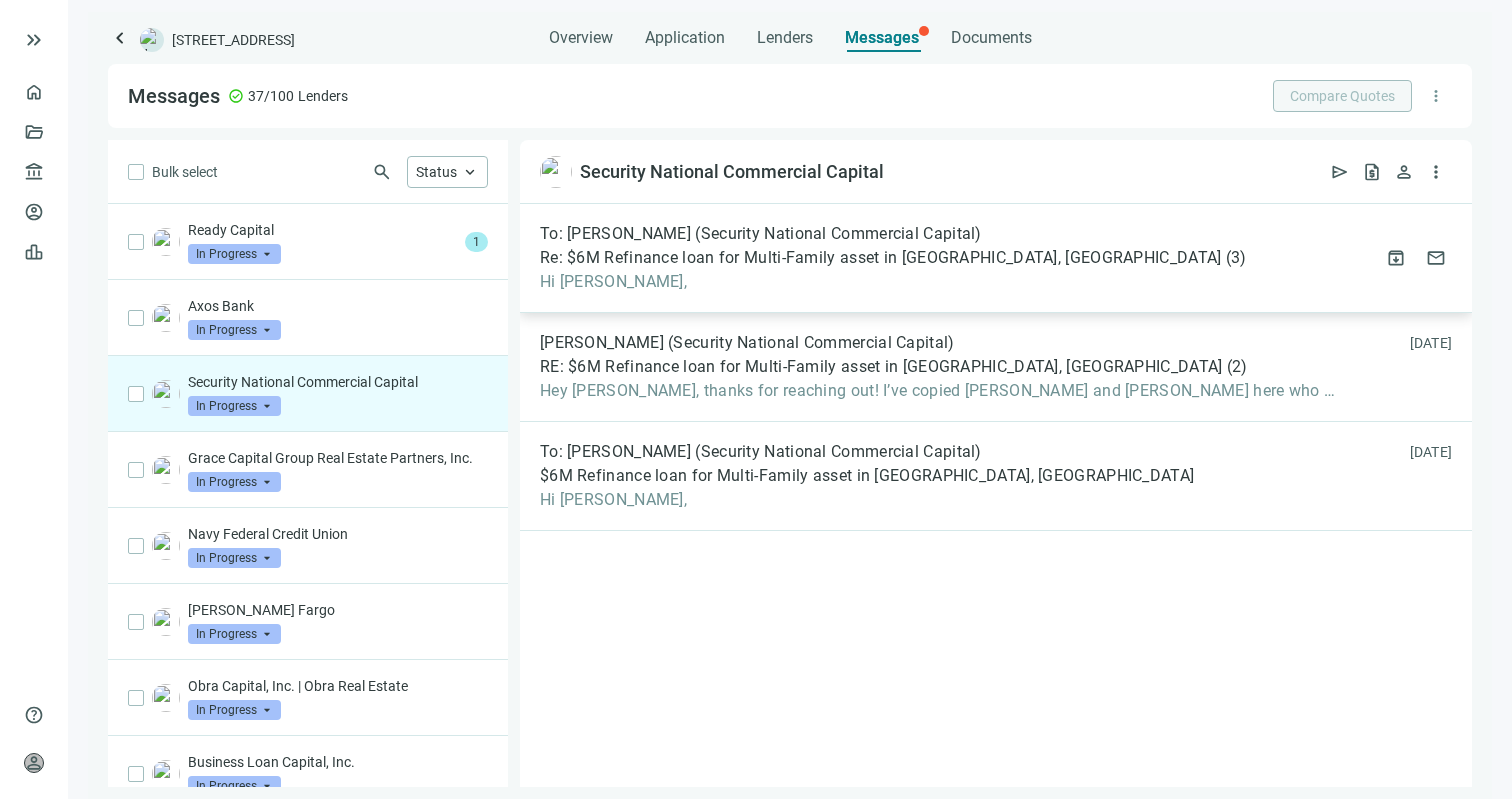 click on "To: Henry Kesler (Security National Commercial Capital) Re: $6M Refinance loan for Multi-Family asset in Houston, TX ( 3 ) Hi Henry, attach_file 07.10.2025 archive mail" at bounding box center (996, 258) 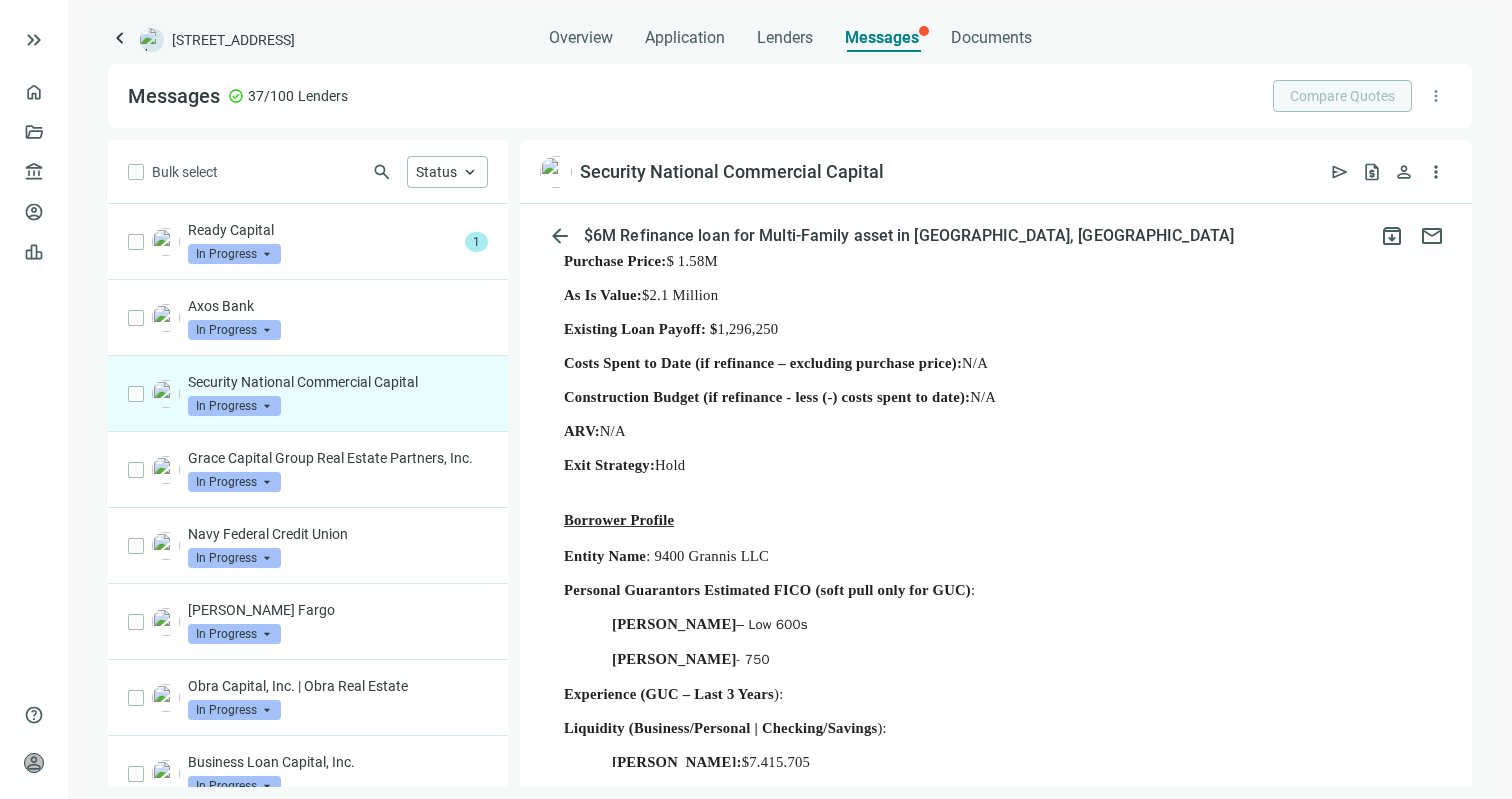 scroll, scrollTop: 612, scrollLeft: 0, axis: vertical 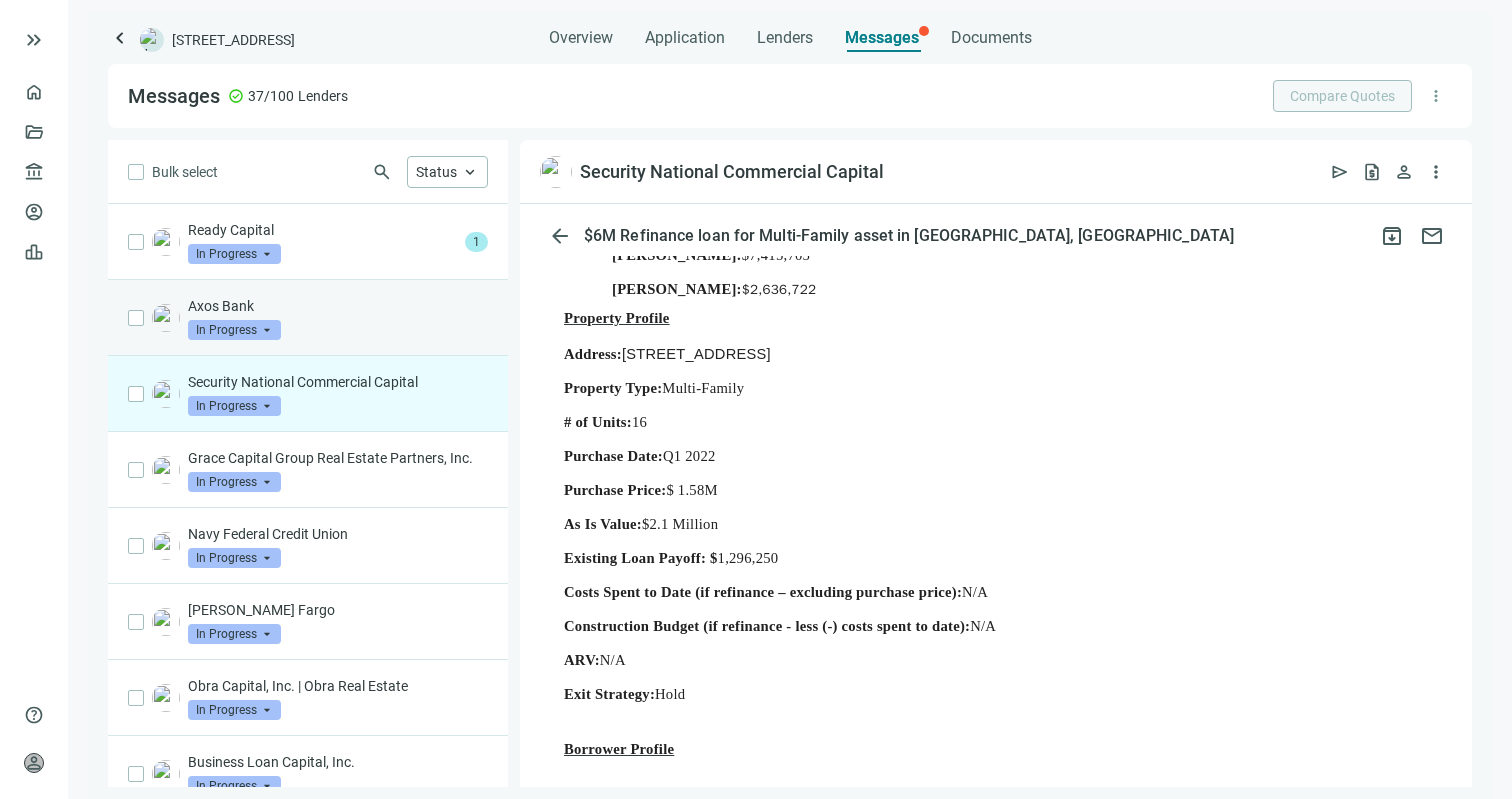 click on "Axos Bank In Progress arrow_drop_down" at bounding box center [338, 318] 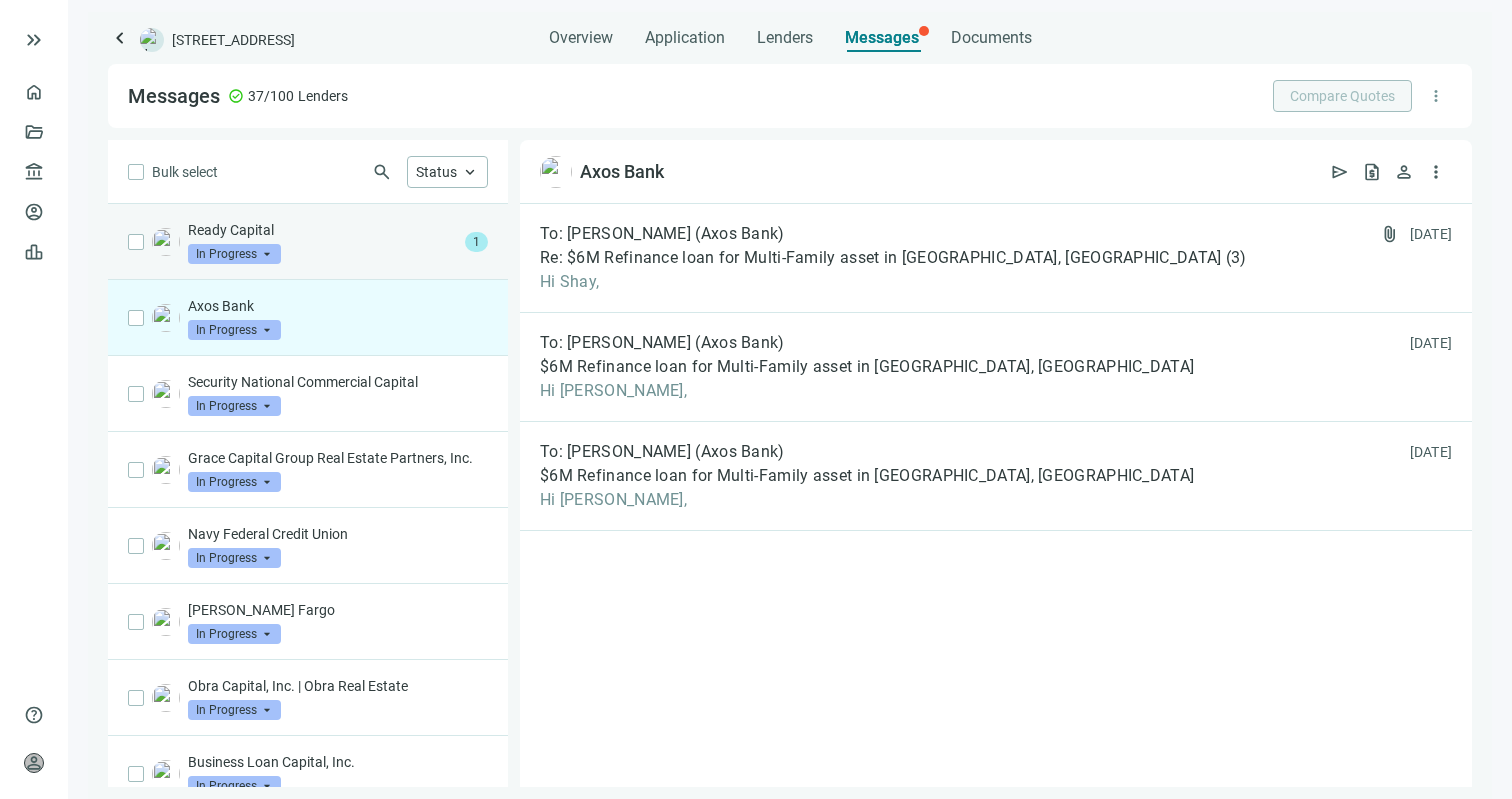 click on "Ready Capital In Progress arrow_drop_down" at bounding box center [322, 242] 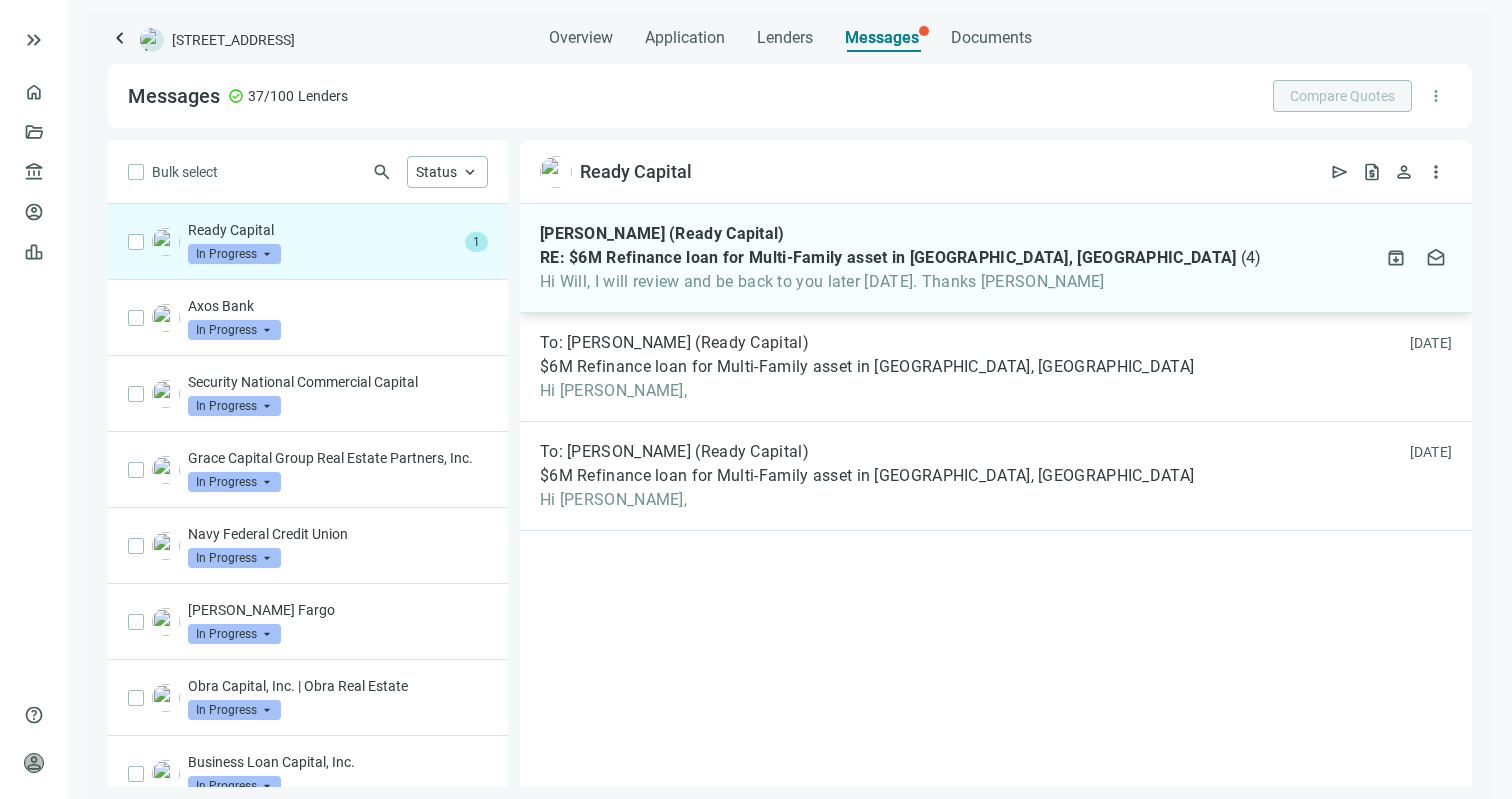 click on "Lisa Cappelletti (Ready Capital) RE: $6M Refinance loan for Multi-Family asset in Houston, TX ( 4 ) Hi Will, I will review and be back to you later today. Thanks Lisa Cappelletti attach_file 07.10.2025 archive drafts" at bounding box center (996, 258) 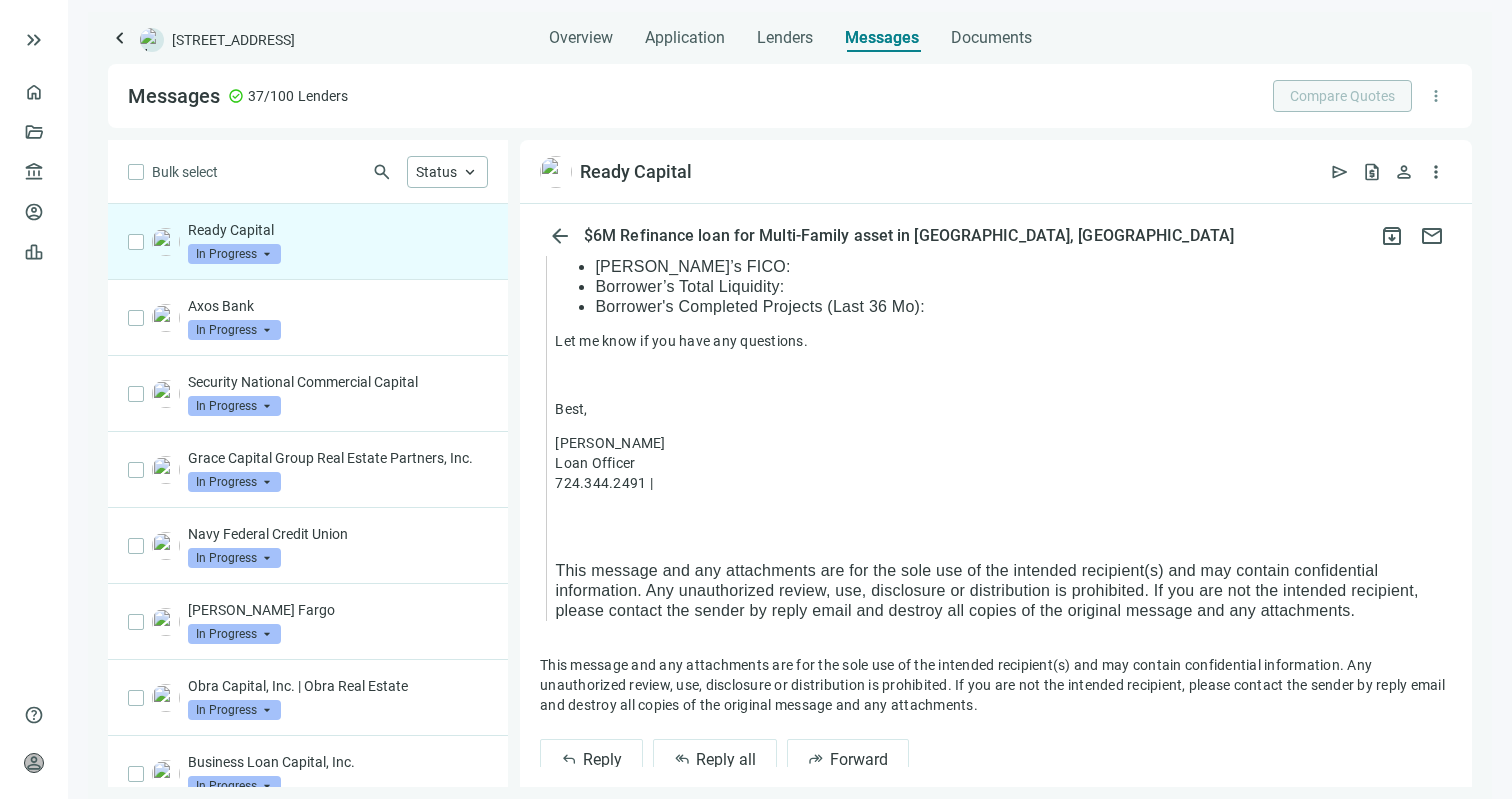 scroll, scrollTop: 1829, scrollLeft: 0, axis: vertical 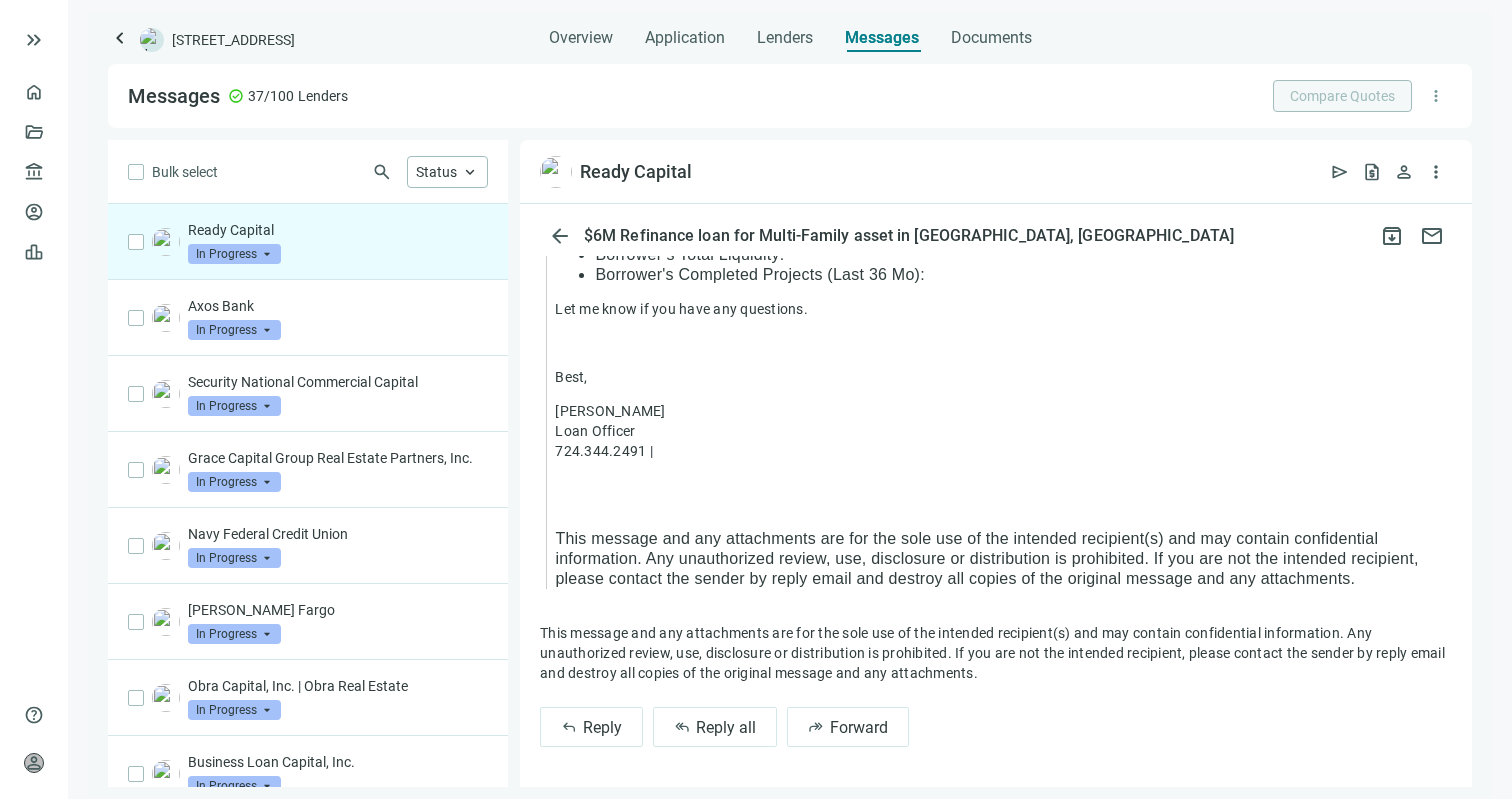 click on "Ready Capital In Progress arrow_drop_down" at bounding box center [338, 242] 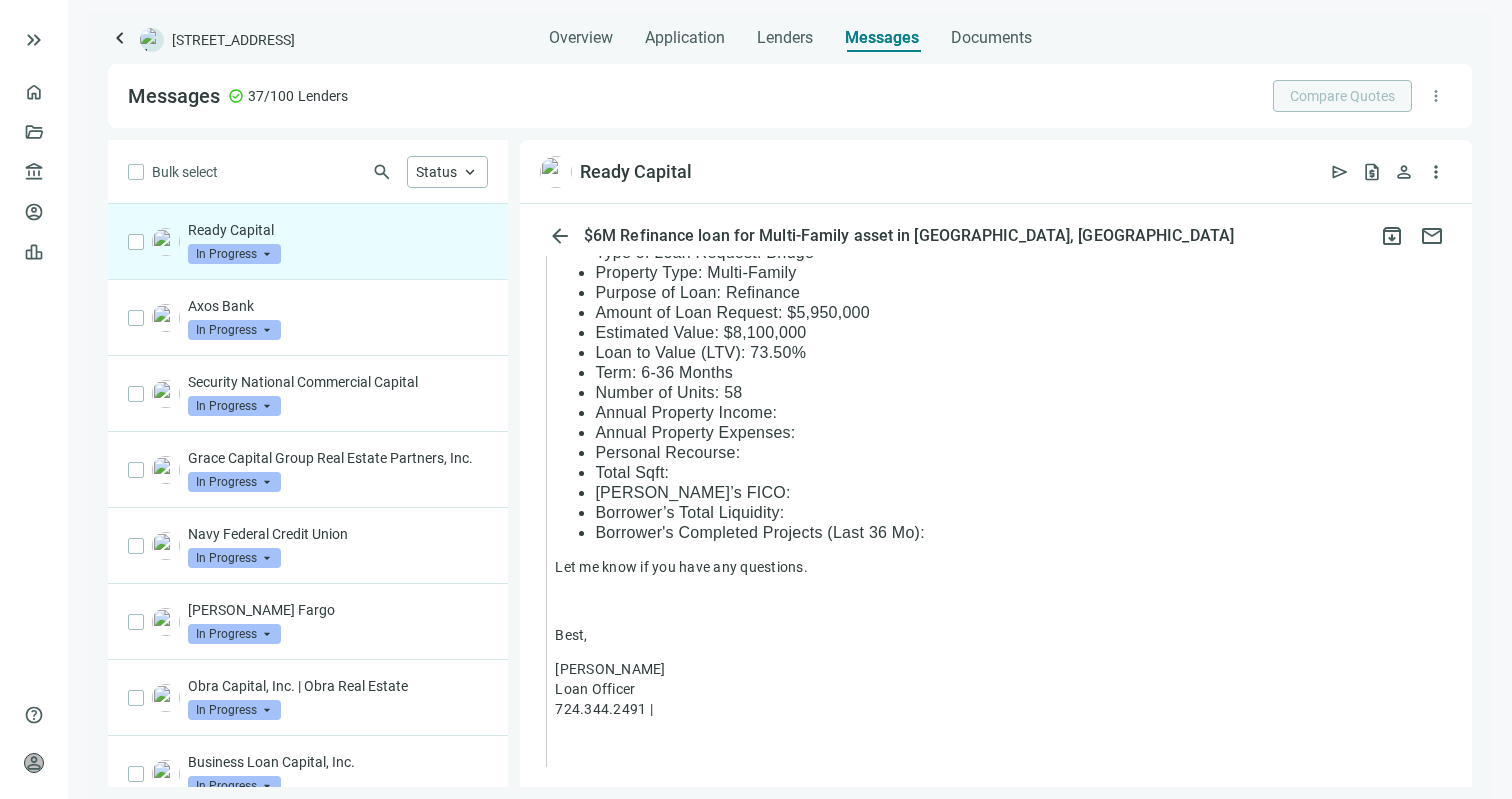 scroll, scrollTop: 1485, scrollLeft: 0, axis: vertical 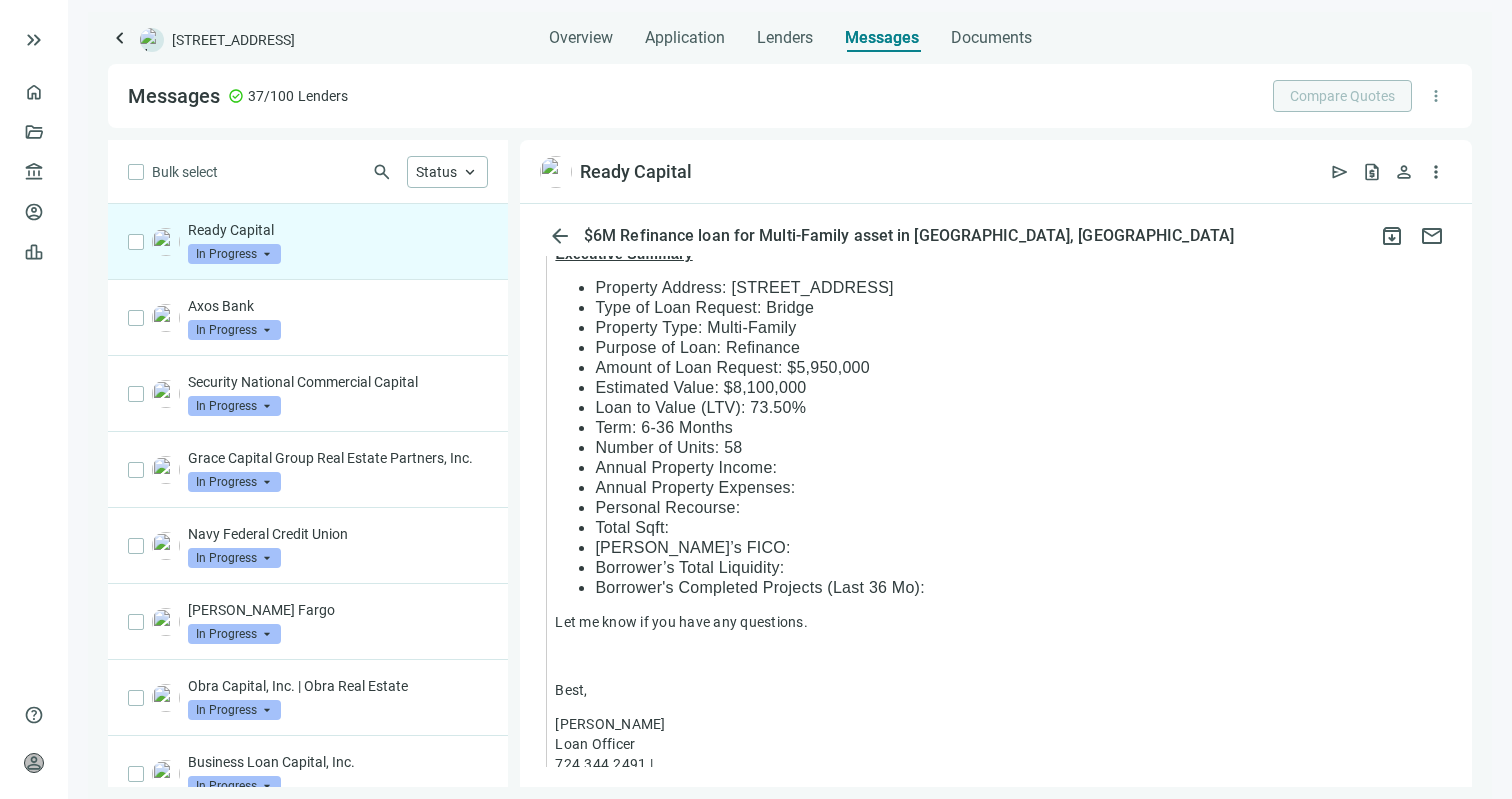 click on "[PERSON_NAME]’s FICO:" at bounding box center [1023, 548] 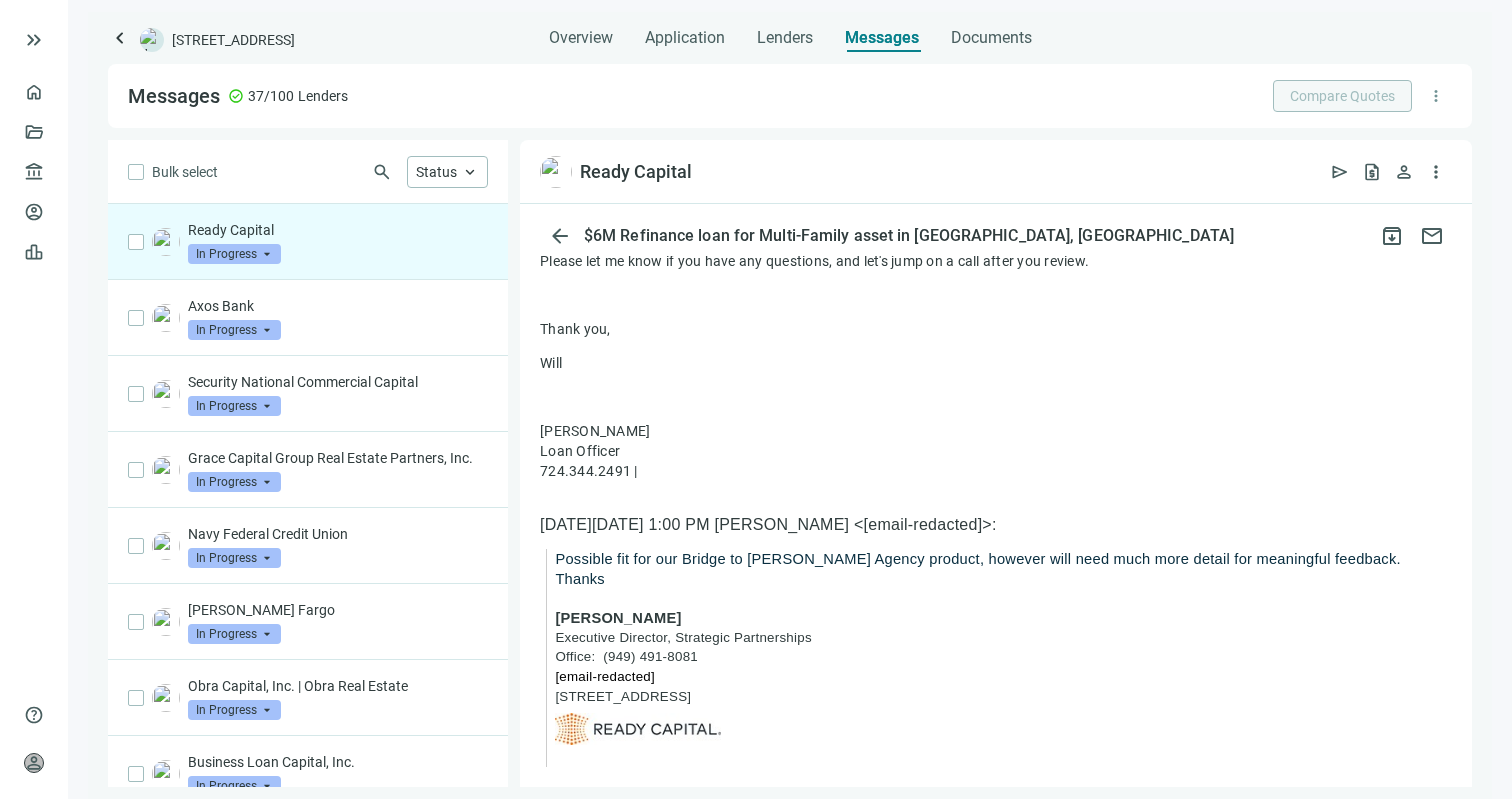 scroll, scrollTop: 557, scrollLeft: 0, axis: vertical 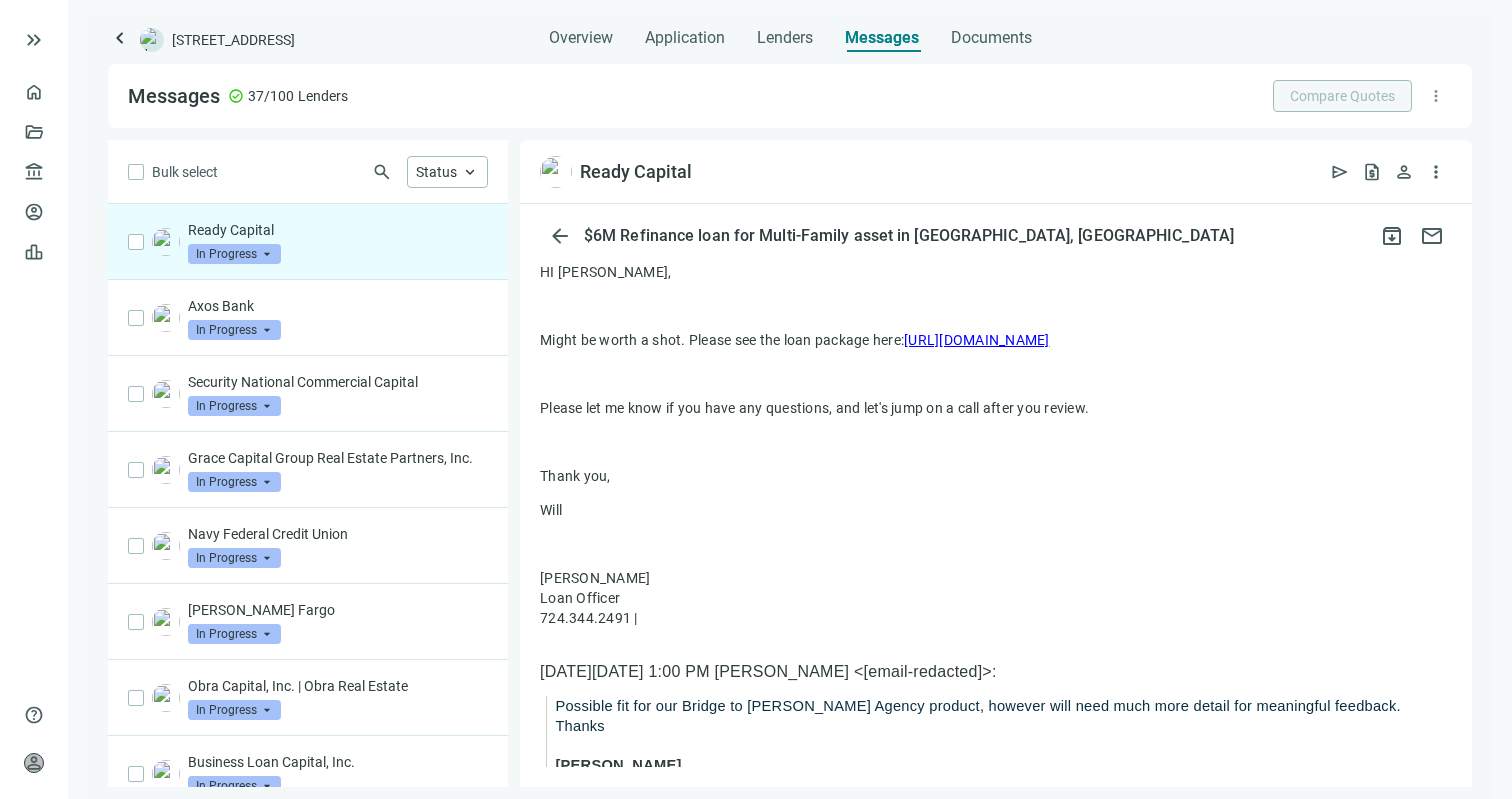 click on "Ready Capital" at bounding box center [338, 230] 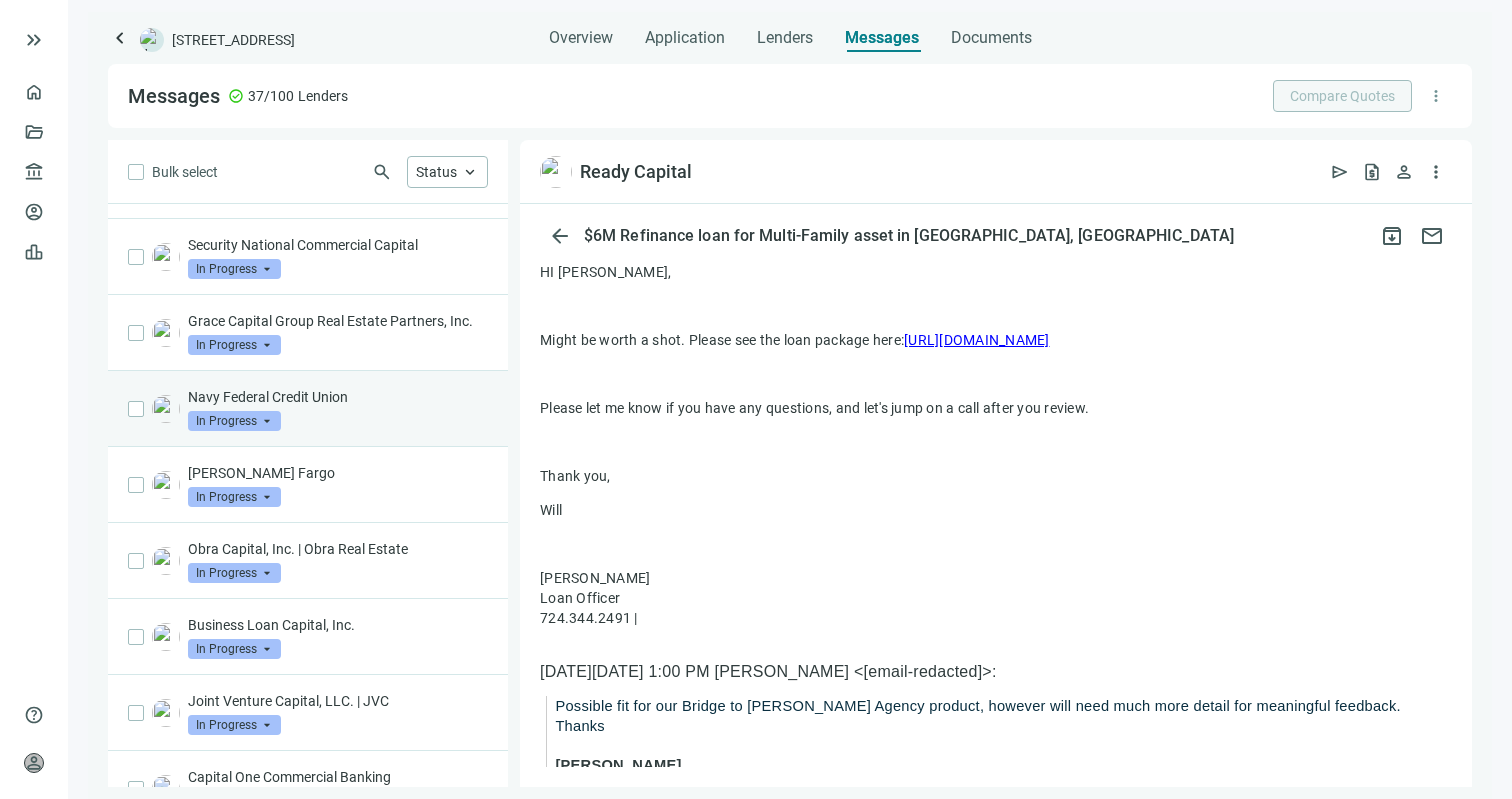 scroll, scrollTop: 148, scrollLeft: 0, axis: vertical 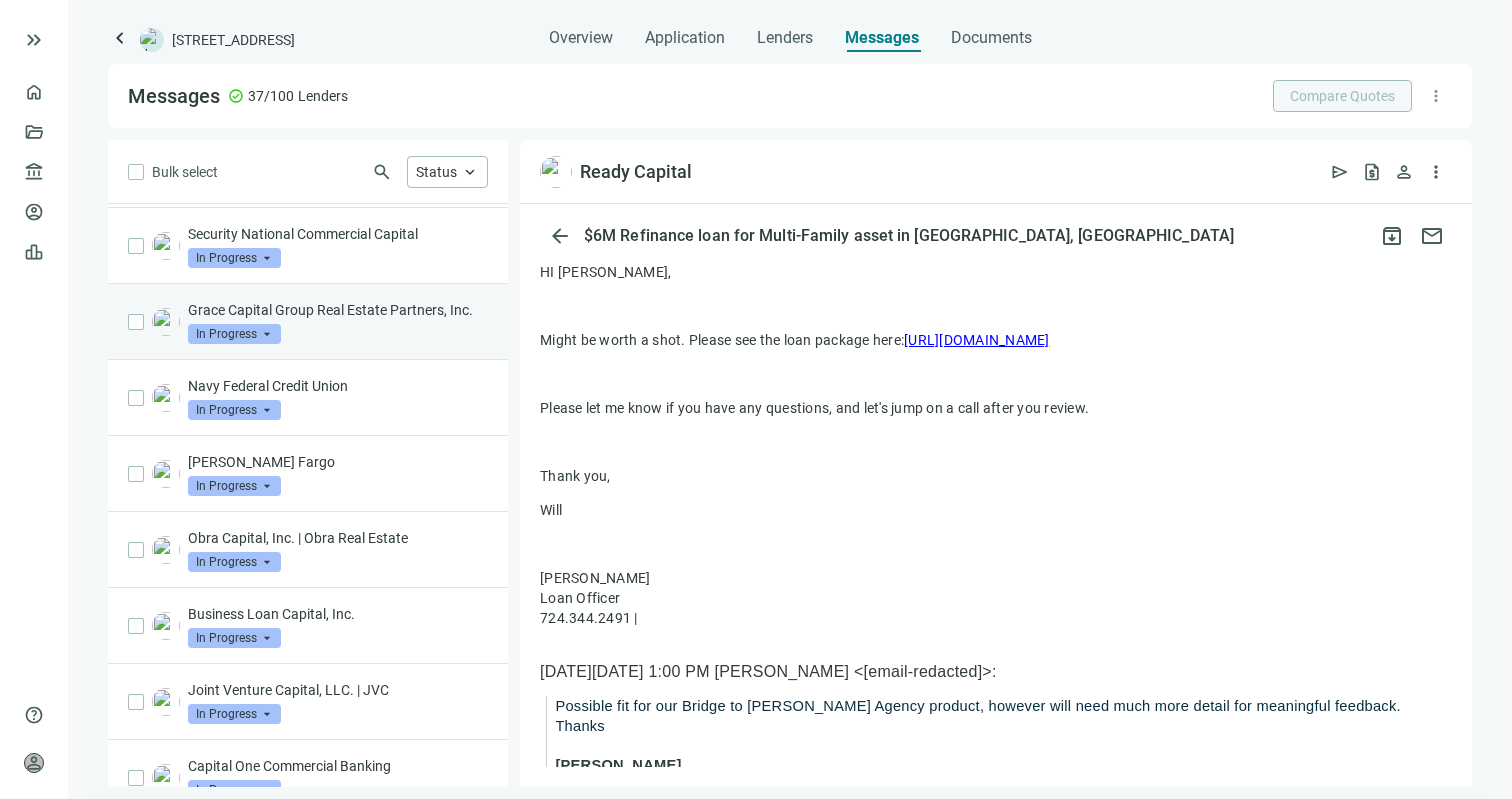 click on "Grace Capital Group Real Estate Partners, Inc." at bounding box center (338, 310) 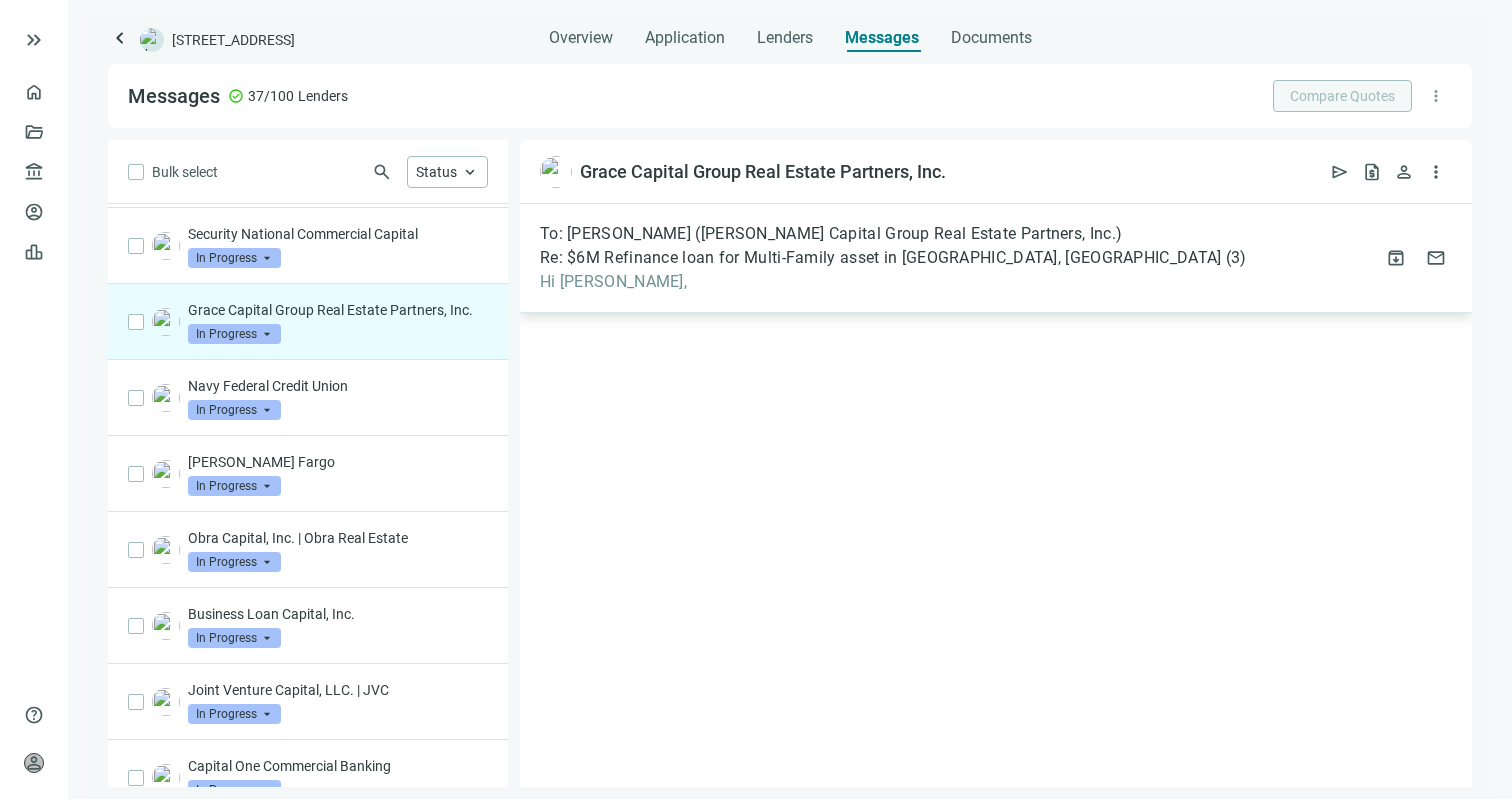 click on "Re: $6M Refinance loan for Multi-Family asset in [GEOGRAPHIC_DATA], [GEOGRAPHIC_DATA]" at bounding box center [881, 258] 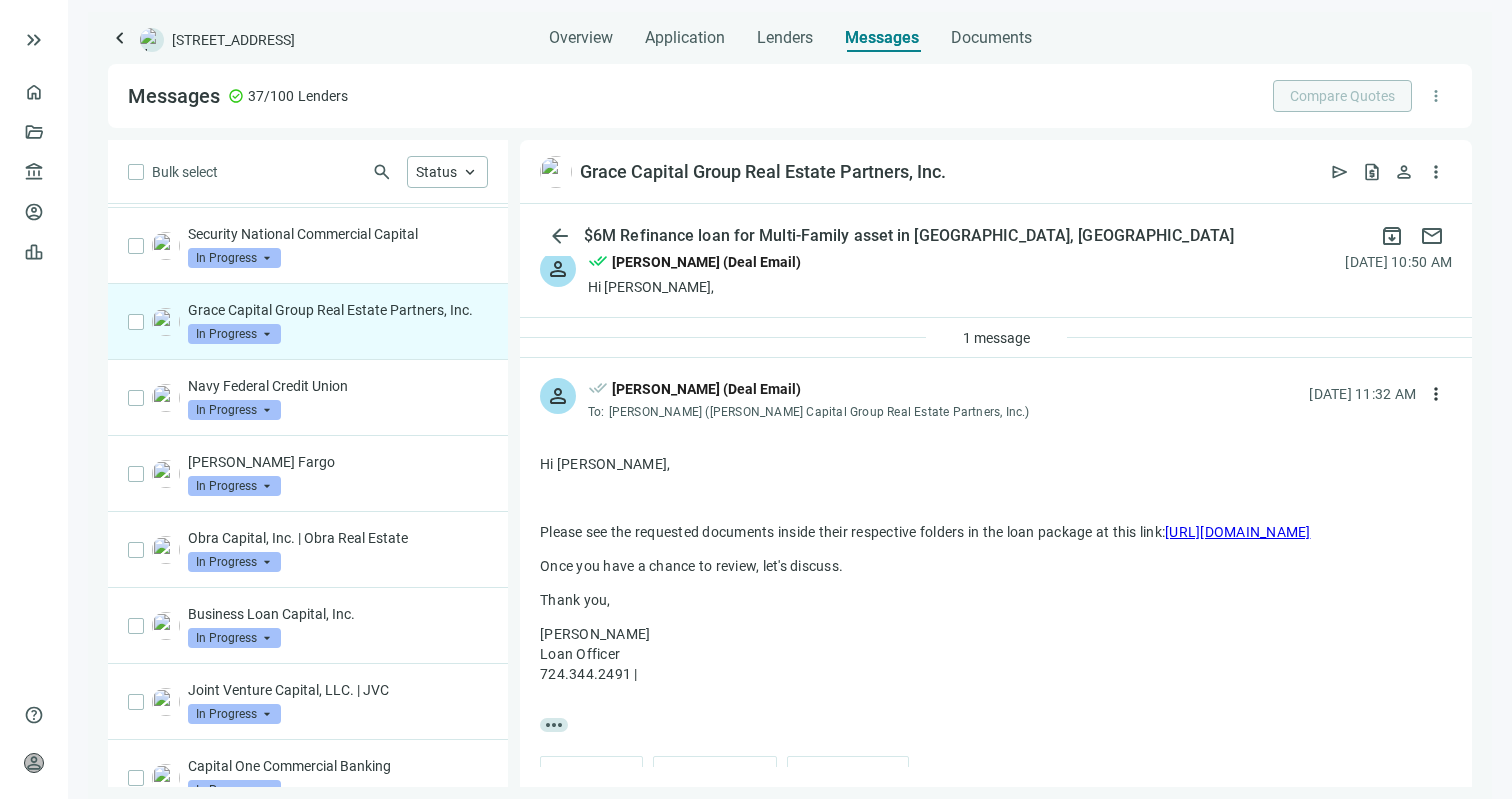 scroll, scrollTop: 94, scrollLeft: 0, axis: vertical 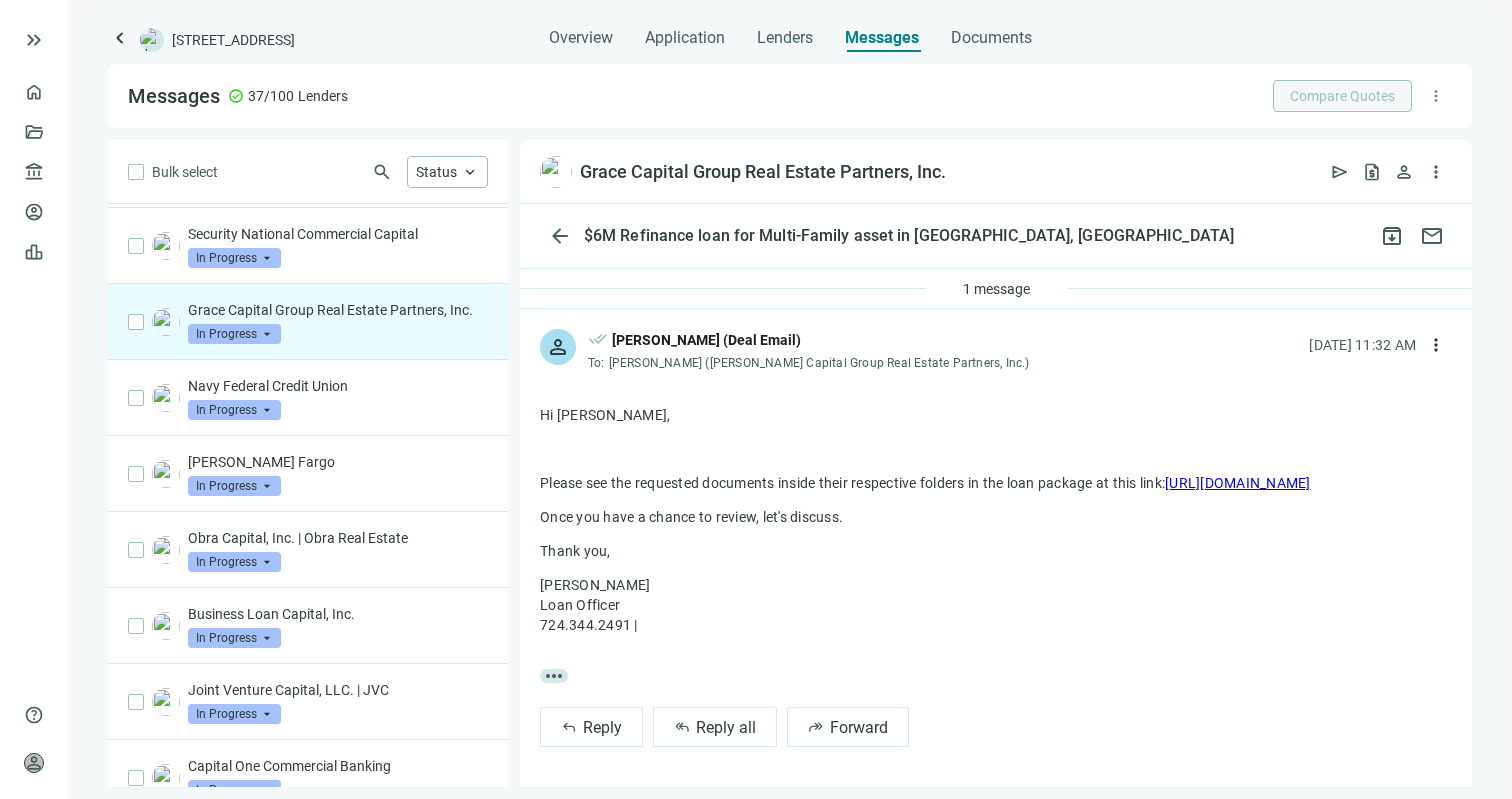 click on "Once you have a chance to review, let's discuss." at bounding box center (996, 517) 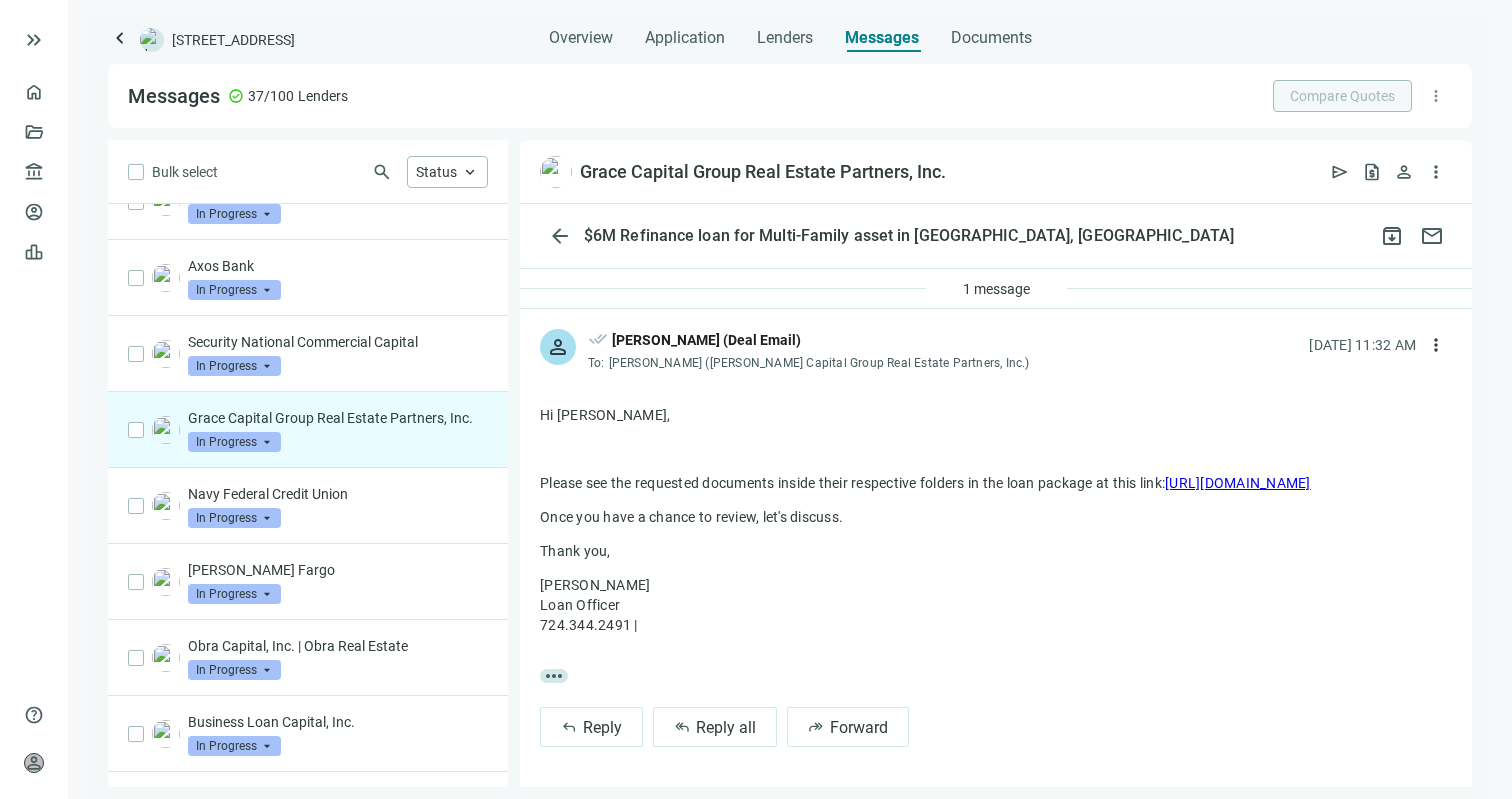 click on "Security National Commercial Capital In Progress arrow_drop_down" at bounding box center (338, 354) 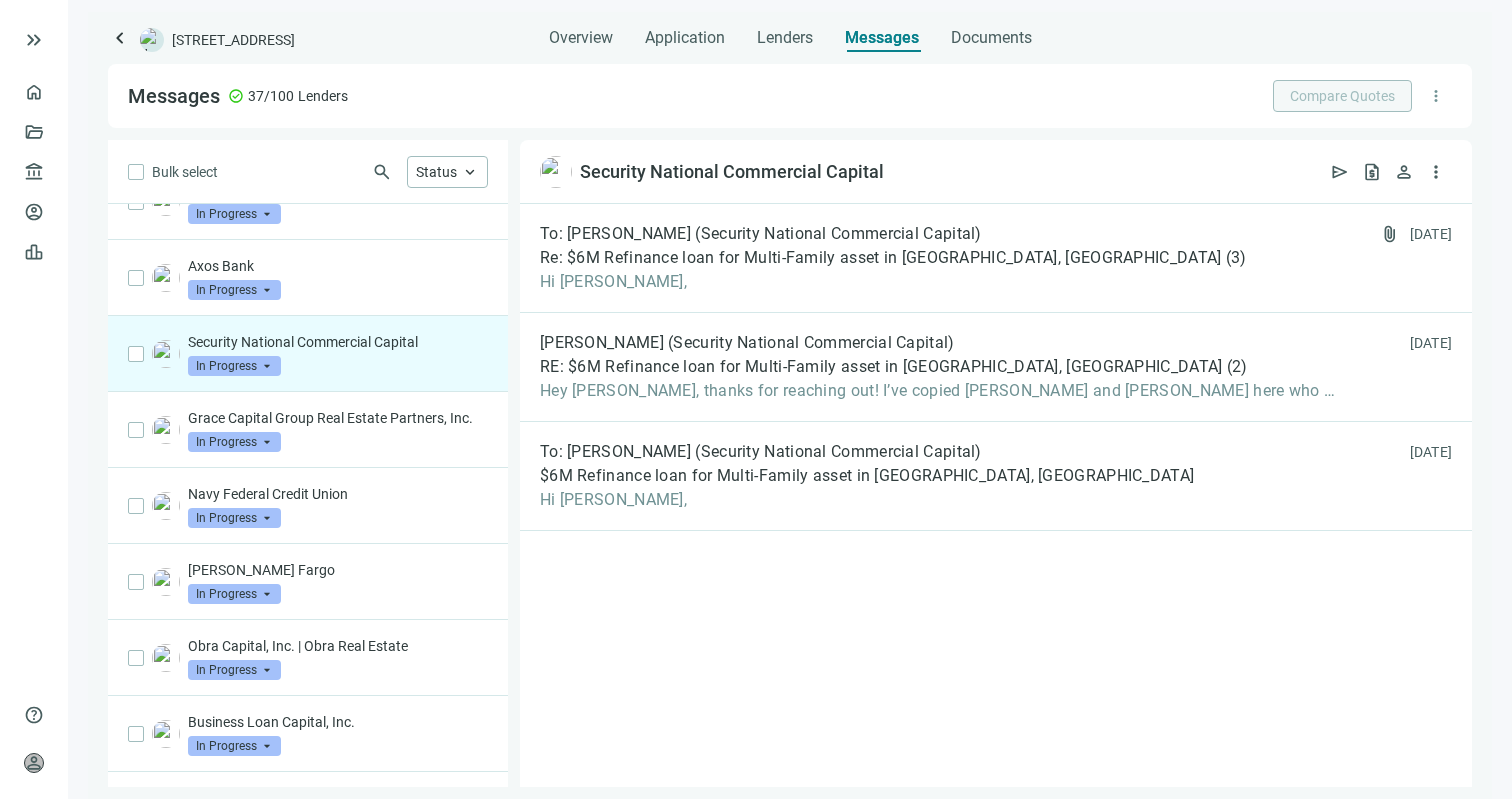 scroll, scrollTop: 0, scrollLeft: 0, axis: both 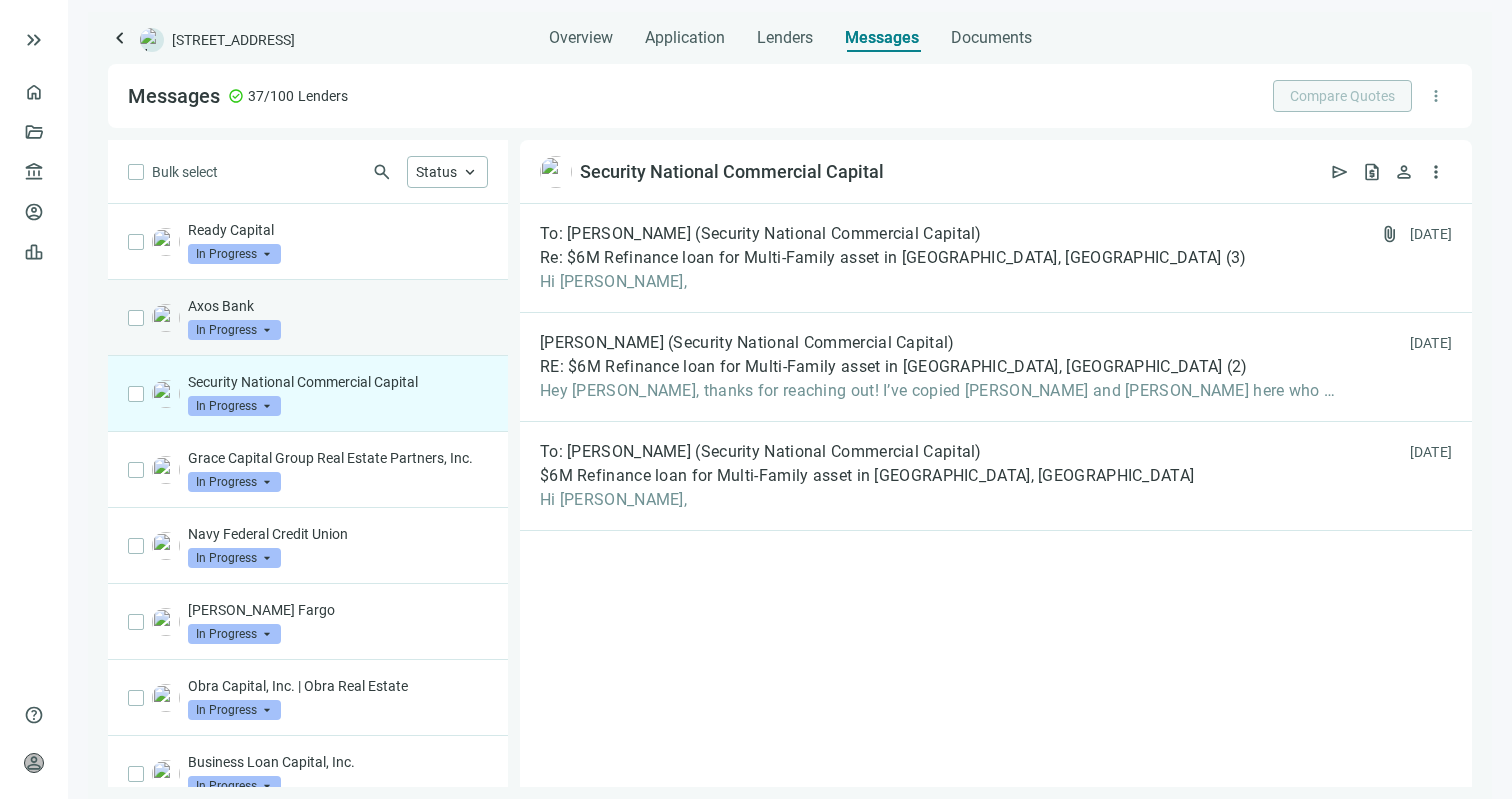 click on "Axos Bank In Progress arrow_drop_down" at bounding box center (338, 318) 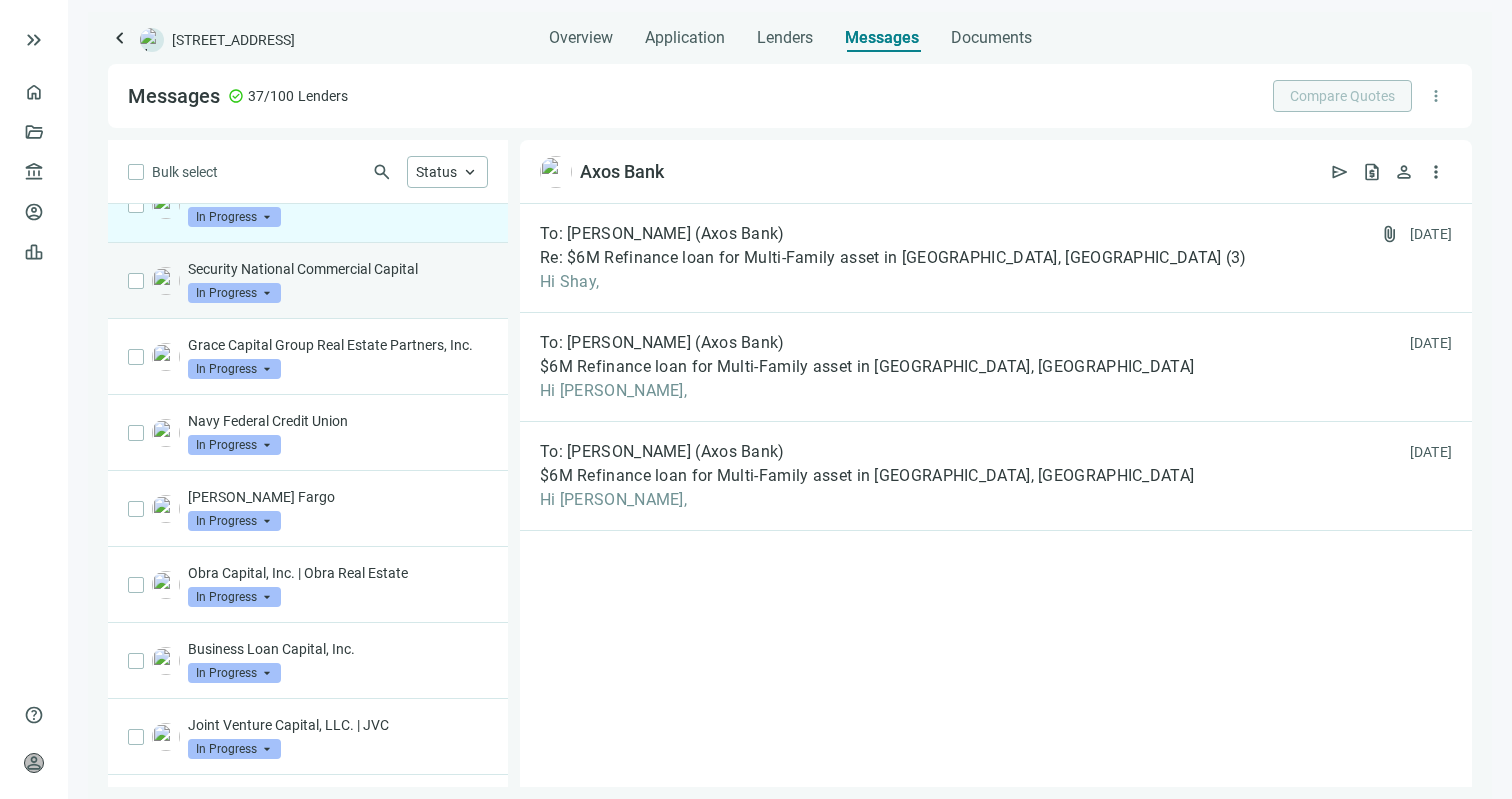 scroll, scrollTop: 160, scrollLeft: 0, axis: vertical 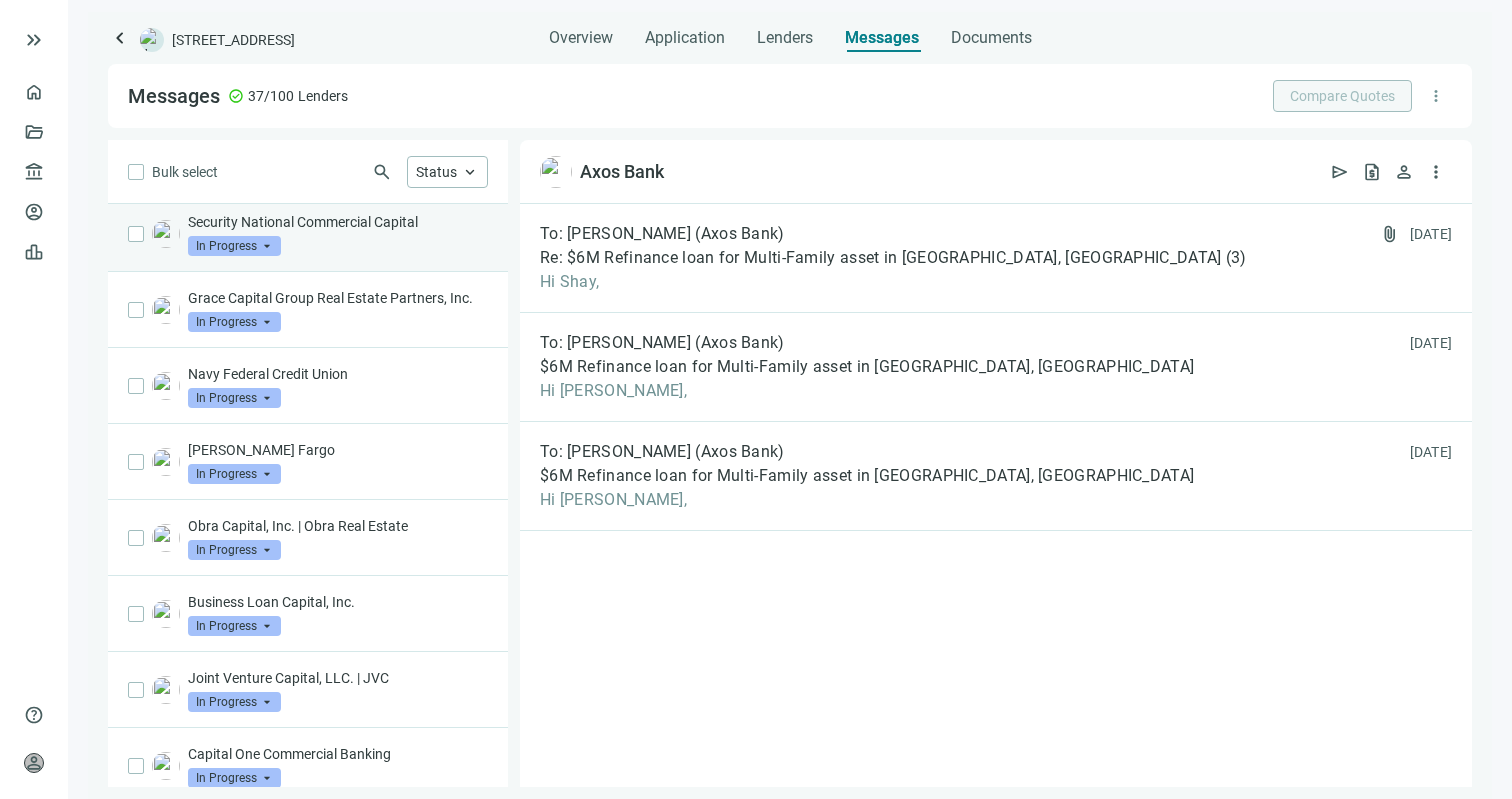 click on "Navy Federal Credit Union In Progress arrow_drop_down" at bounding box center (338, 386) 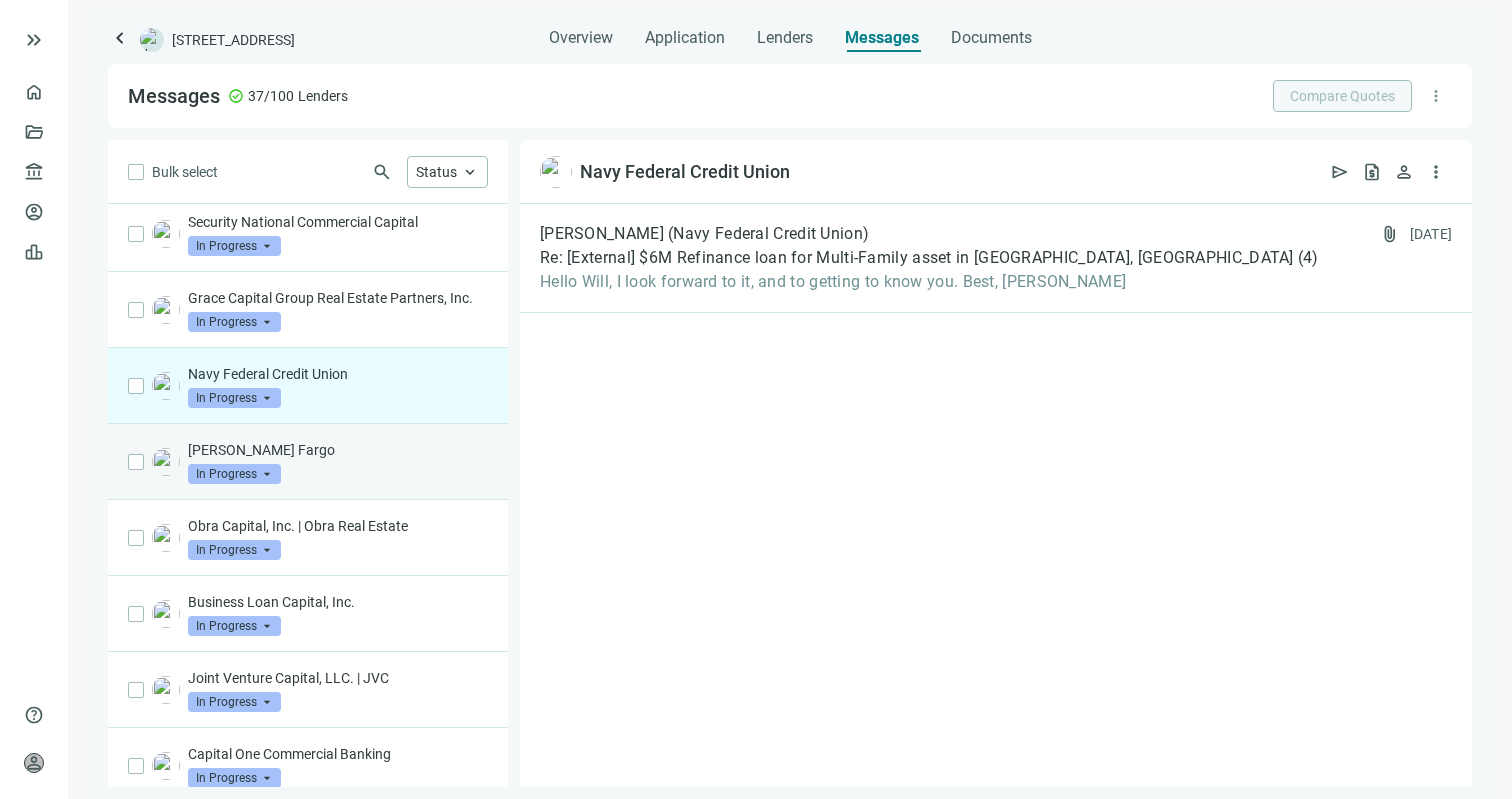 click on "Wells Fargo In Progress arrow_drop_down" at bounding box center (338, 462) 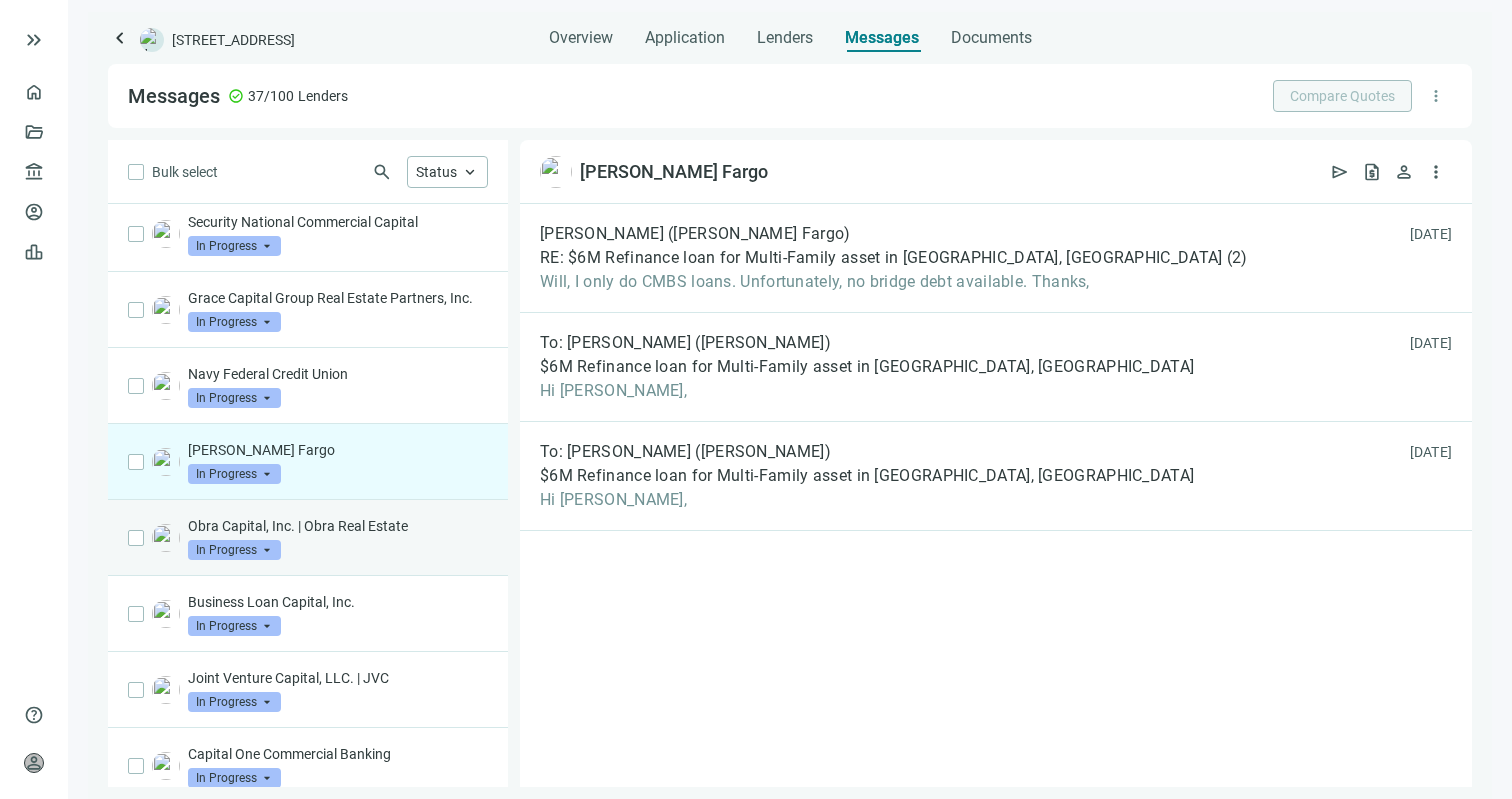 click on "Obra Capital, Inc. | Obra Real Estate In Progress arrow_drop_down" at bounding box center (308, 538) 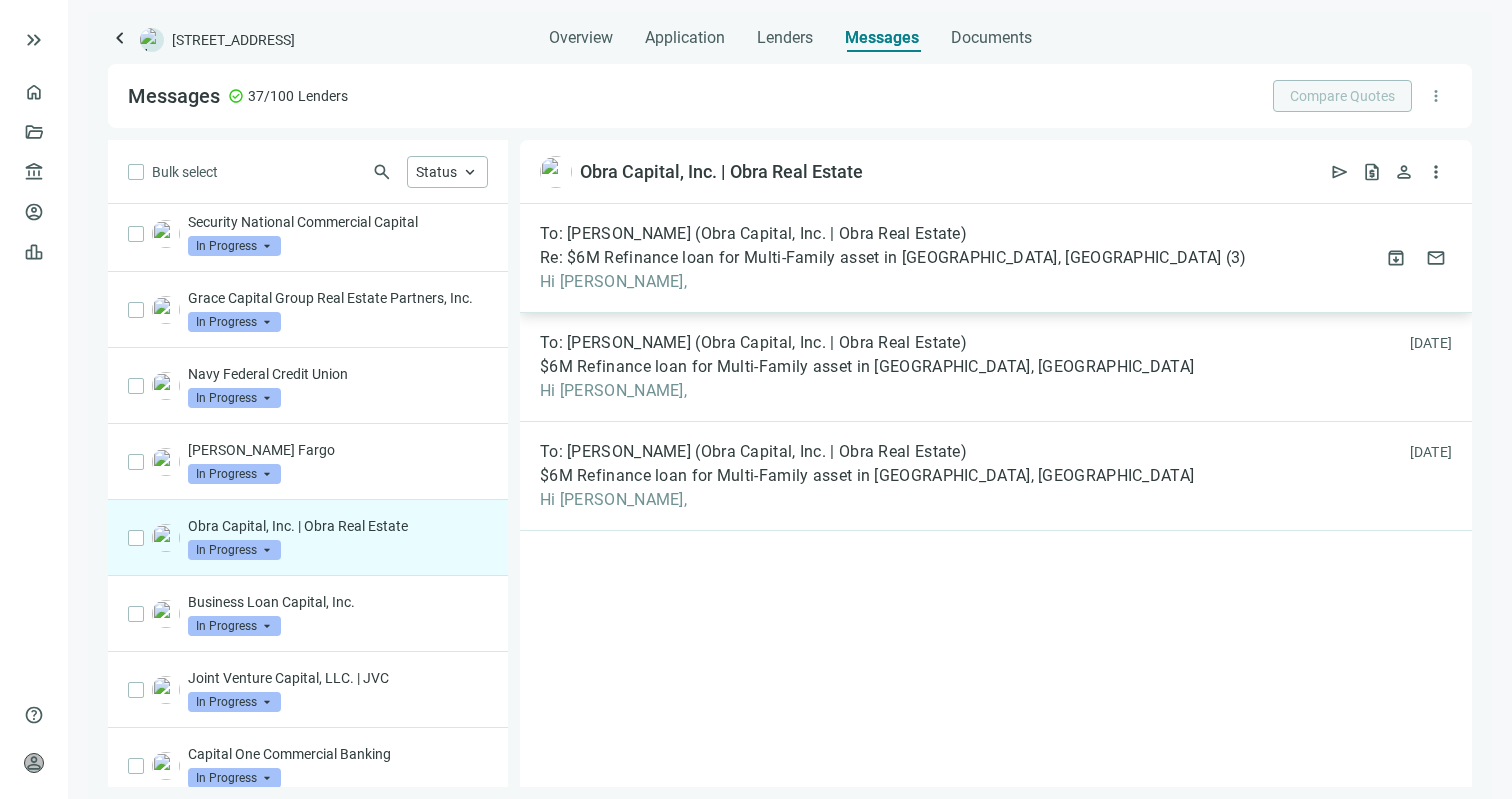 click on "To: Jack Laughlin (Obra Capital, Inc. | Obra Real Estate) Re: $6M Refinance loan for Multi-Family asset in Houston, TX ( 3 ) Hi Jack, attach_file 07.10.2025 archive mail" at bounding box center (996, 258) 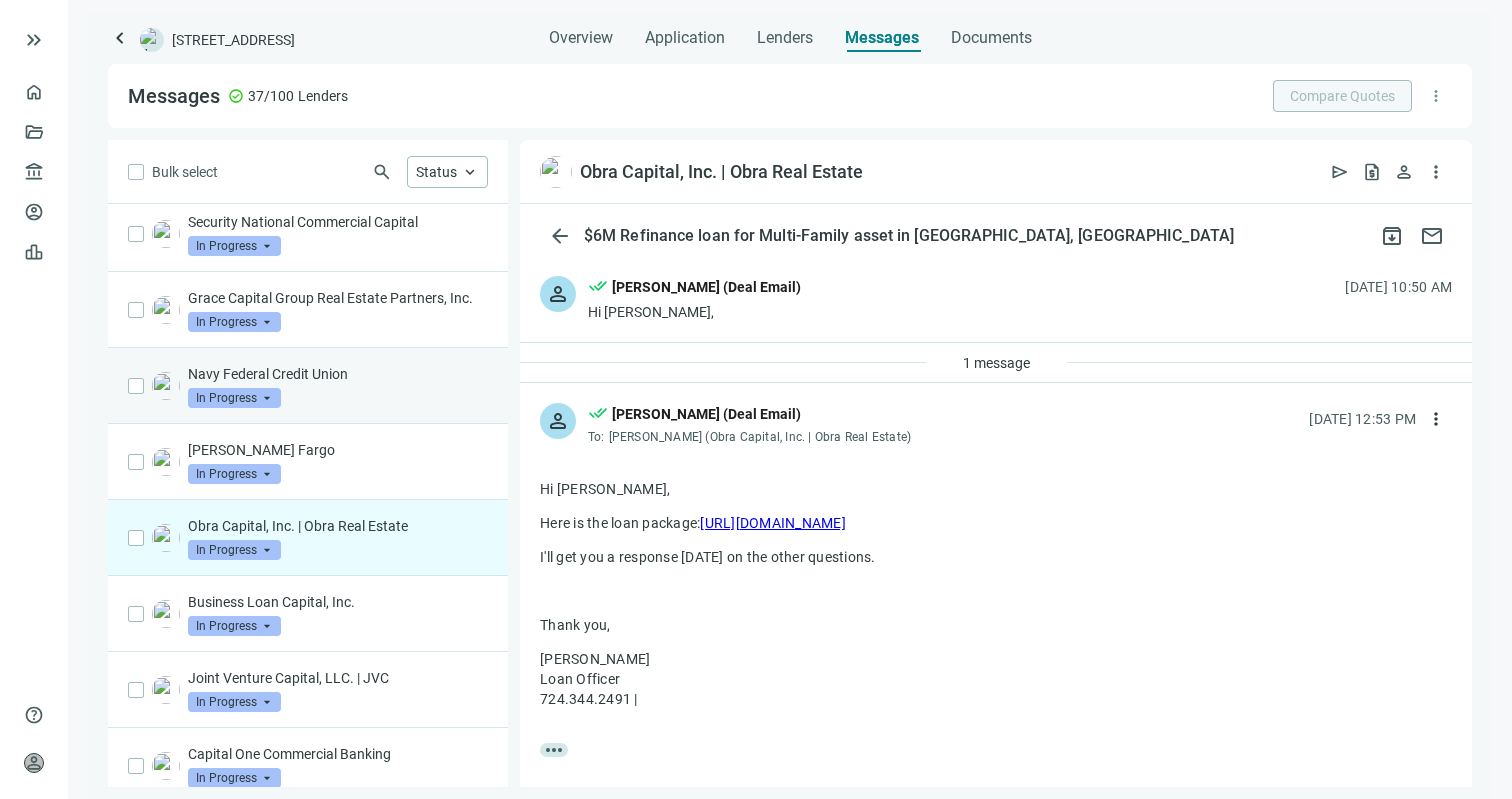 click on "Navy Federal Credit Union In Progress arrow_drop_down" at bounding box center [338, 386] 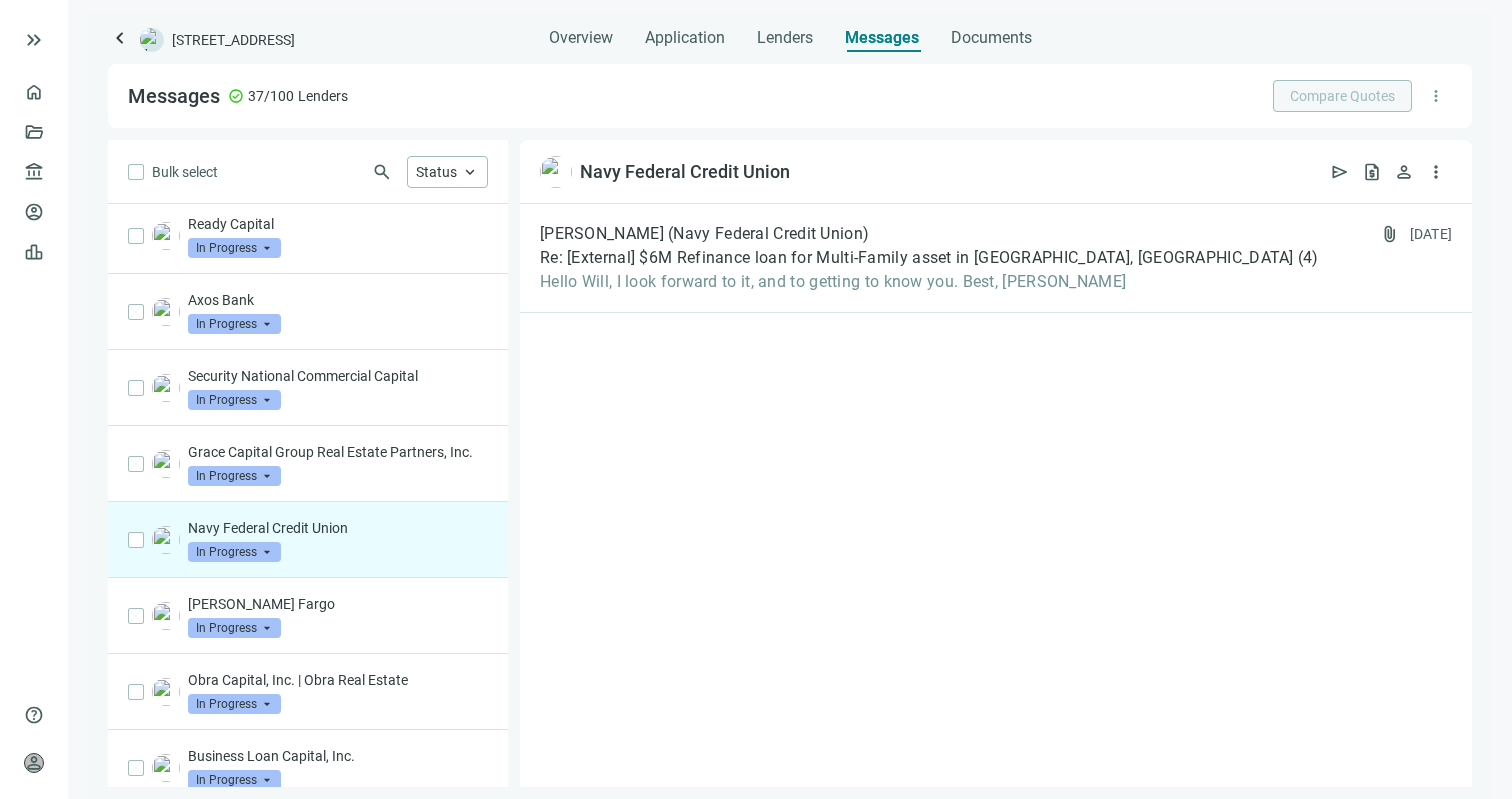scroll, scrollTop: 0, scrollLeft: 0, axis: both 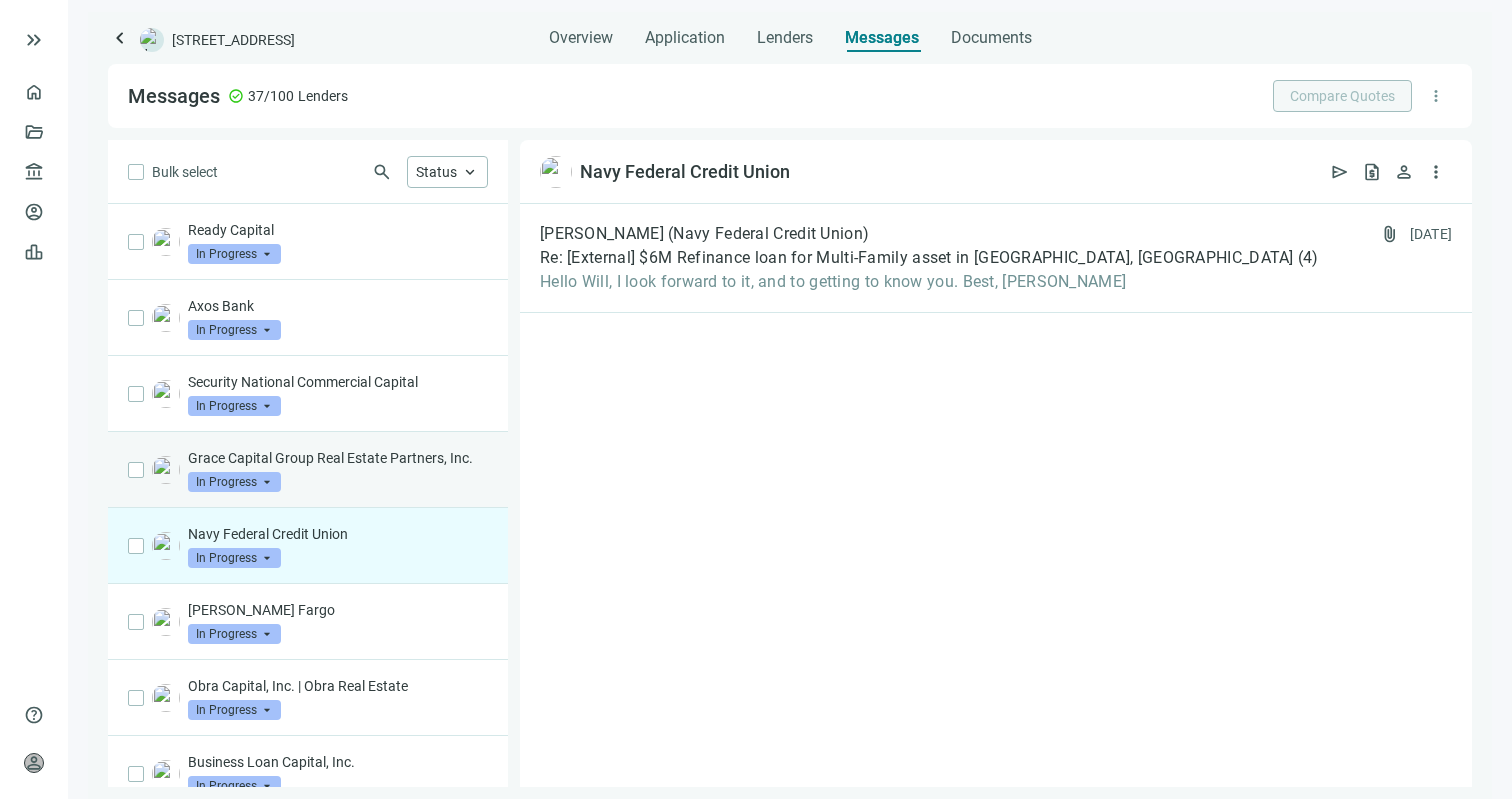 click on "Grace Capital Group Real Estate Partners, Inc. In Progress arrow_drop_down" at bounding box center [338, 470] 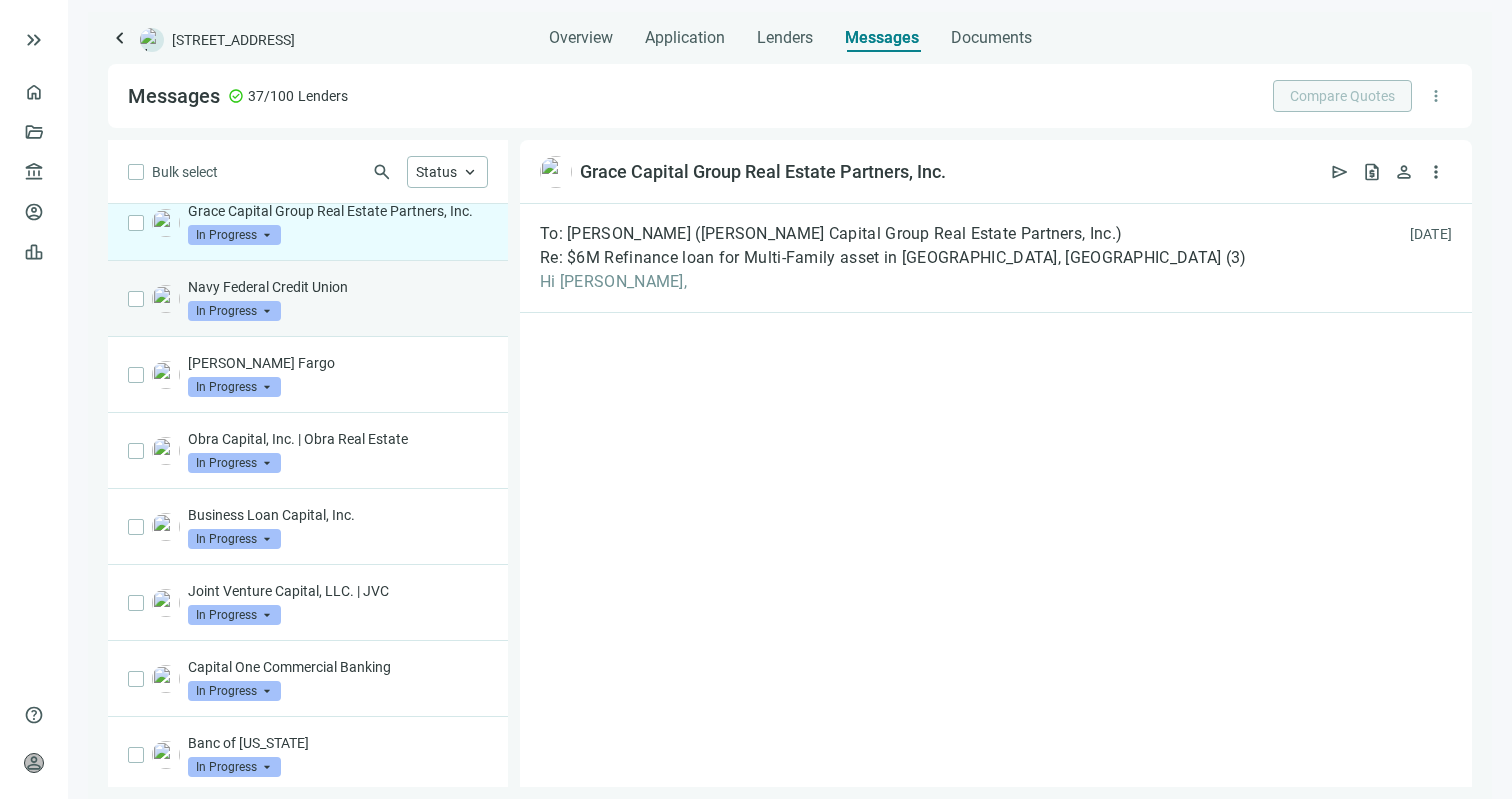 scroll, scrollTop: 0, scrollLeft: 0, axis: both 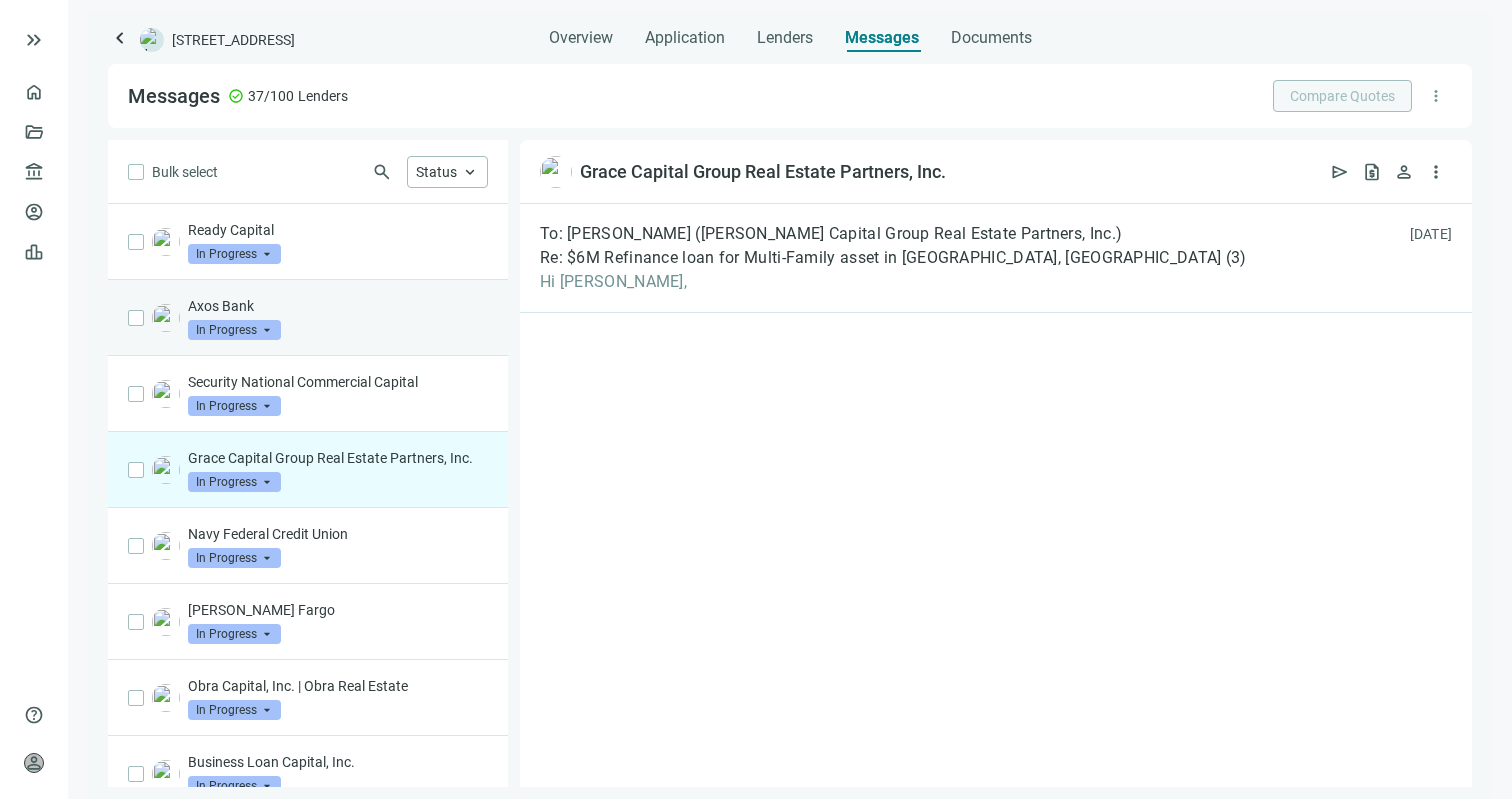 click on "Axos Bank In Progress arrow_drop_down" at bounding box center (338, 318) 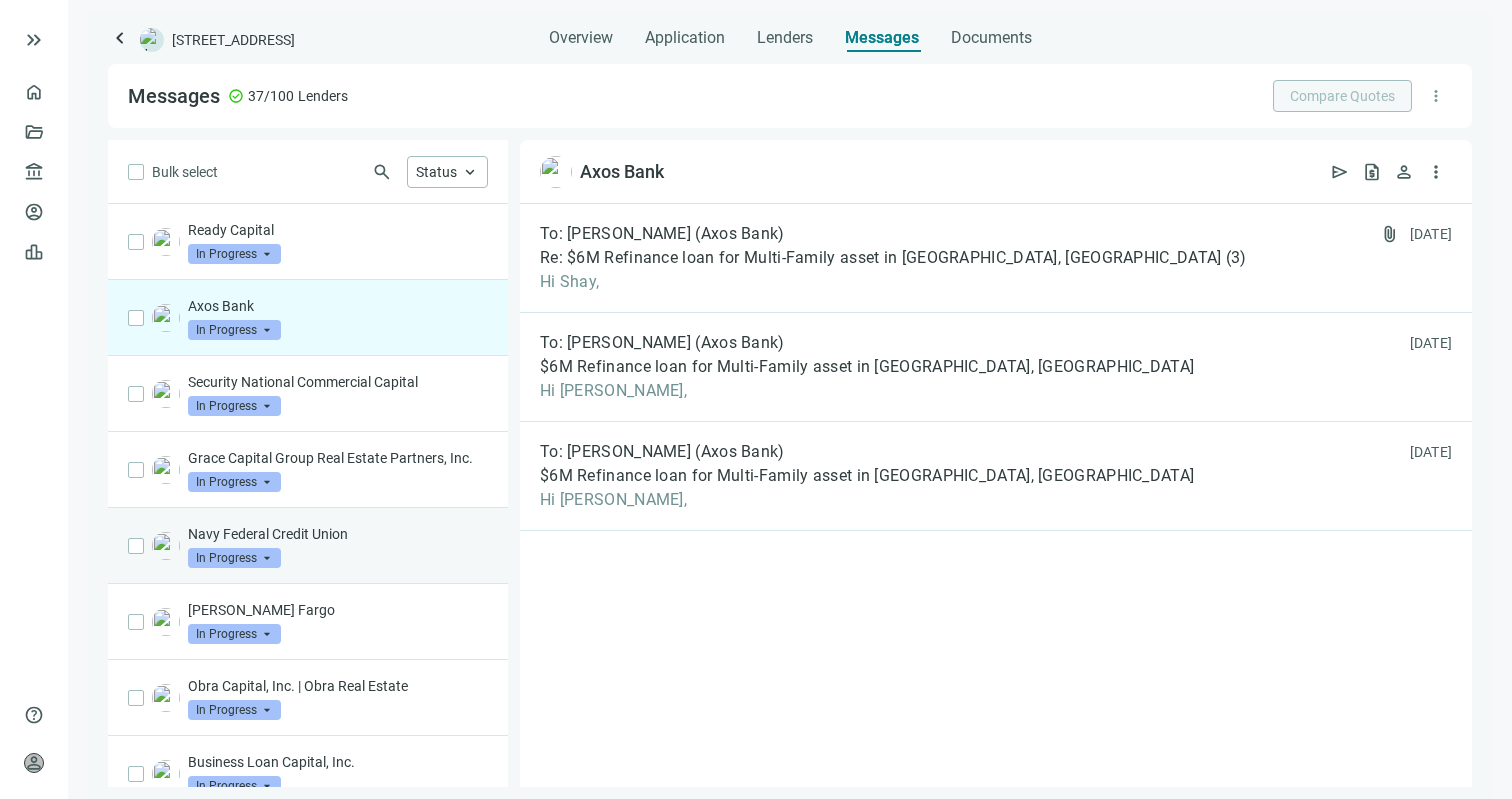click on "Navy Federal Credit Union In Progress arrow_drop_down" at bounding box center [308, 546] 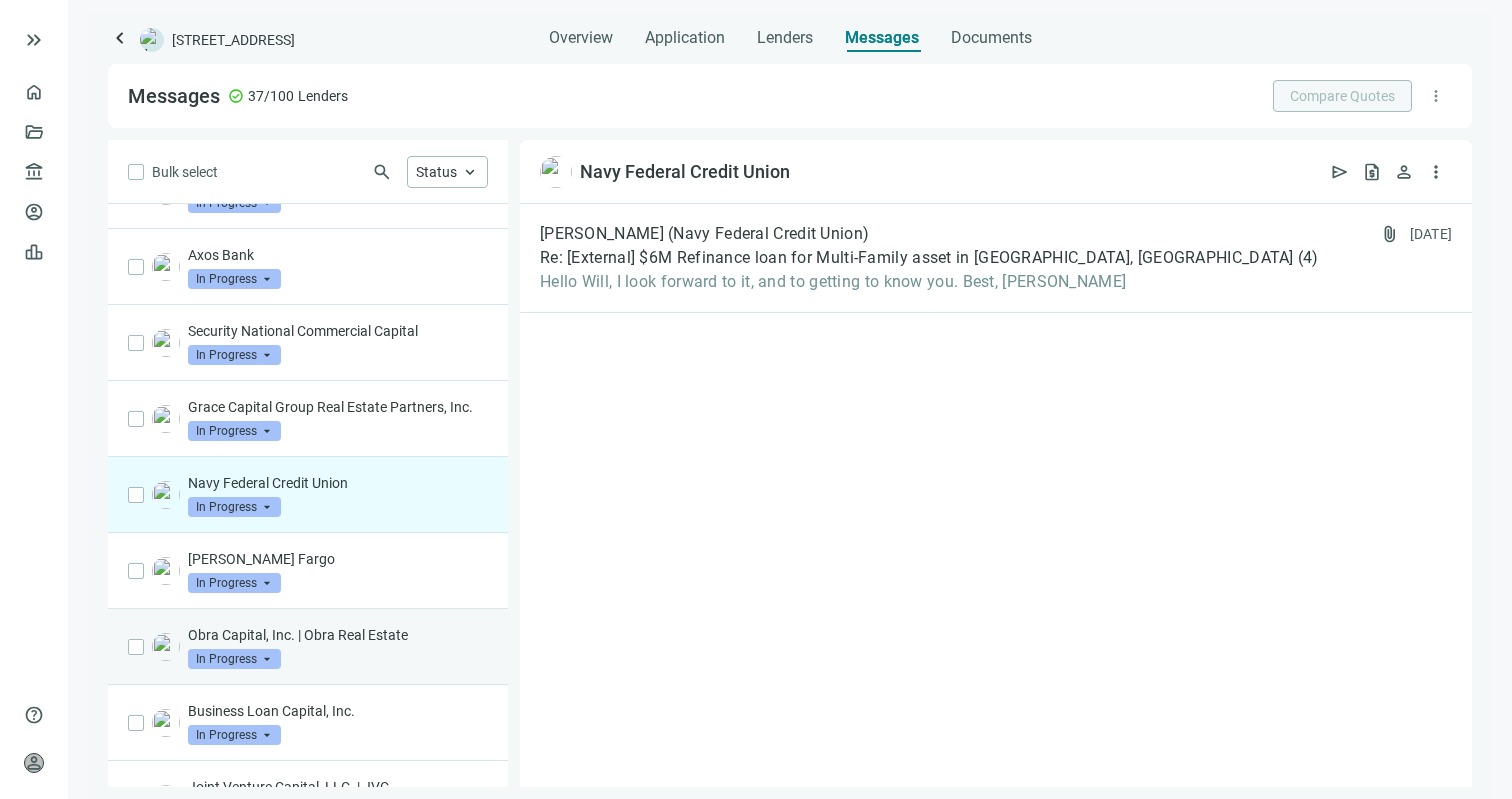 scroll, scrollTop: 110, scrollLeft: 0, axis: vertical 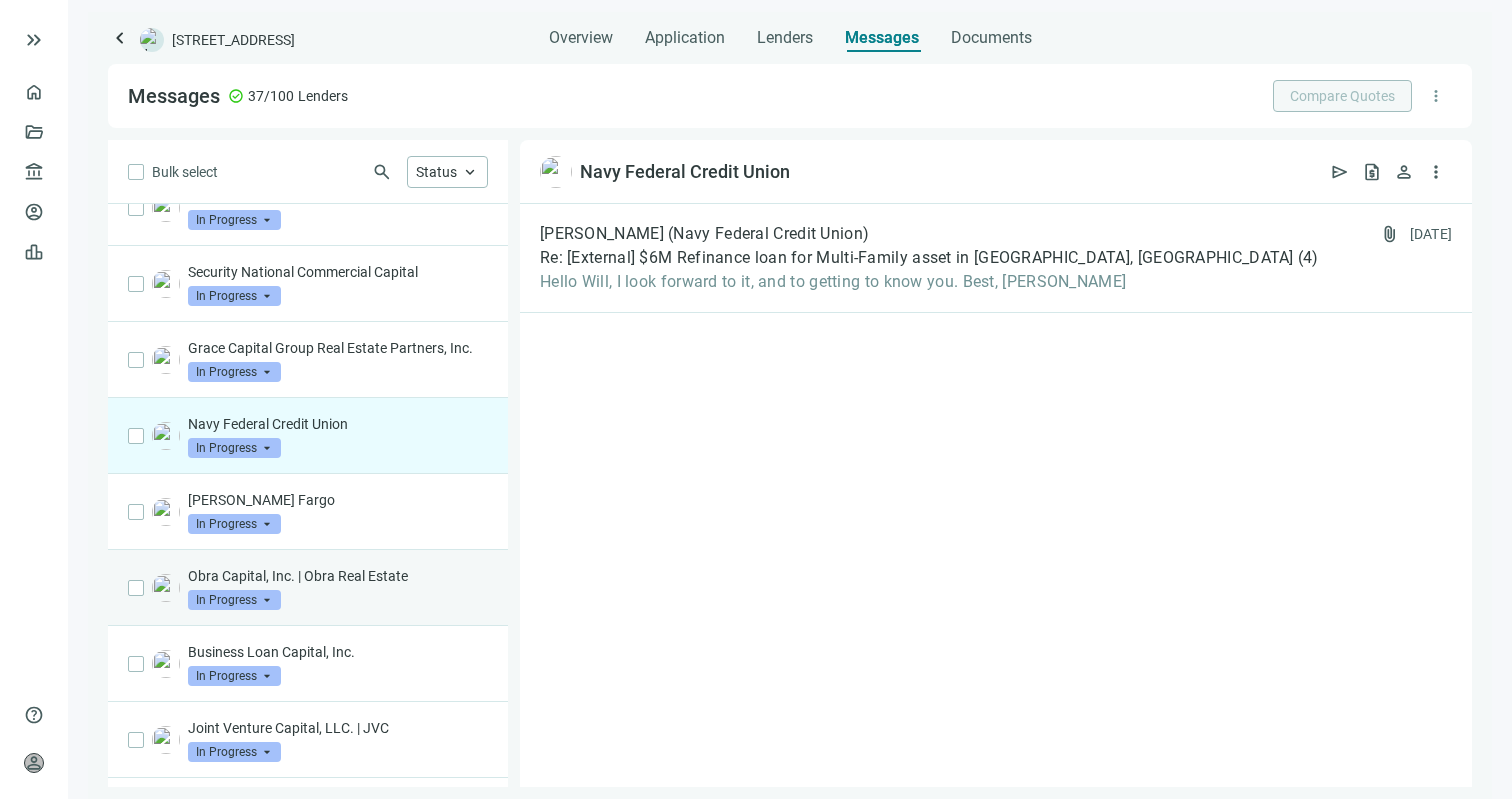 click on "Obra Capital, Inc. | Obra Real Estate" at bounding box center (338, 576) 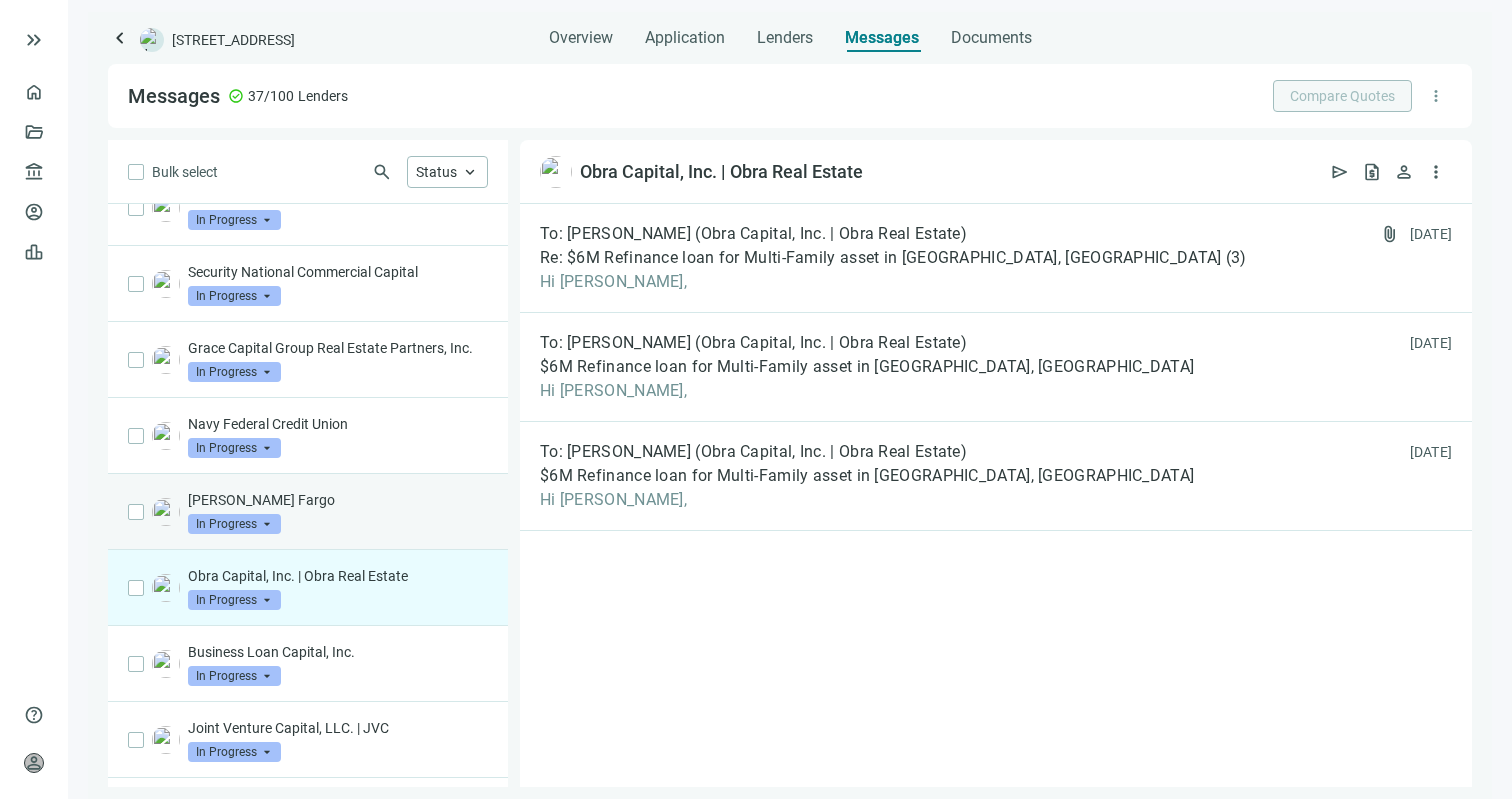 click on "Wells Fargo In Progress arrow_drop_down" at bounding box center [338, 512] 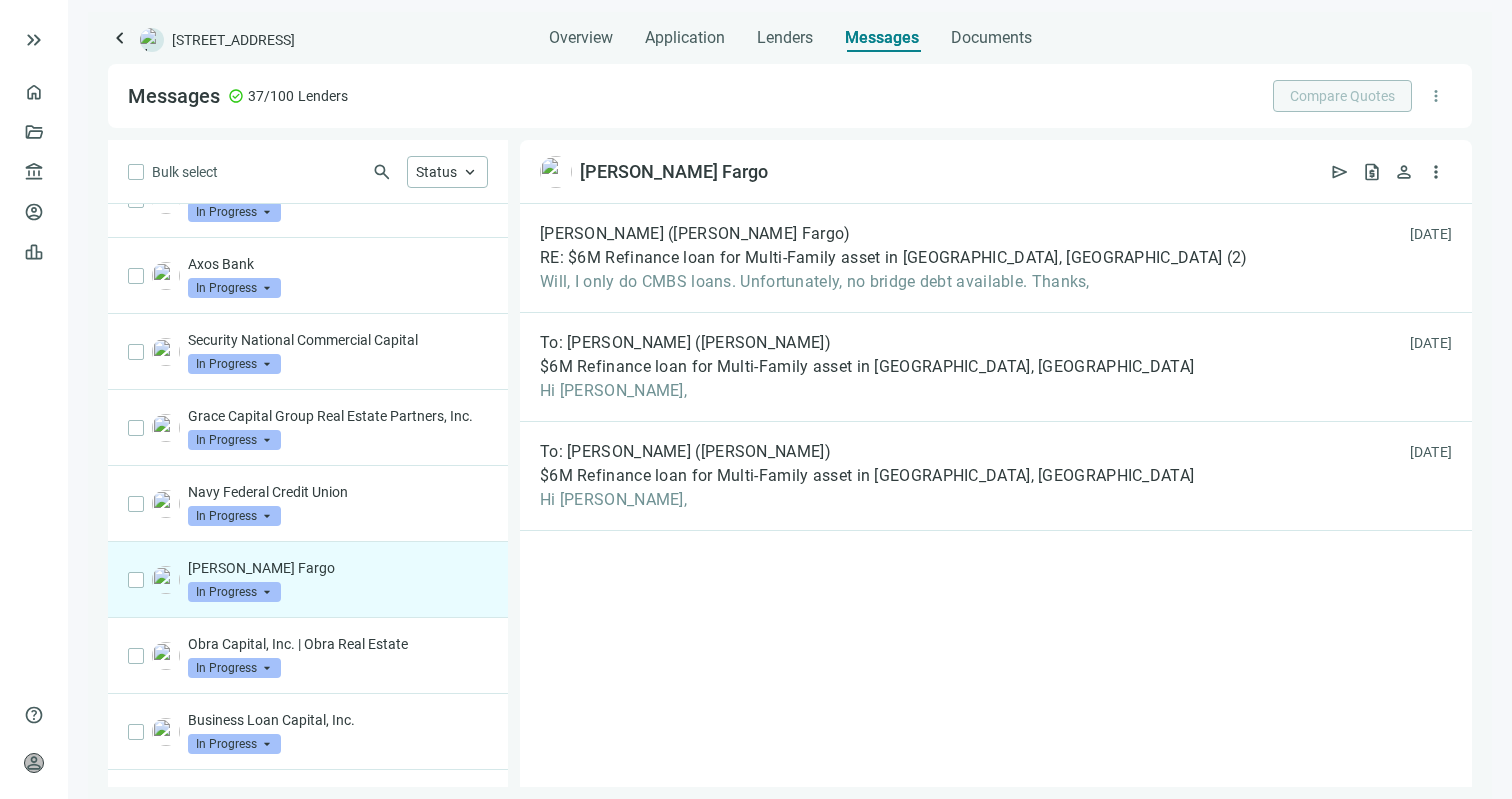 scroll, scrollTop: 0, scrollLeft: 0, axis: both 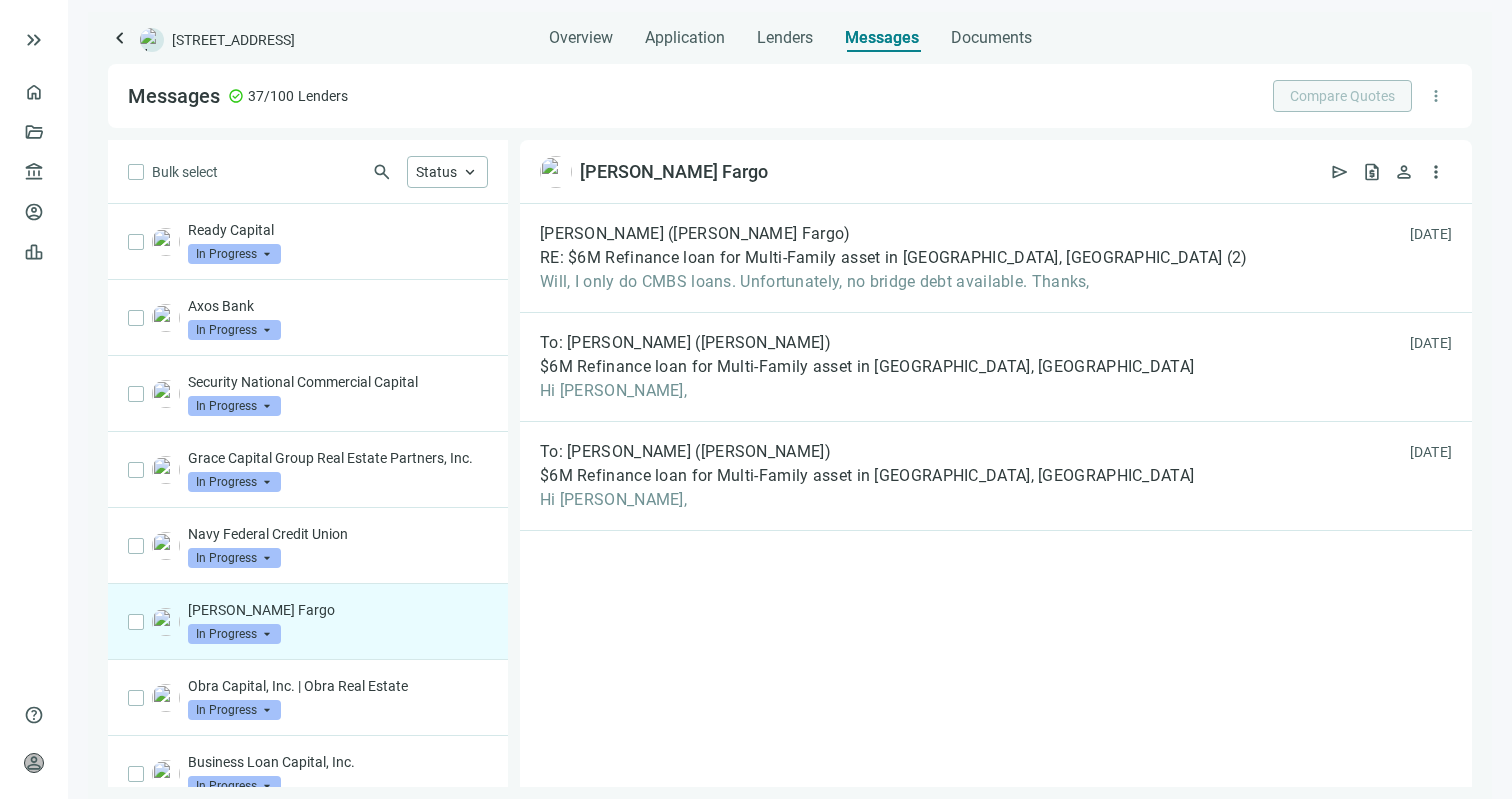 click on "Navy Federal Credit Union In Progress arrow_drop_down" at bounding box center (308, 546) 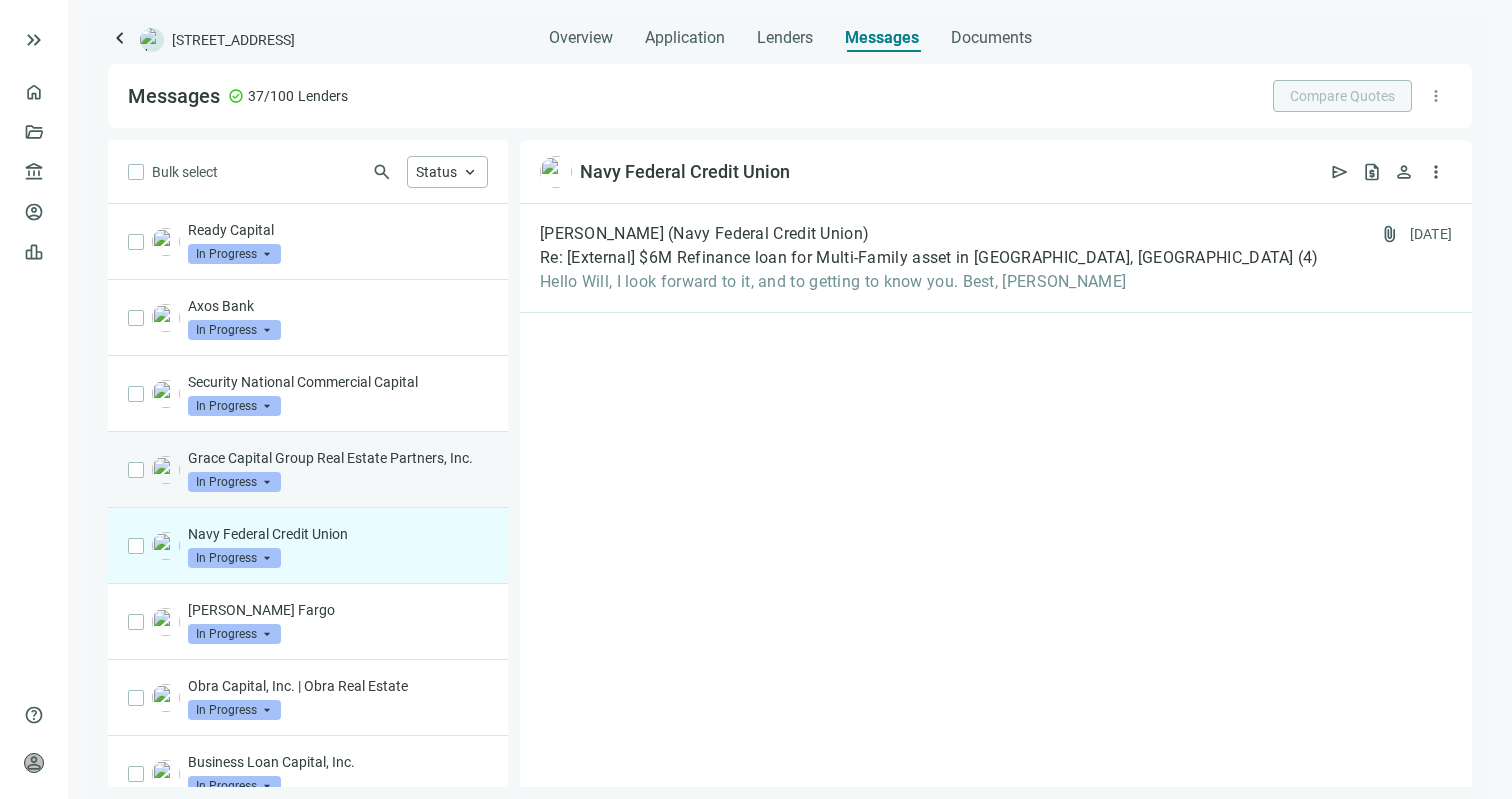 click on "Grace Capital Group Real Estate Partners, Inc." at bounding box center (338, 458) 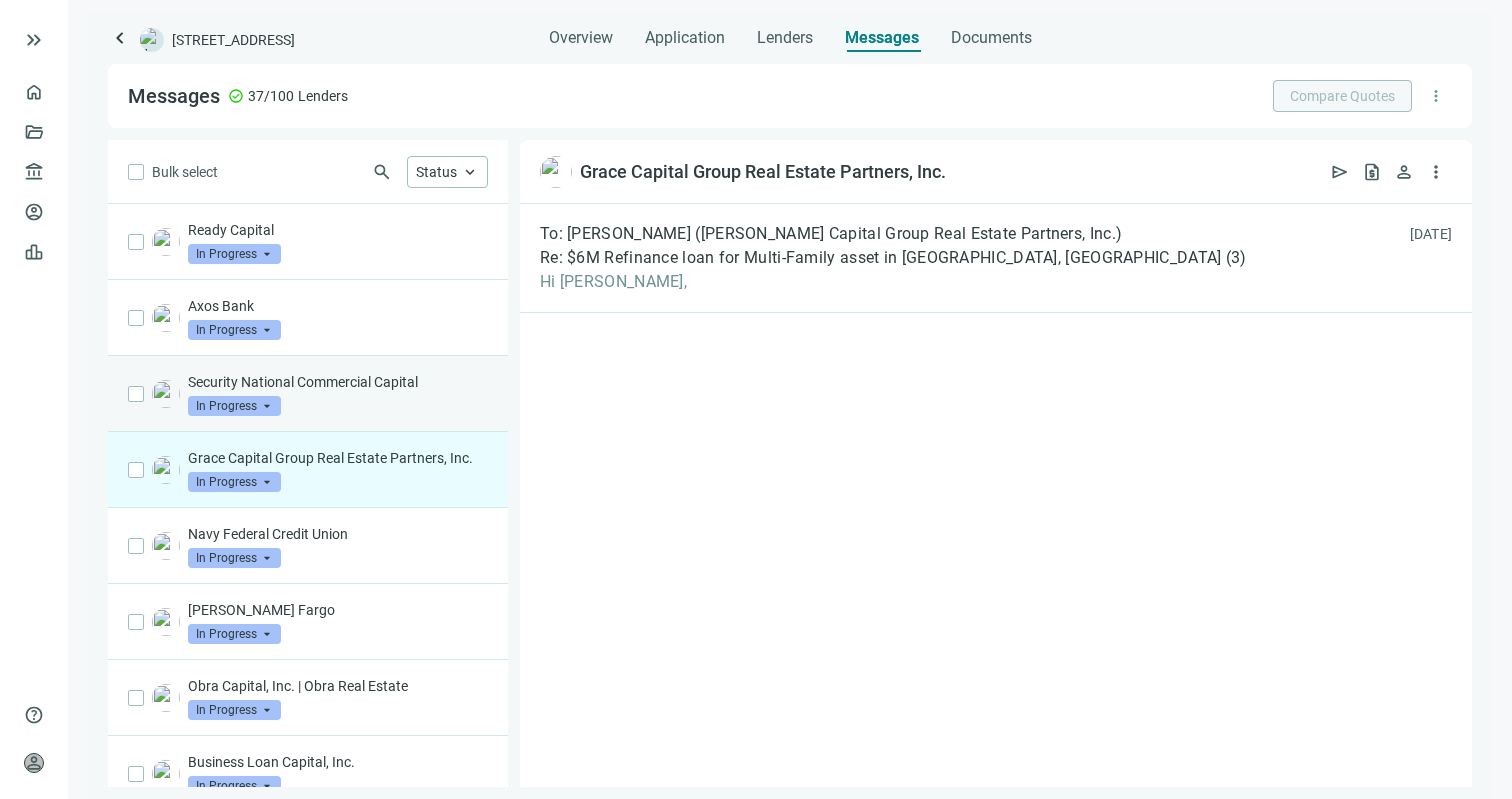 click on "Security National Commercial Capital" at bounding box center (338, 382) 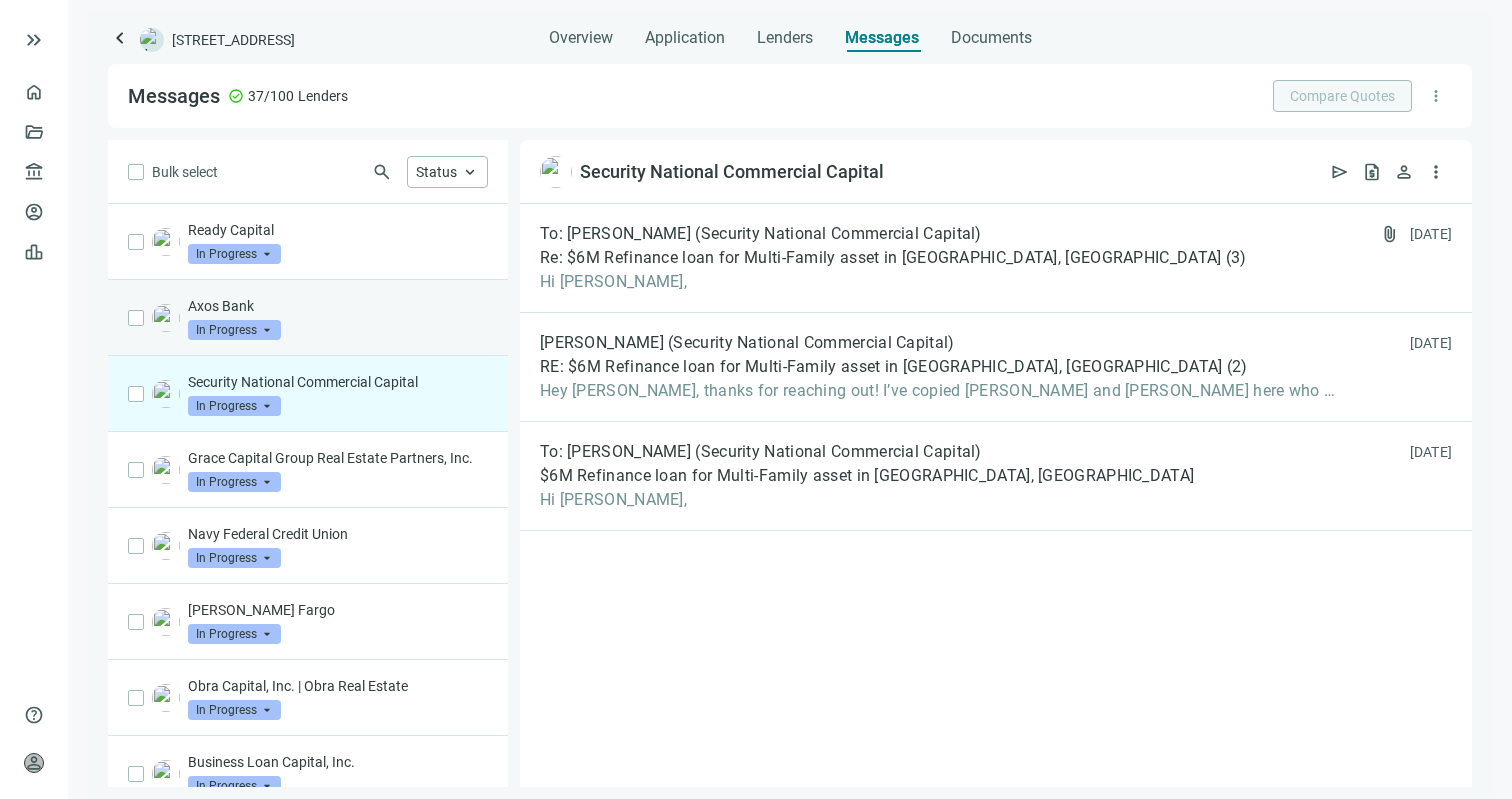 click on "Axos Bank In Progress arrow_drop_down" at bounding box center [308, 318] 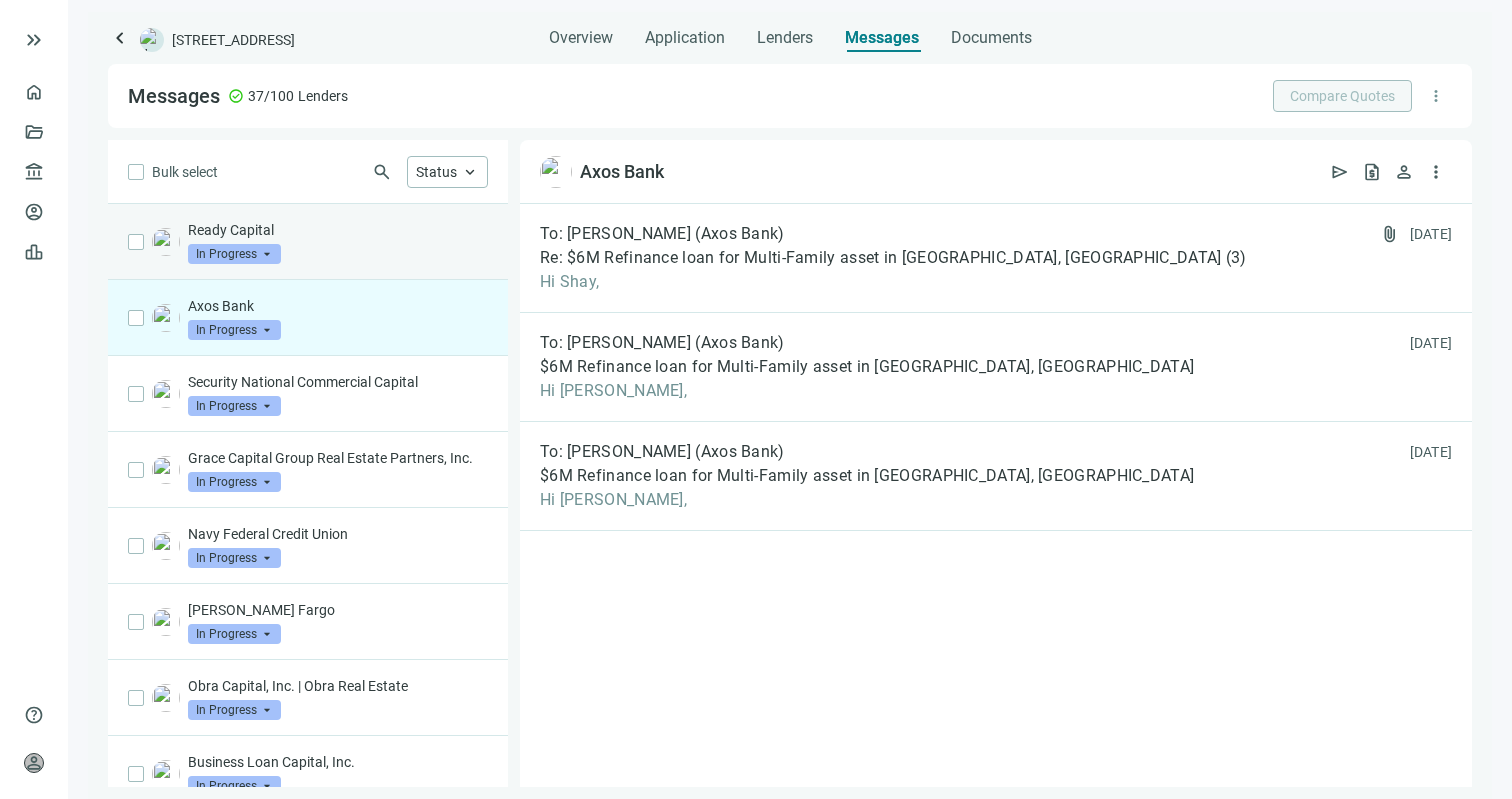 click on "Ready Capital In Progress arrow_drop_down" at bounding box center [338, 242] 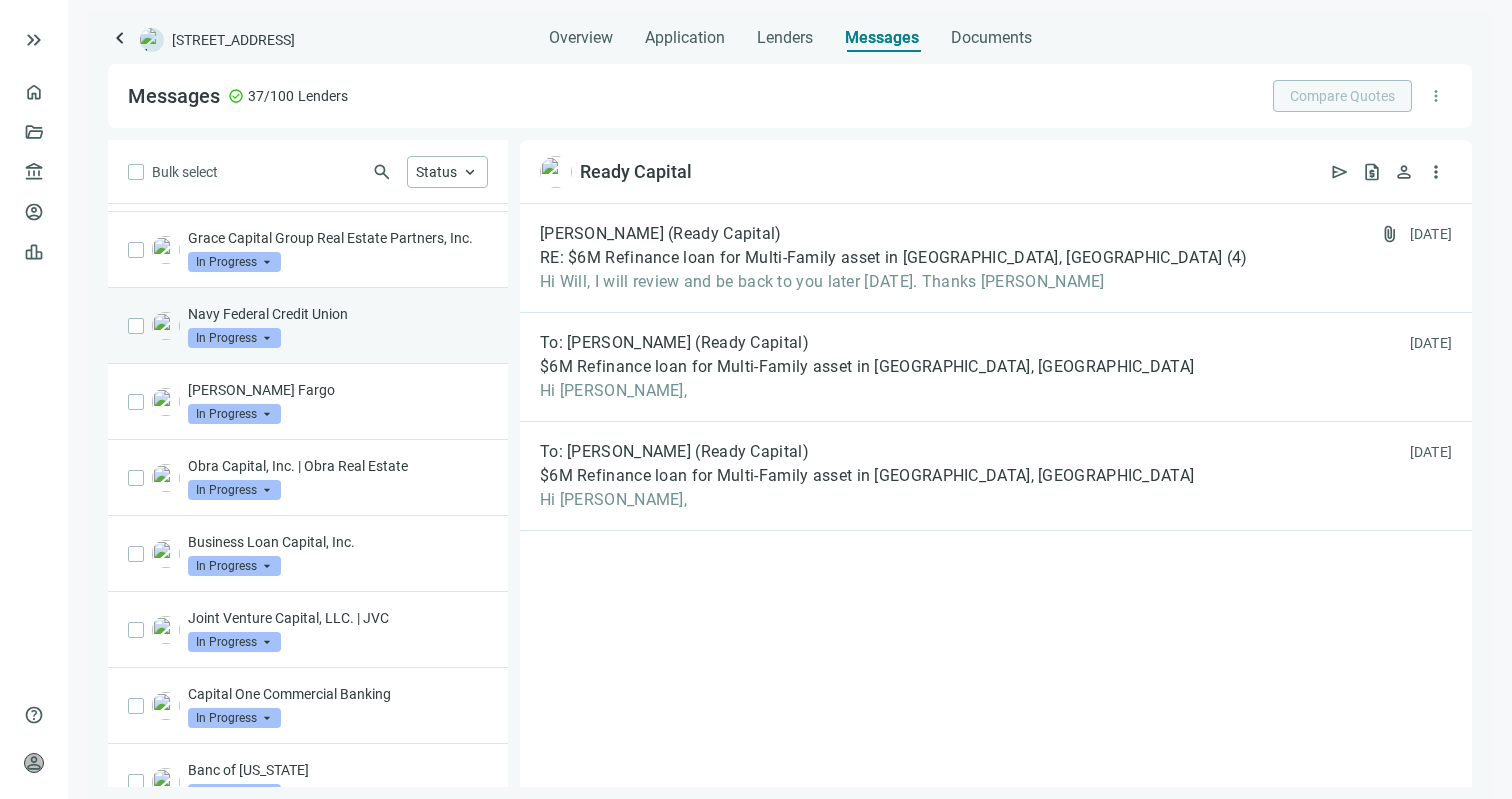 scroll, scrollTop: 0, scrollLeft: 0, axis: both 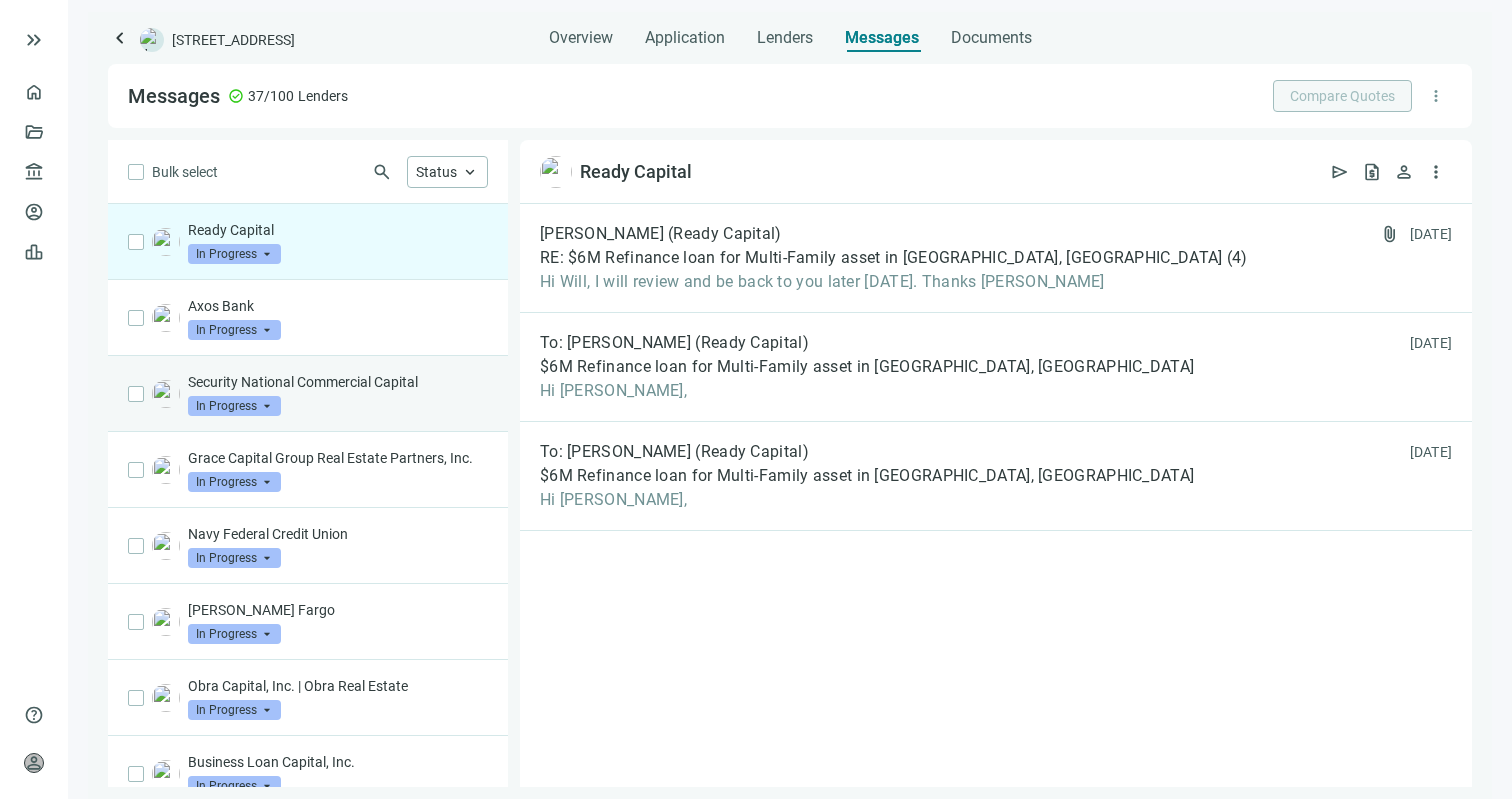 click on "Security National Commercial Capital In Progress arrow_drop_down" at bounding box center (308, 394) 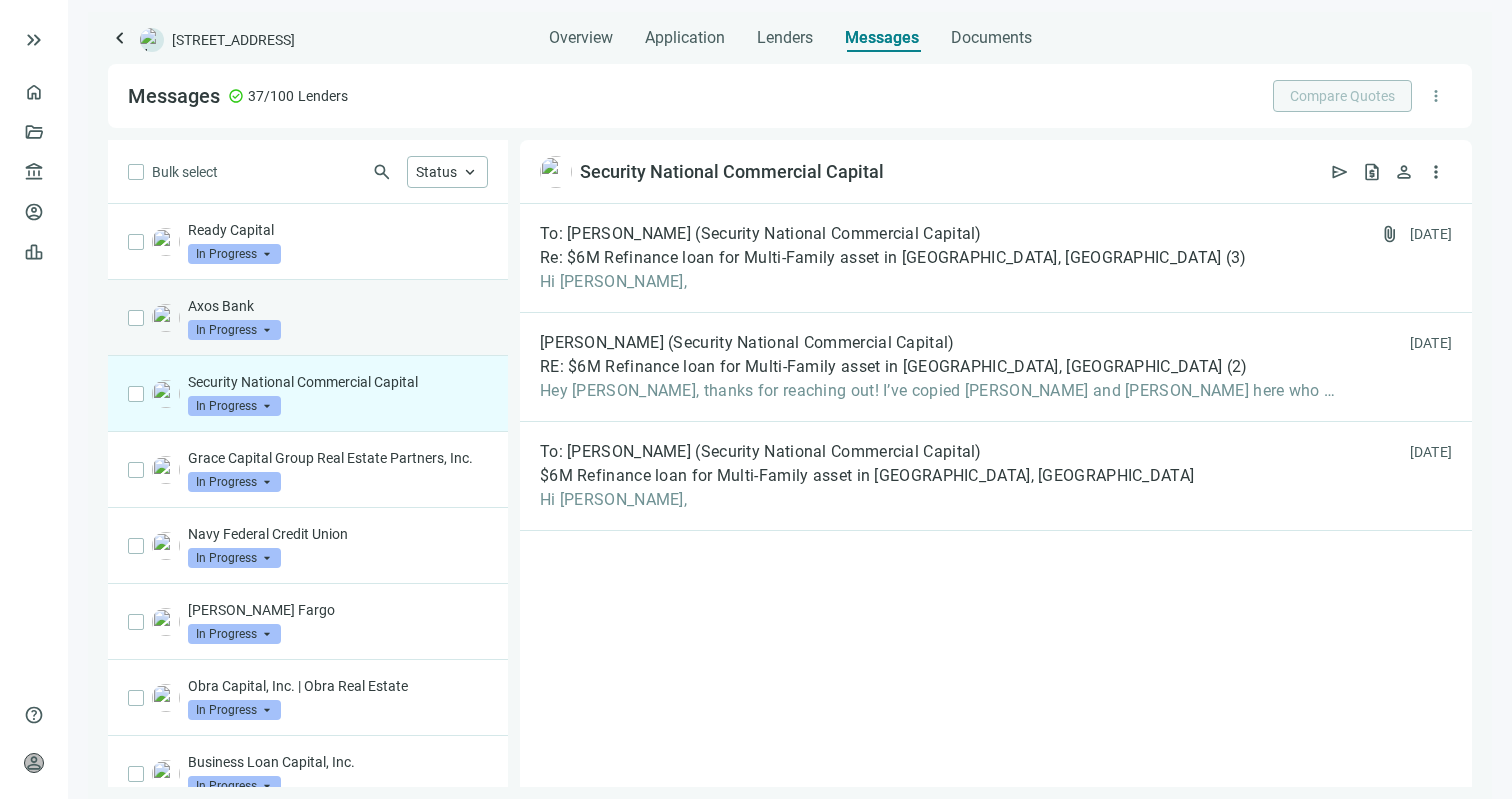 click on "Axos Bank" at bounding box center [338, 306] 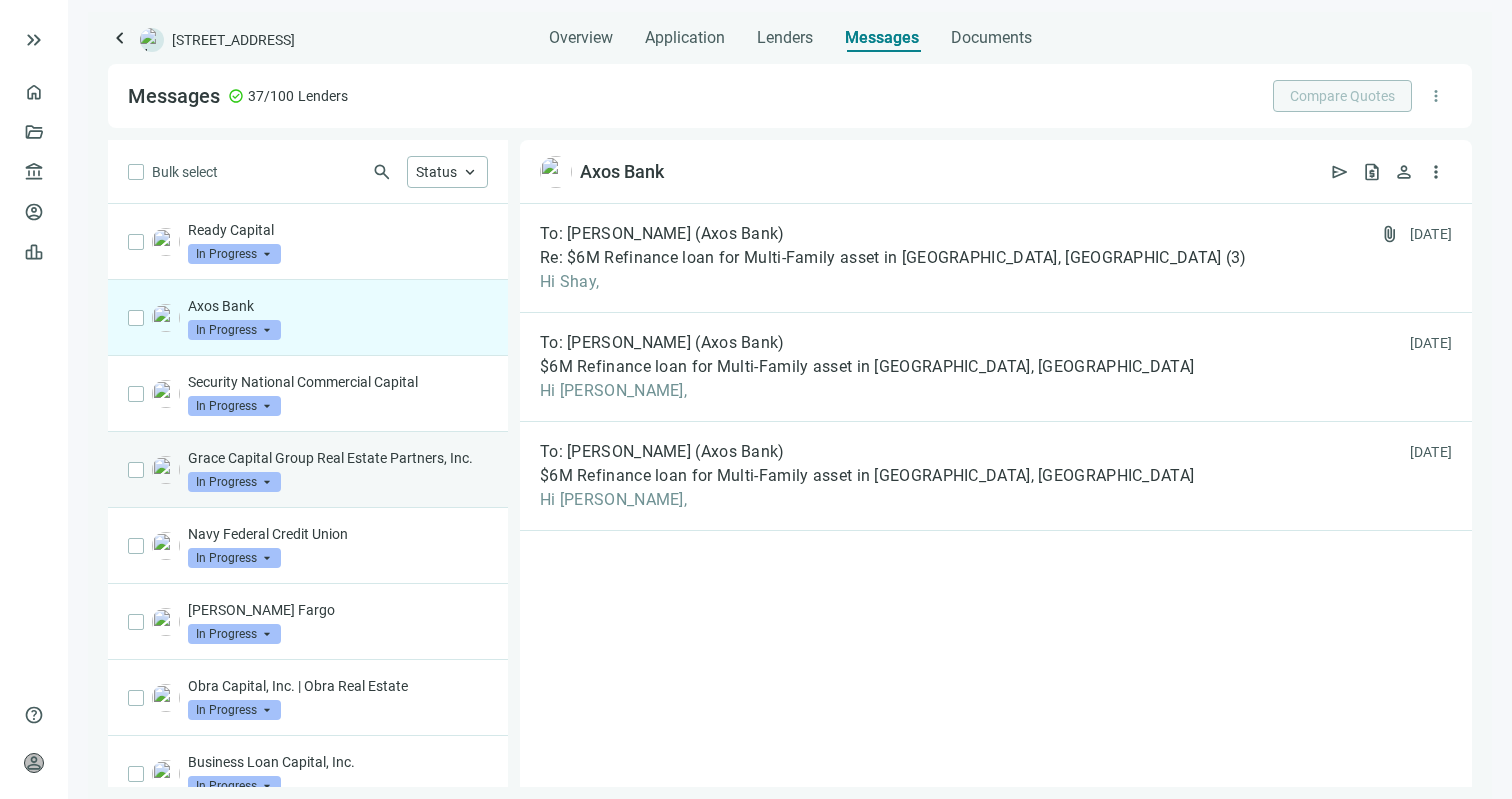 click on "Grace Capital Group Real Estate Partners, Inc." at bounding box center [338, 458] 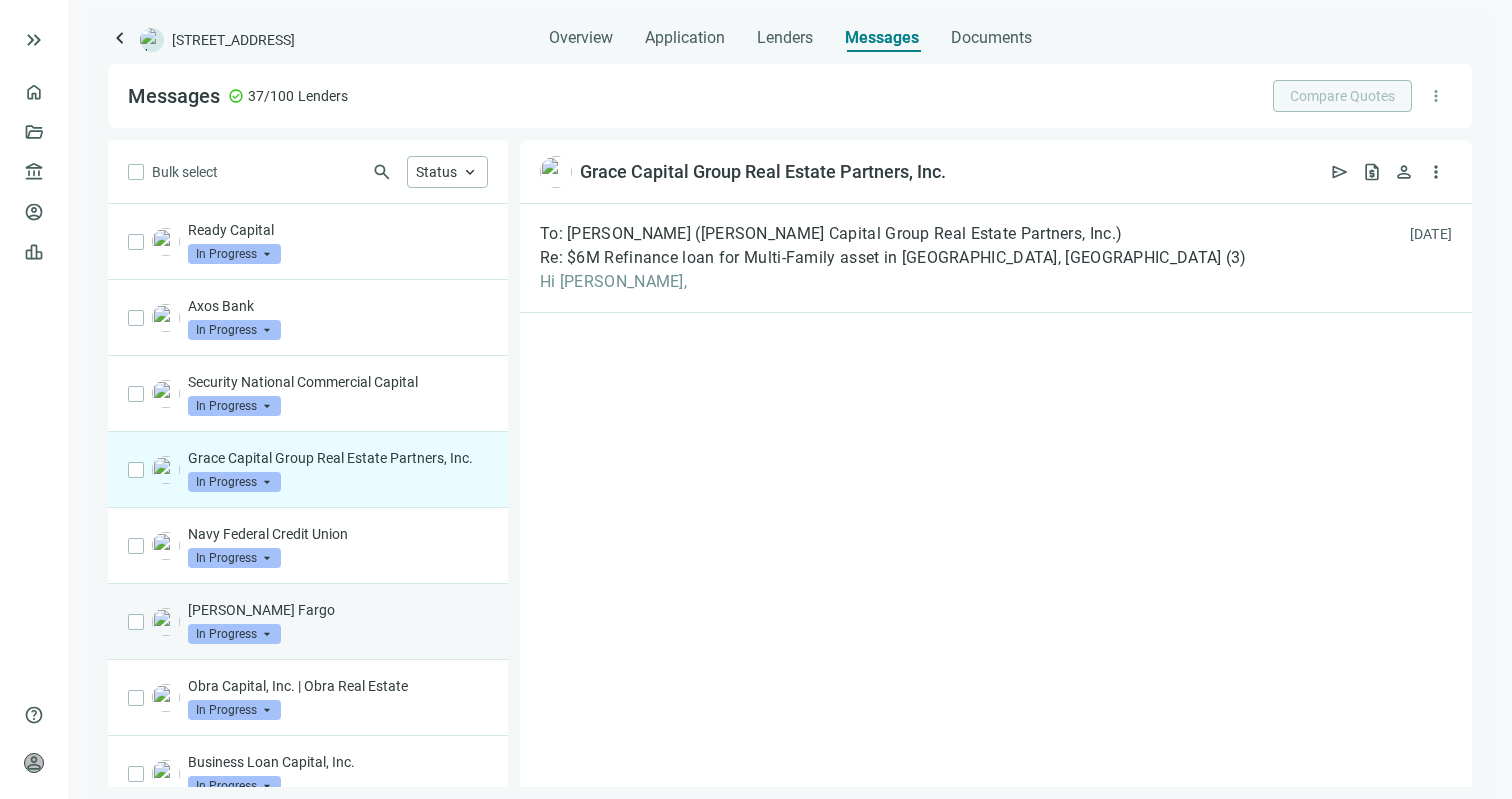 click on "[PERSON_NAME] Fargo" at bounding box center (338, 610) 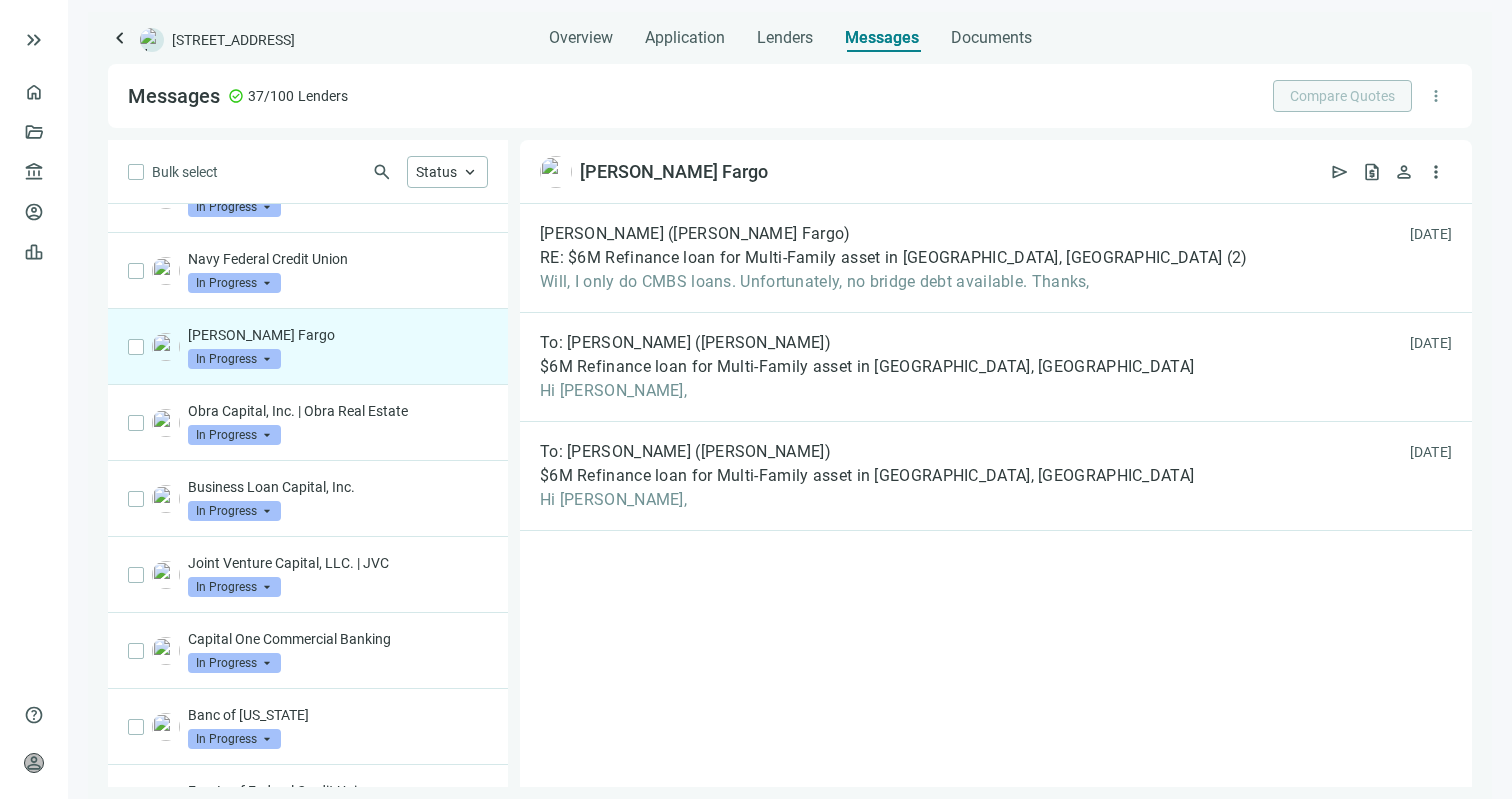 scroll, scrollTop: 430, scrollLeft: 0, axis: vertical 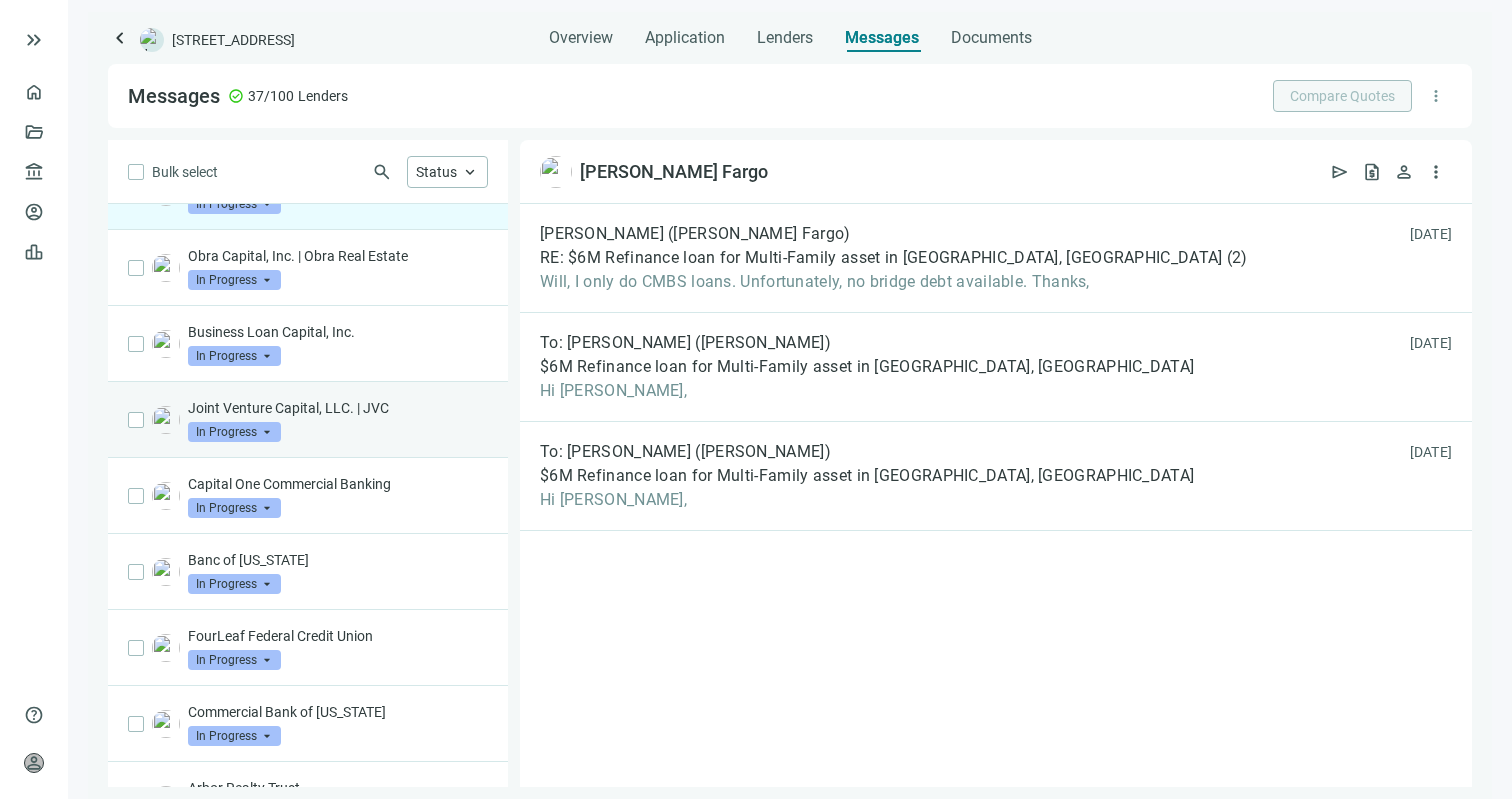 click on "Joint Venture Capital, LLC. | JVC In Progress arrow_drop_down" at bounding box center (308, 420) 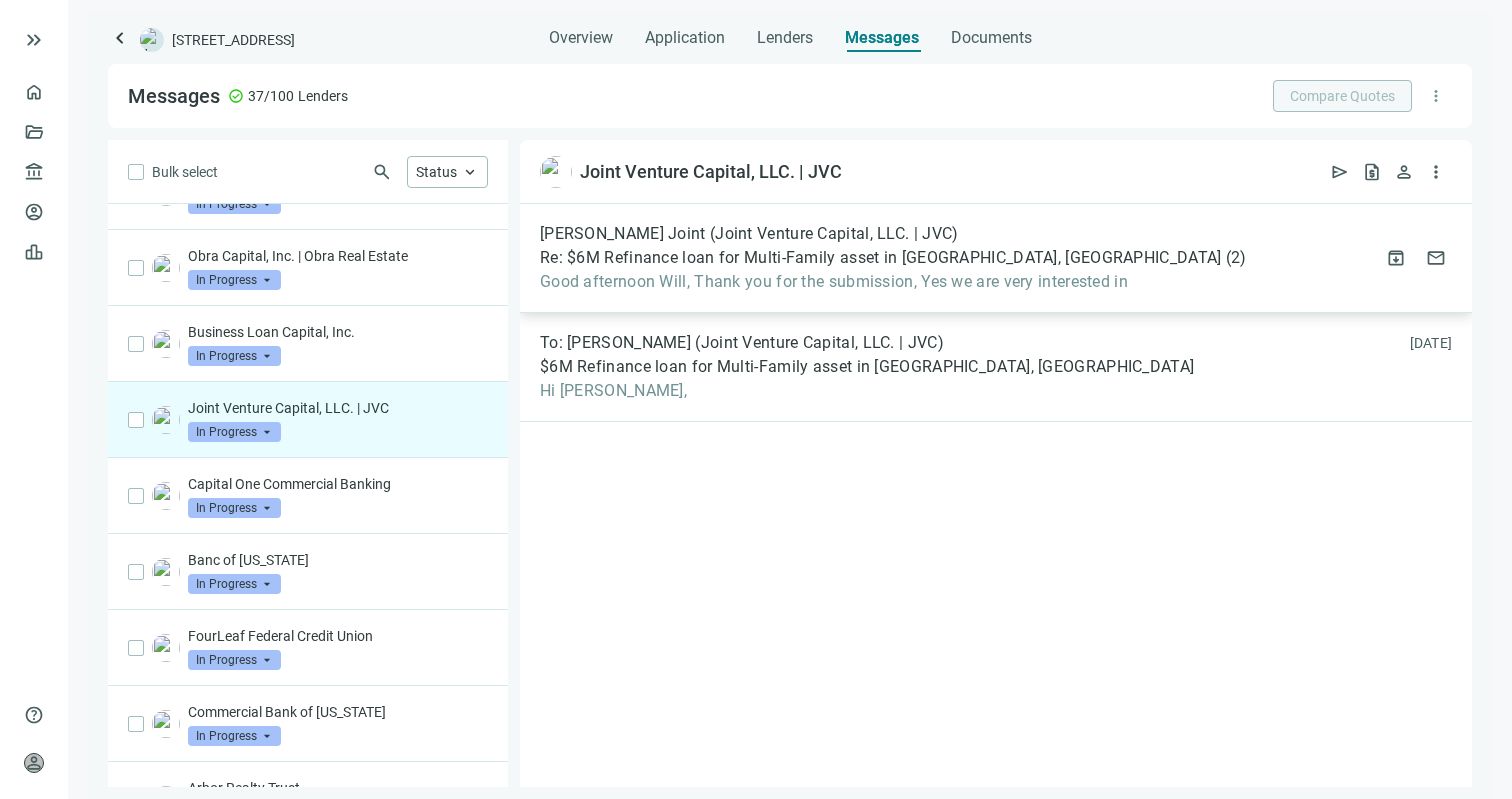 click on "Good afternoon Will, Thank you for the submission, Yes we are very interested in" at bounding box center [893, 282] 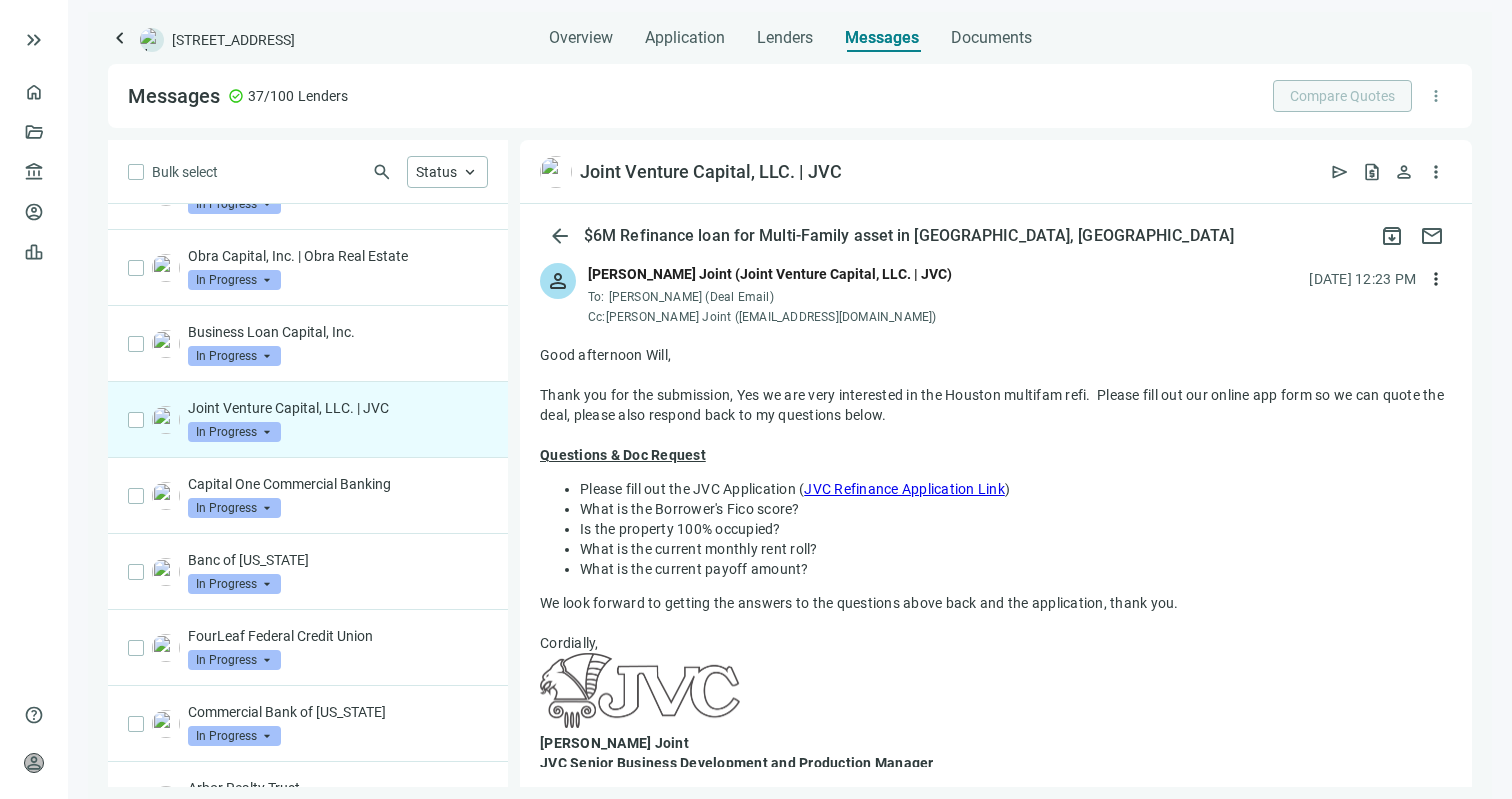 scroll, scrollTop: 87, scrollLeft: 0, axis: vertical 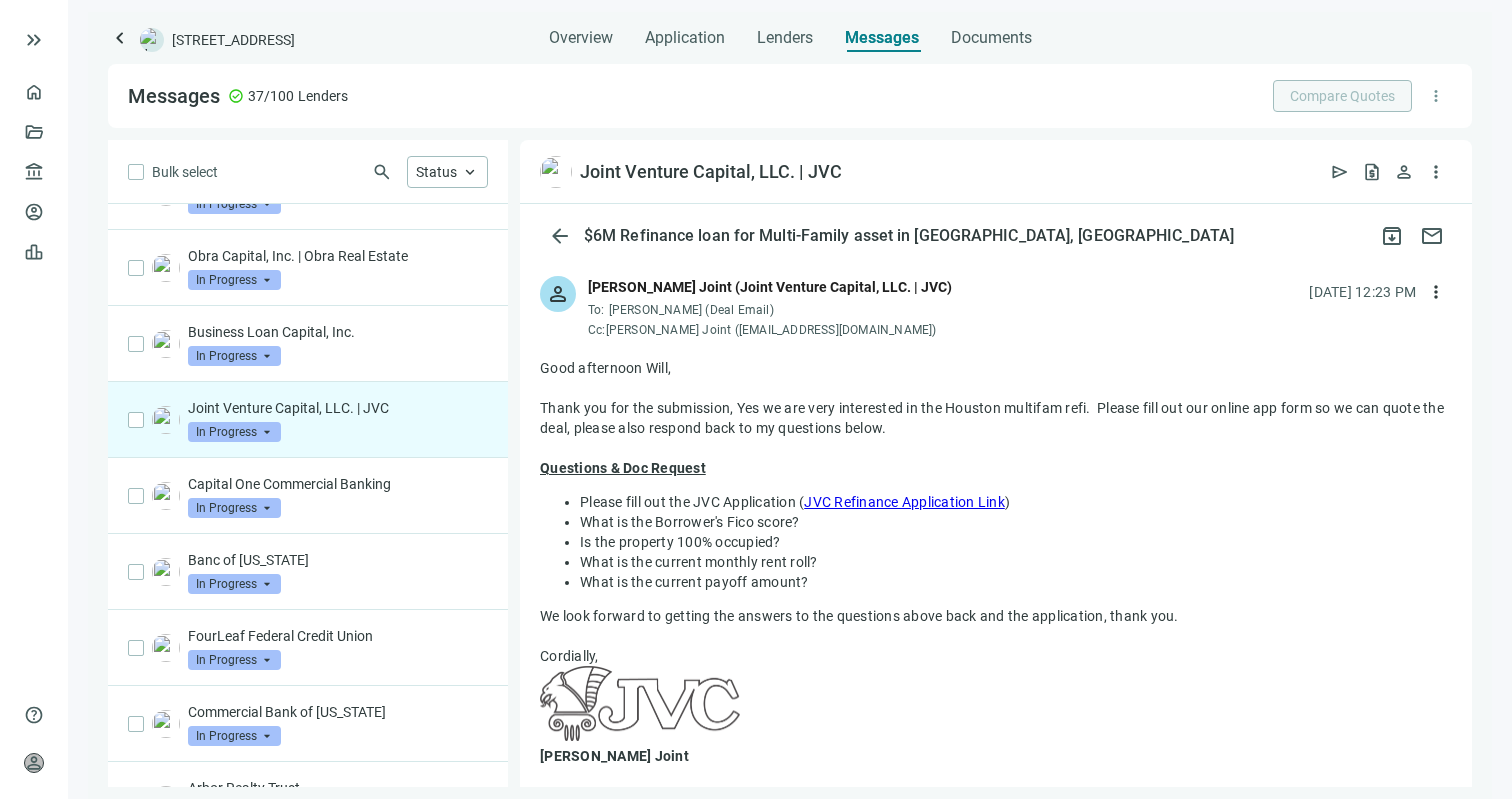 click on "JVC Refinance Application Link" at bounding box center [904, 502] 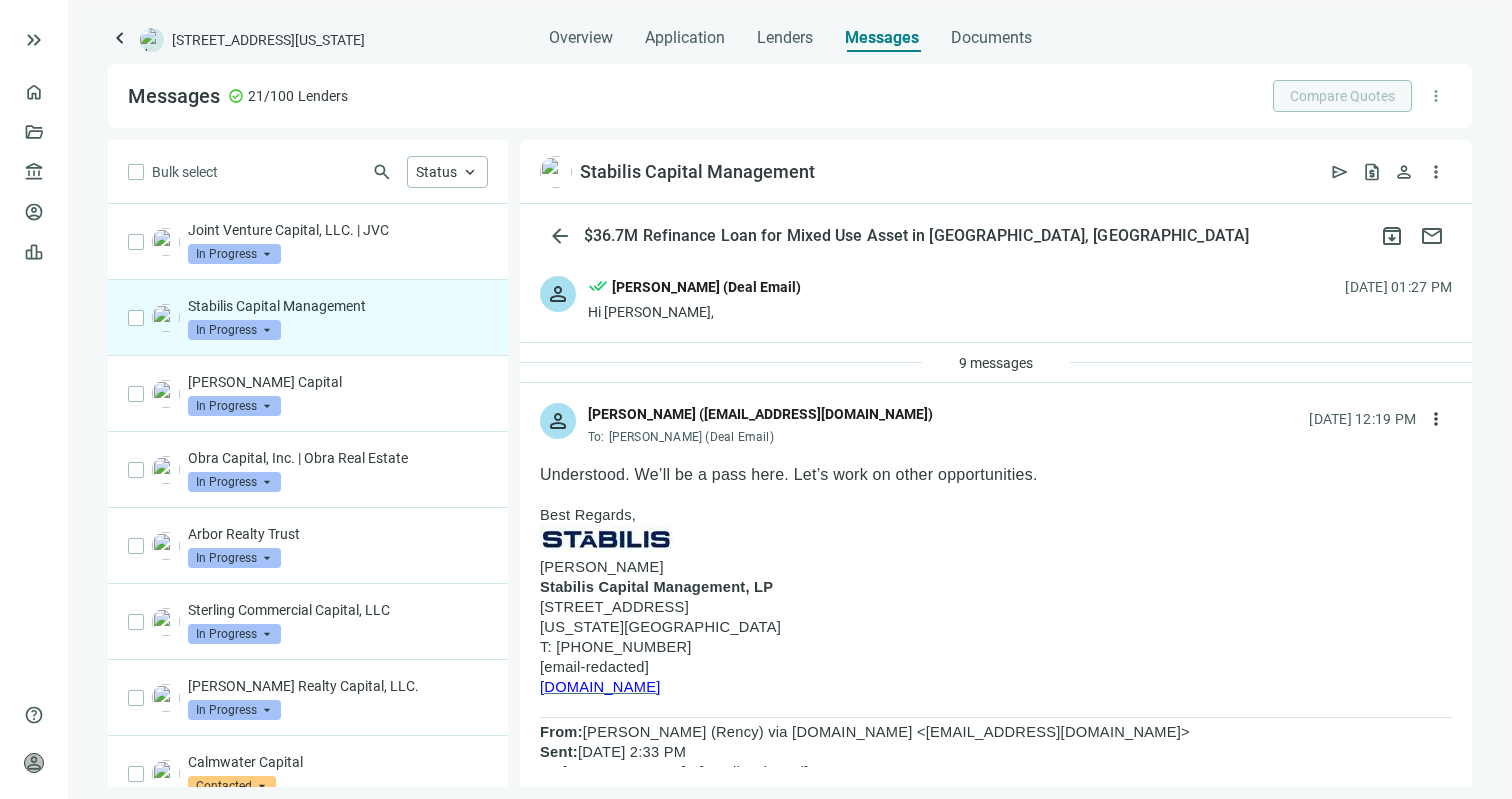 scroll, scrollTop: 0, scrollLeft: 0, axis: both 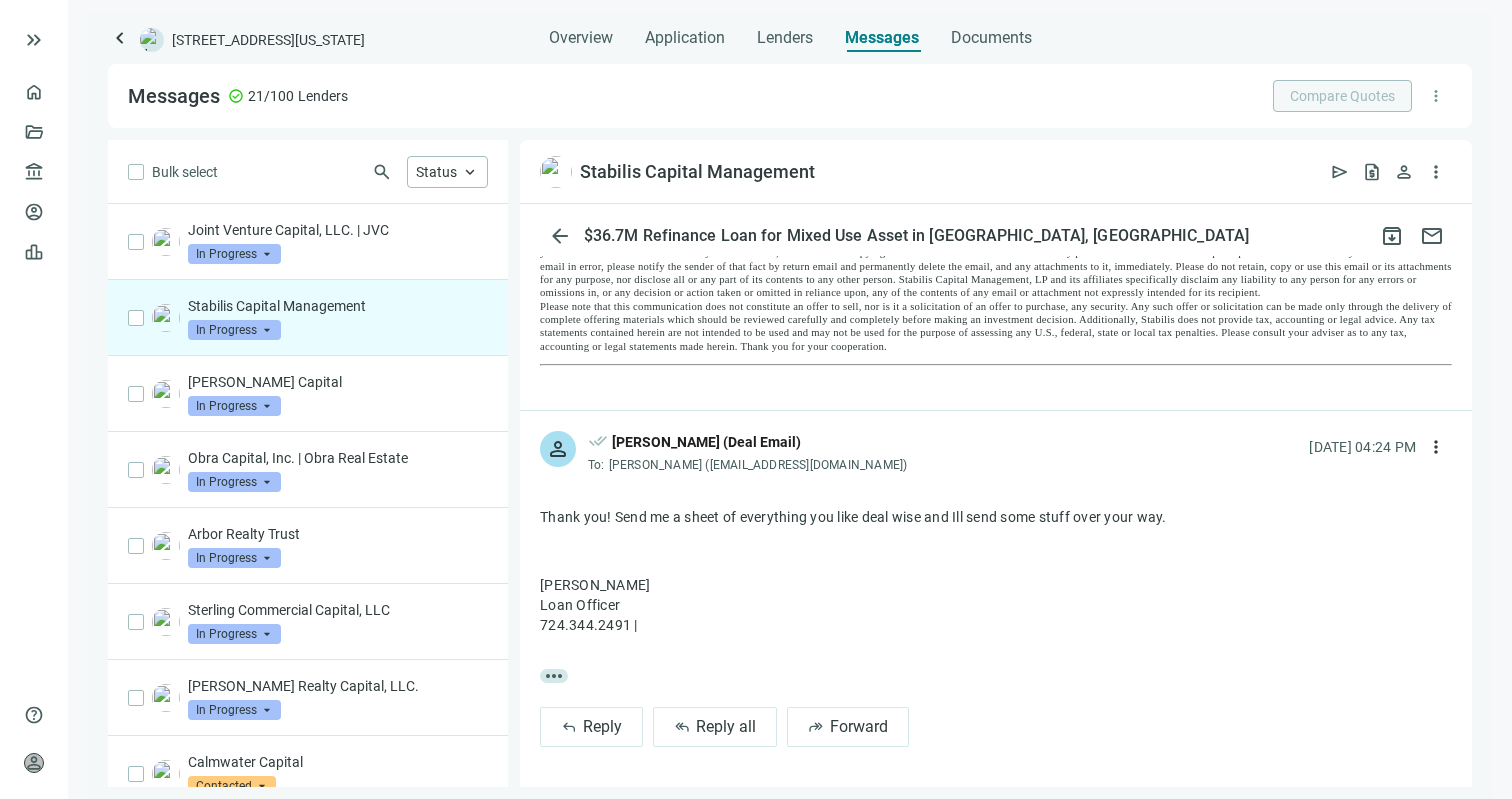 click at bounding box center [86, 40] 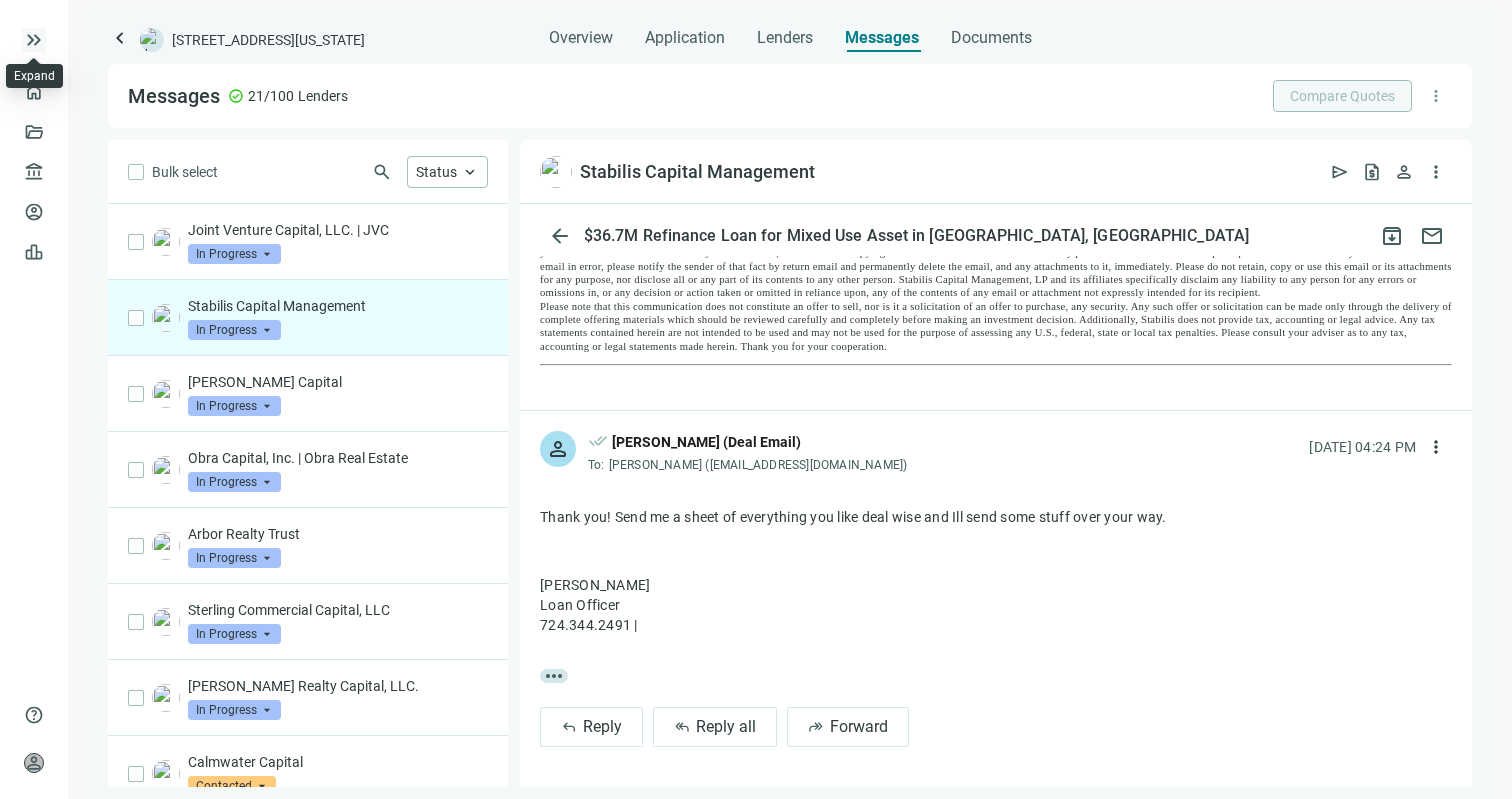 click on "keyboard_double_arrow_right" at bounding box center (34, 40) 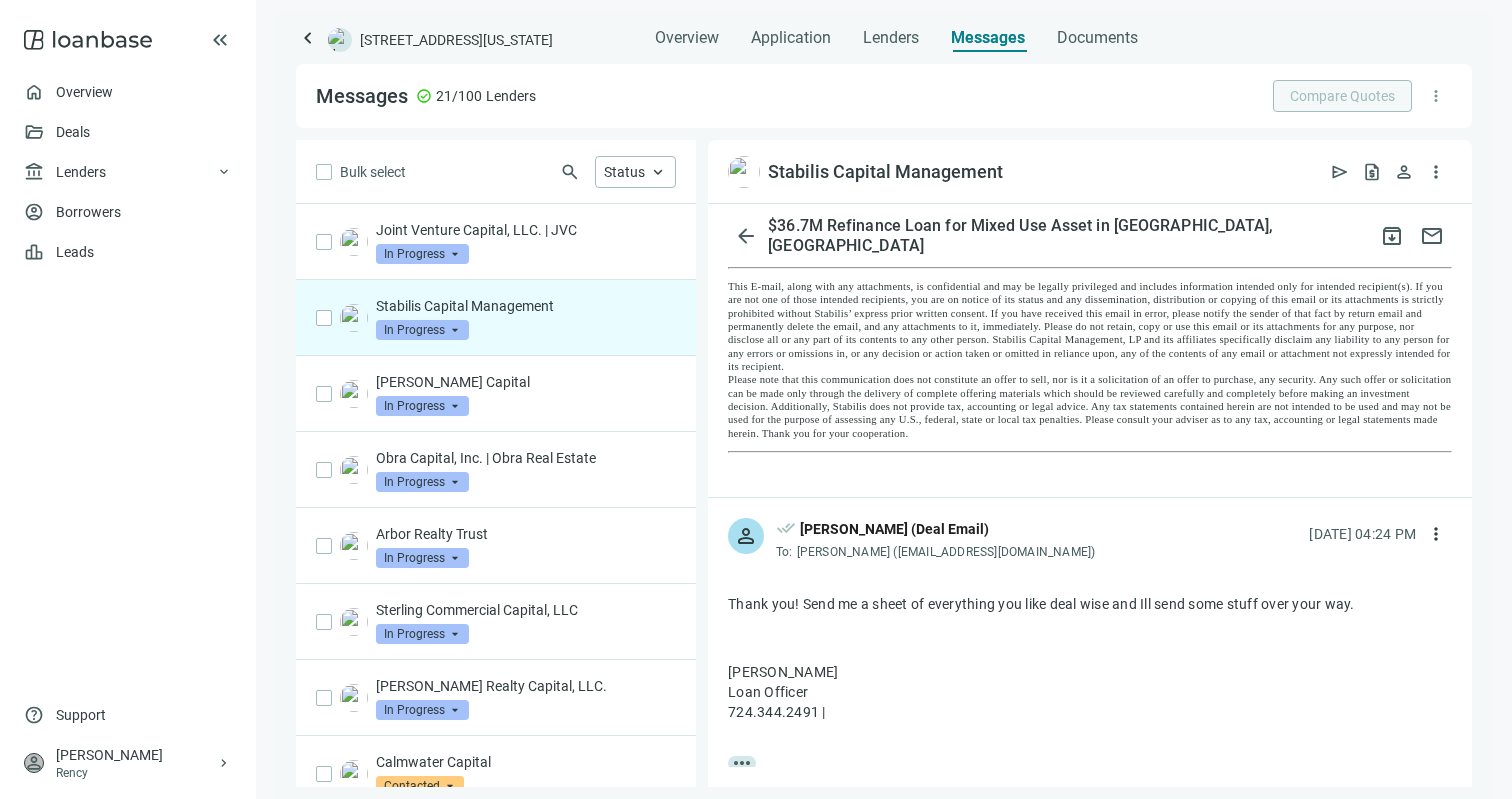 click 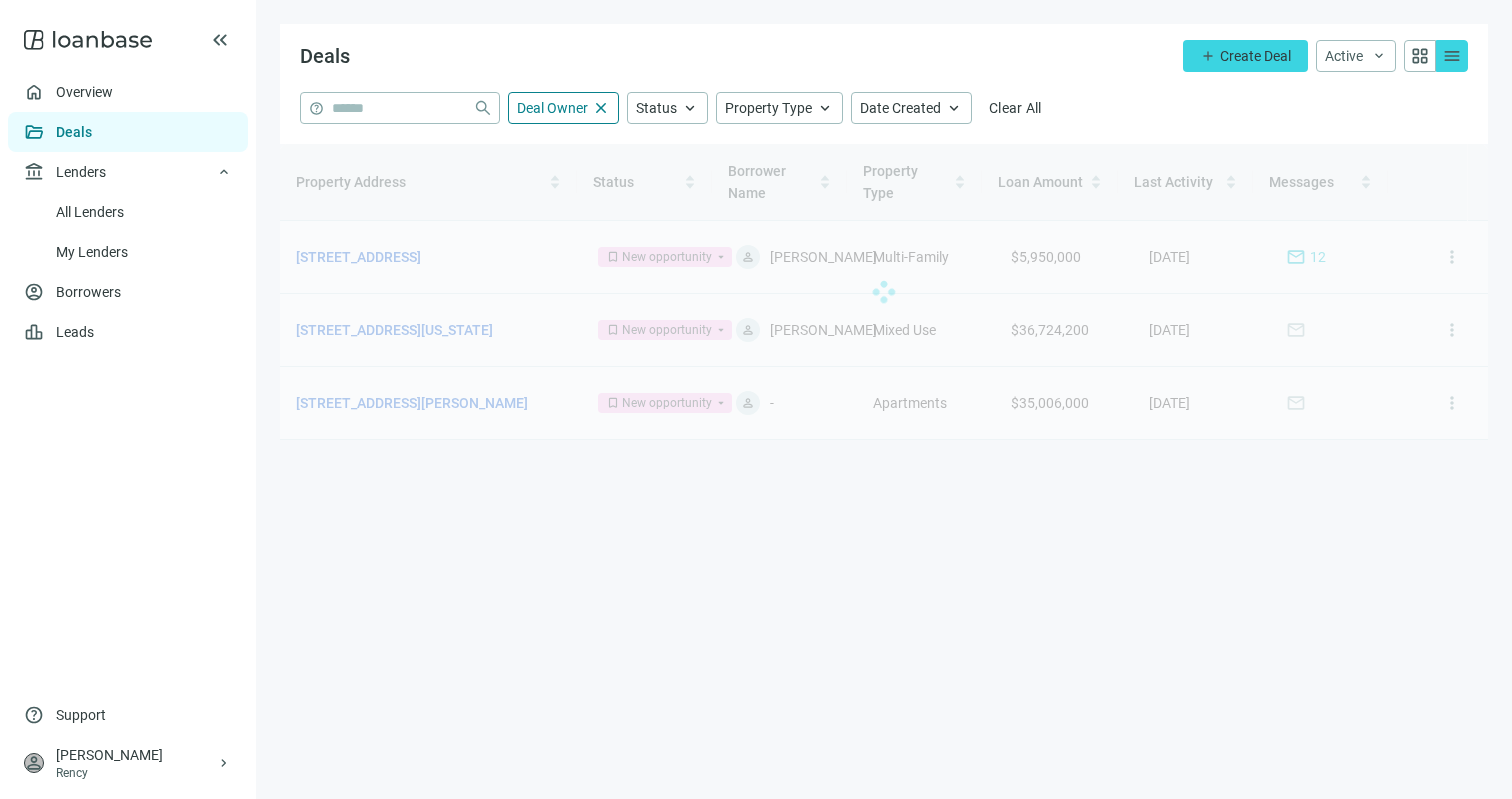 click at bounding box center (884, 292) 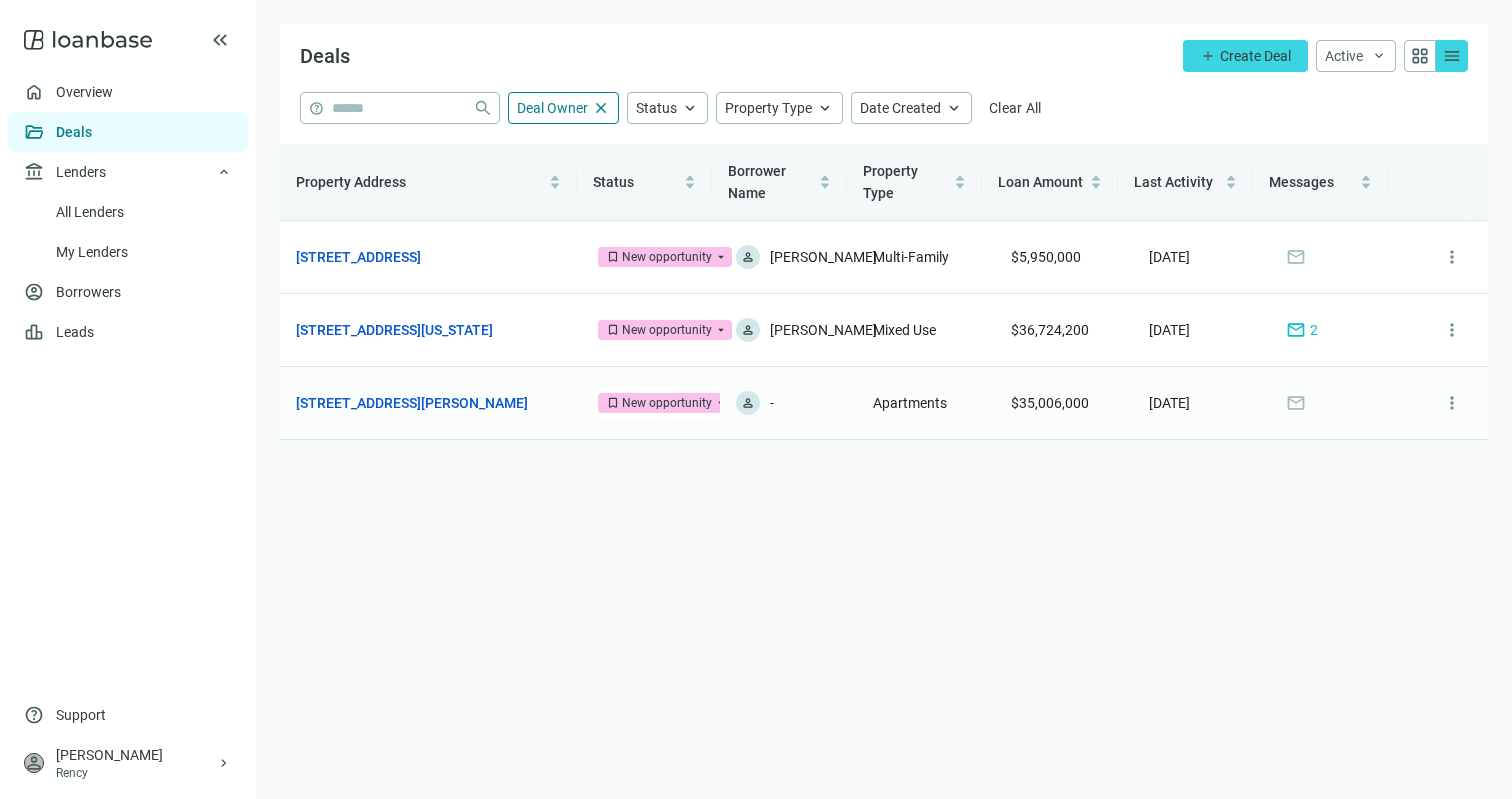 click on "[STREET_ADDRESS][PERSON_NAME]" at bounding box center (412, 403) 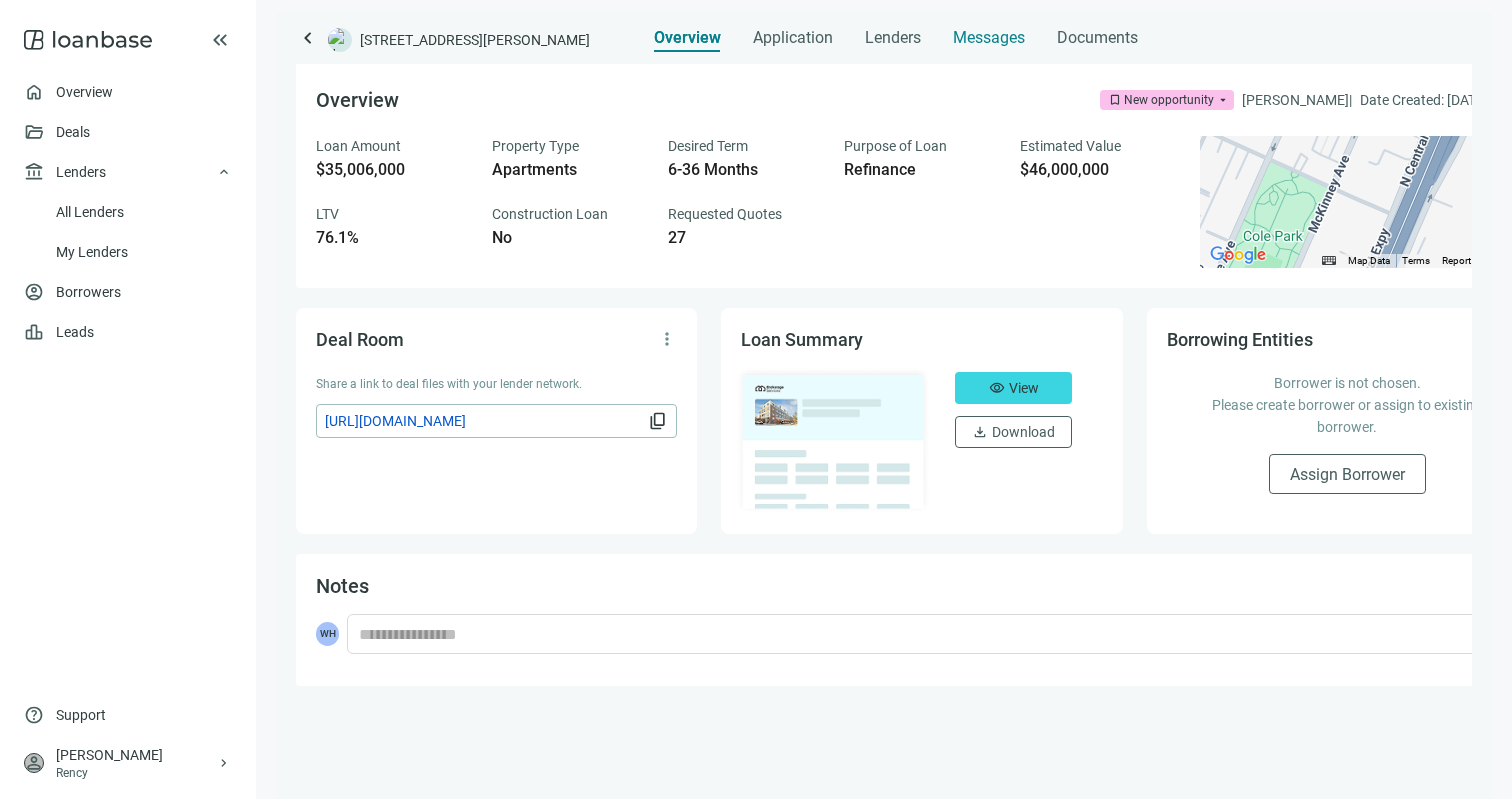 click on "Messages" at bounding box center (989, 37) 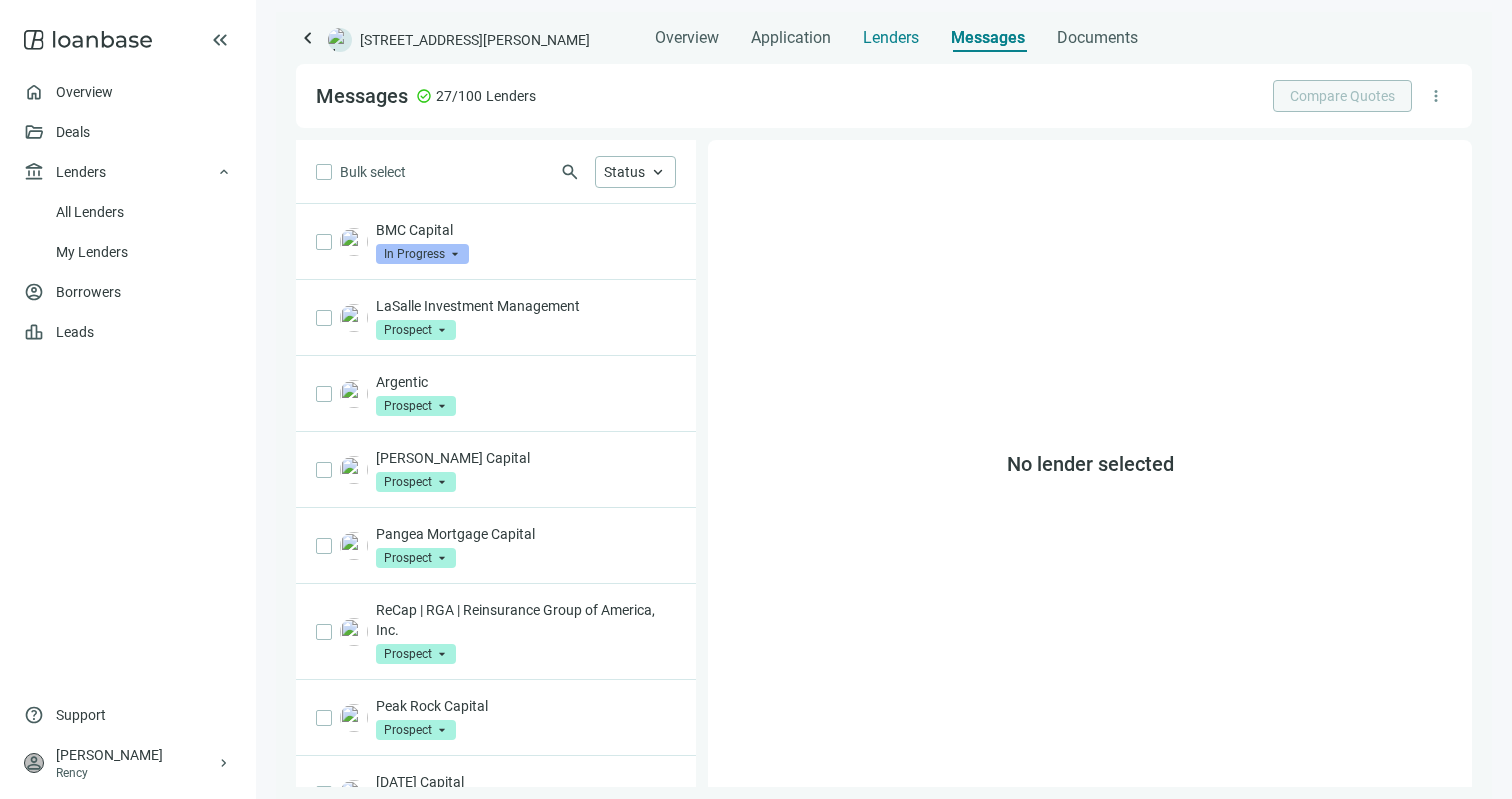 click on "Lenders" at bounding box center [891, 38] 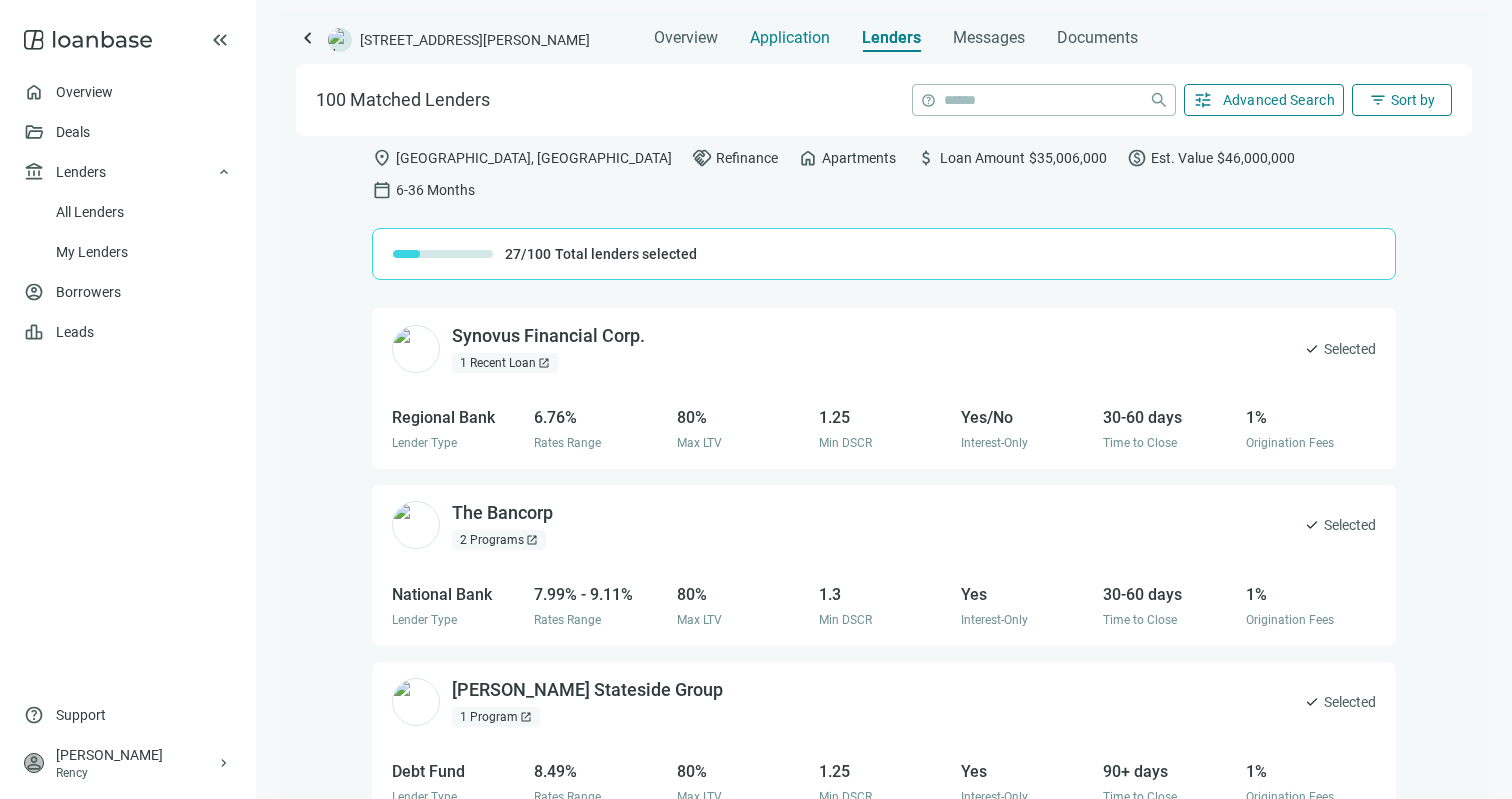click on "Application" at bounding box center [790, 38] 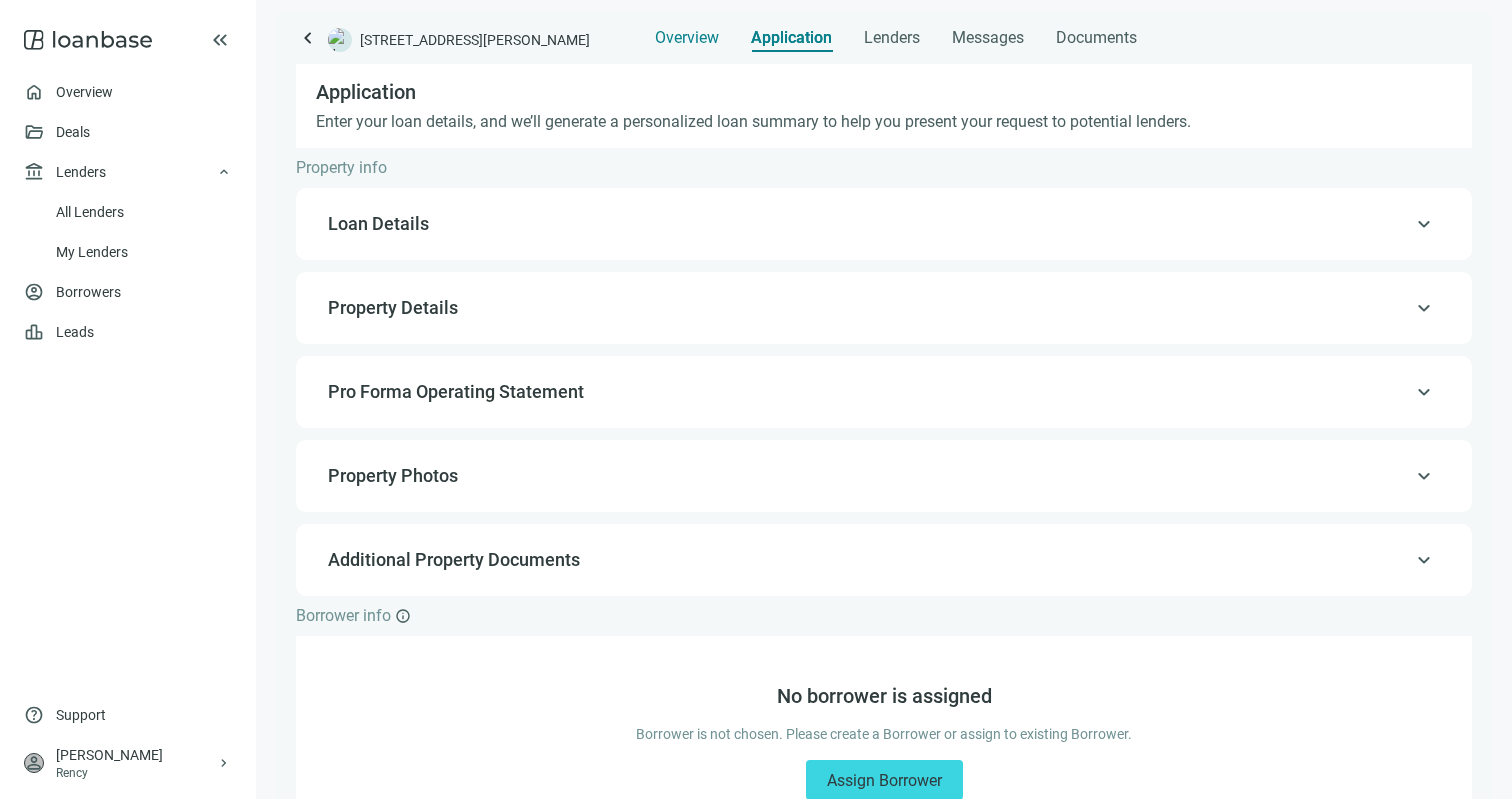 click on "Overview" at bounding box center (687, 38) 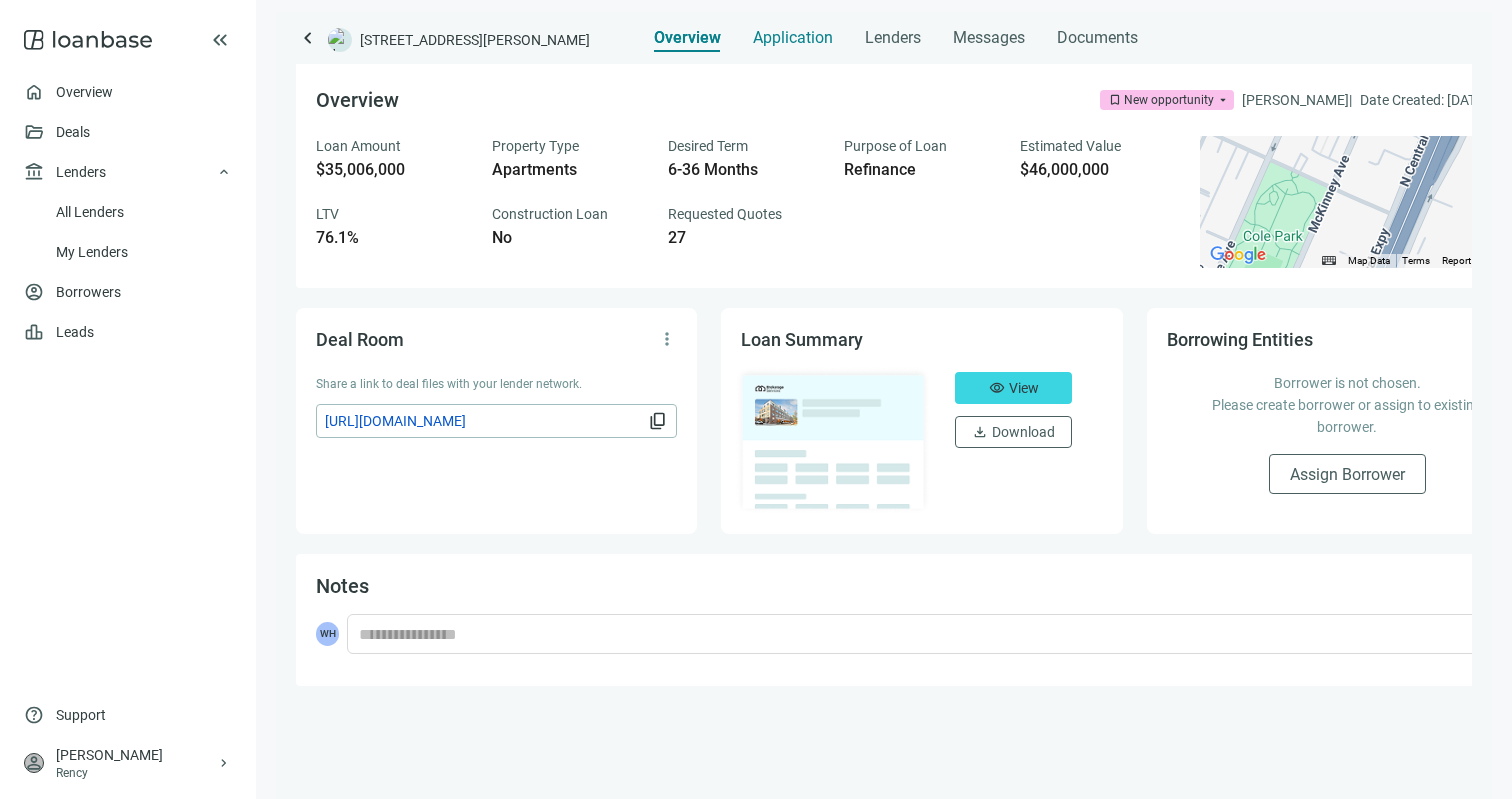click on "Application" at bounding box center [793, 38] 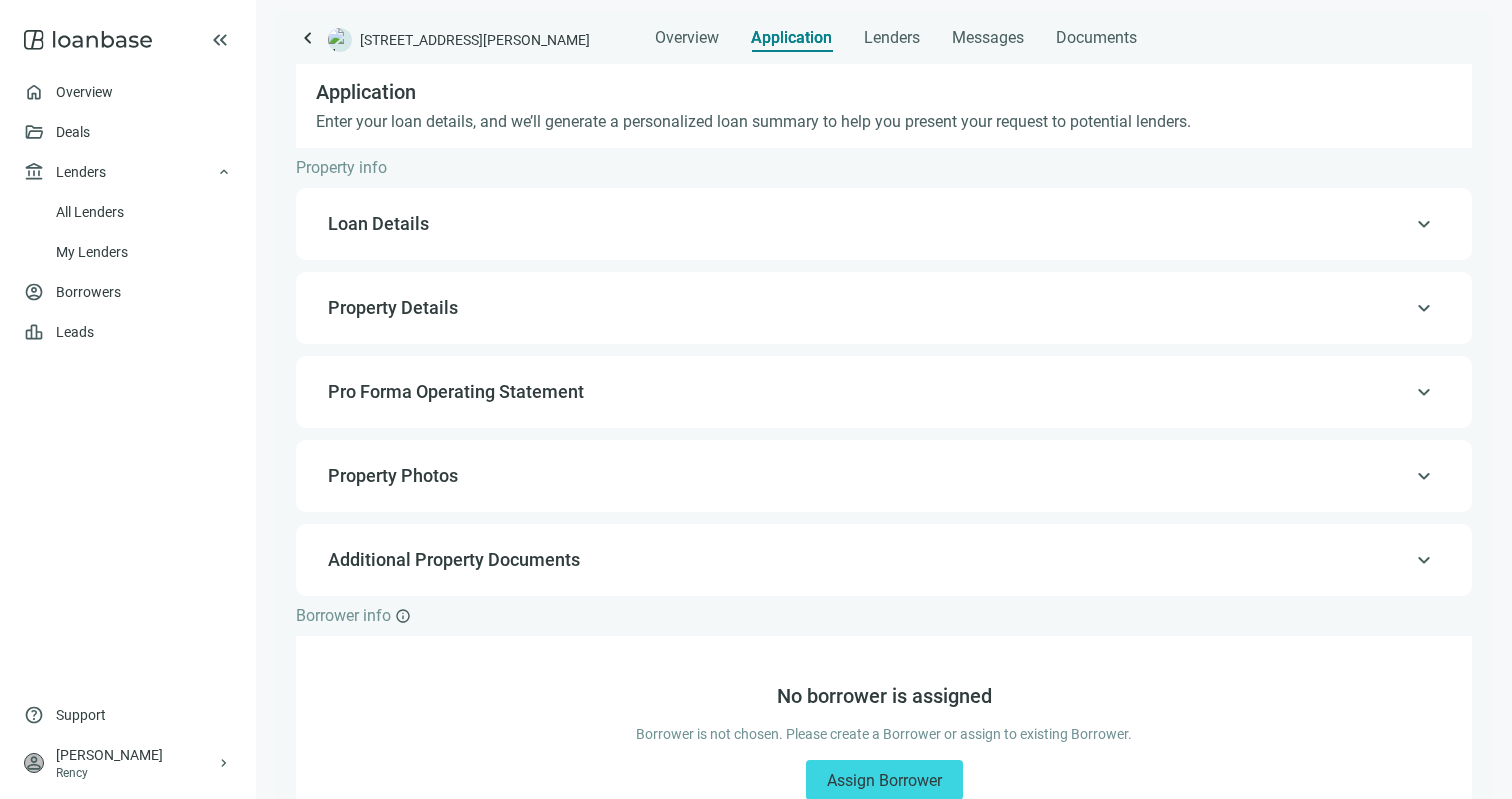 scroll, scrollTop: 49, scrollLeft: 0, axis: vertical 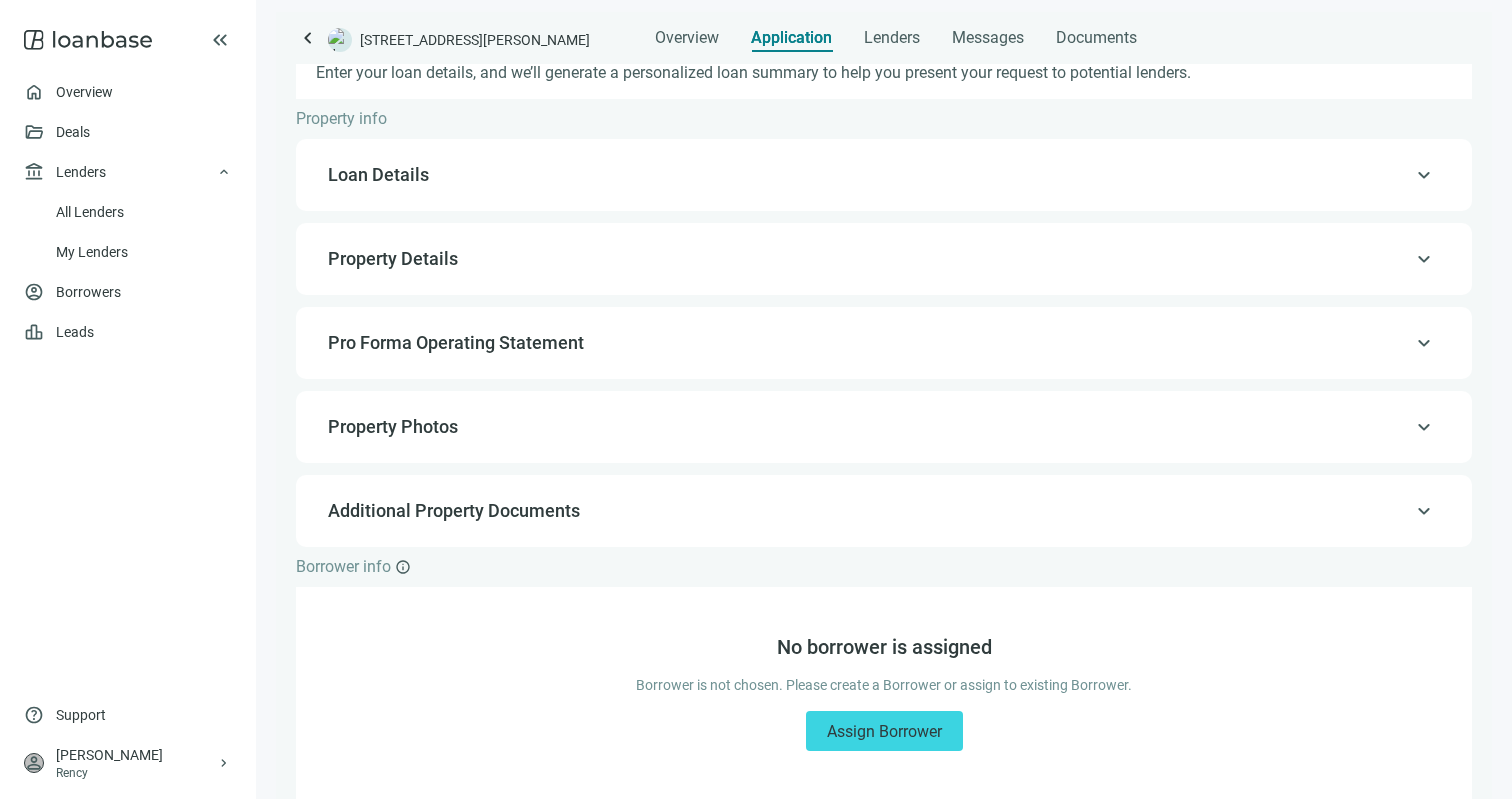click on "Property Details" at bounding box center (882, 259) 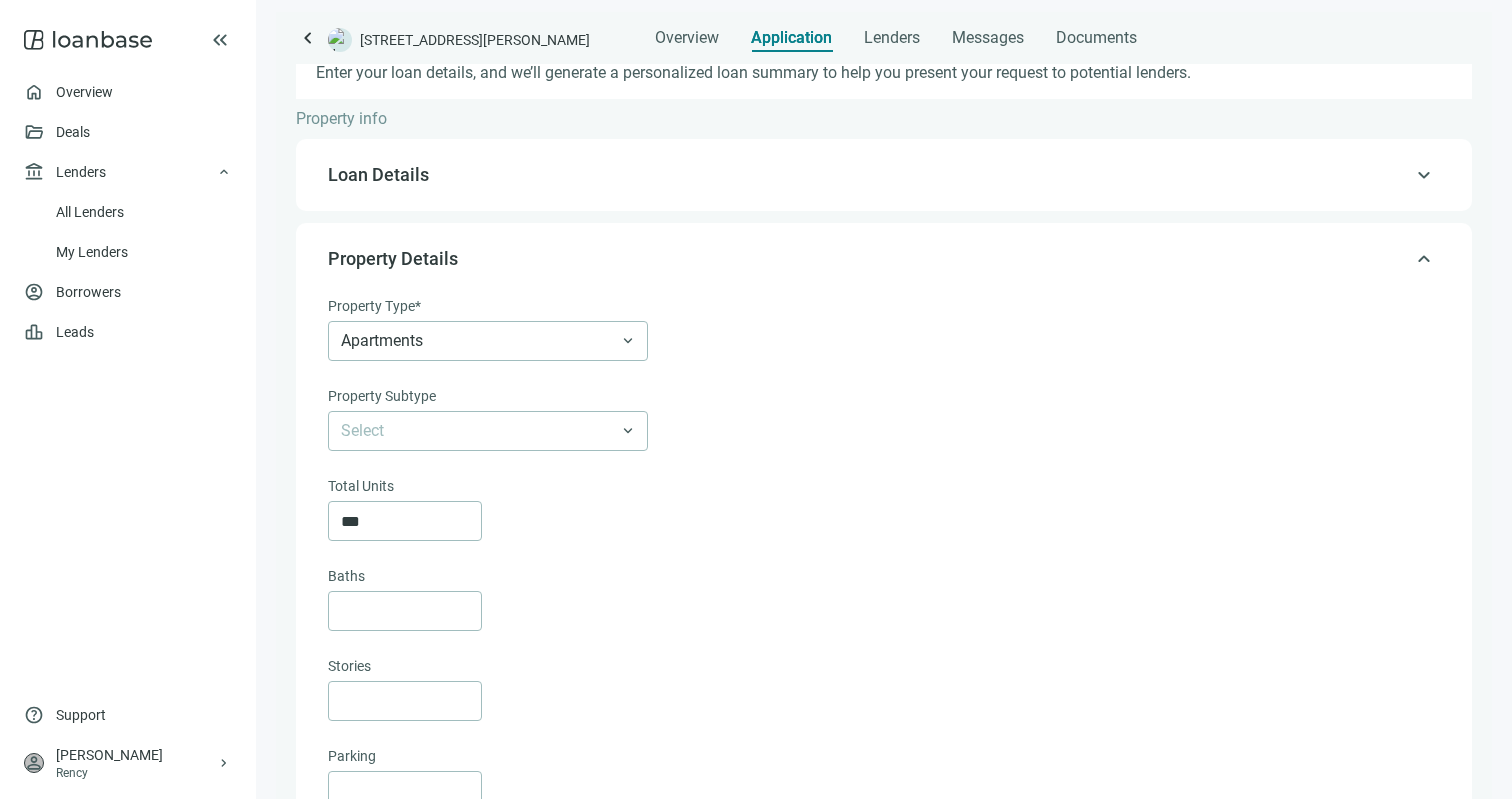 scroll, scrollTop: 0, scrollLeft: 0, axis: both 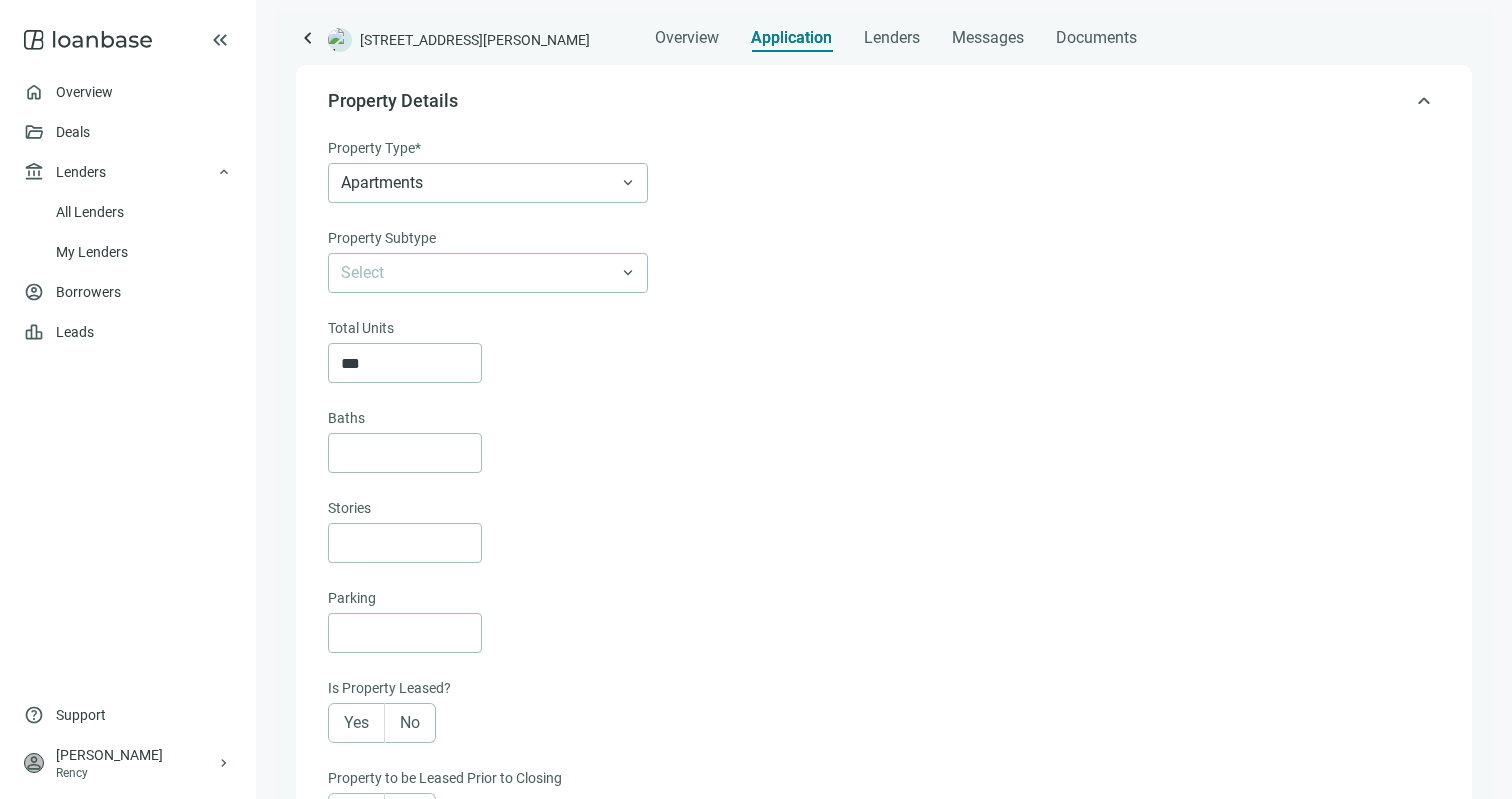 click on "Property Type* Apartments keyboard_arrow_down Property Subtype Select keyboard_arrow_down" at bounding box center (882, 215) 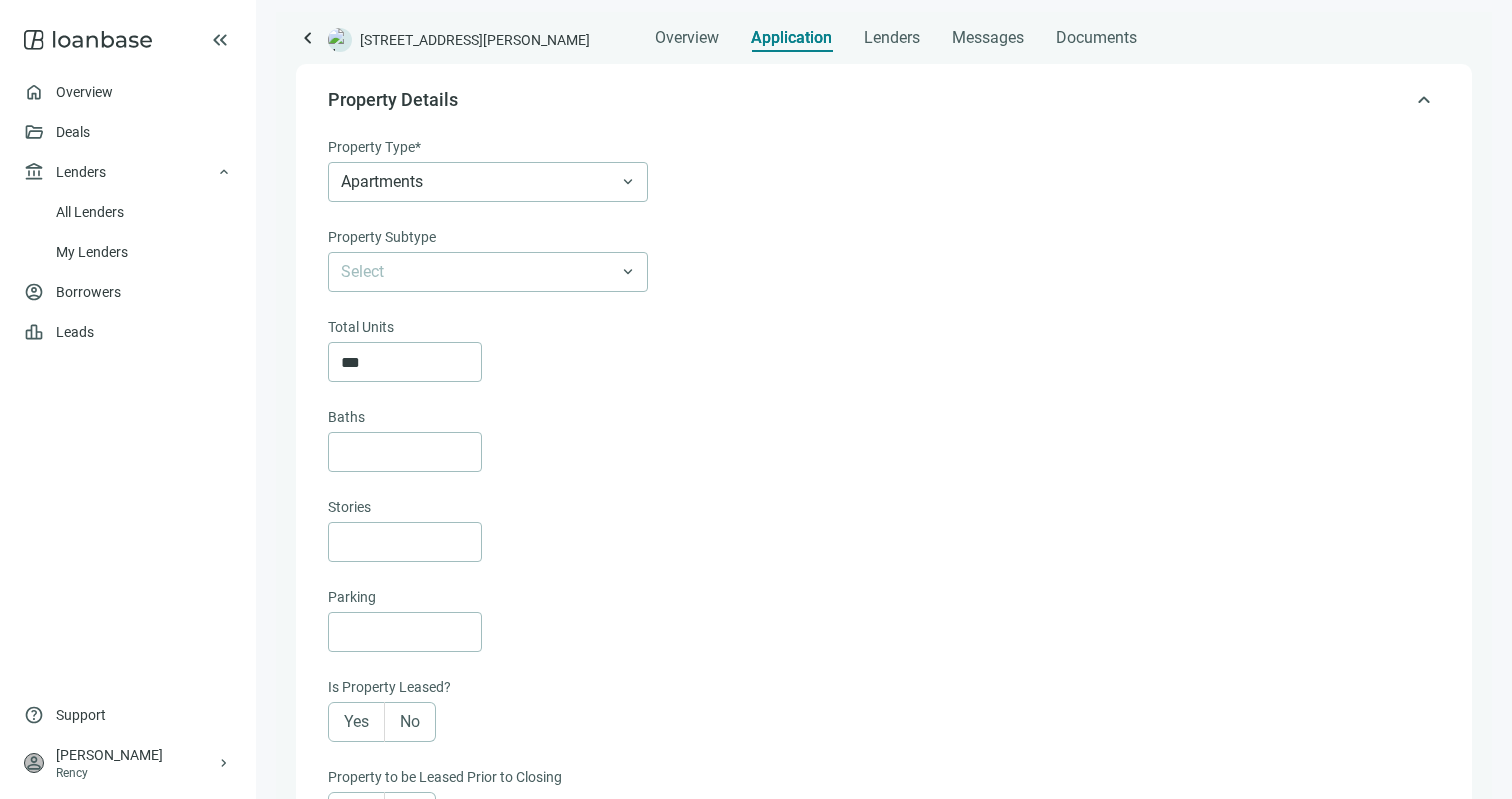 click on "keyboard_arrow_left" at bounding box center (308, 38) 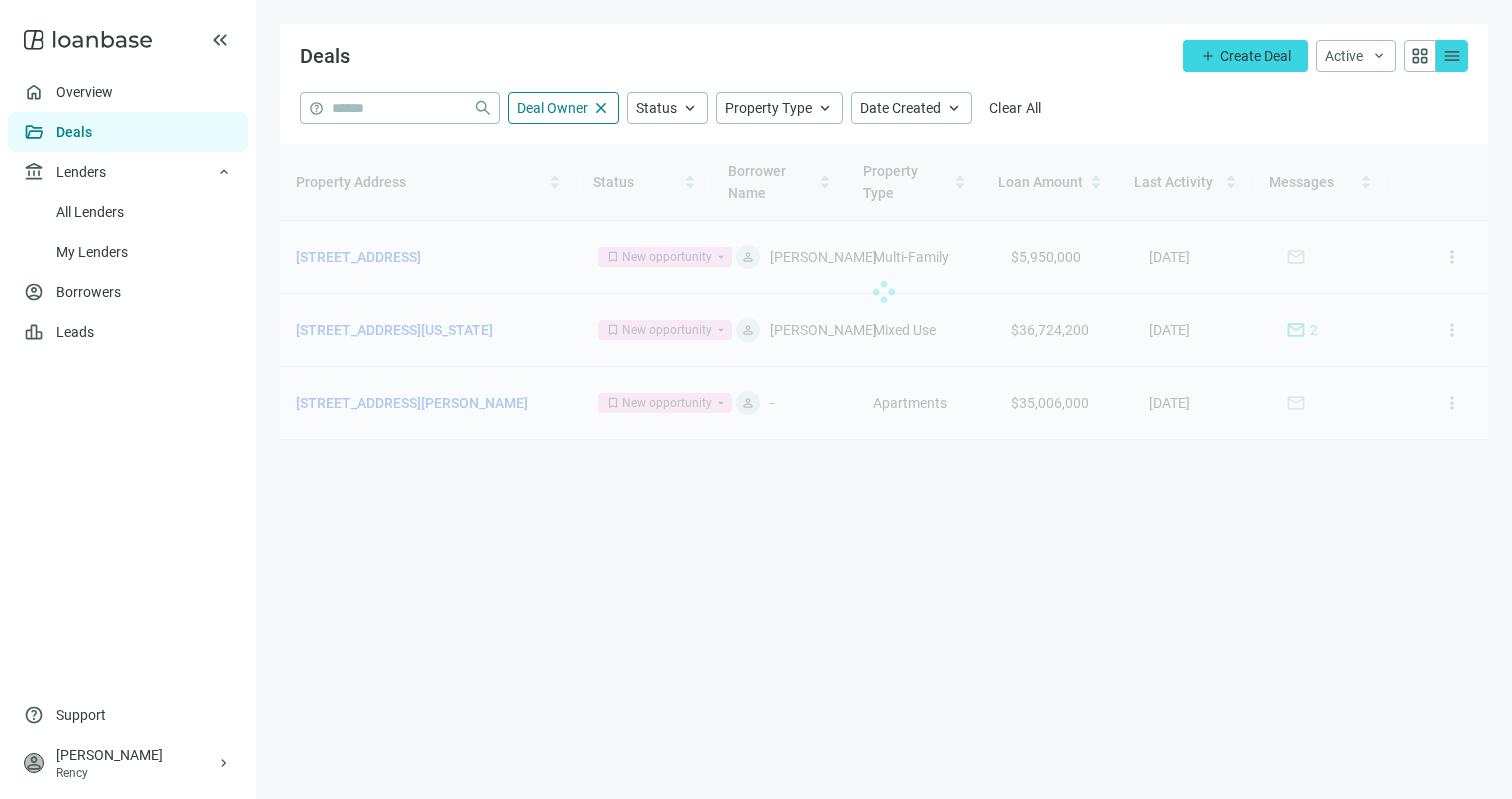 click on "Deals add Create Deal Active keyboard_arrow_down grid_view menu help close Deal Owner close Status keyboard_arrow_up Property Type keyboard_arrow_up Date Created keyboard_arrow_up Clear All Property Address Status Borrower Name Property Type Loan Amount Last Activity Messages                 [STREET_ADDRESS] open_in_new bookmark New opportunity arrow_drop_down person [PERSON_NAME] Multi-Family $5,950,000 [DATE] mail more_vert [STREET_ADDRESS][US_STATE] open_in_new bookmark New opportunity arrow_drop_down person [PERSON_NAME] Mixed Use $36,724,200 [DATE] mail 2 more_vert [STREET_ADDRESS][PERSON_NAME] open_in_new bookmark New opportunity arrow_drop_down person - Apartments $35,006,000 [DATE] mail more_vert" at bounding box center [884, 399] 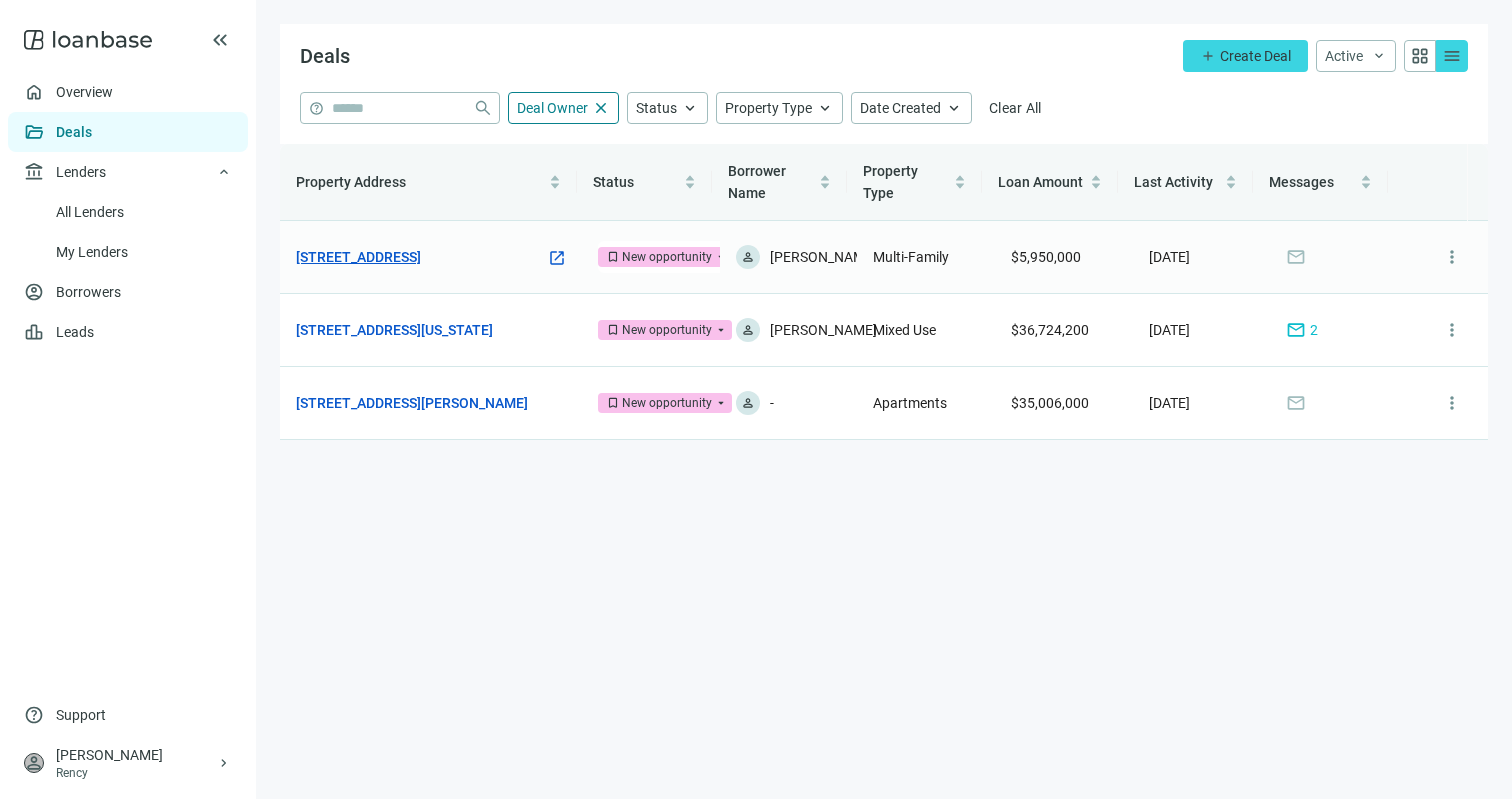 click on "[STREET_ADDRESS]" at bounding box center [358, 257] 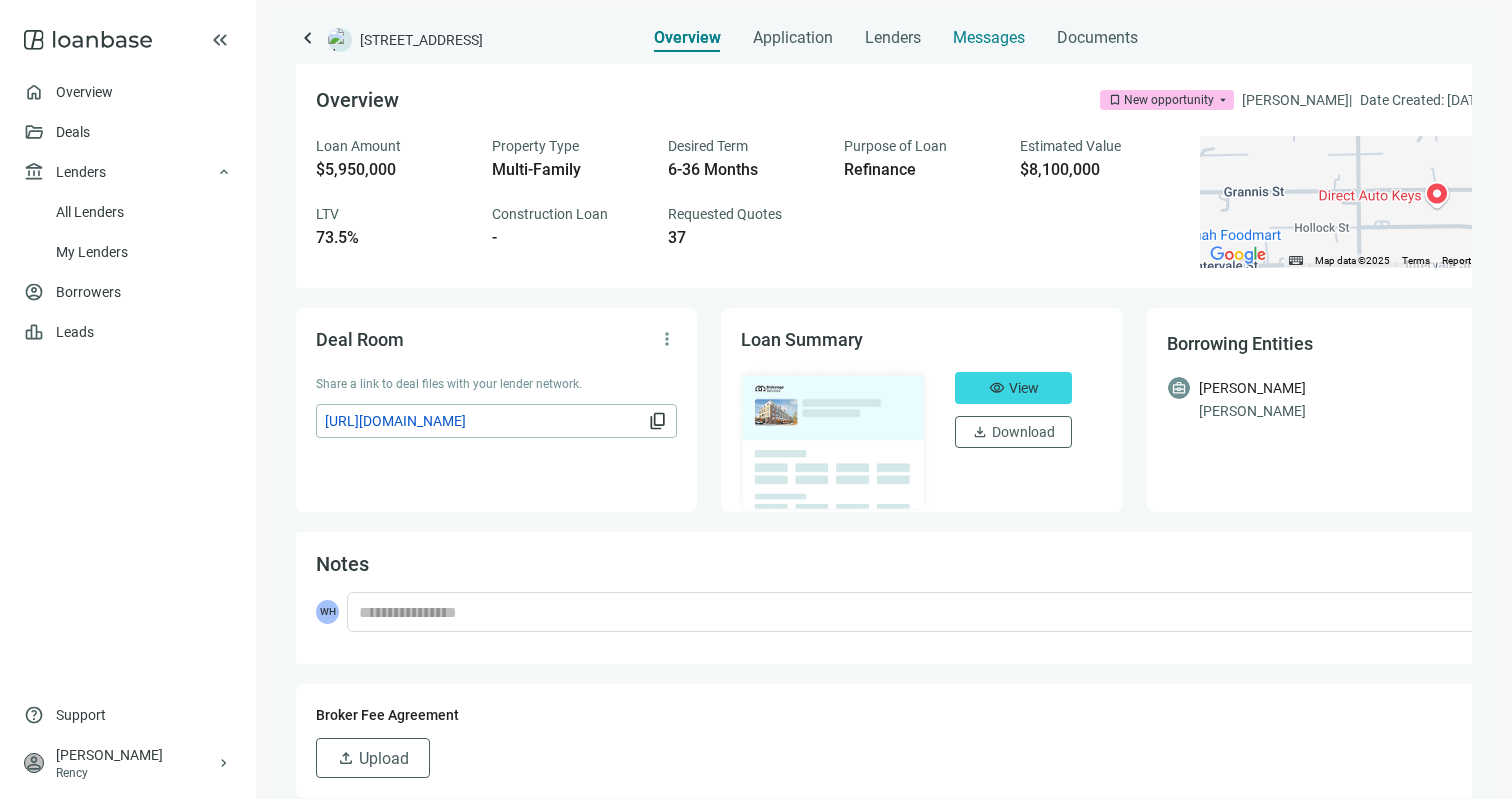 click on "Messages" at bounding box center (989, 32) 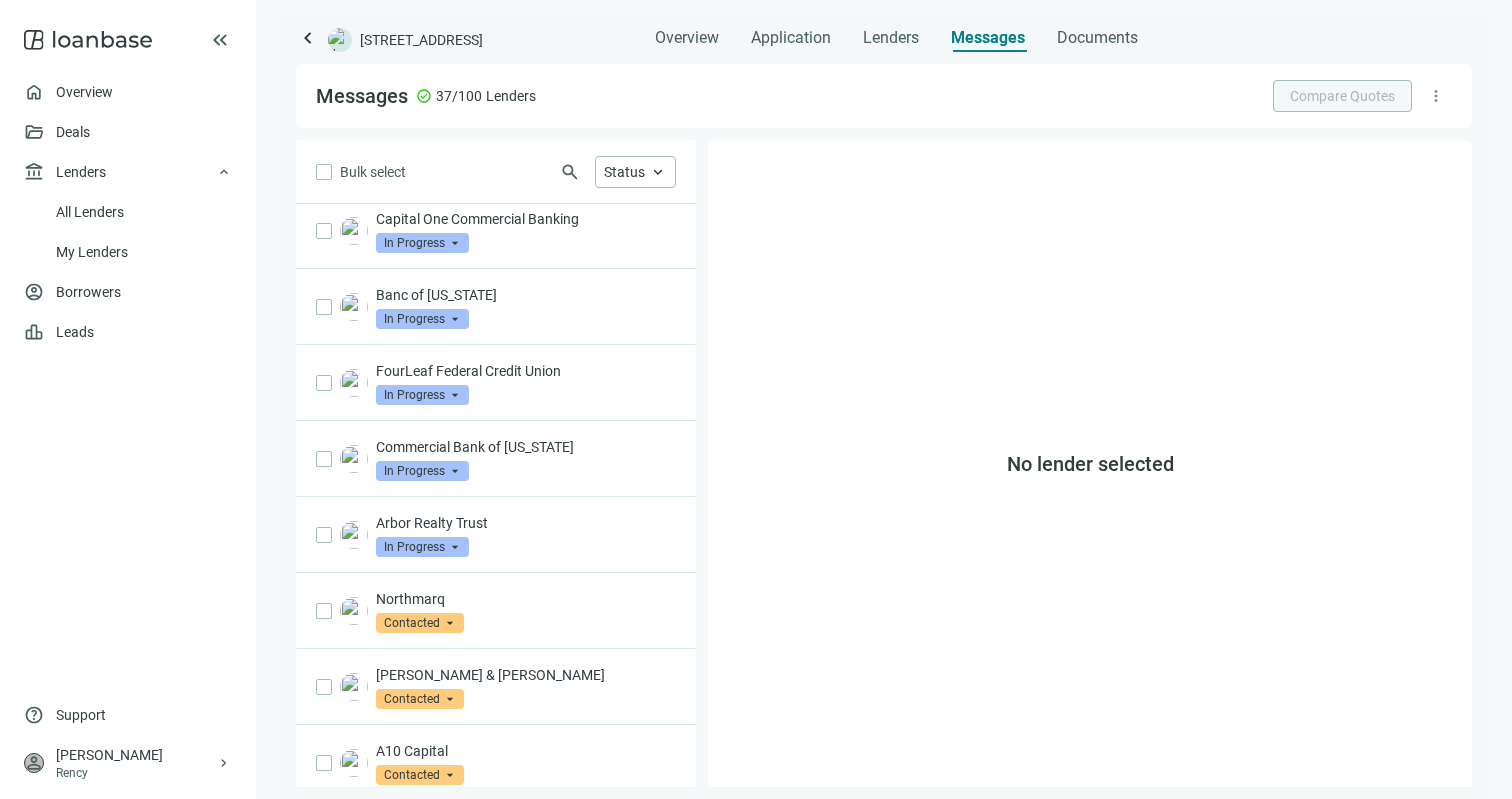 scroll, scrollTop: 0, scrollLeft: 0, axis: both 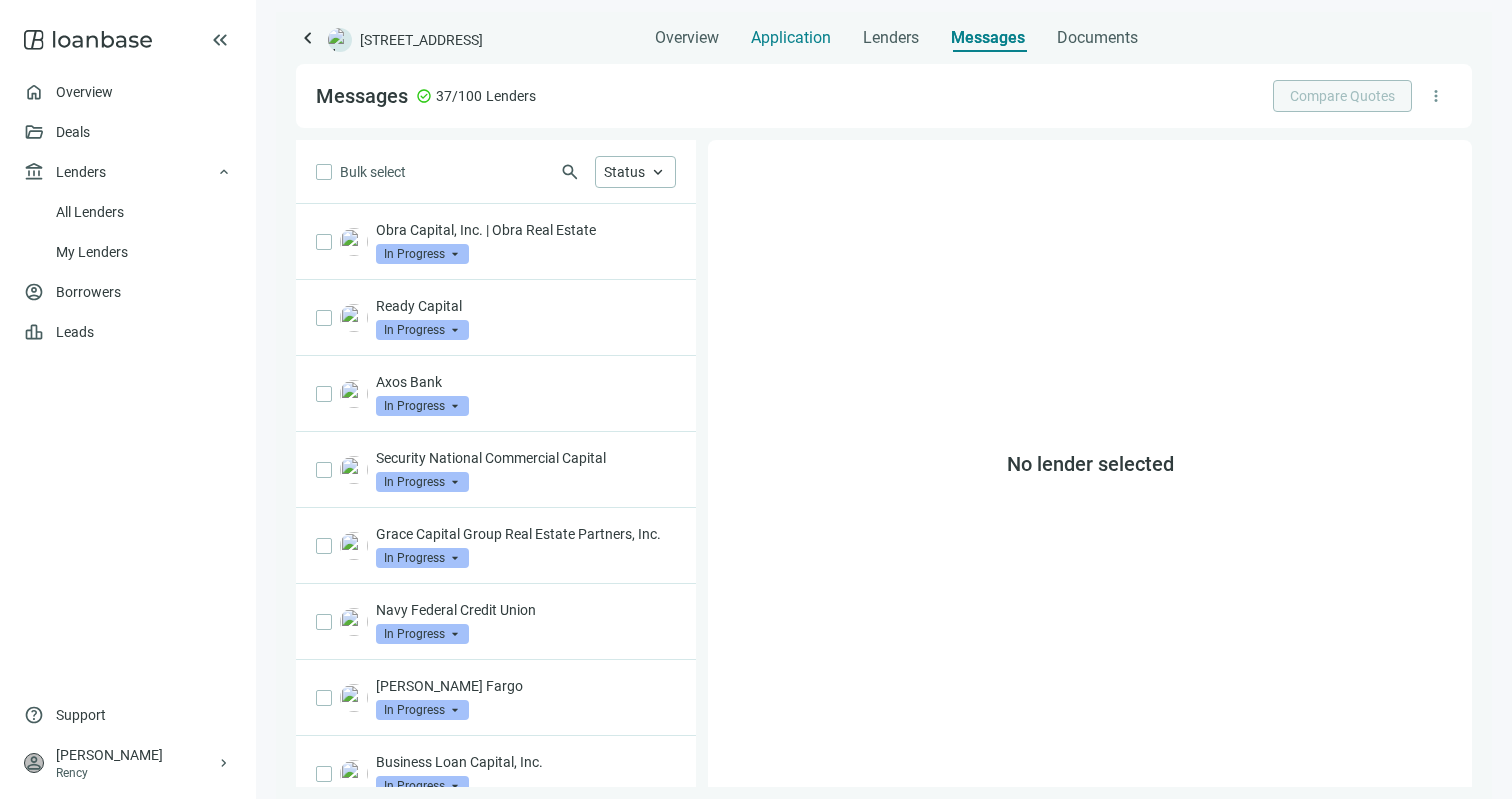 click on "Application" at bounding box center [791, 38] 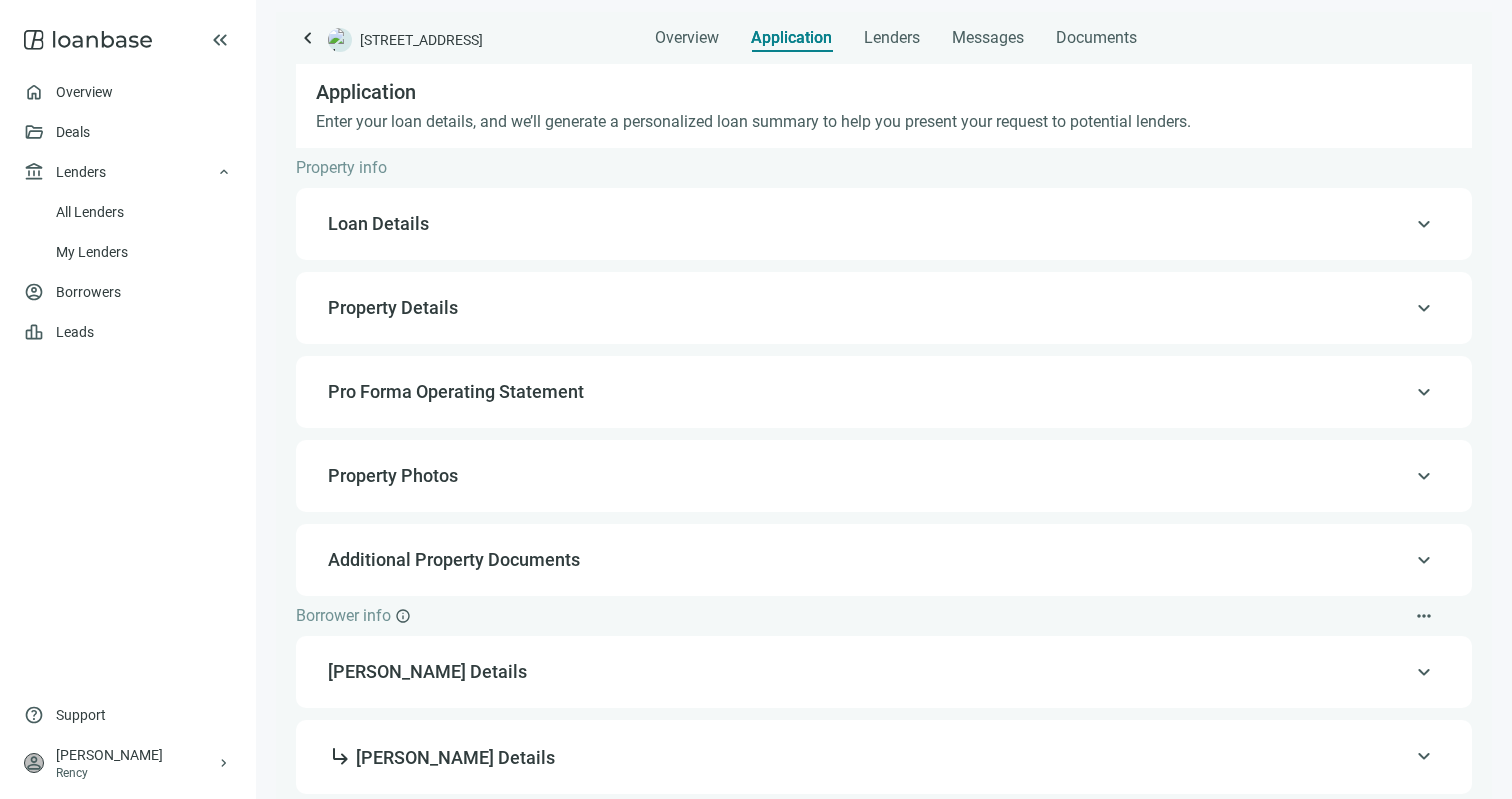 click on "Property Details" at bounding box center (393, 307) 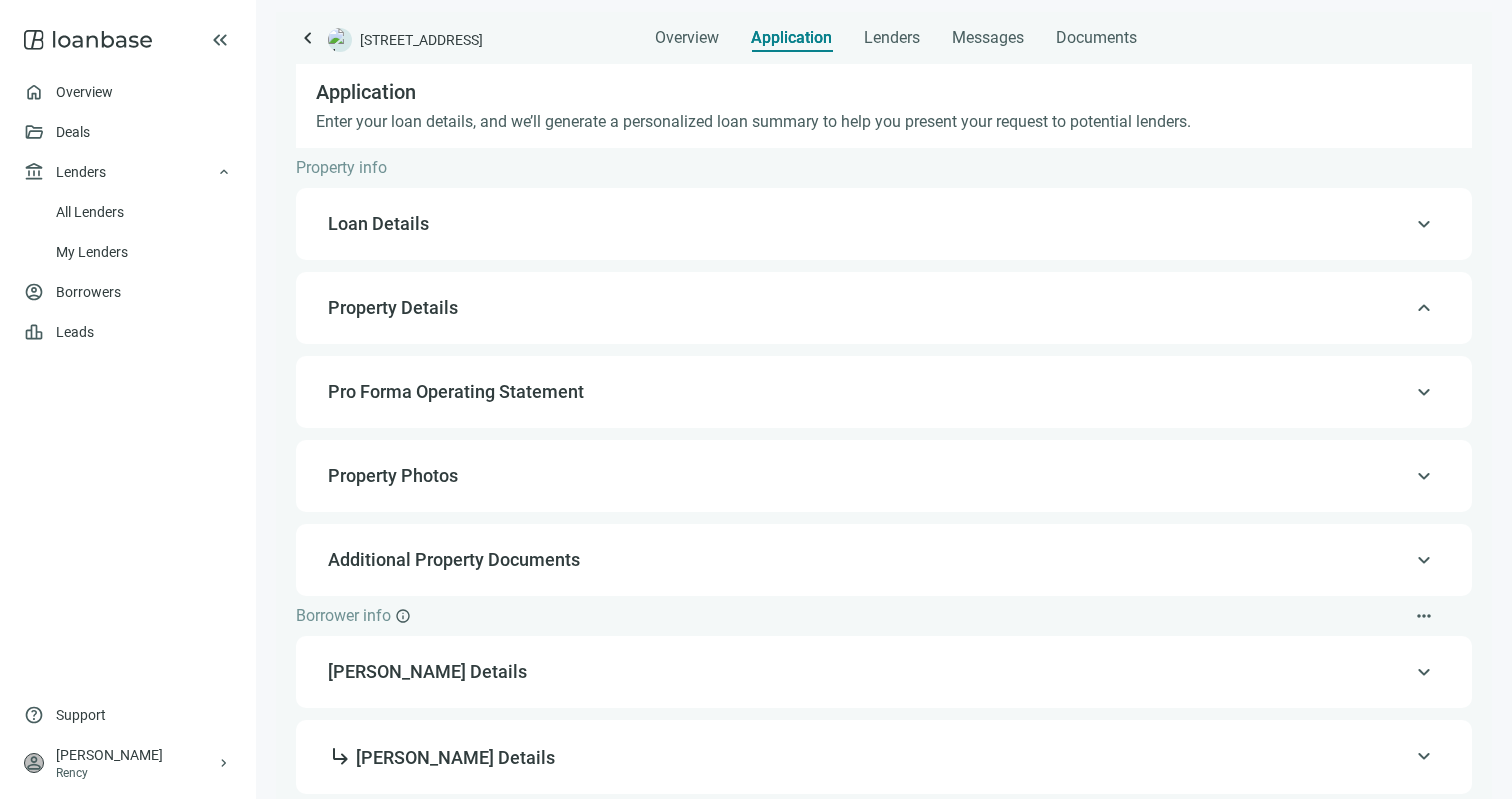scroll, scrollTop: 0, scrollLeft: 0, axis: both 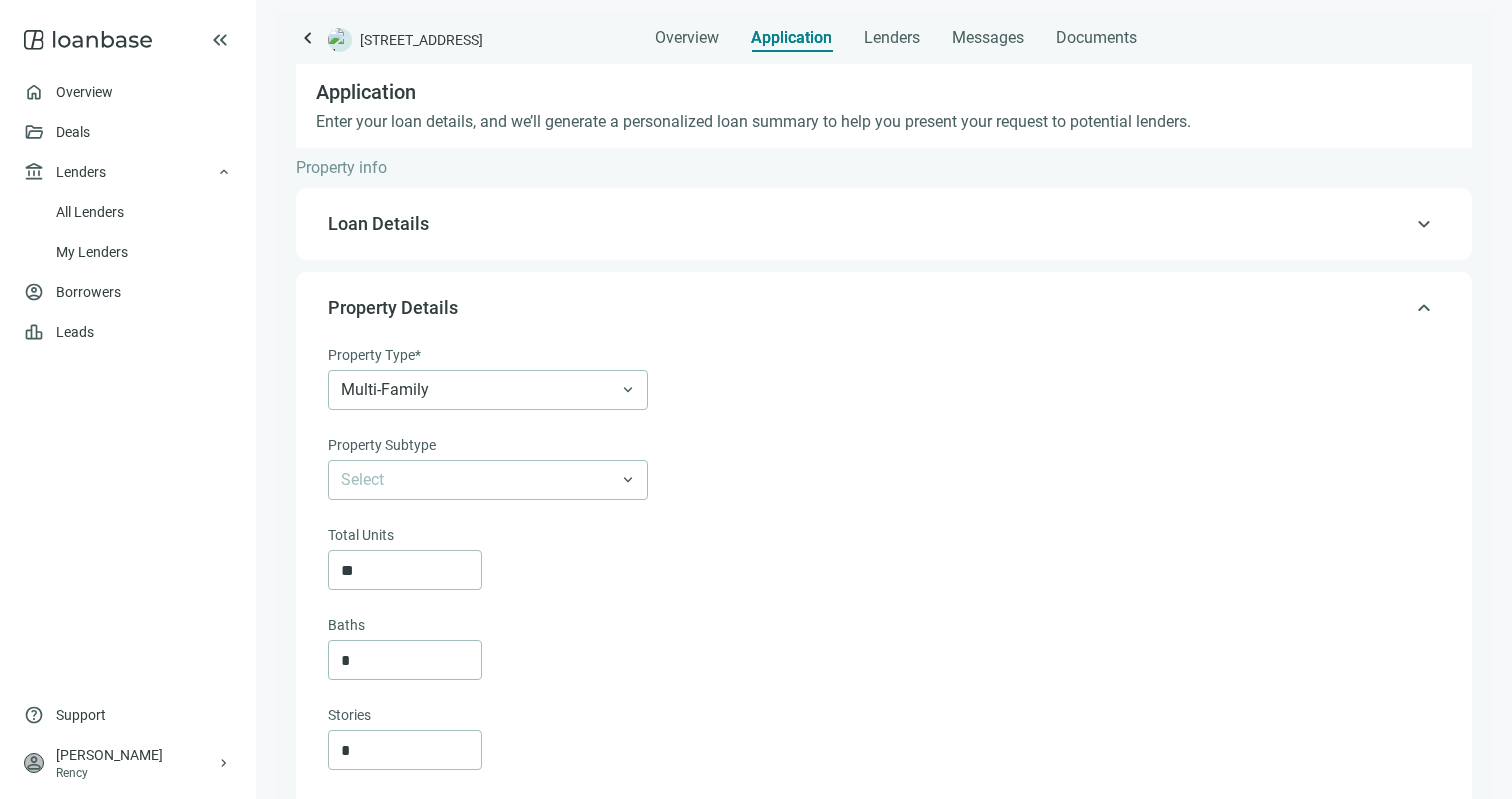 click on "keyboard_arrow_up Loan Details" at bounding box center [884, 224] 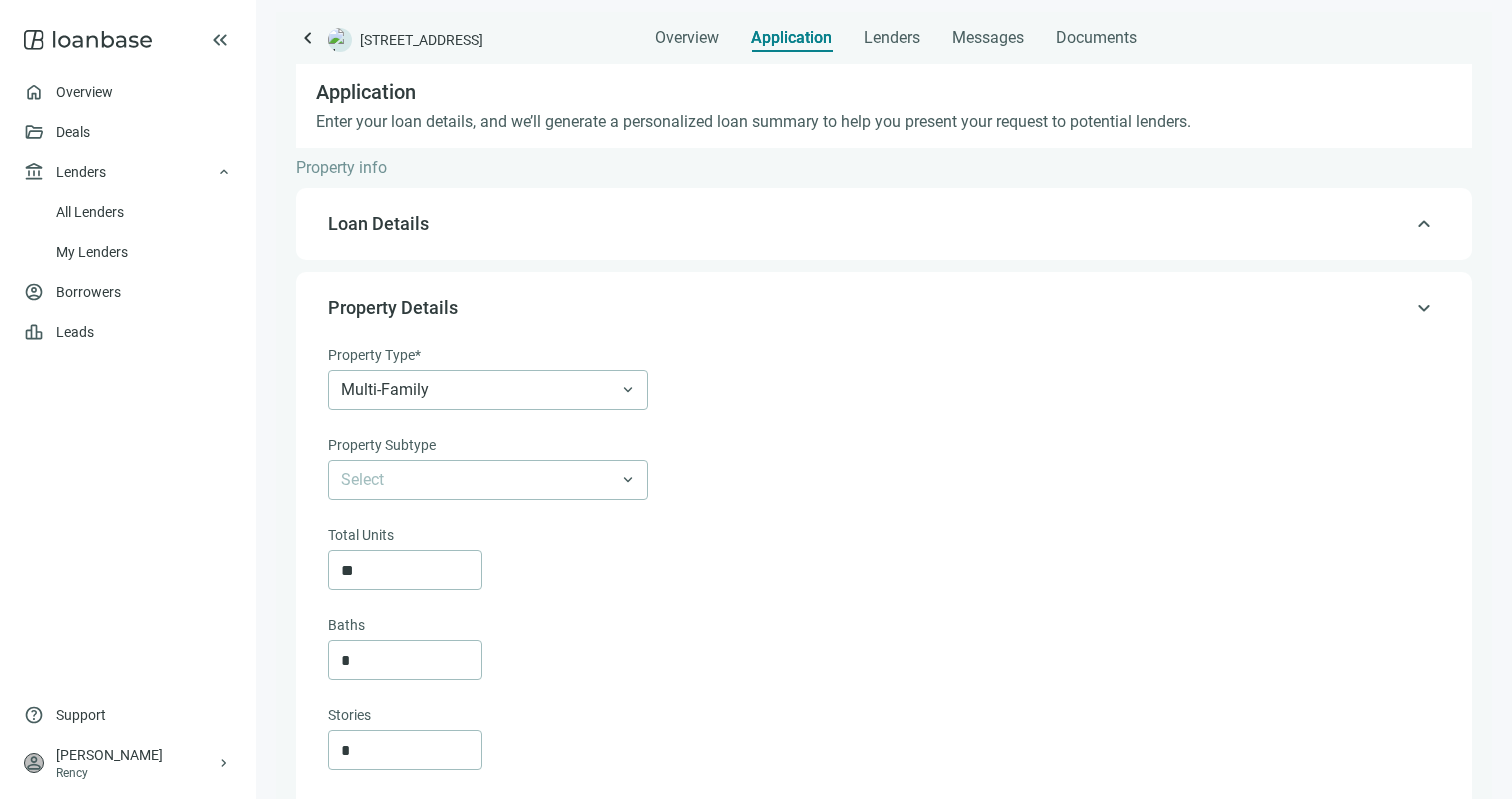type on "**********" 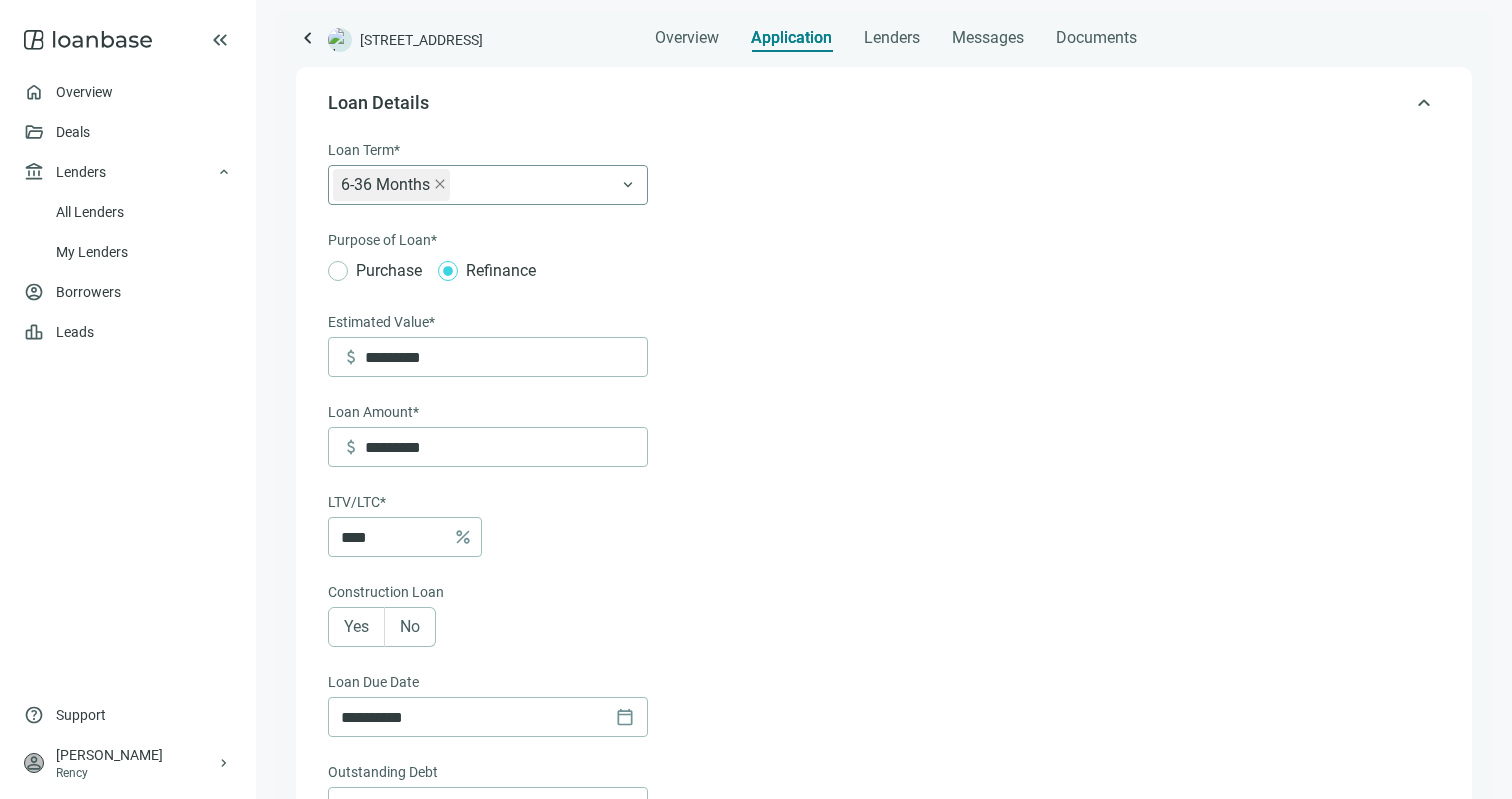 scroll, scrollTop: 124, scrollLeft: 0, axis: vertical 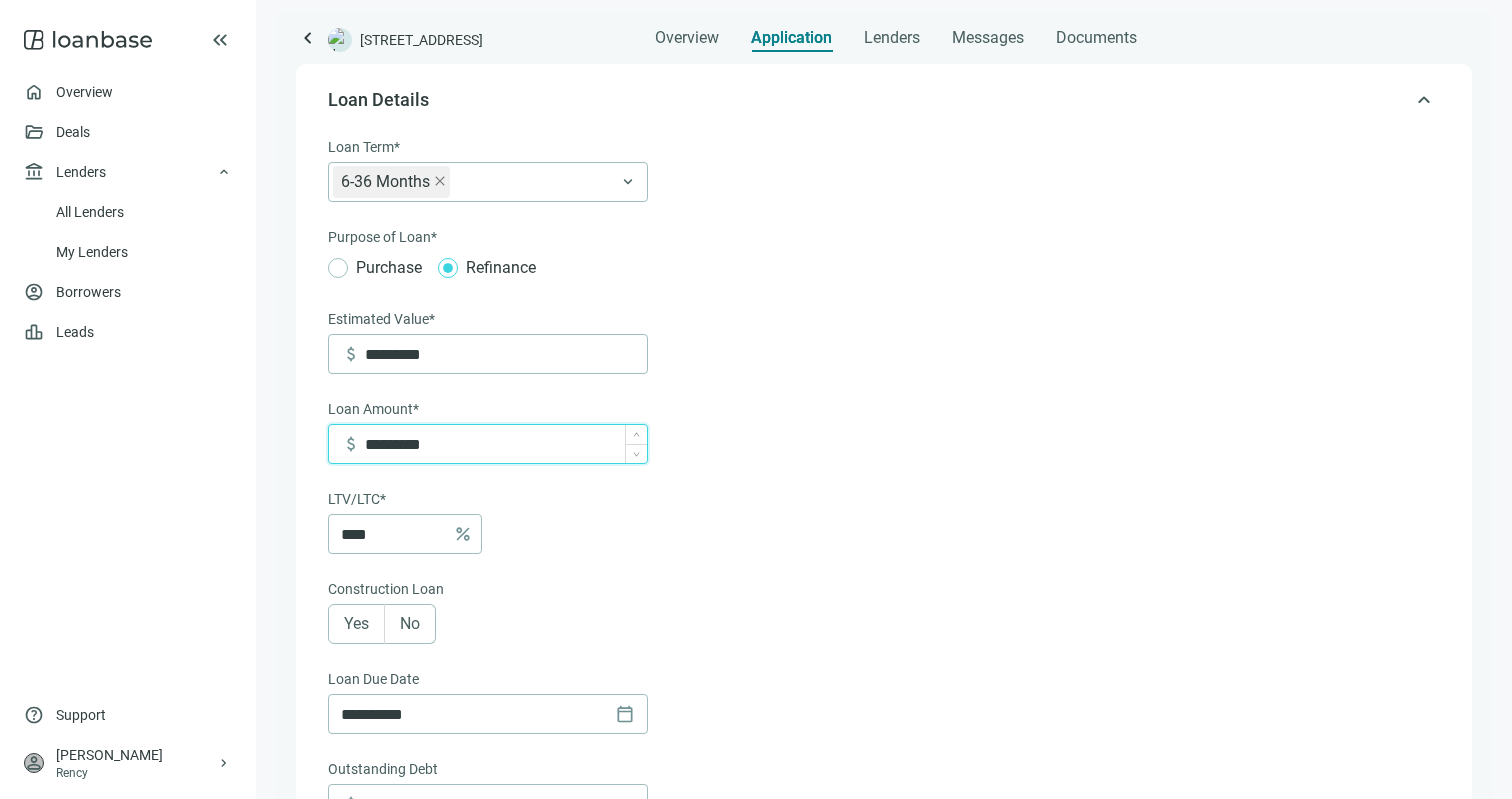 click on "*********" at bounding box center (506, 444) 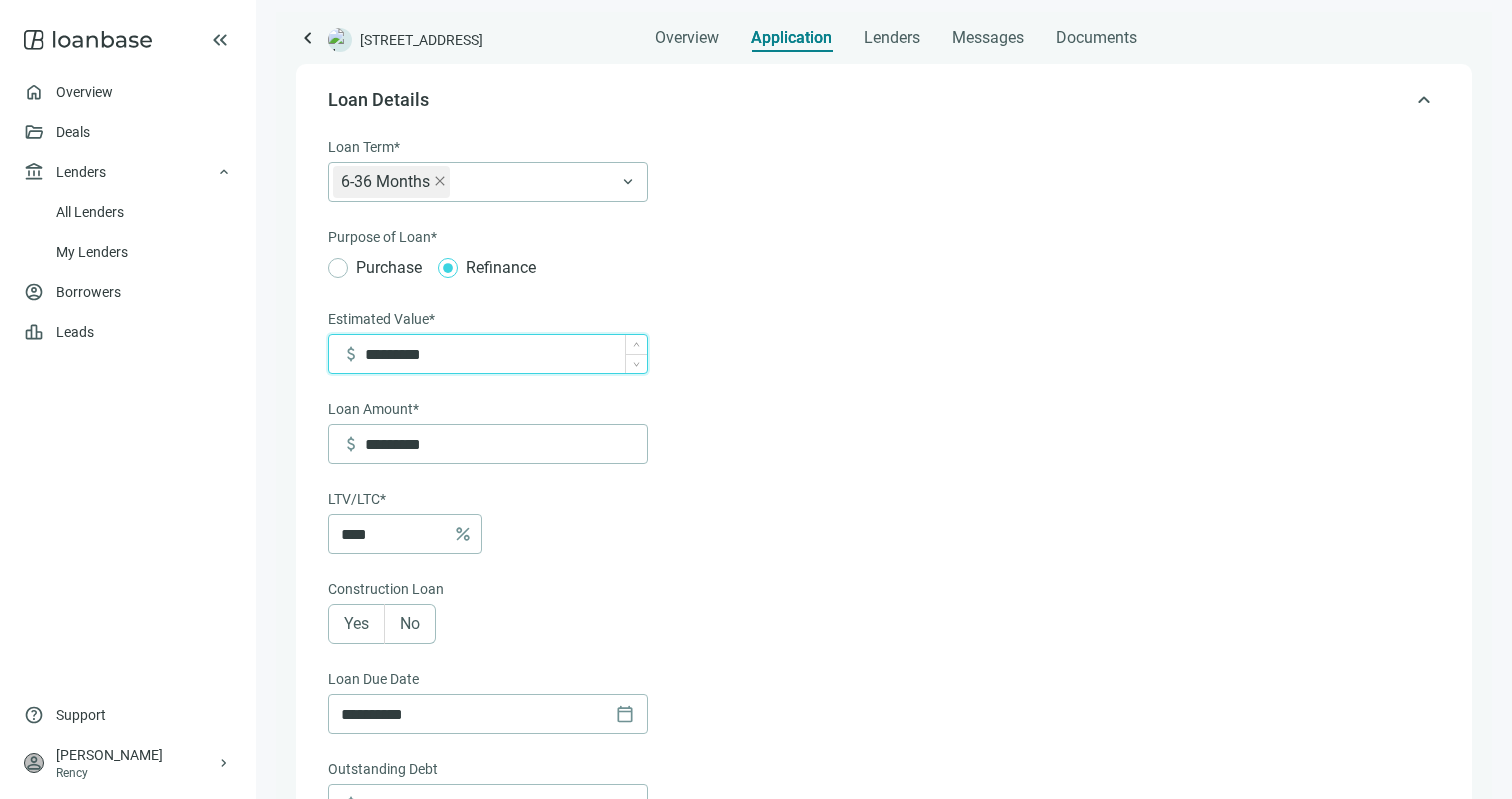 click on "*********" at bounding box center (506, 354) 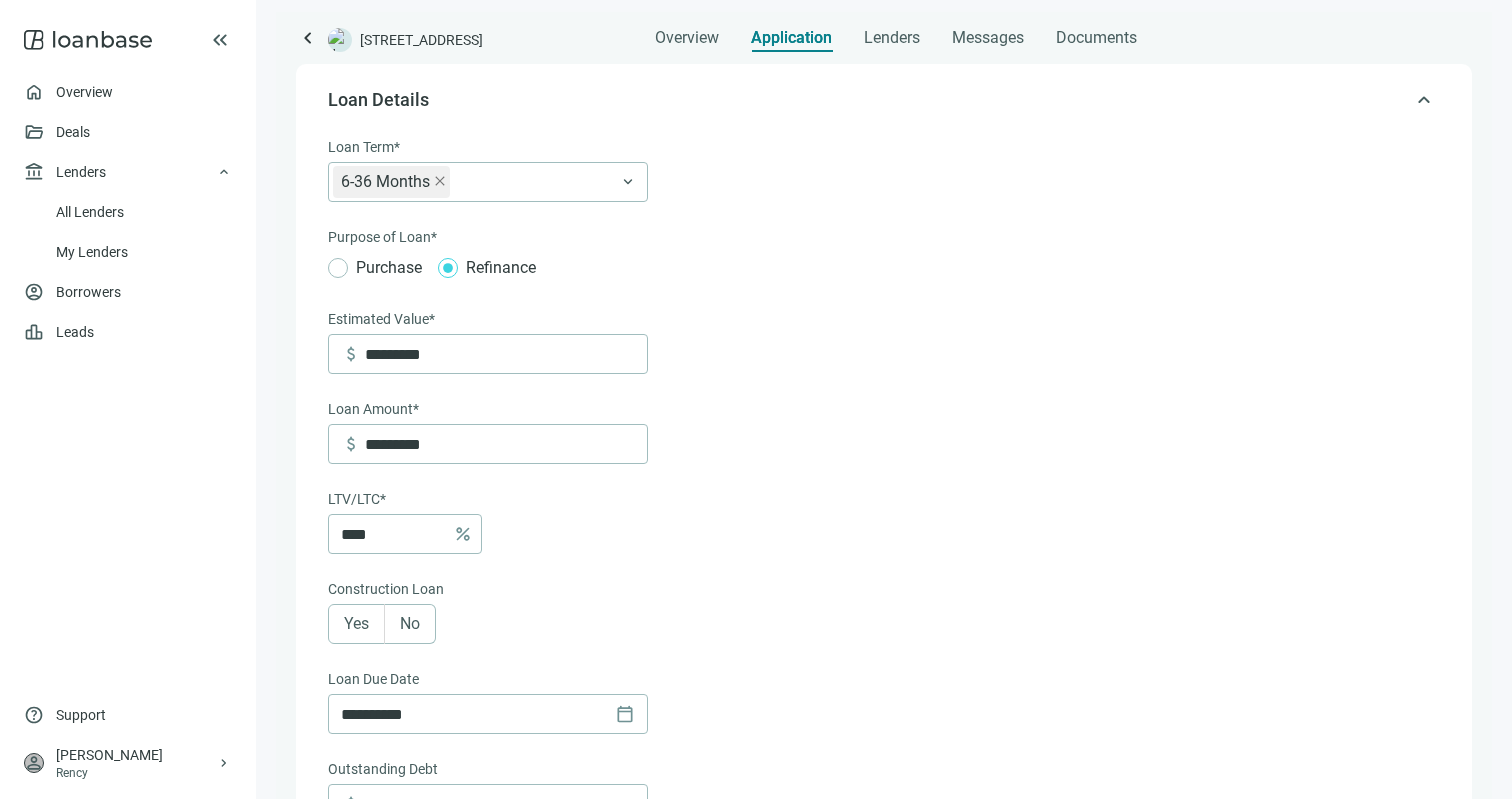 click on "**********" at bounding box center [882, 840] 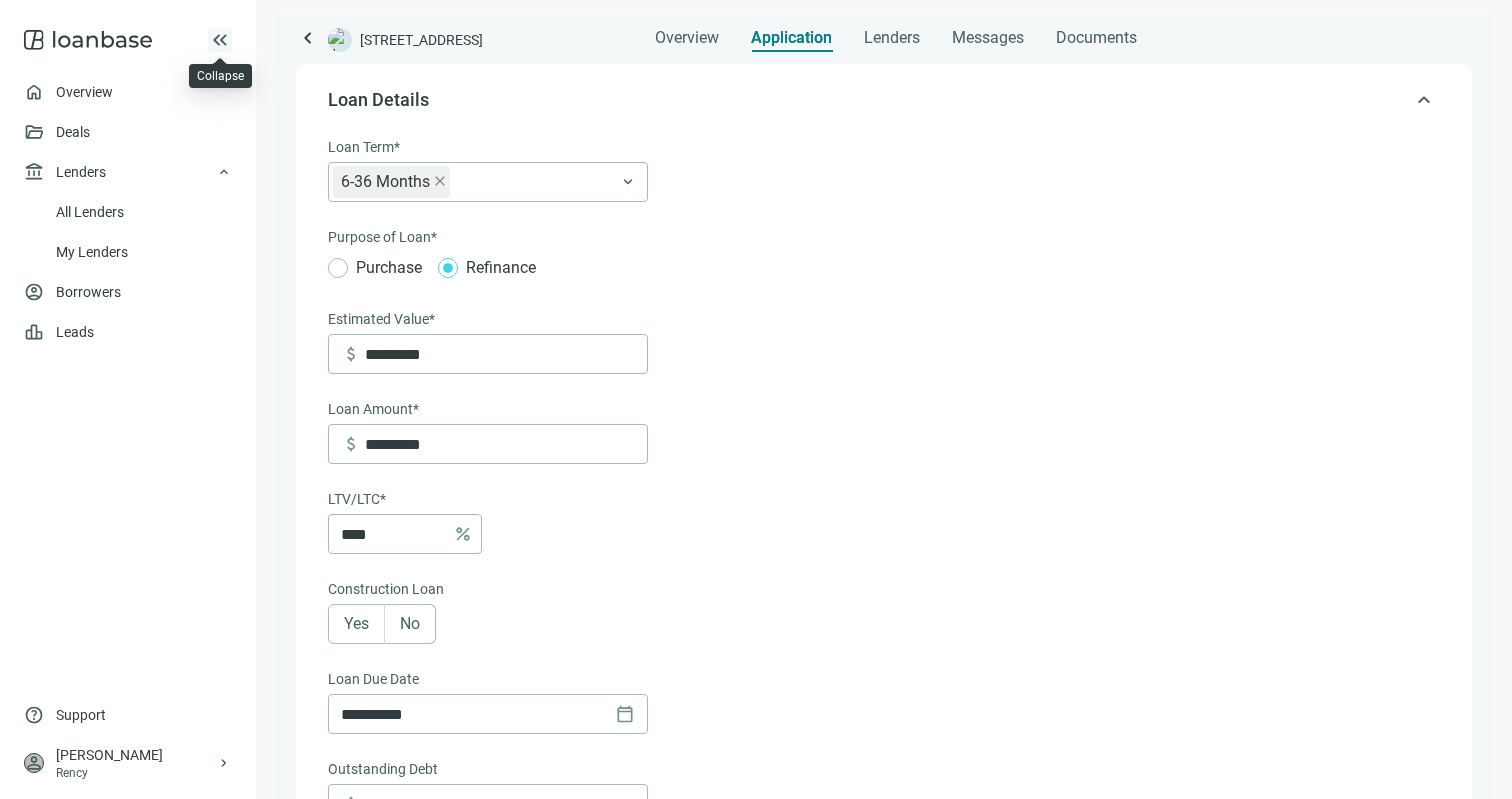 click on "keyboard_double_arrow_left" at bounding box center [220, 40] 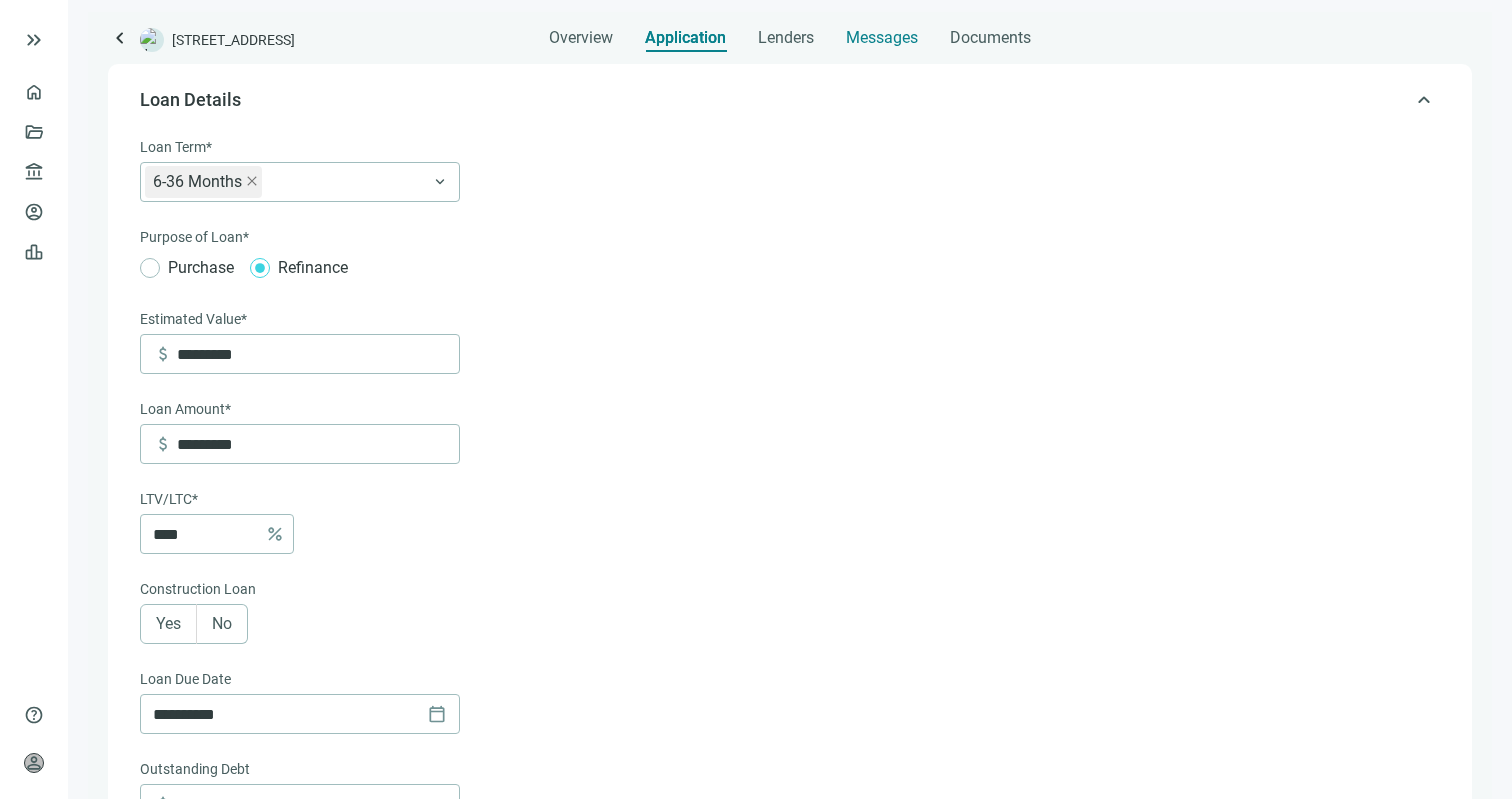 click on "Messages" at bounding box center [882, 37] 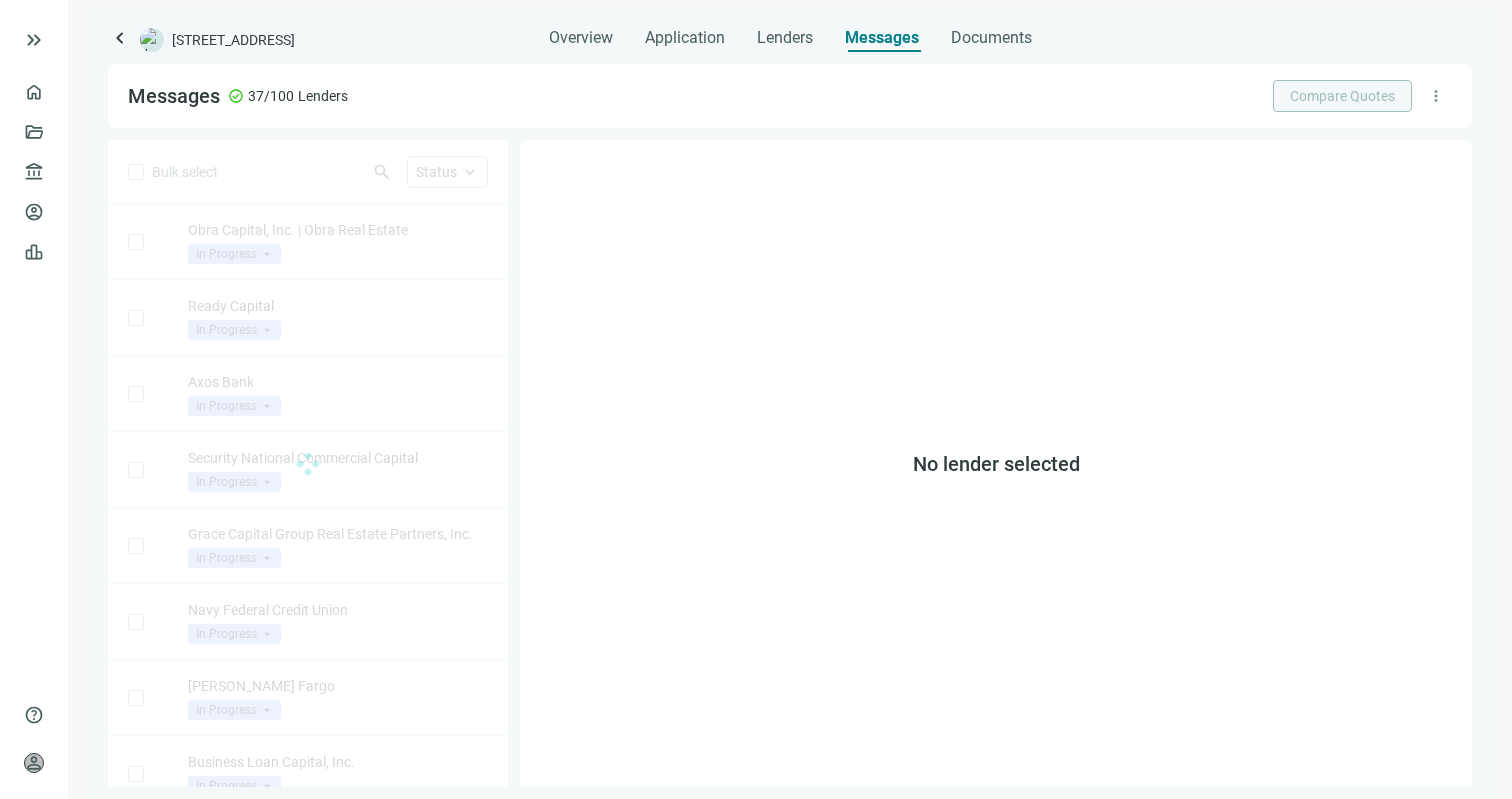 scroll, scrollTop: 0, scrollLeft: 0, axis: both 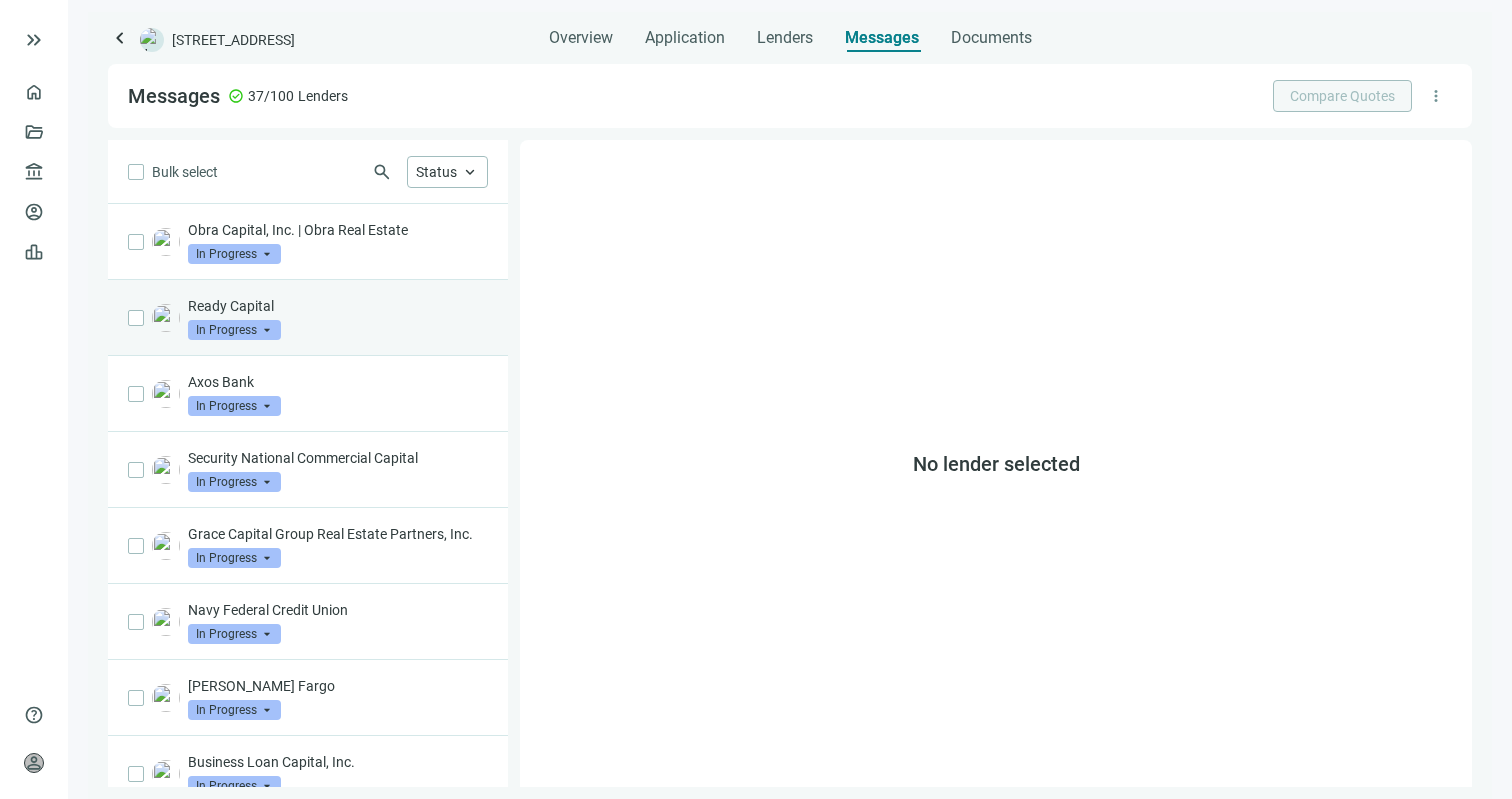 click on "Ready Capital In Progress arrow_drop_down" at bounding box center [338, 318] 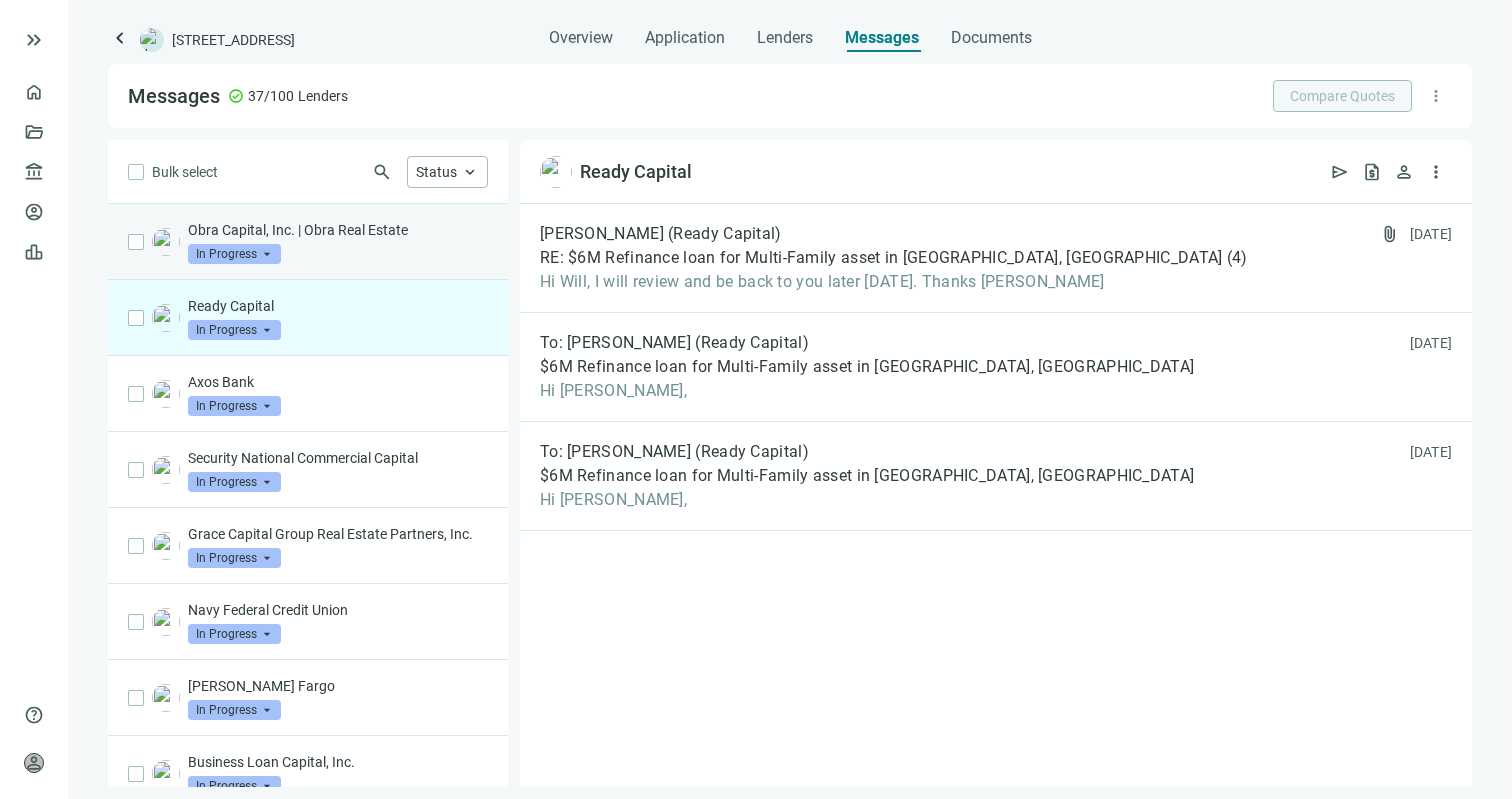 click on "Obra Capital, Inc. | Obra Real Estate In Progress arrow_drop_down" at bounding box center (338, 242) 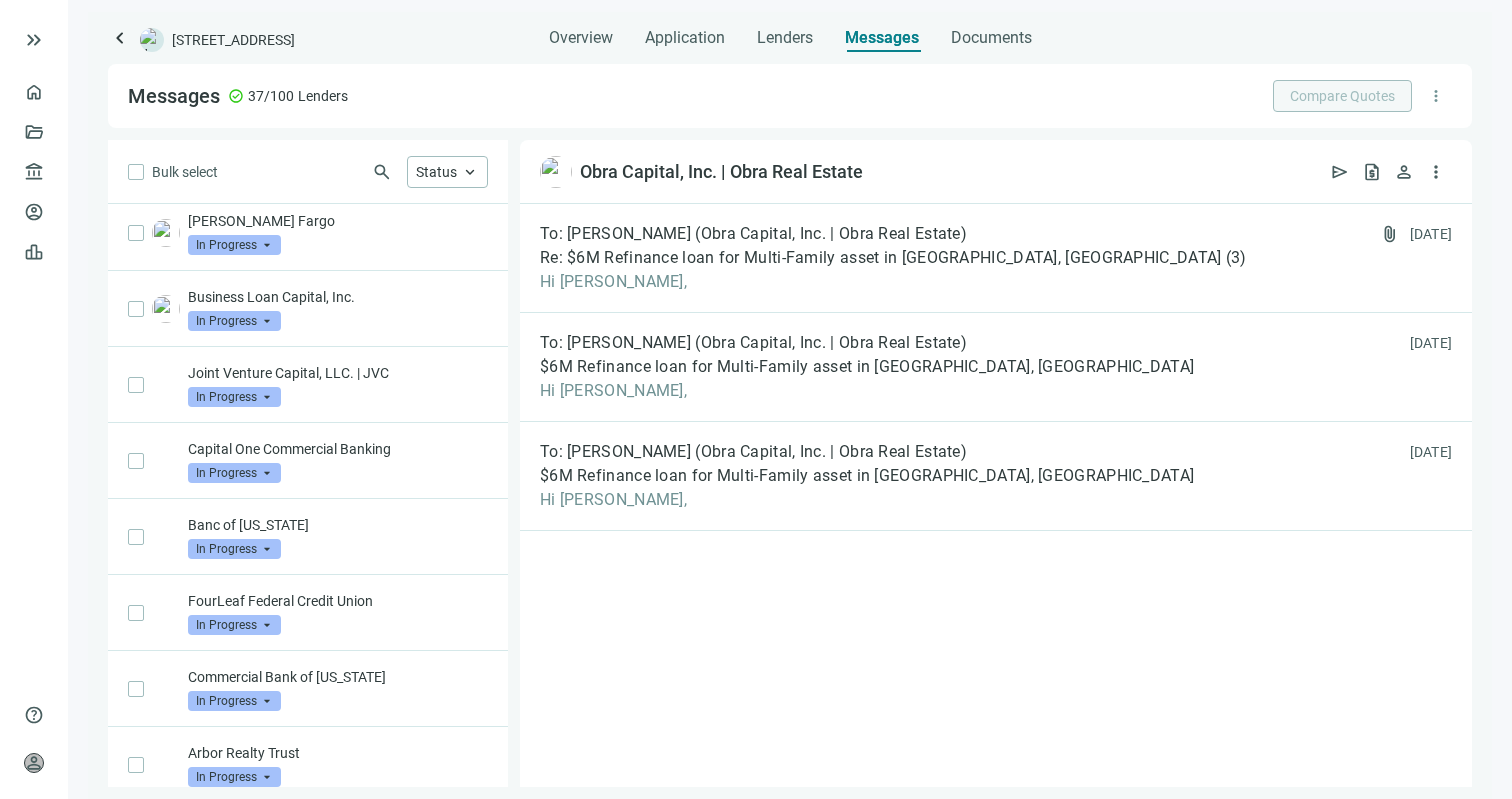scroll, scrollTop: 753, scrollLeft: 0, axis: vertical 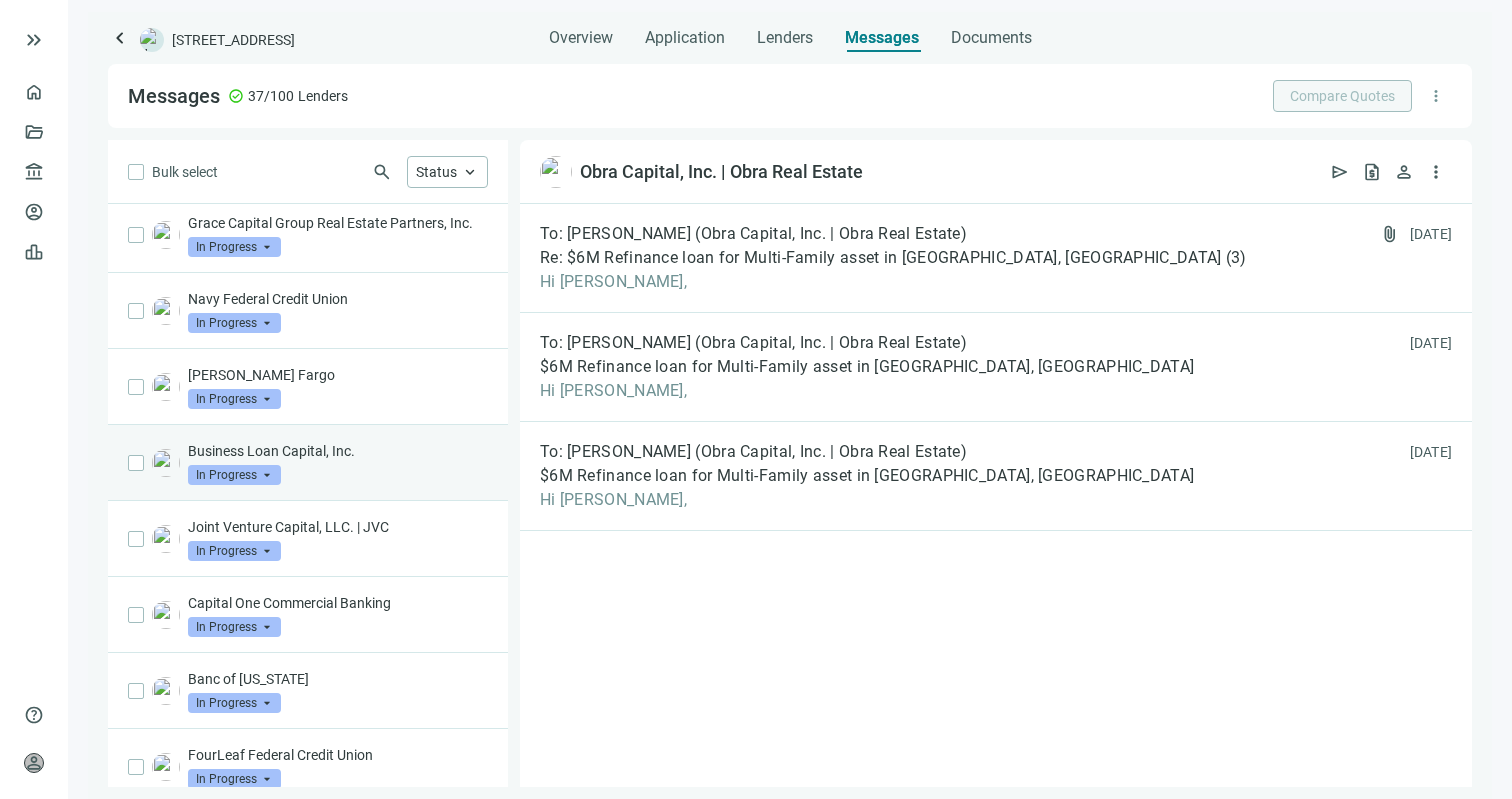 click on "Business Loan Capital, Inc." at bounding box center (338, 451) 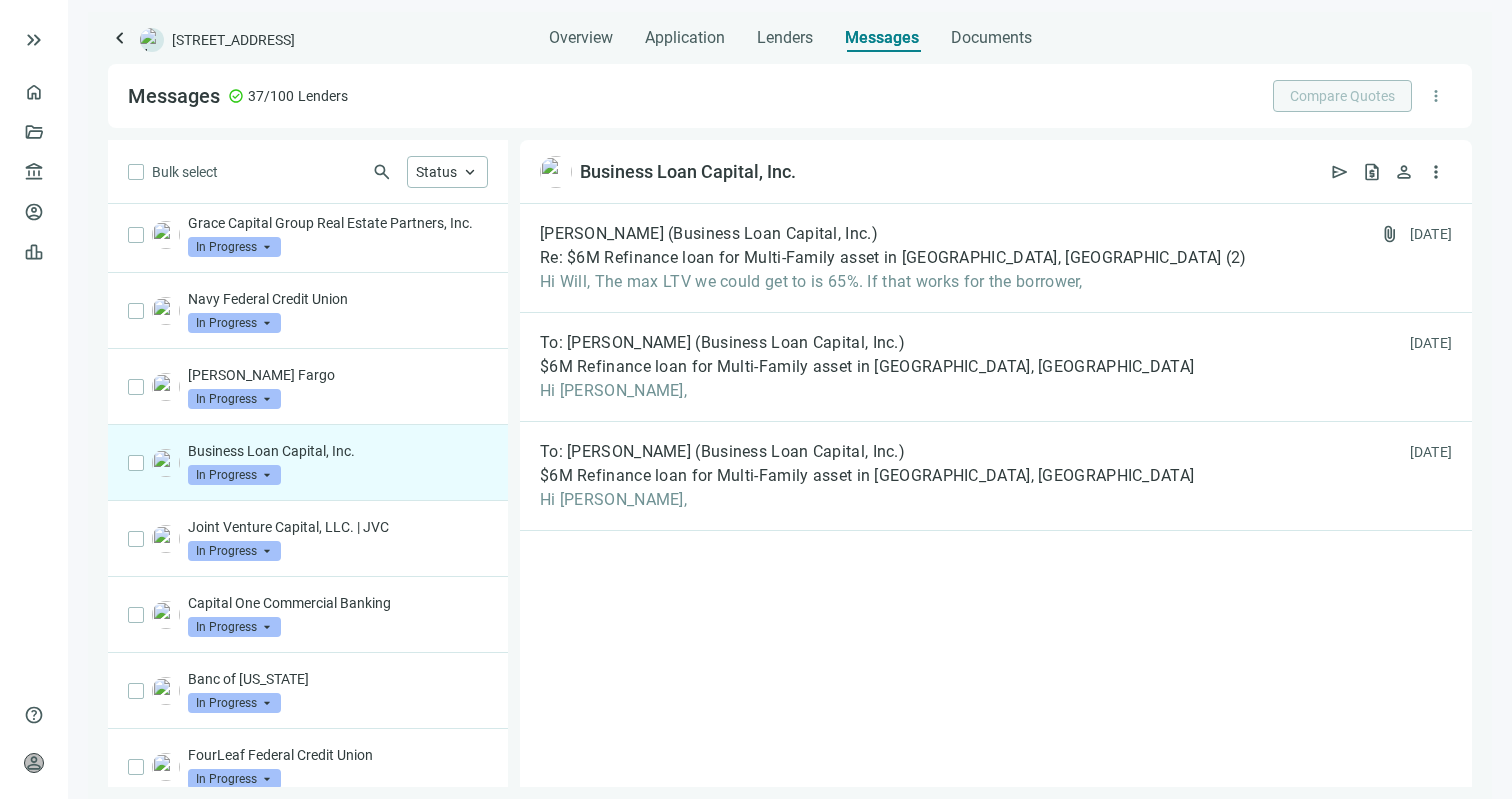 scroll, scrollTop: 386, scrollLeft: 0, axis: vertical 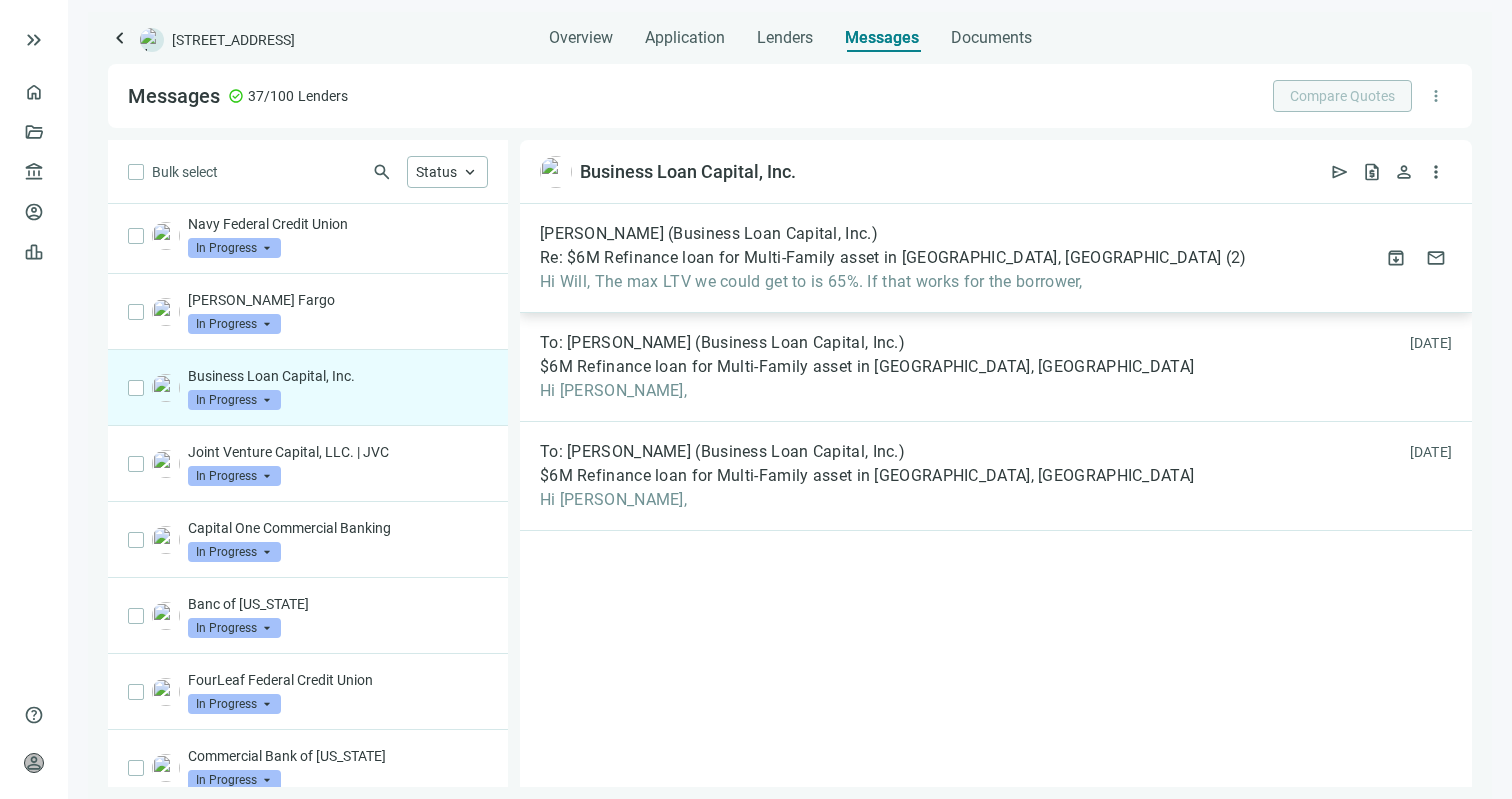 click on "Re: $6M Refinance loan for Multi-Family asset in [GEOGRAPHIC_DATA], [GEOGRAPHIC_DATA]" at bounding box center [881, 258] 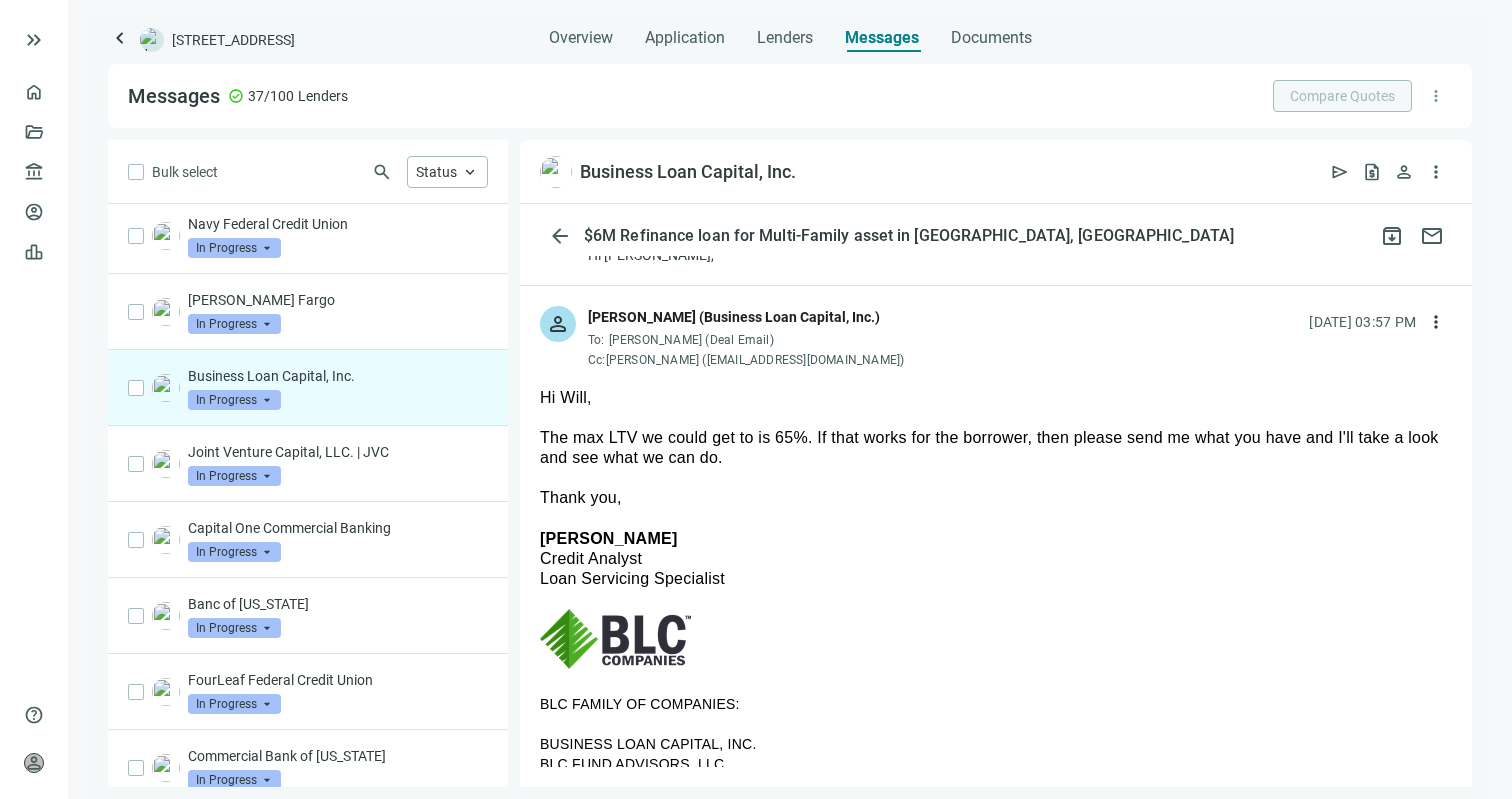 scroll, scrollTop: 0, scrollLeft: 0, axis: both 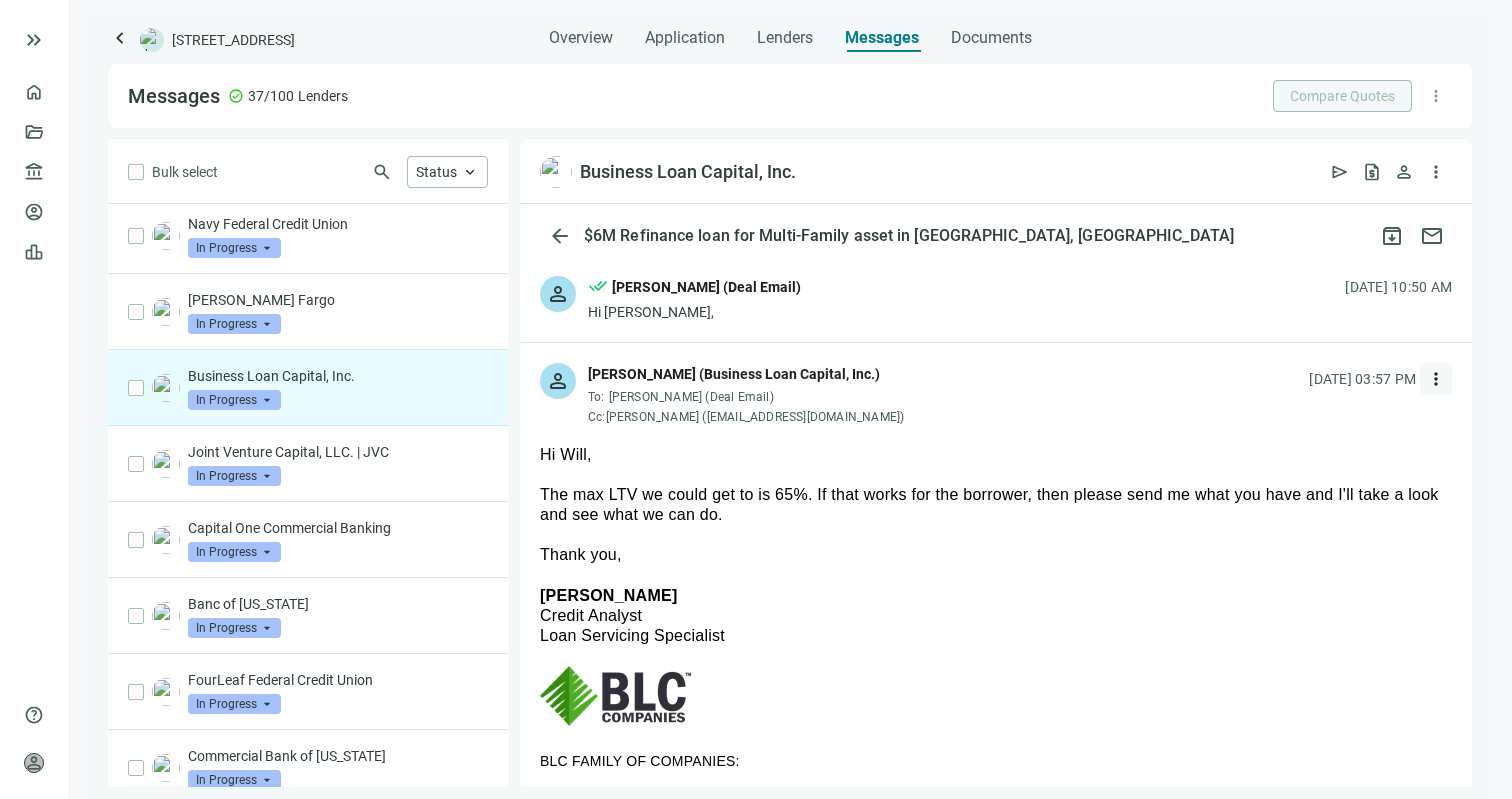 click on "more_vert" at bounding box center [1436, 379] 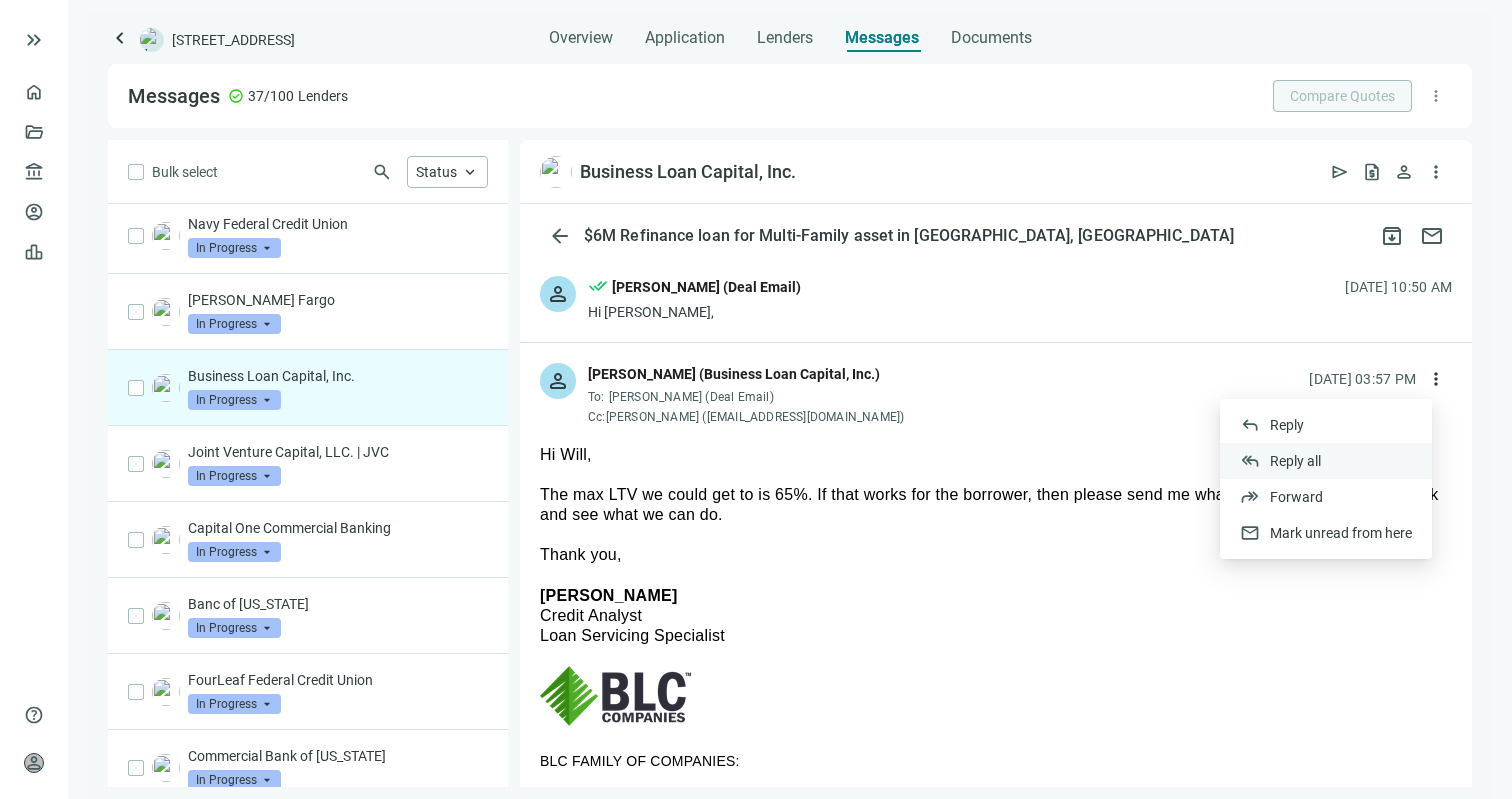 click on "reply_all Reply all" at bounding box center [1326, 461] 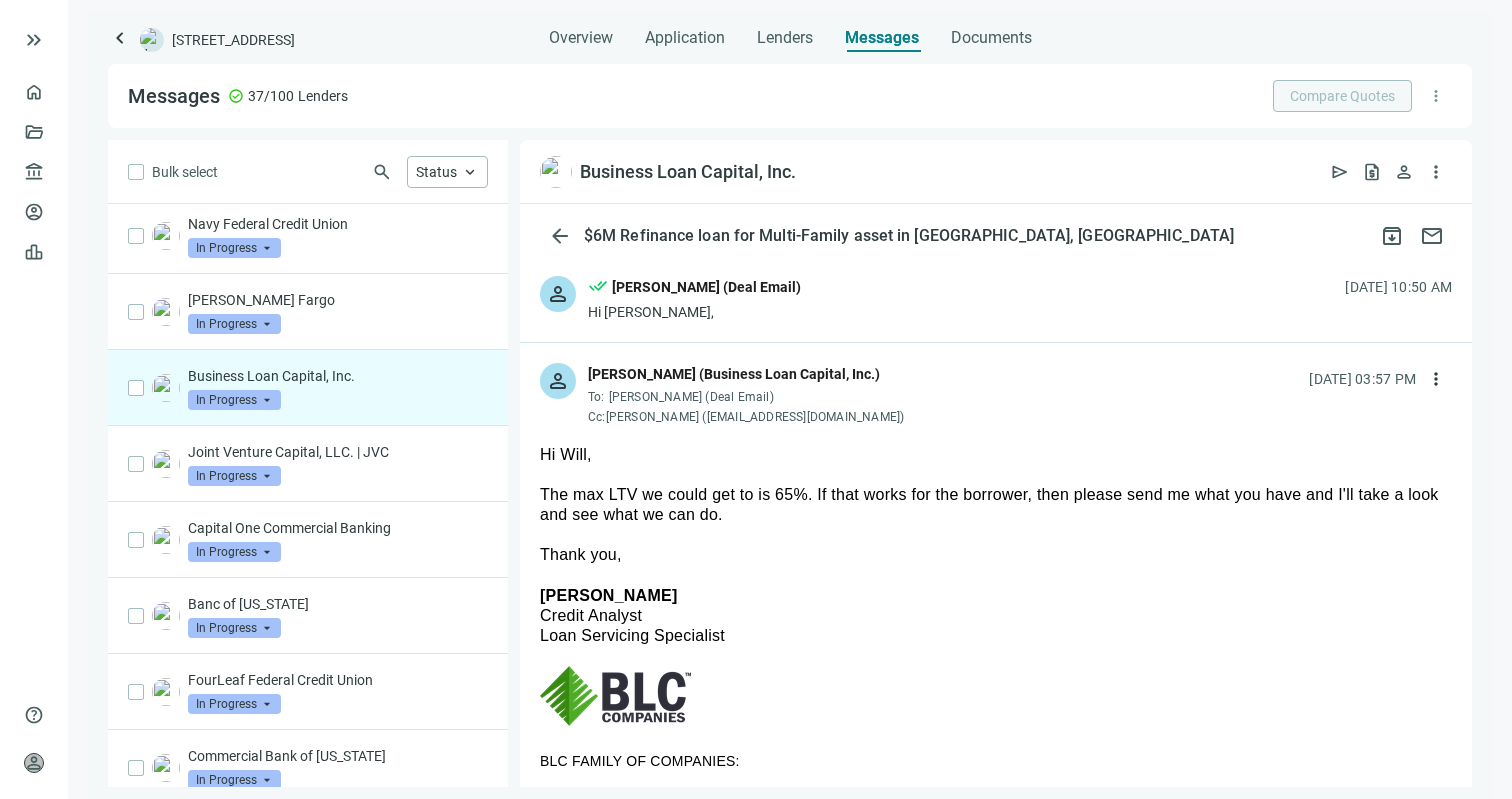 scroll, scrollTop: 0, scrollLeft: 0, axis: both 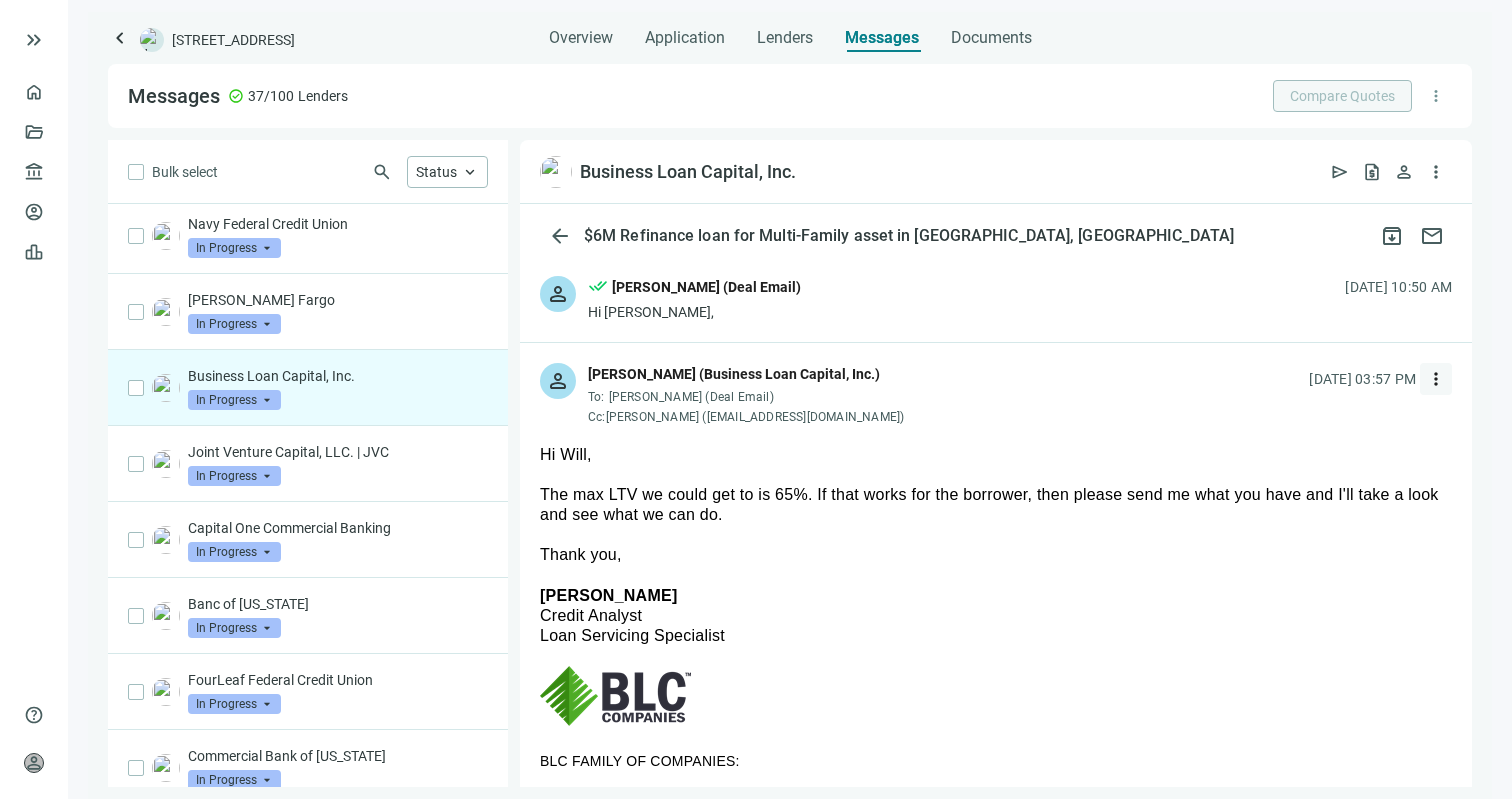 click on "more_vert" at bounding box center [1436, 379] 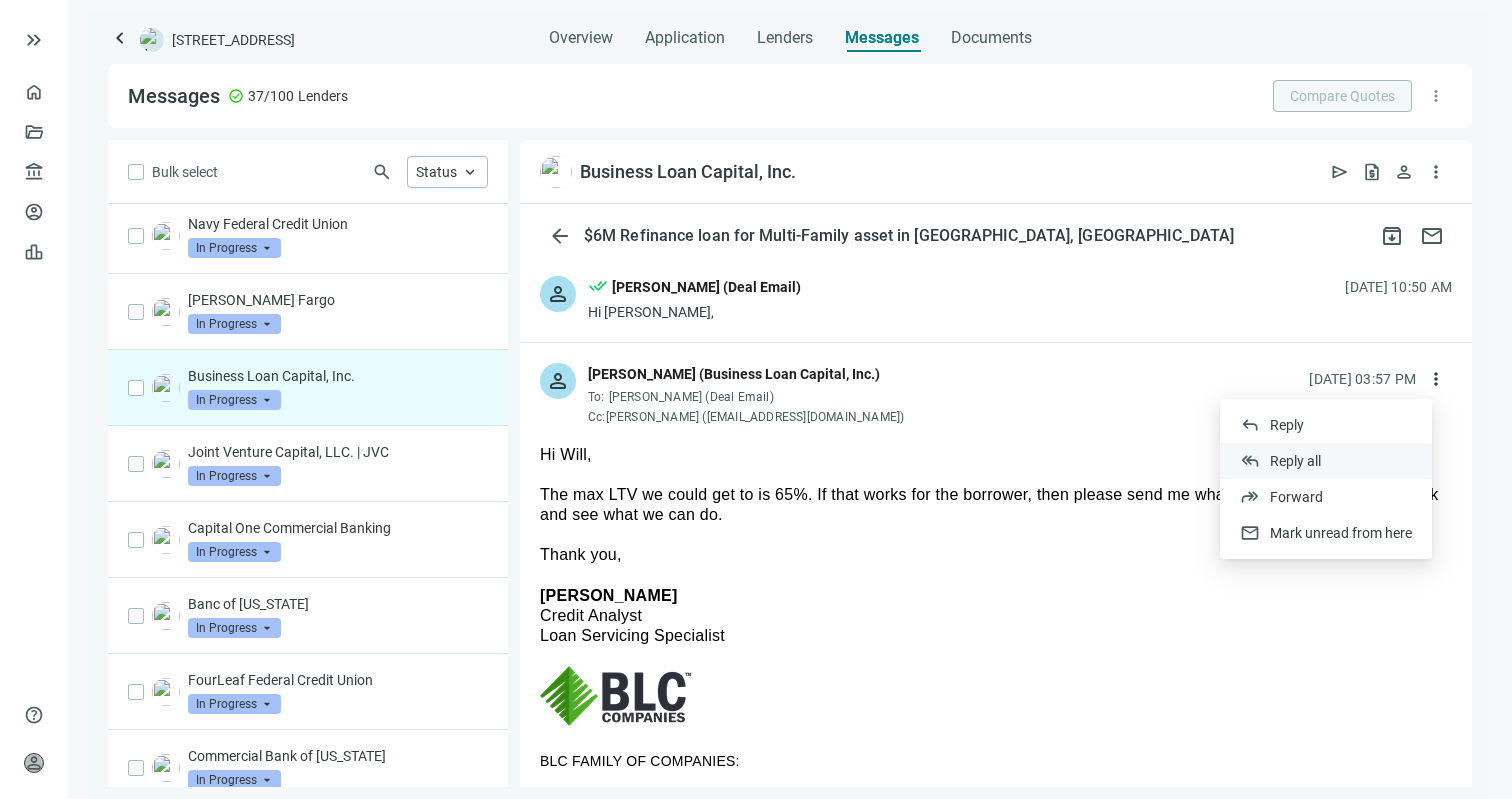 click on "reply_all Reply all" at bounding box center (1326, 461) 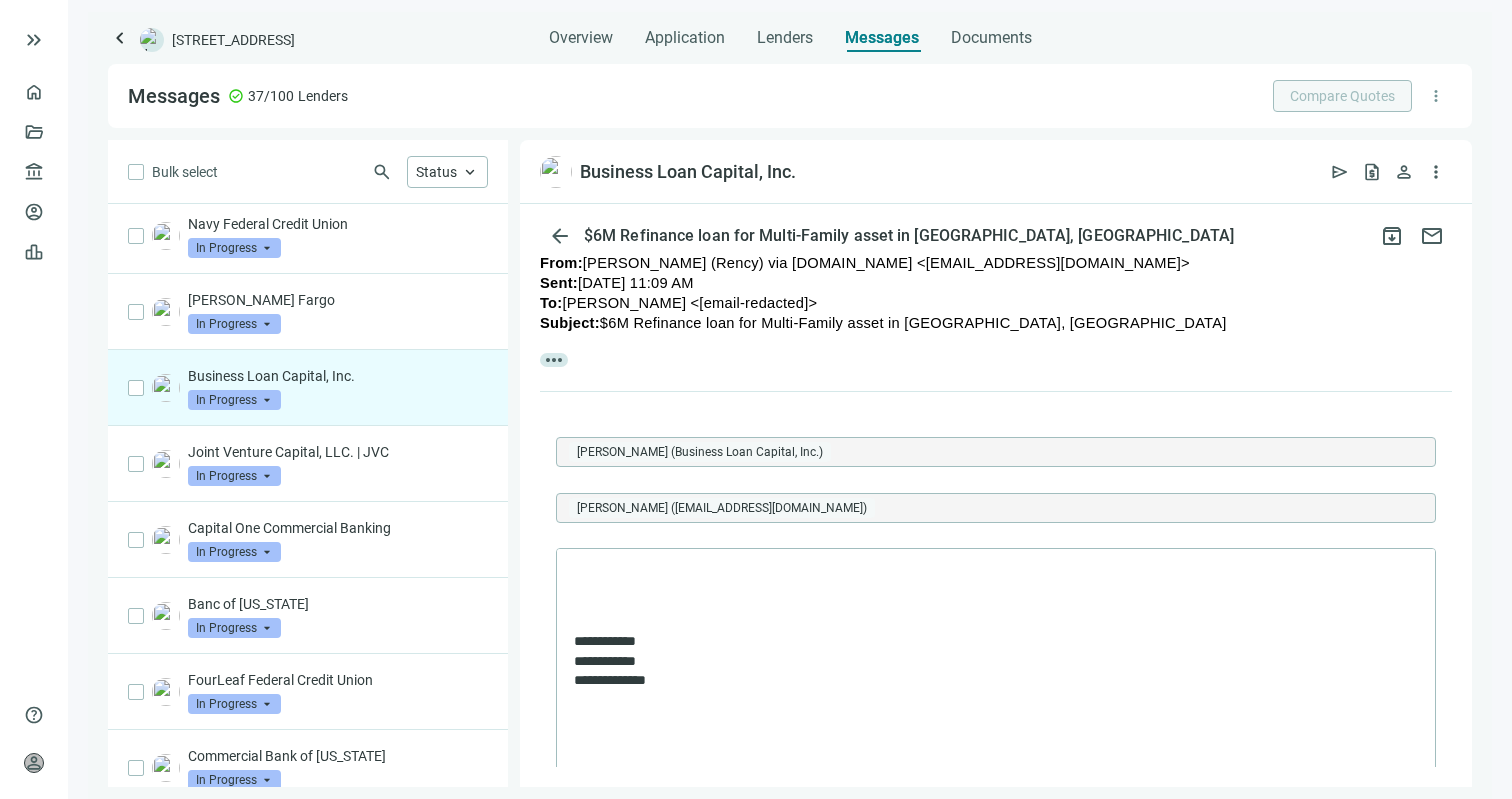 scroll, scrollTop: 977, scrollLeft: 0, axis: vertical 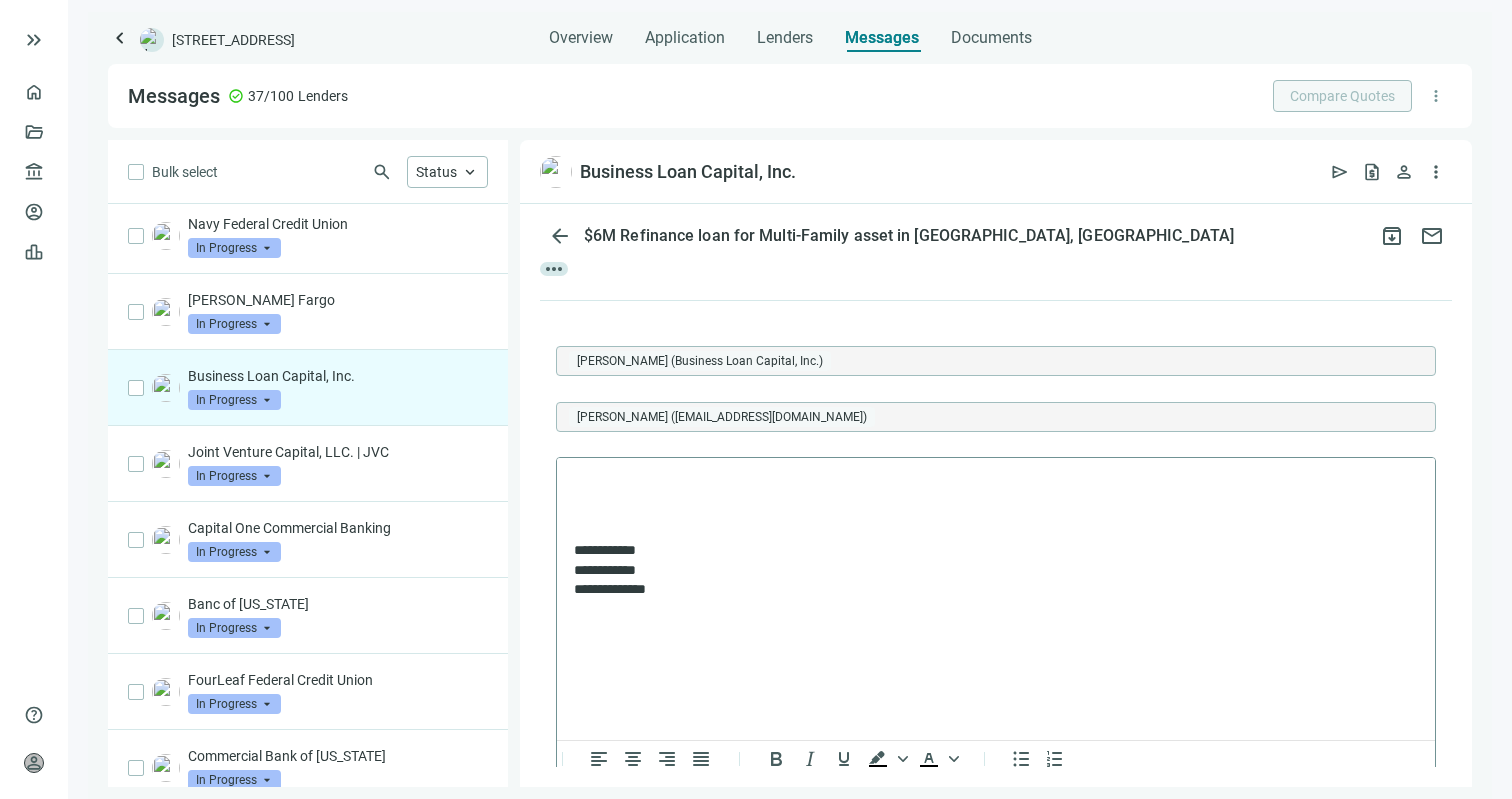 click on "**********" at bounding box center [996, 537] 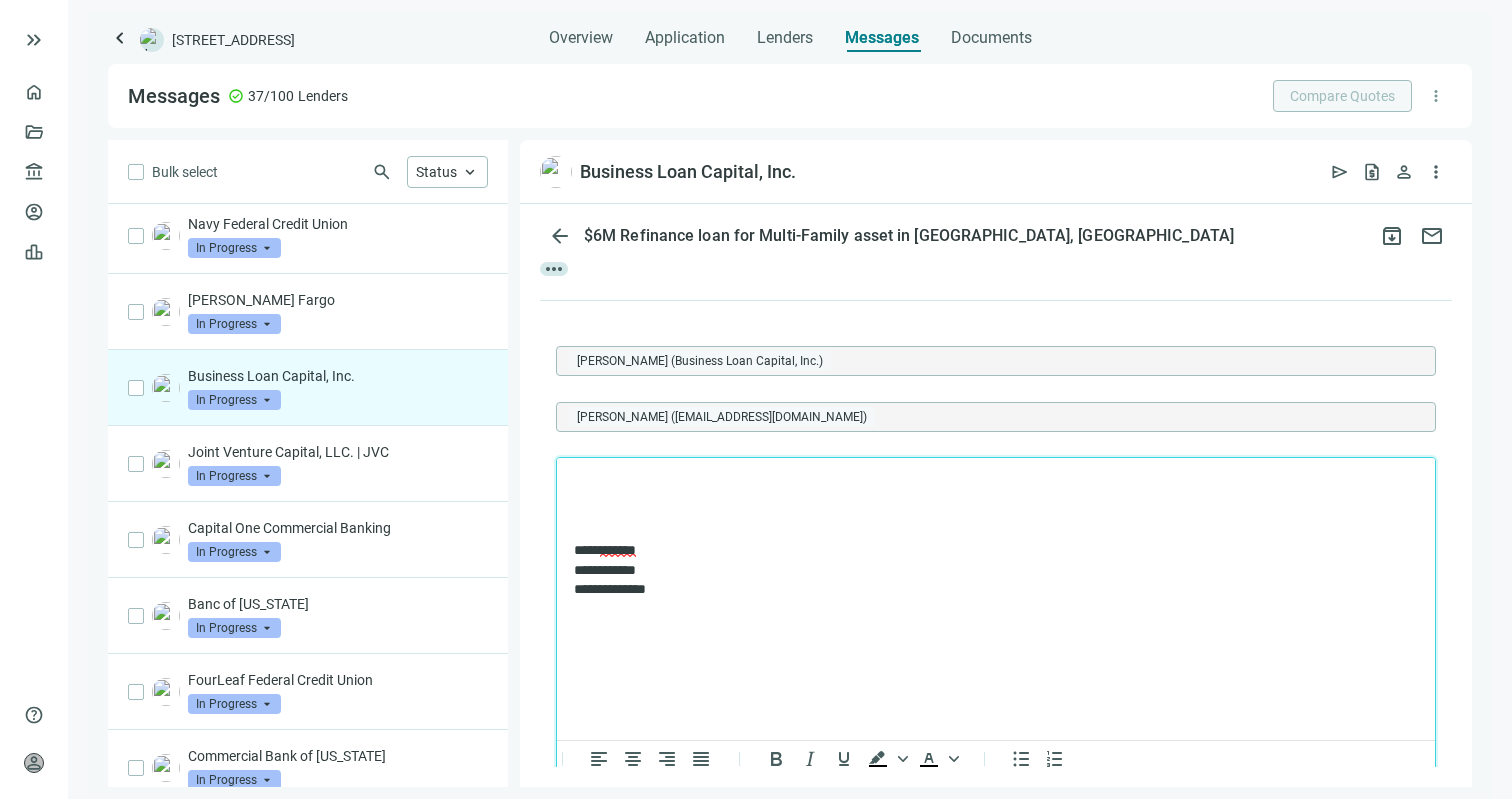 type 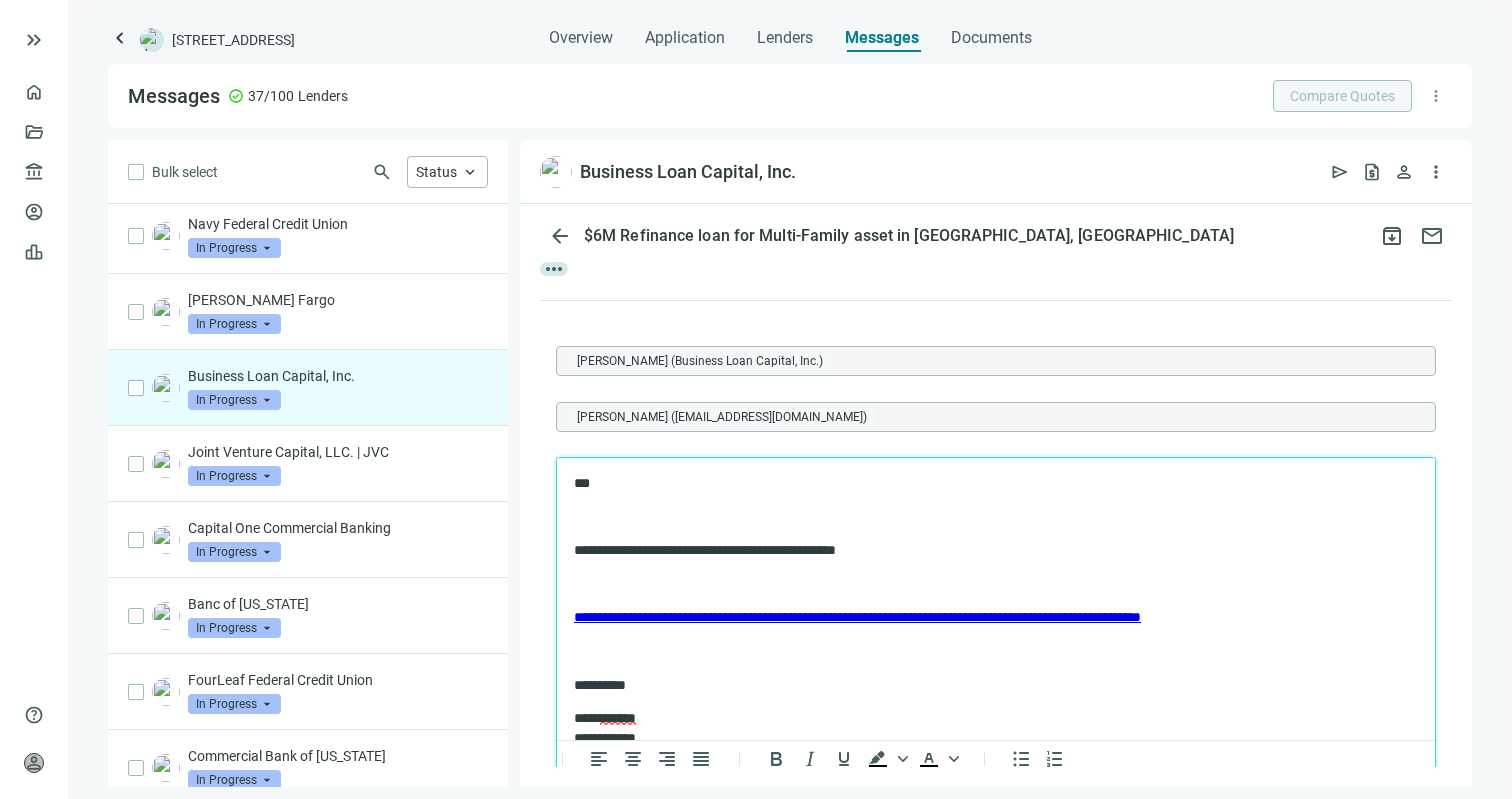 click on "**********" at bounding box center [986, 551] 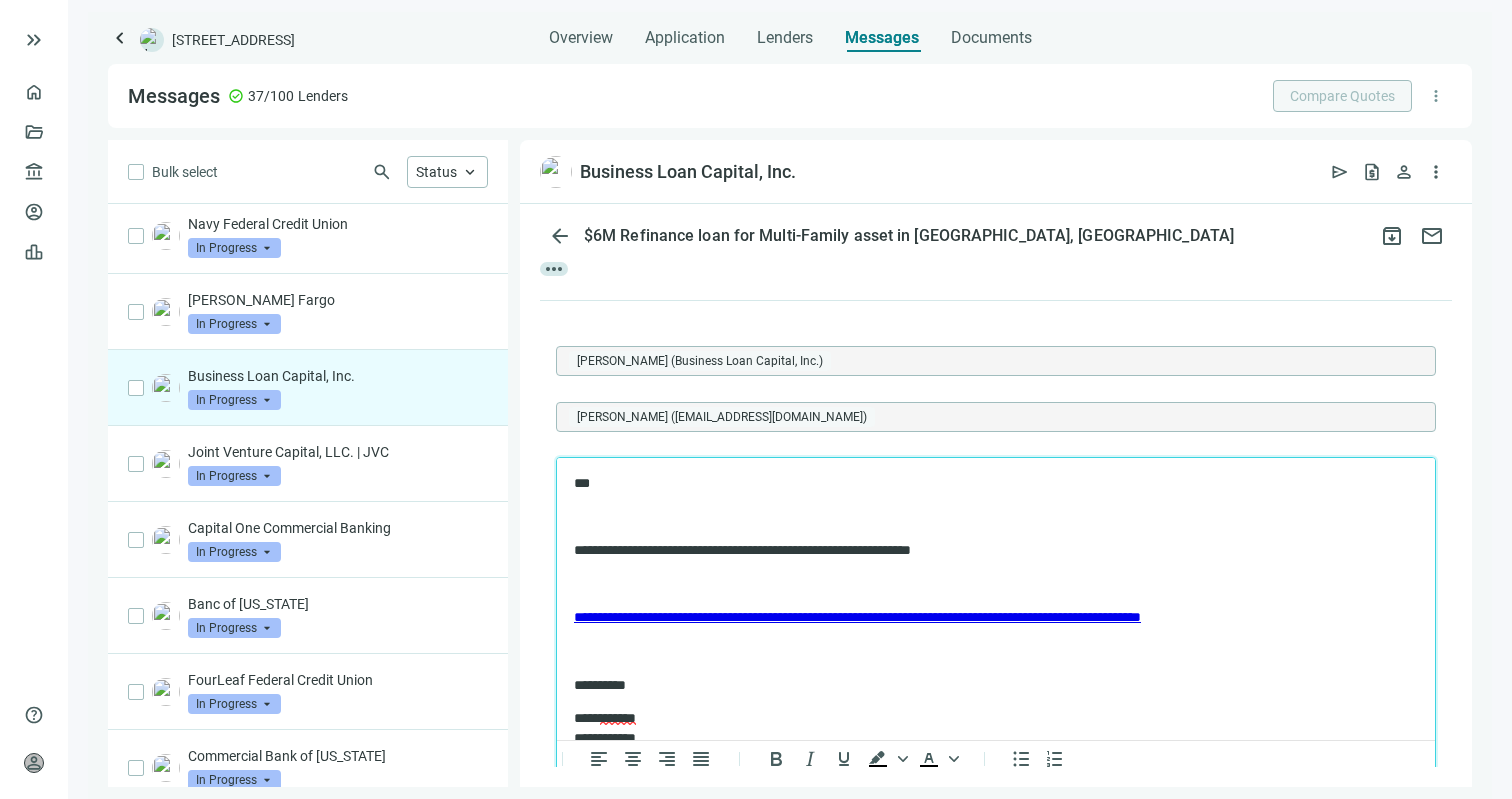 scroll, scrollTop: 44, scrollLeft: 0, axis: vertical 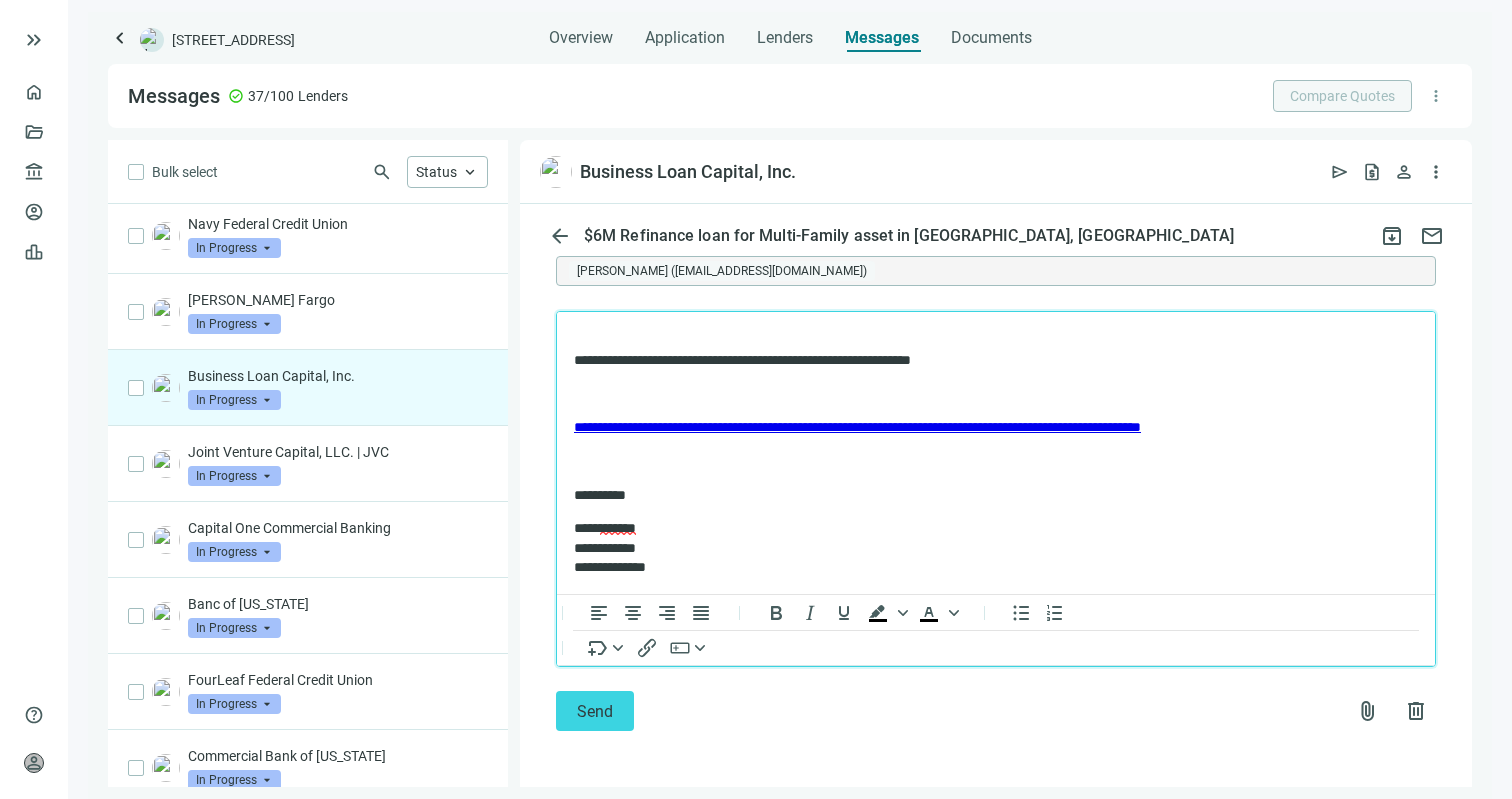 click on "**********" at bounding box center (986, 361) 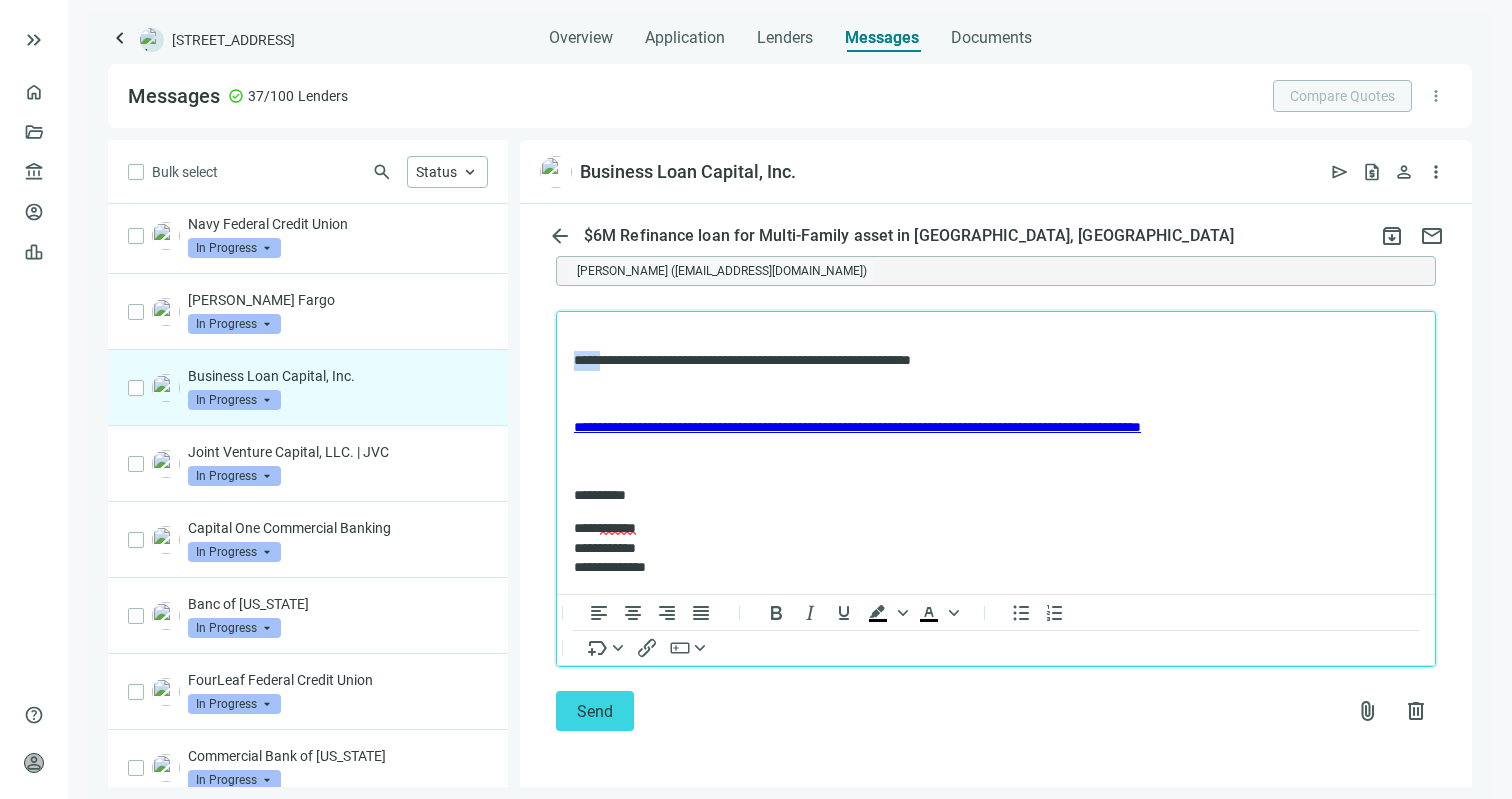 click on "**********" at bounding box center (986, 361) 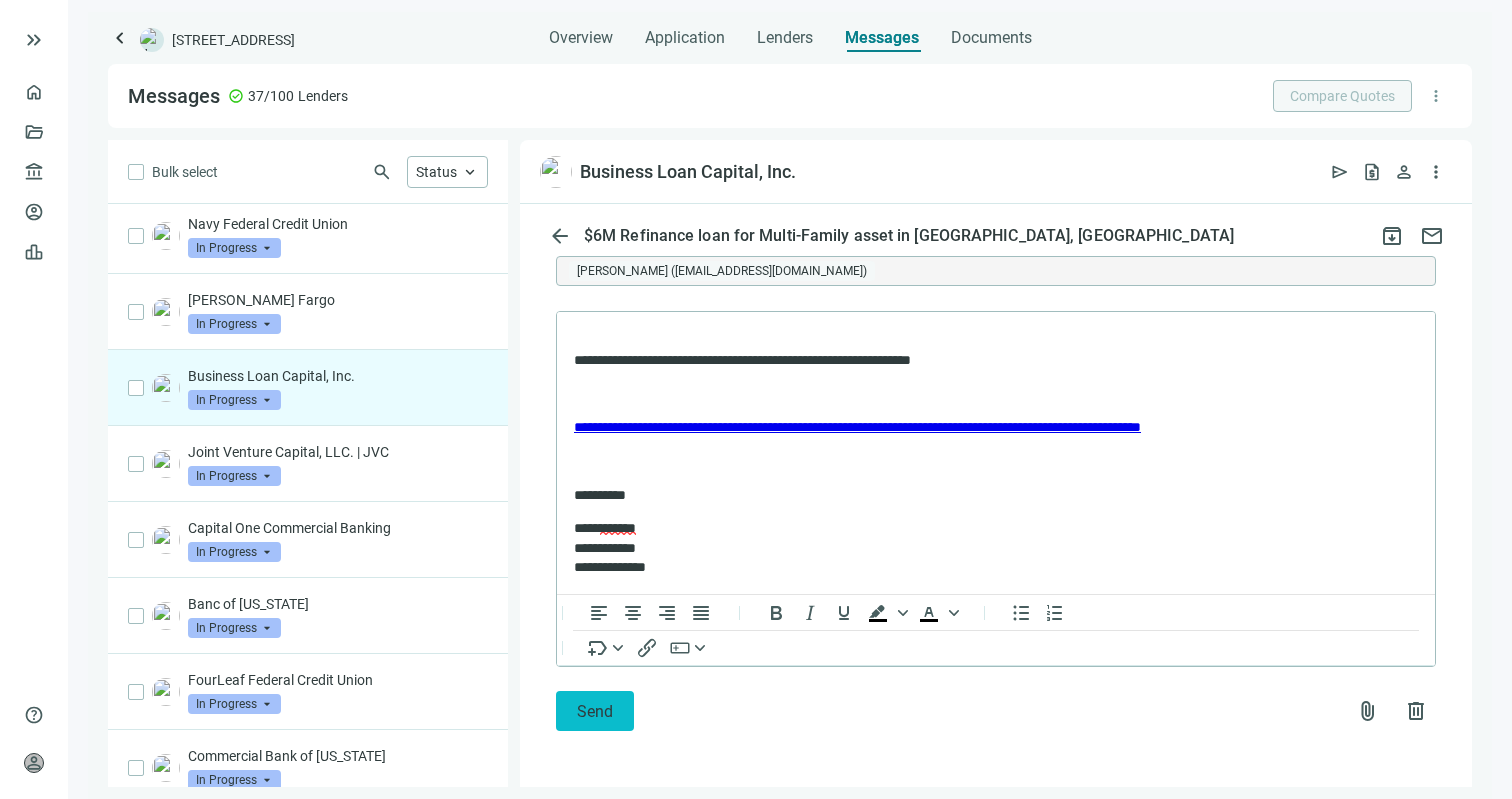 click on "Send" at bounding box center [595, 711] 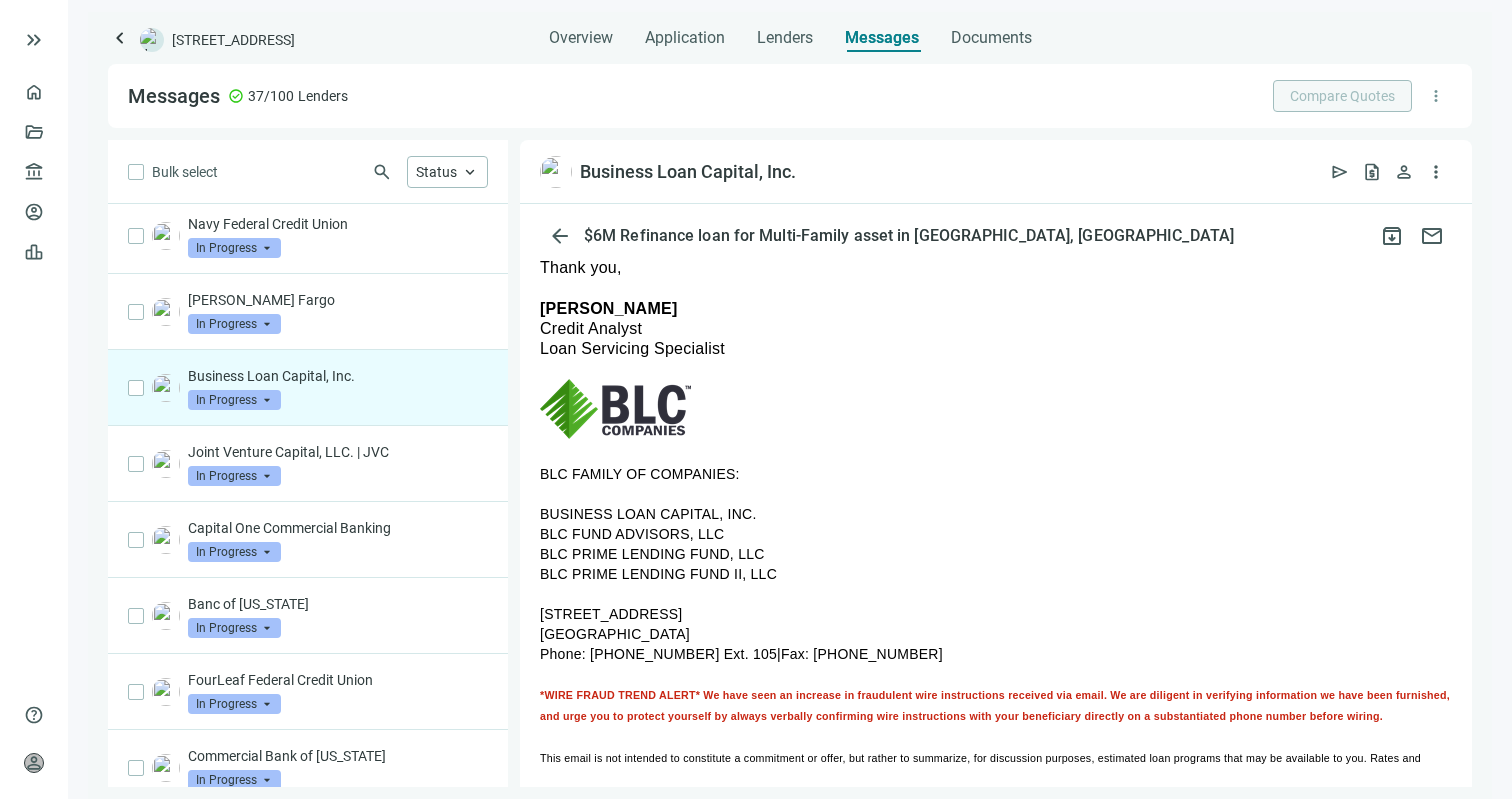 scroll, scrollTop: 189, scrollLeft: 0, axis: vertical 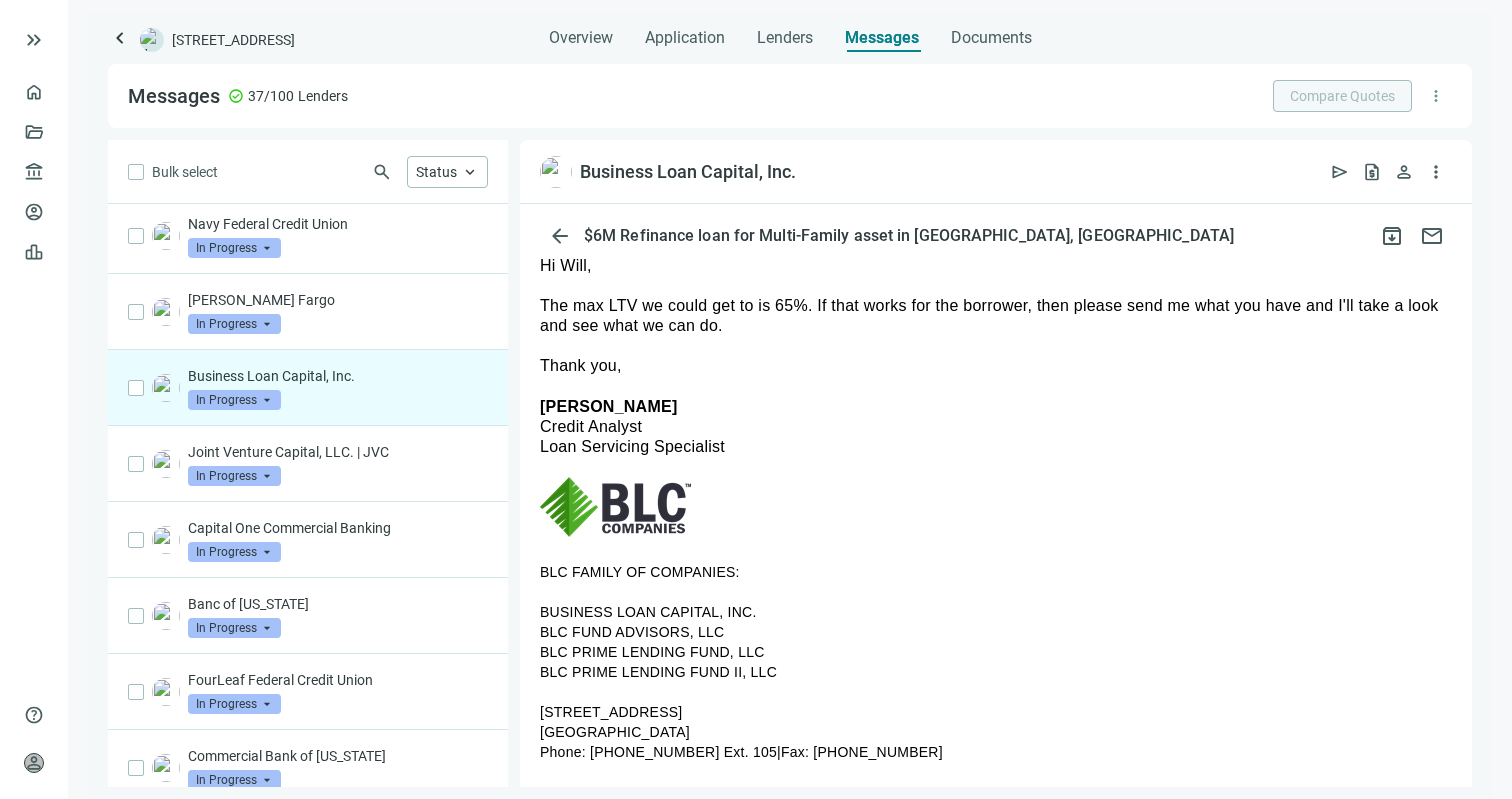 drag, startPoint x: 650, startPoint y: 400, endPoint x: 579, endPoint y: 400, distance: 71 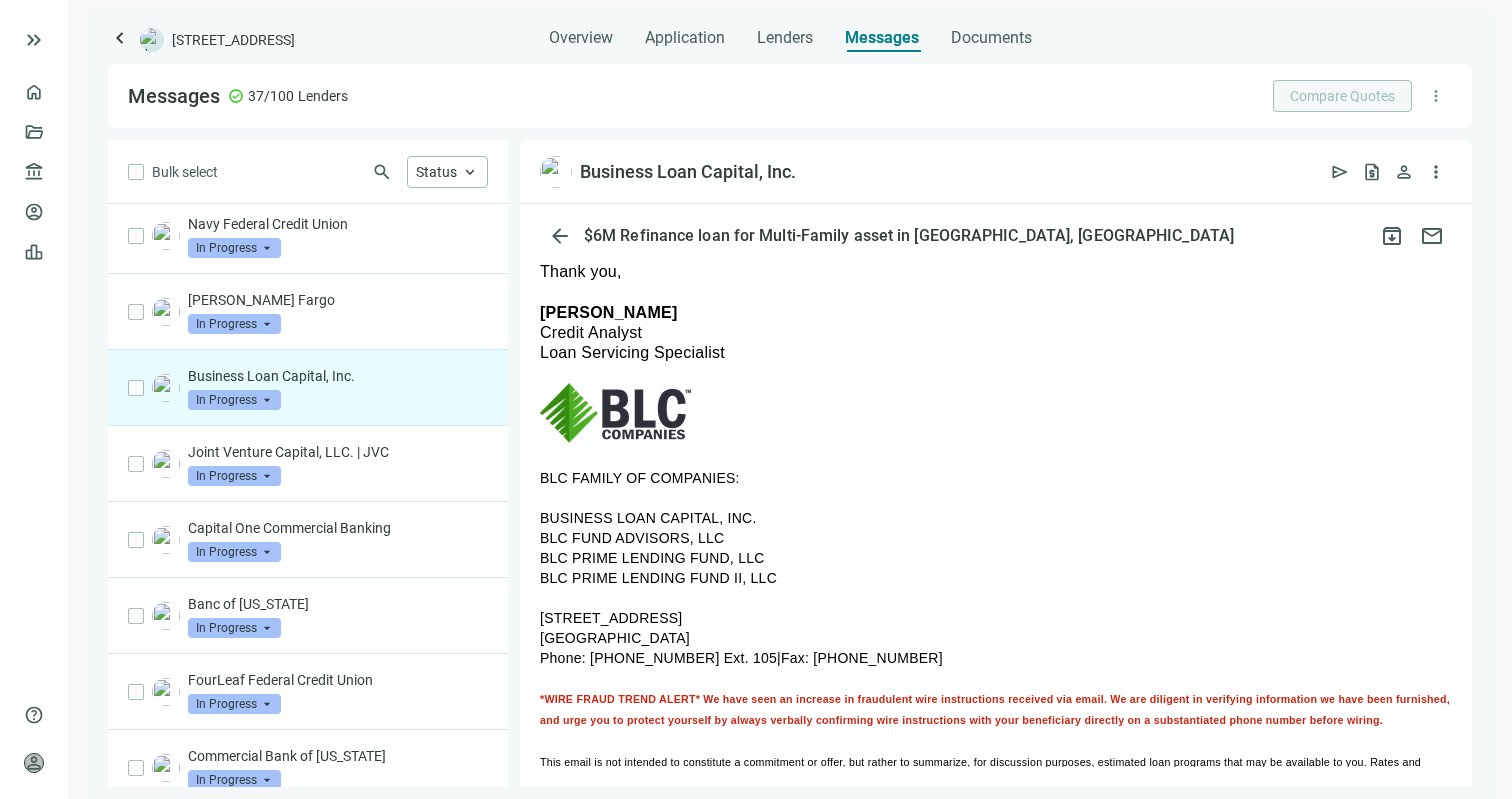 scroll, scrollTop: 322, scrollLeft: 0, axis: vertical 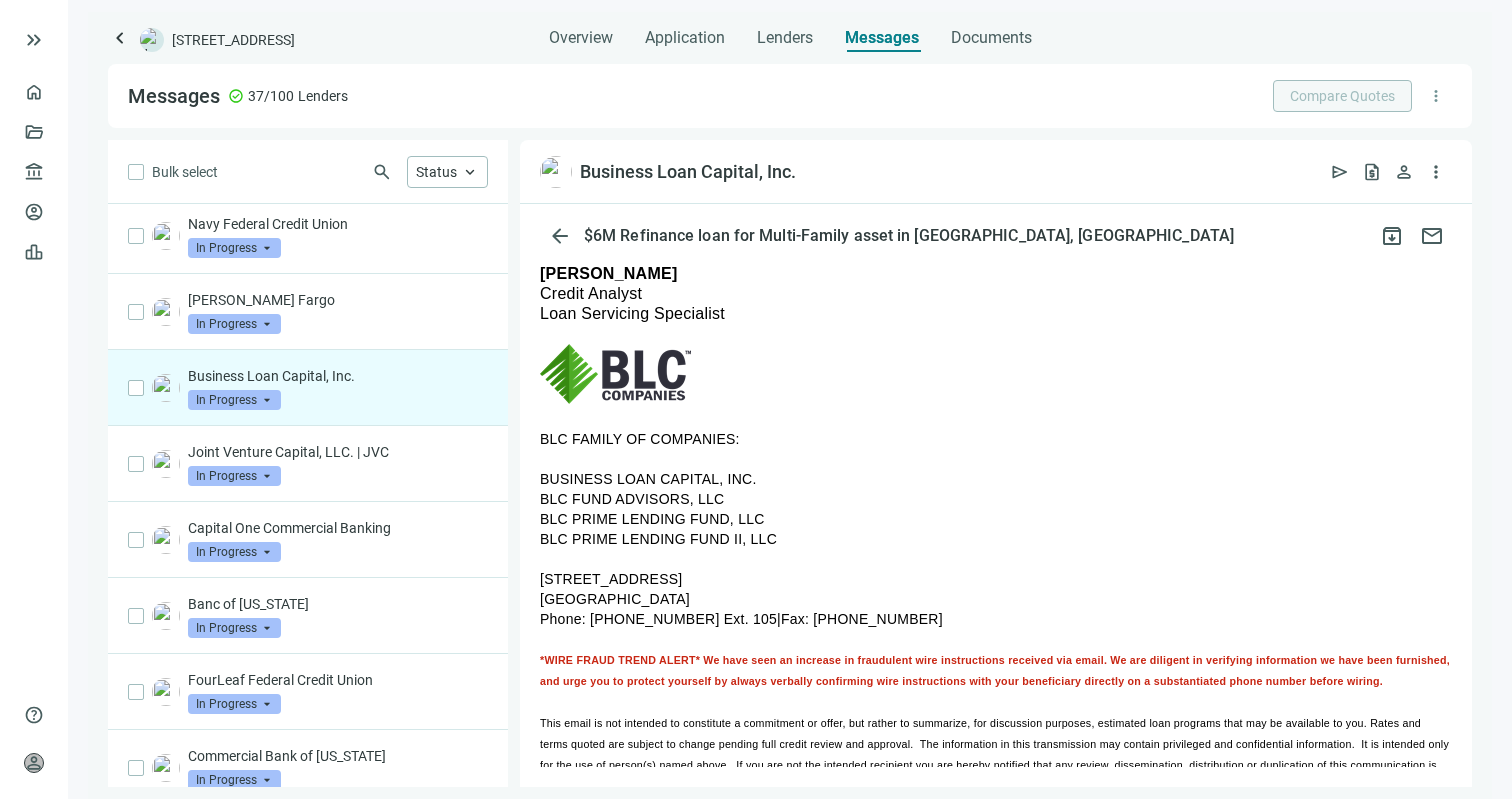 drag, startPoint x: 739, startPoint y: 759, endPoint x: 589, endPoint y: 618, distance: 205.86646 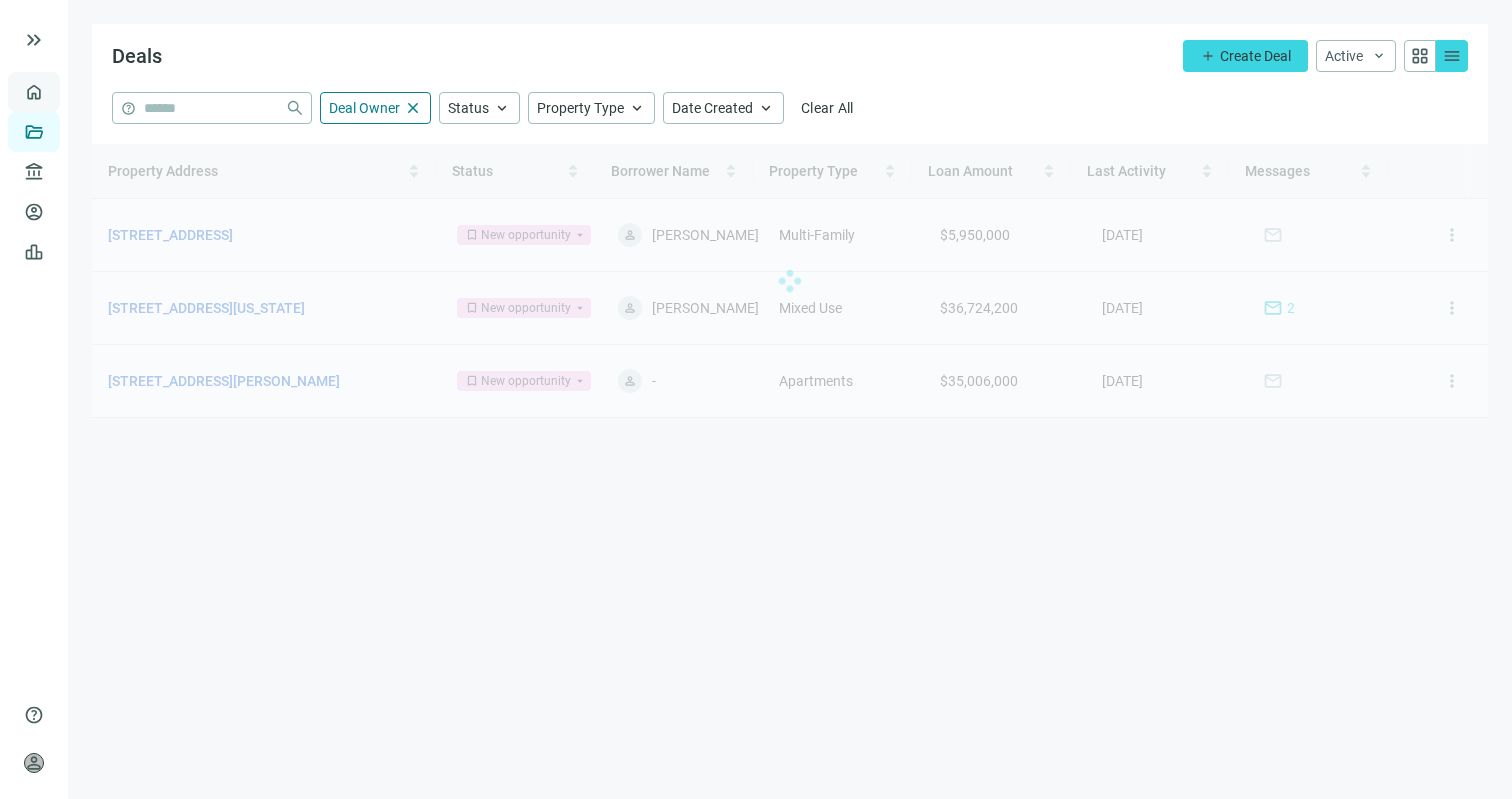 click on "Overview" at bounding box center [79, 92] 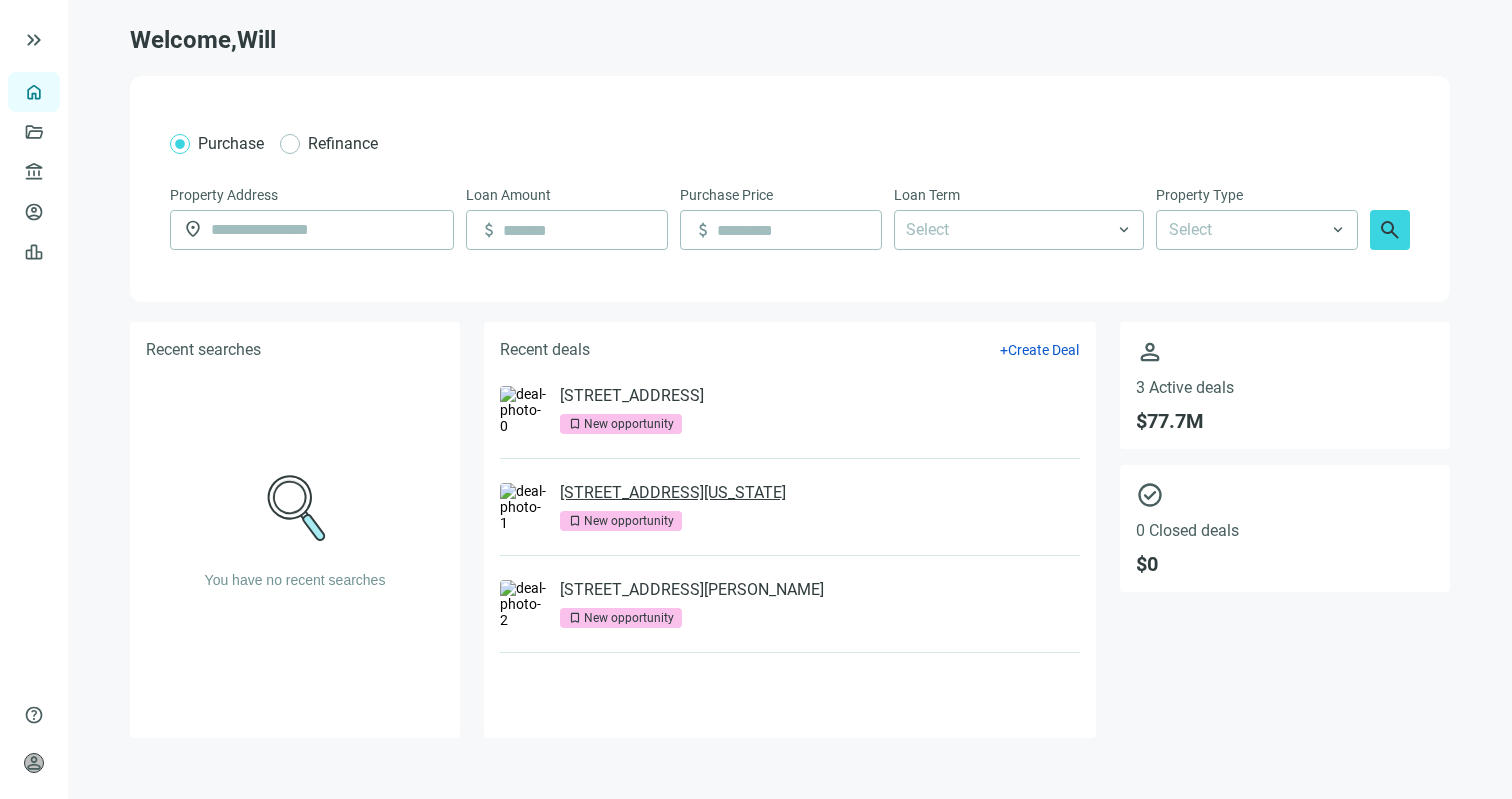 click on "[STREET_ADDRESS][US_STATE]" at bounding box center (673, 493) 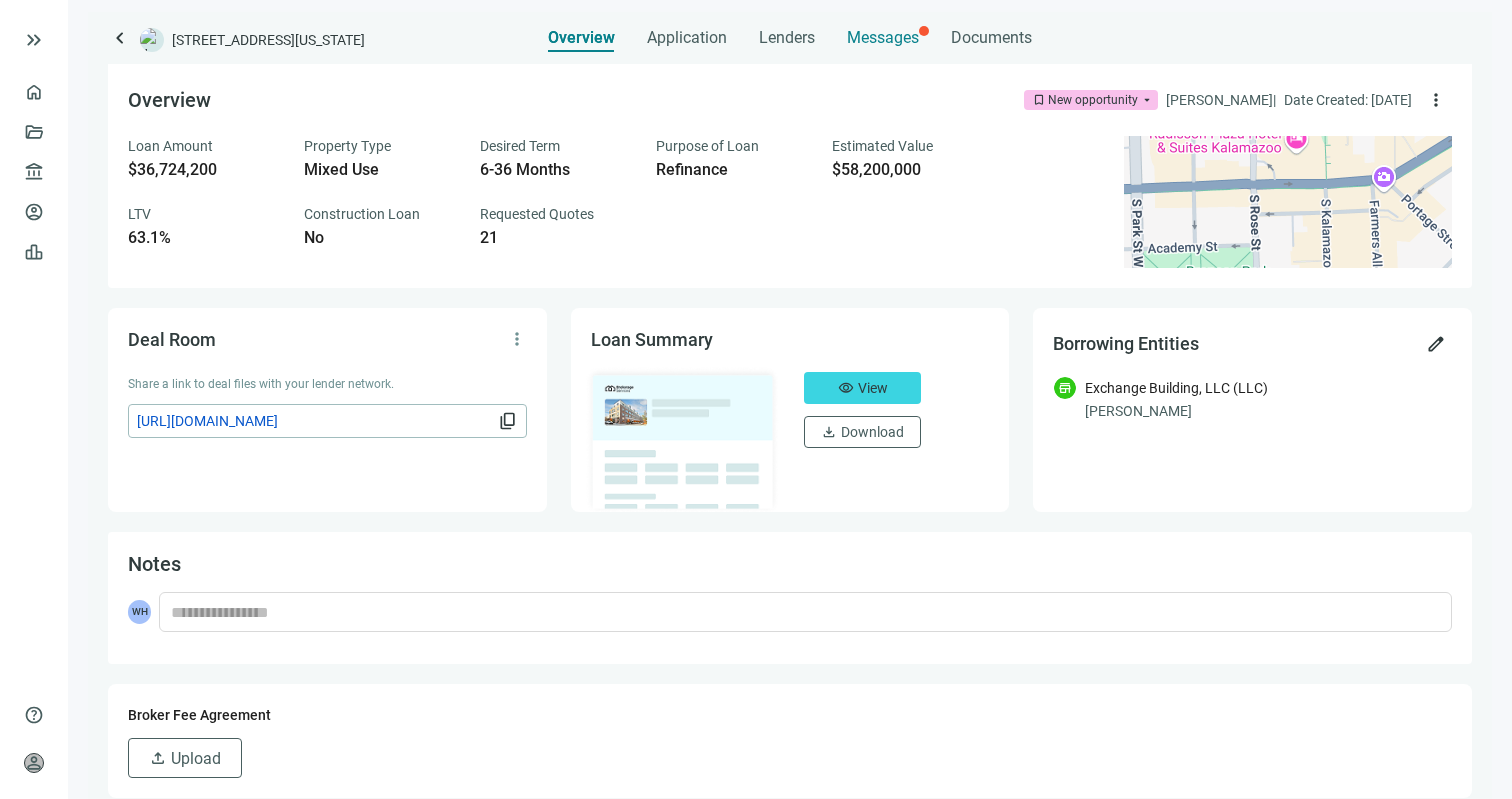 click on "Messages" at bounding box center [883, 37] 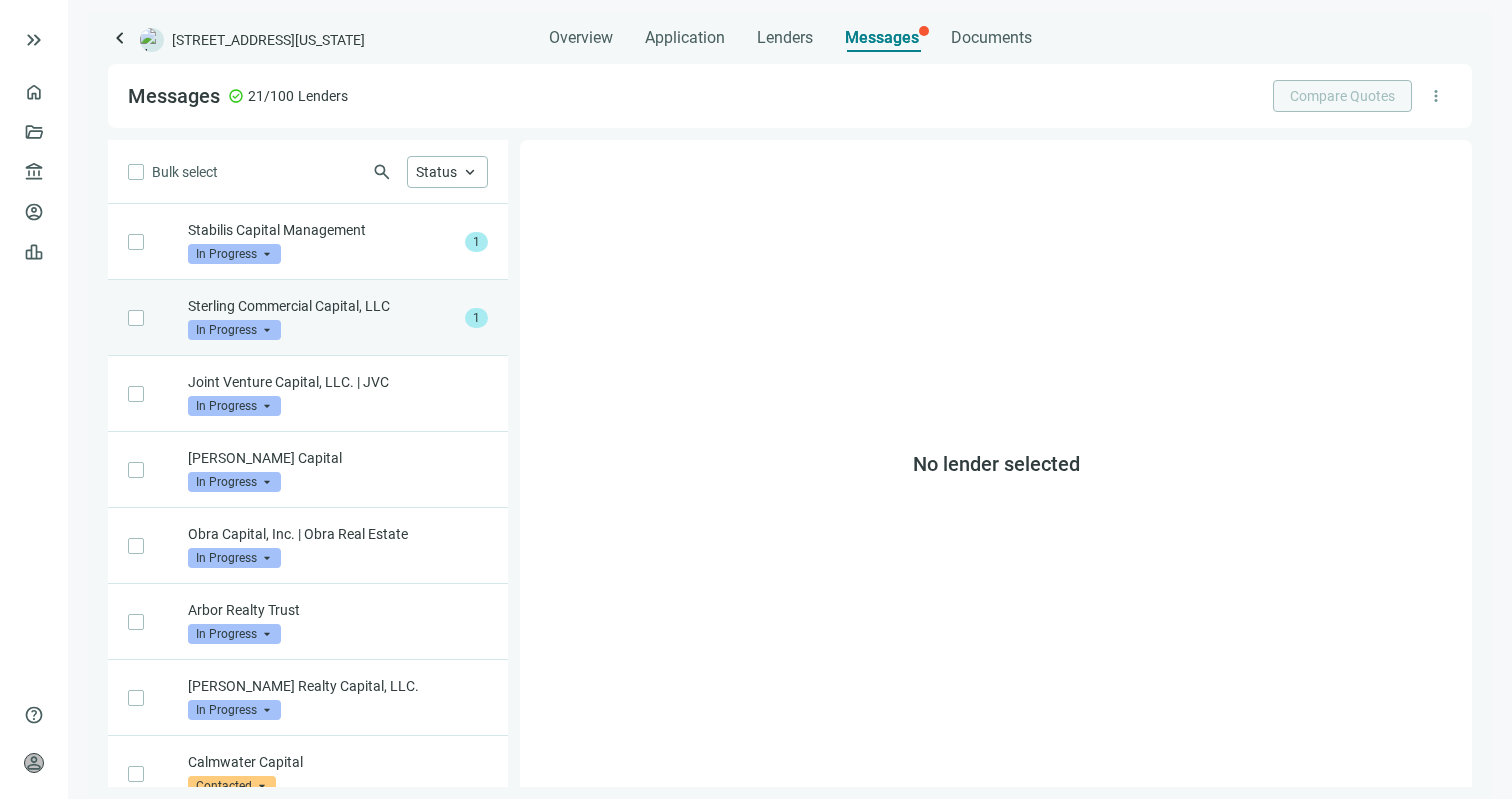 click on "Sterling Commercial Capital, LLC" at bounding box center [322, 306] 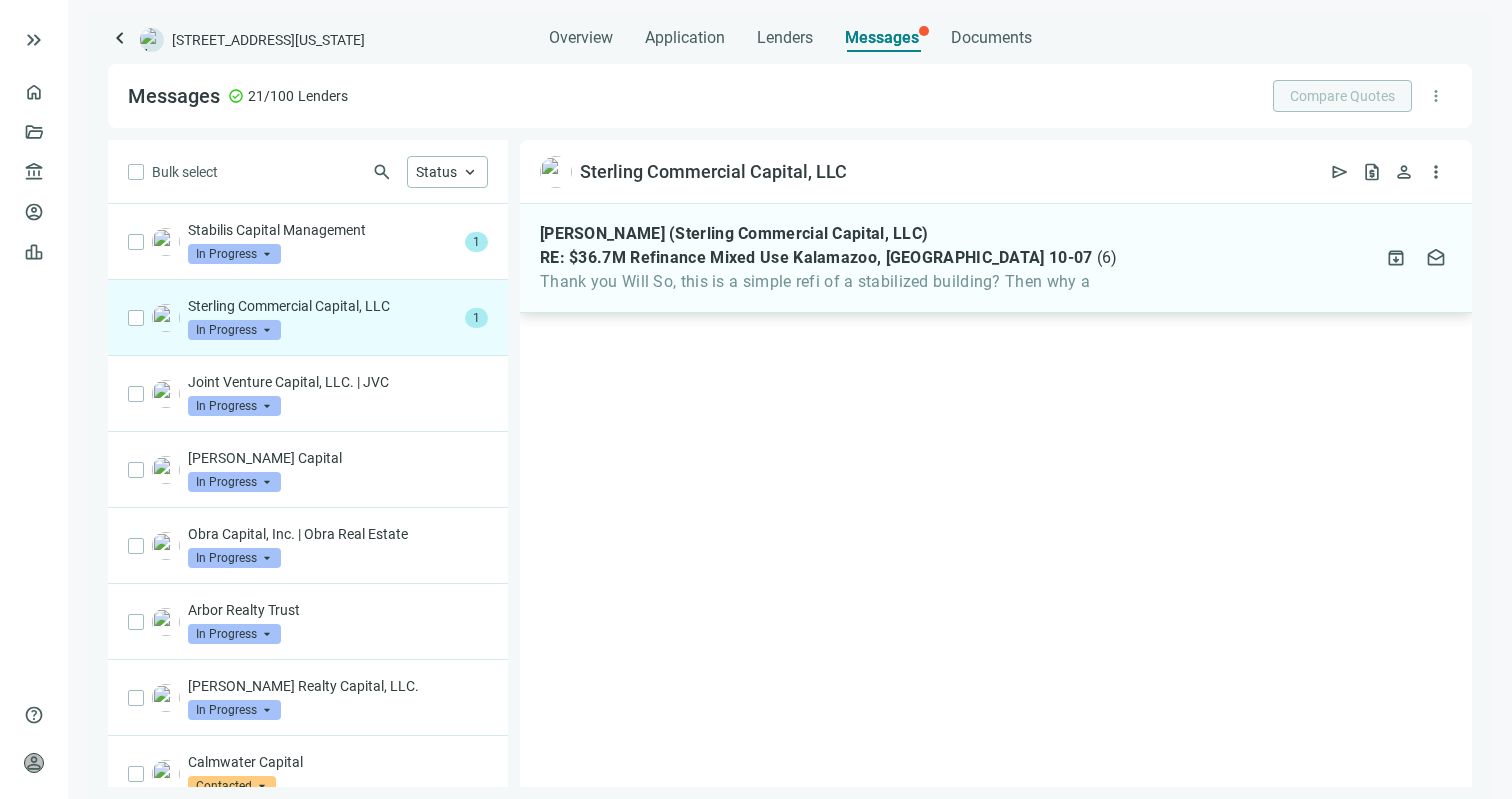 click on "[PERSON_NAME] (Sterling Commercial Capital, LLC)" at bounding box center [734, 234] 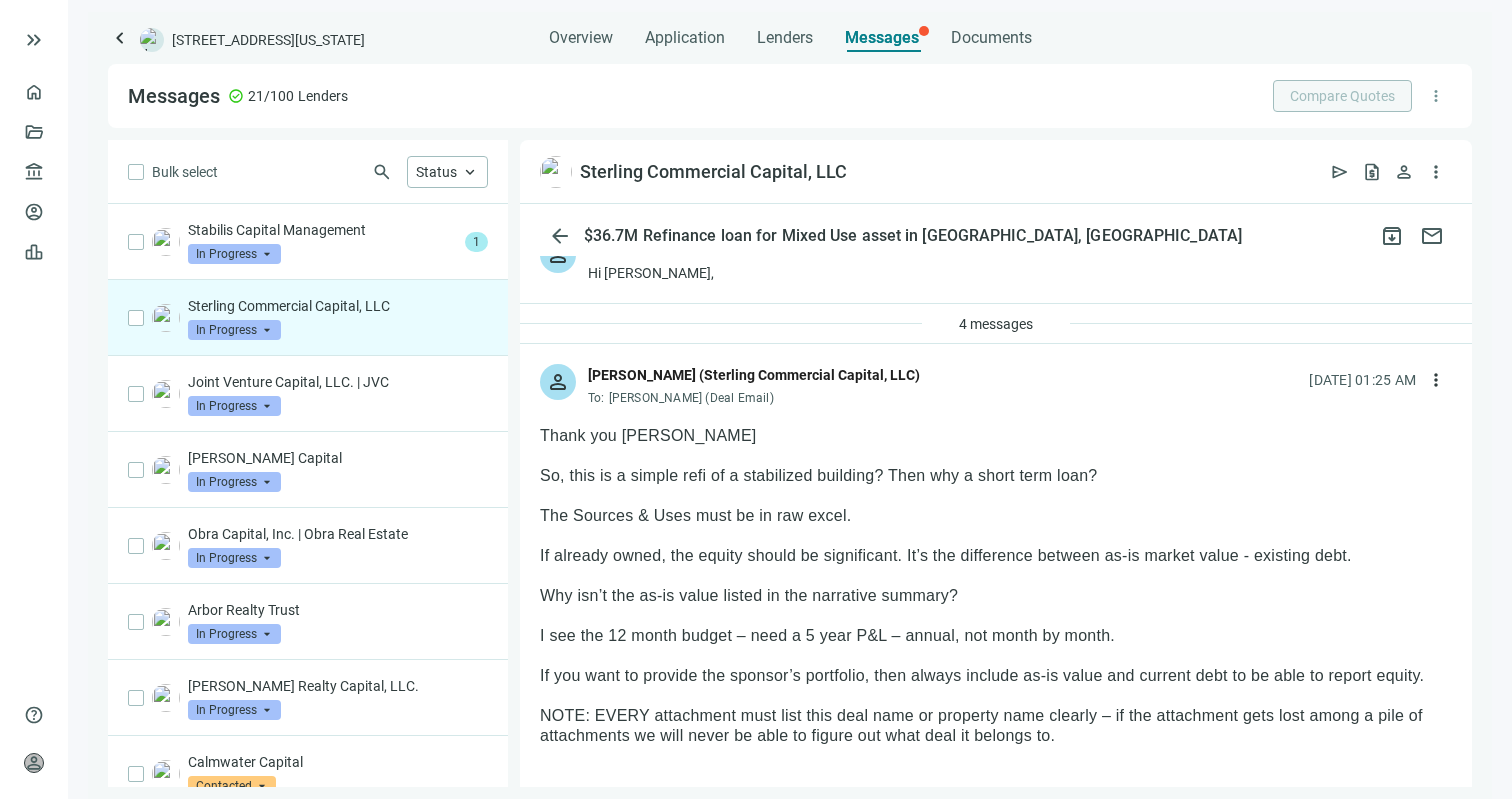 scroll, scrollTop: 108, scrollLeft: 0, axis: vertical 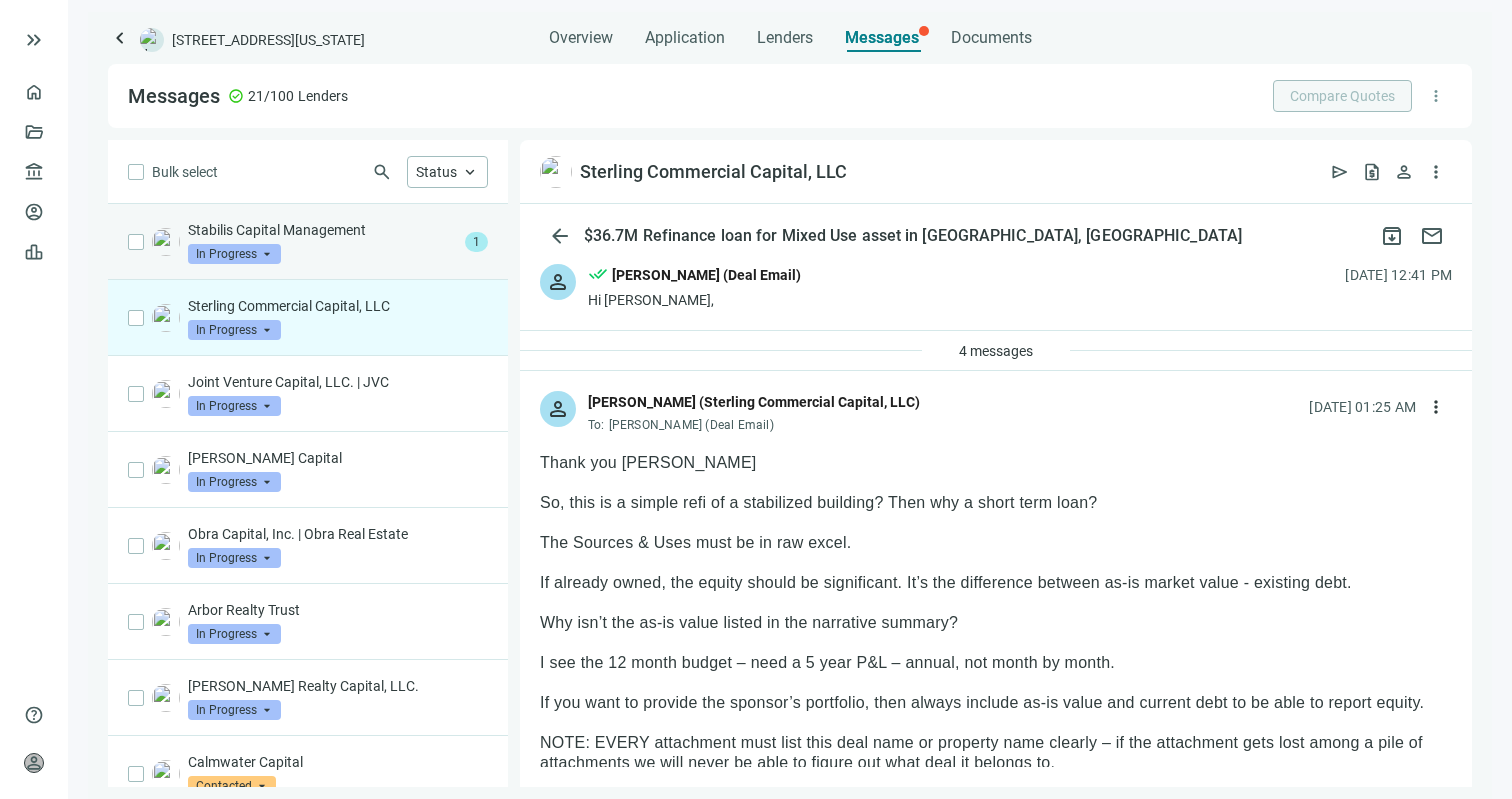 click on "Stabilis Capital Management In Progress arrow_drop_down" at bounding box center [322, 242] 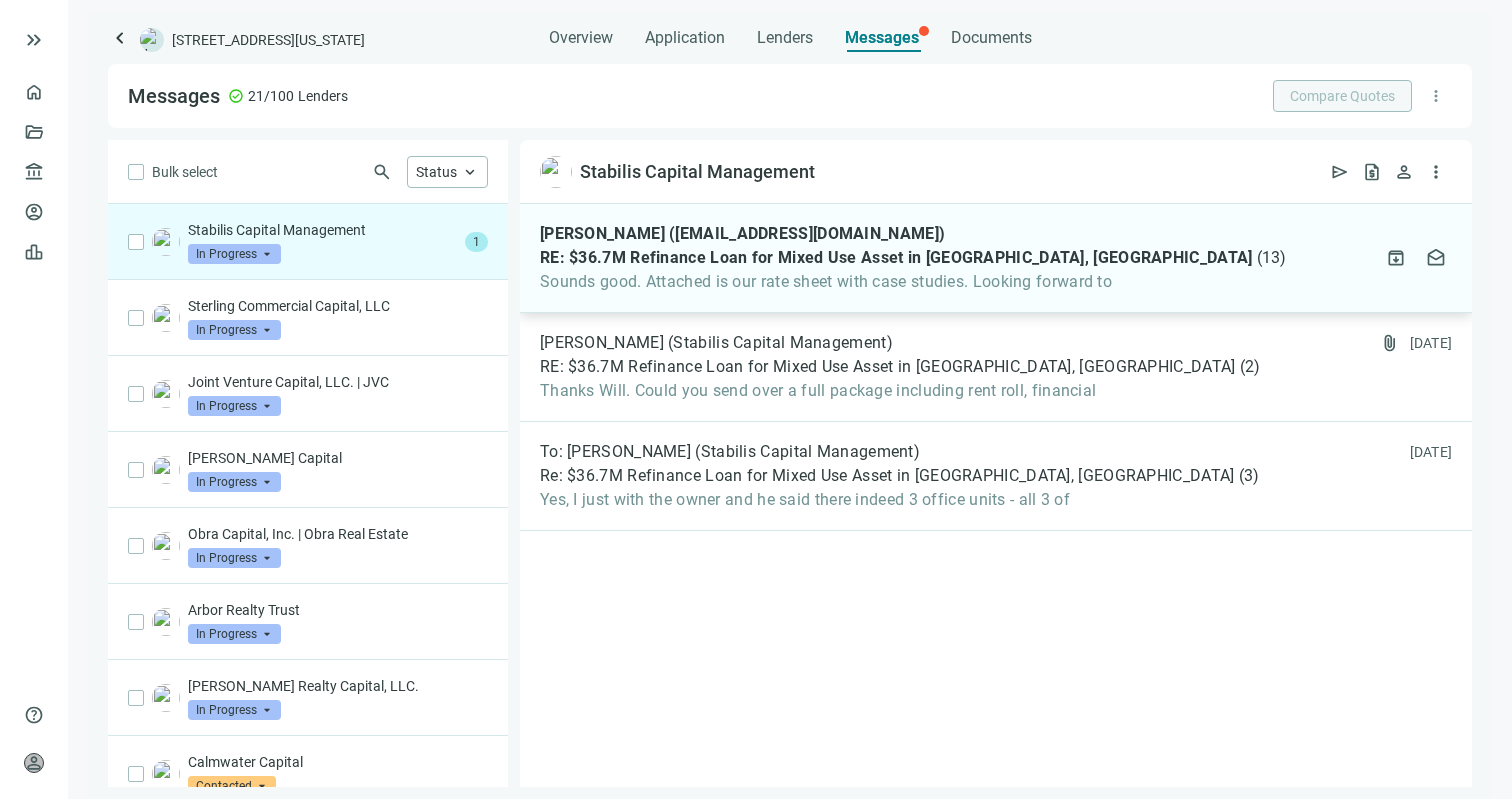 click on "Sounds good. Attached is our rate sheet with case studies. Looking forward to" at bounding box center [913, 282] 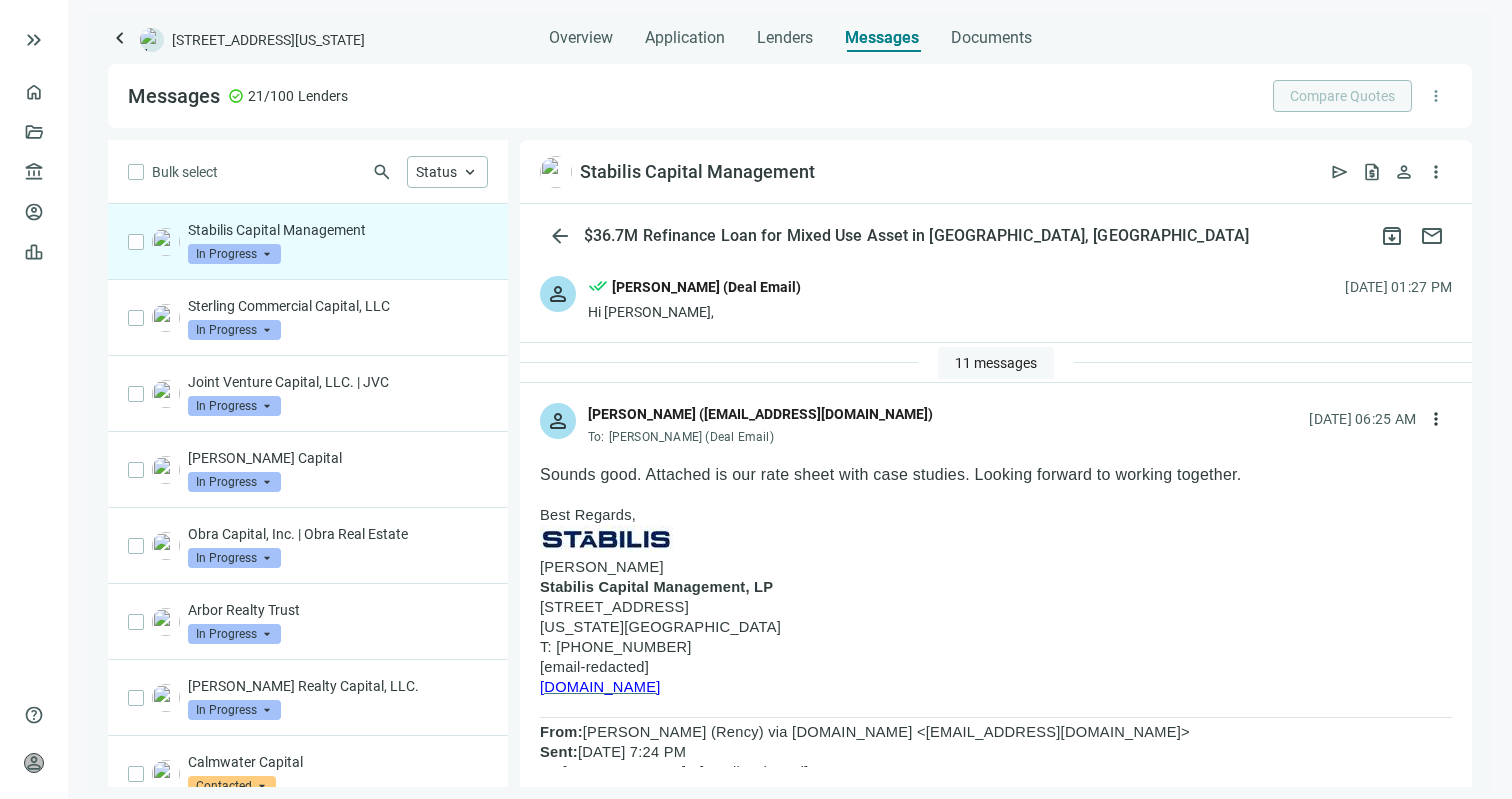 click on "11 messages" at bounding box center (996, 363) 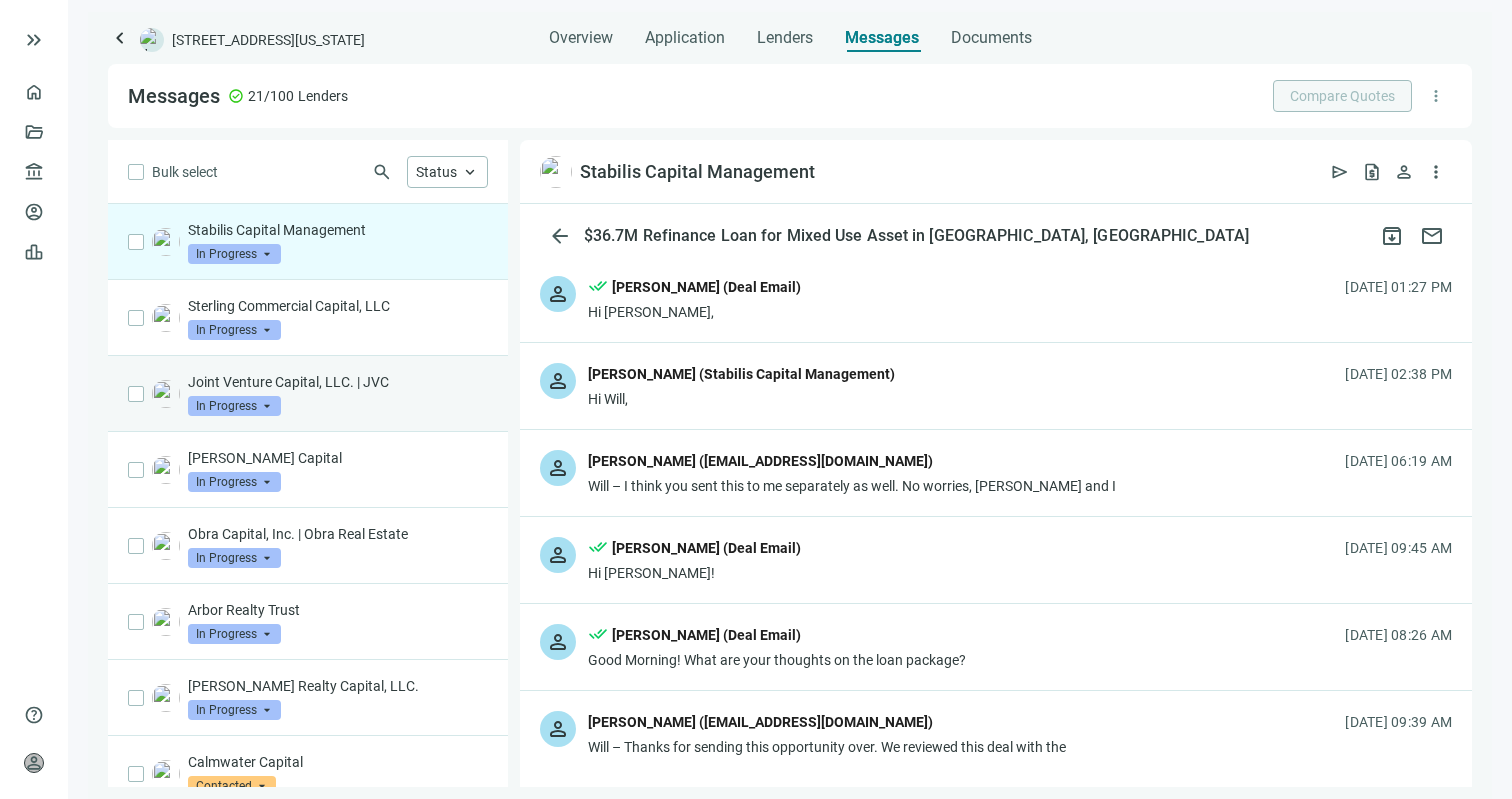 click on "Joint Venture Capital, LLC. | JVC In Progress arrow_drop_down" at bounding box center [338, 394] 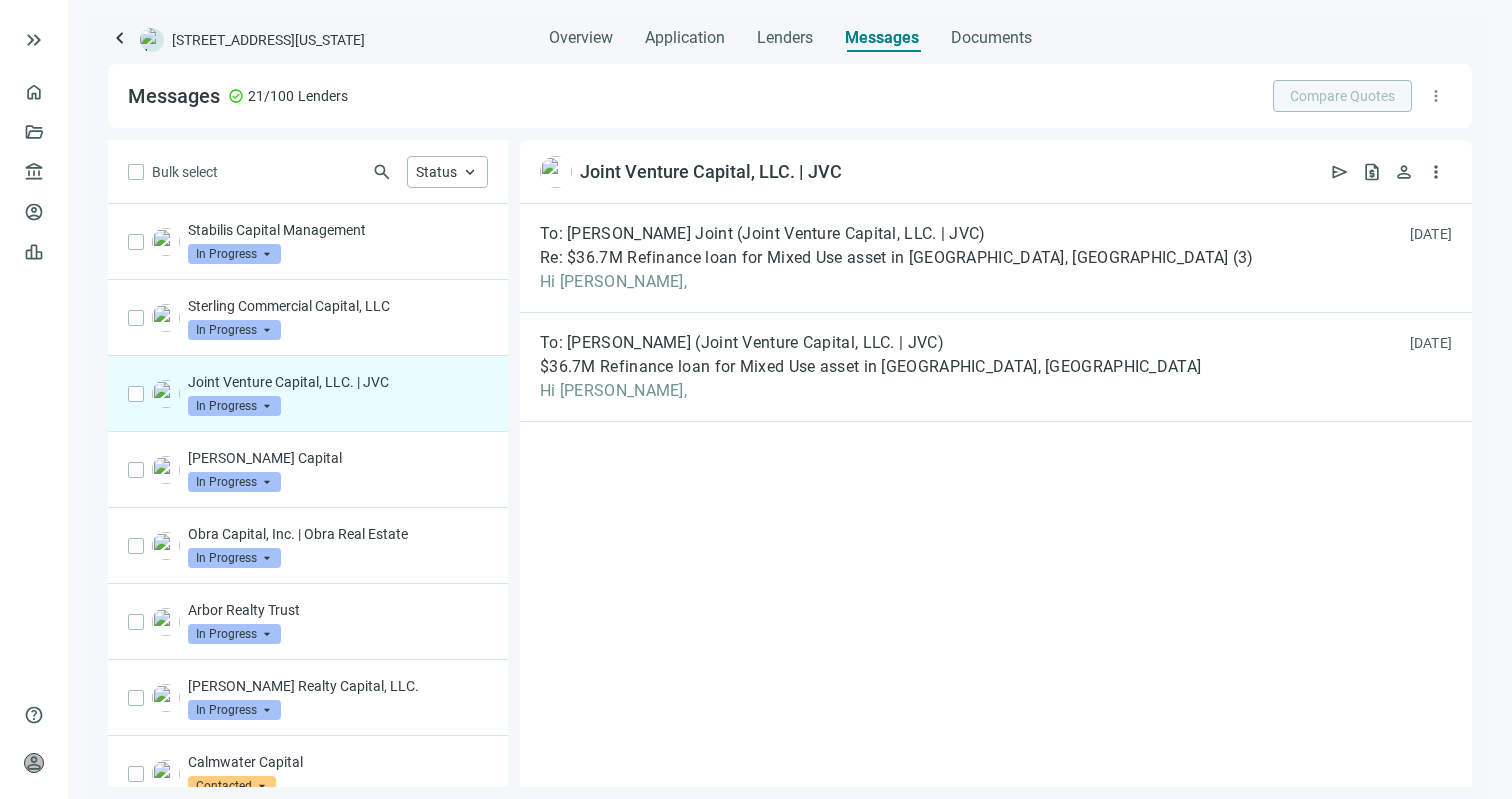 click on "Joint Venture Capital, LLC. | JVC In Progress arrow_drop_down" at bounding box center (338, 394) 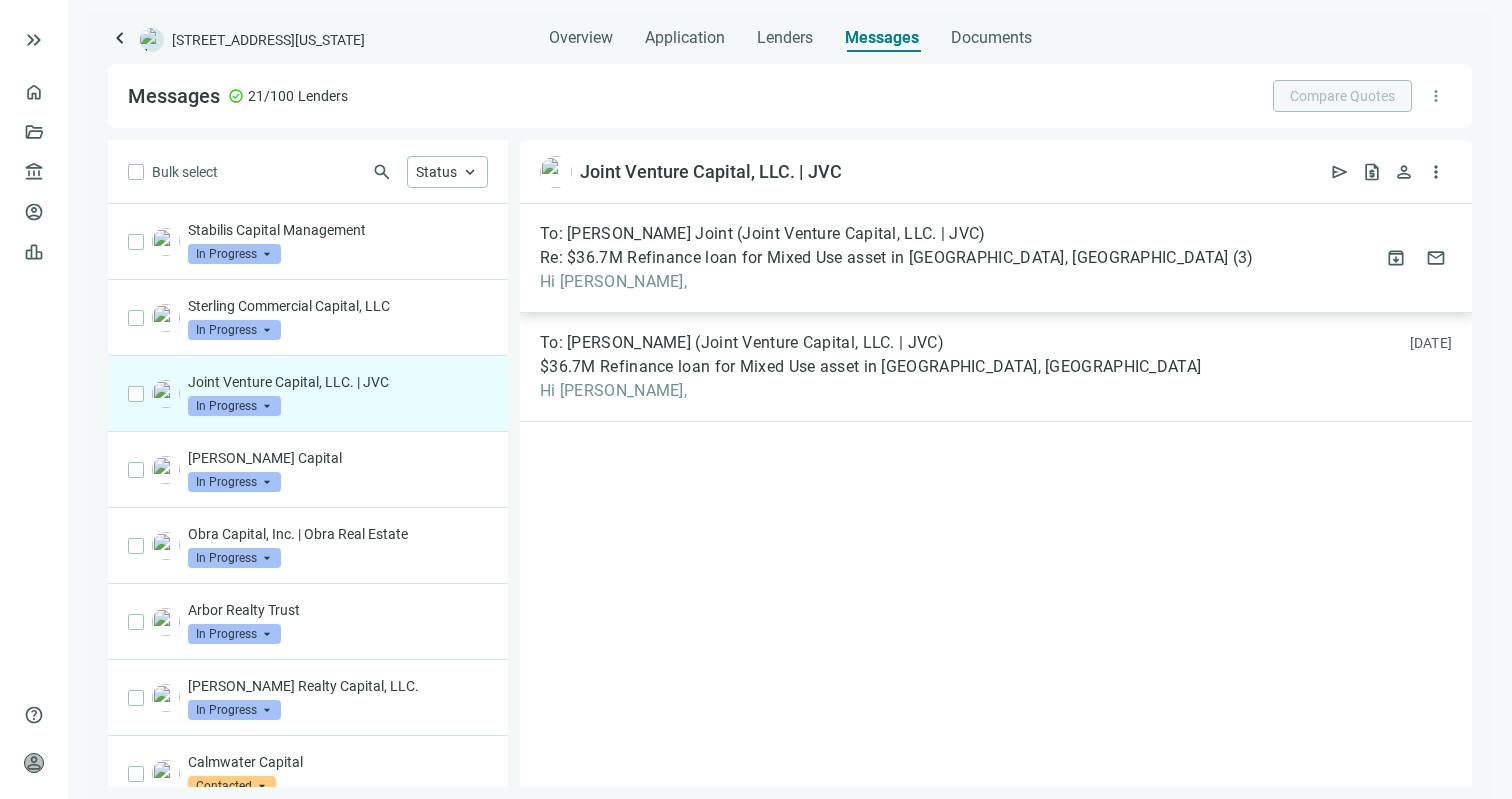 click on "Hi [PERSON_NAME]," at bounding box center [896, 282] 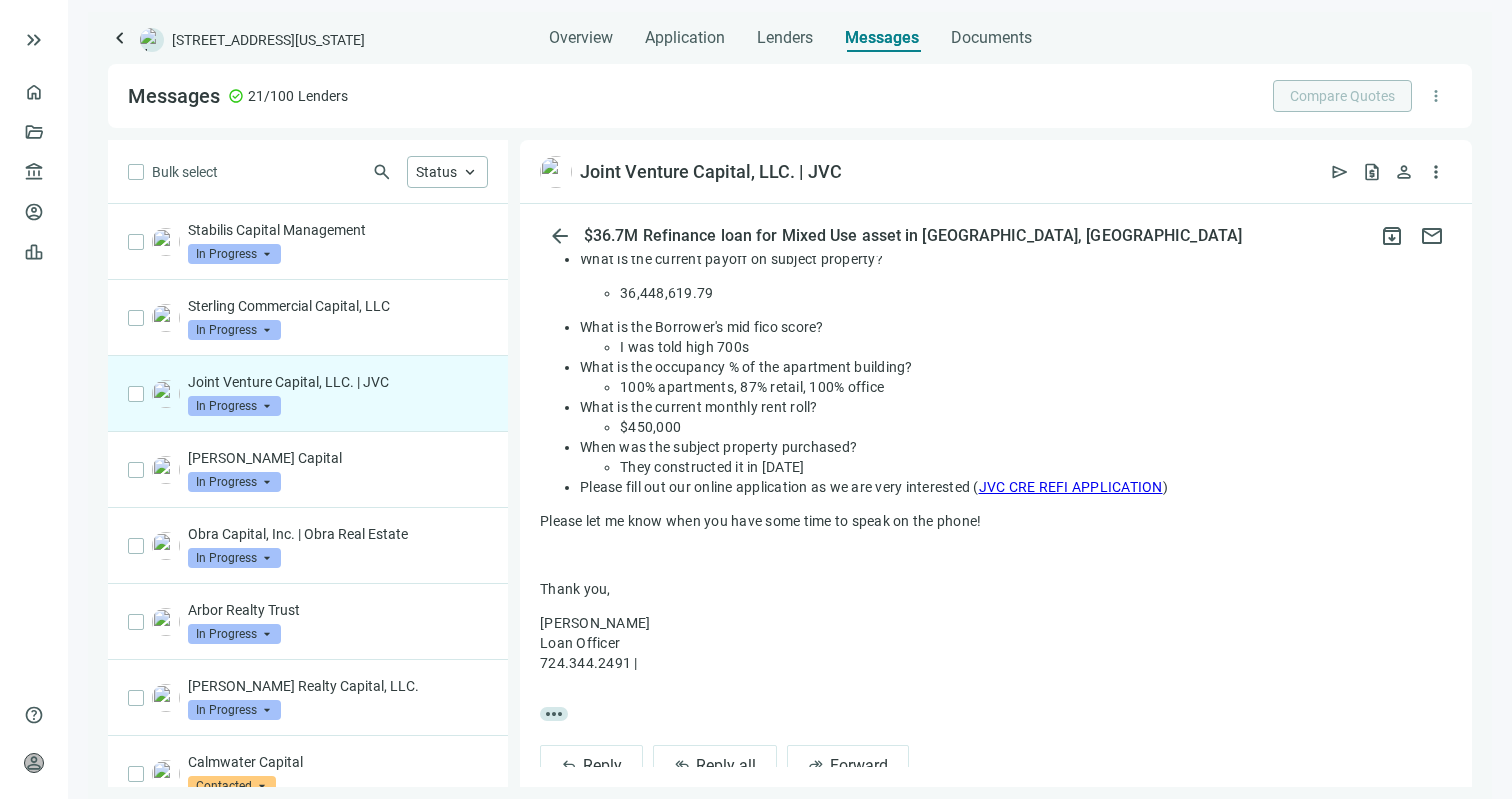 scroll, scrollTop: 424, scrollLeft: 0, axis: vertical 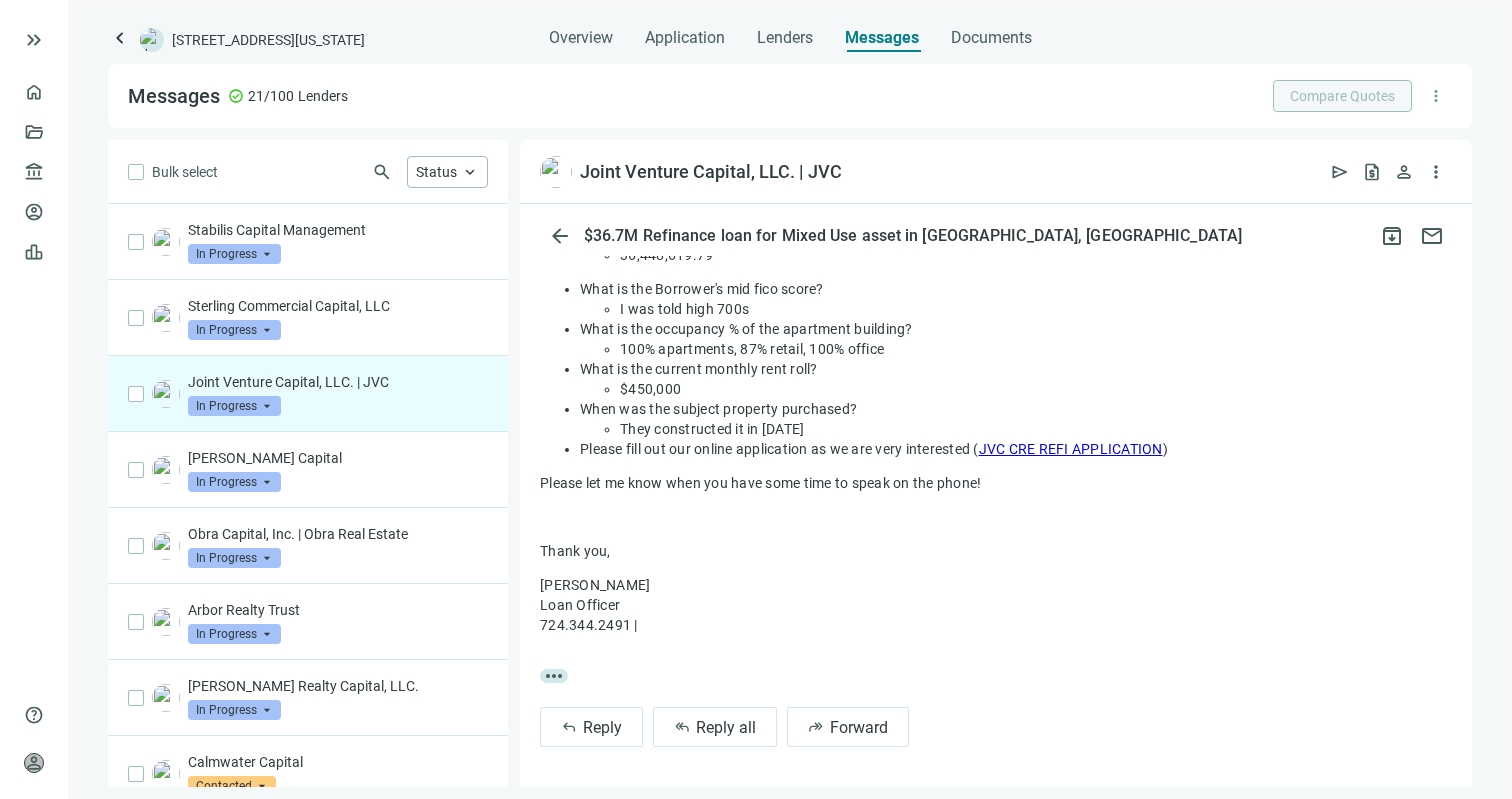 click on "Joint Venture Capital, LLC. | JVC In Progress arrow_drop_down" at bounding box center (338, 394) 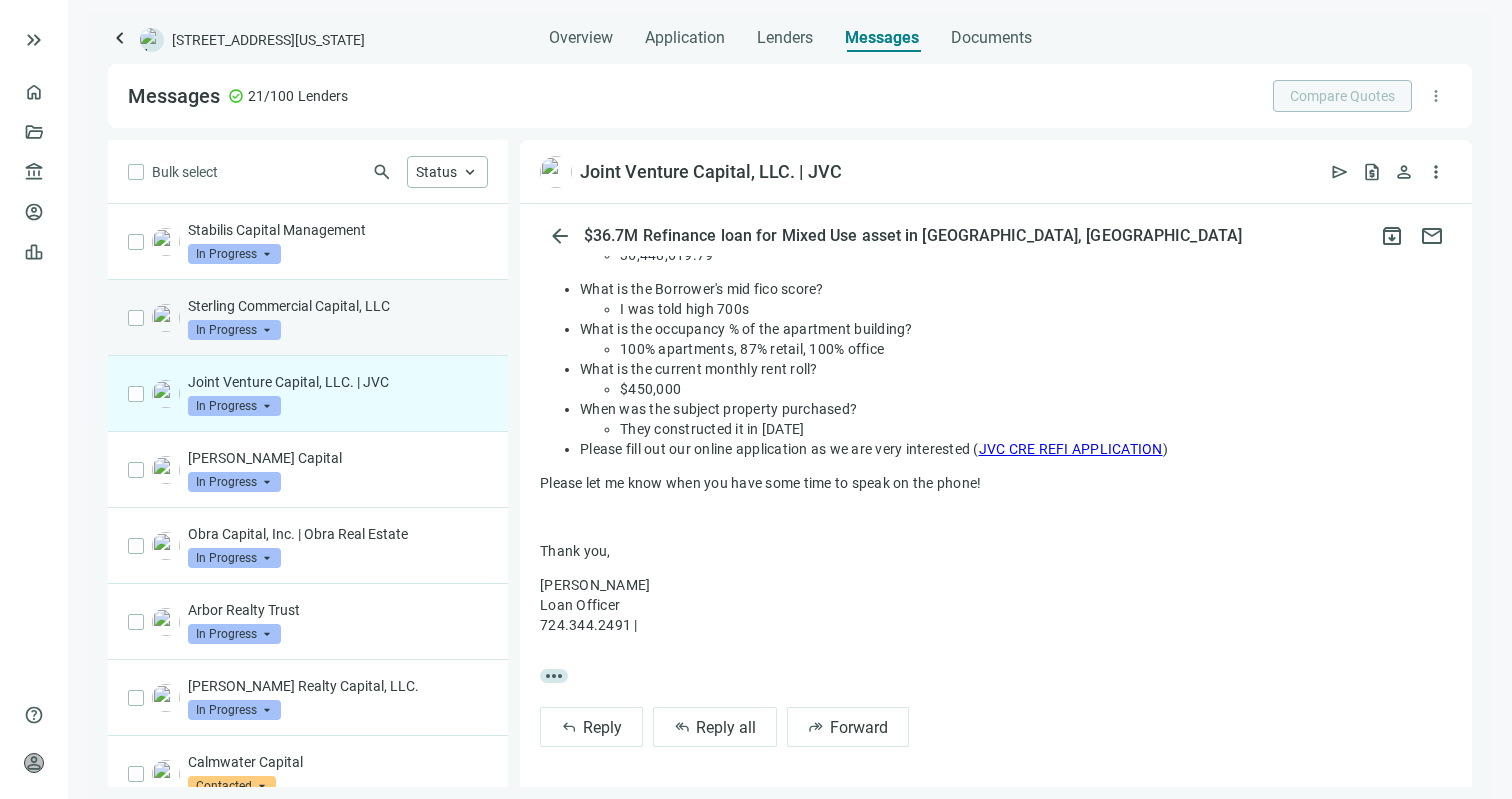 click on "Sterling Commercial Capital, LLC In Progress arrow_drop_down" at bounding box center (338, 318) 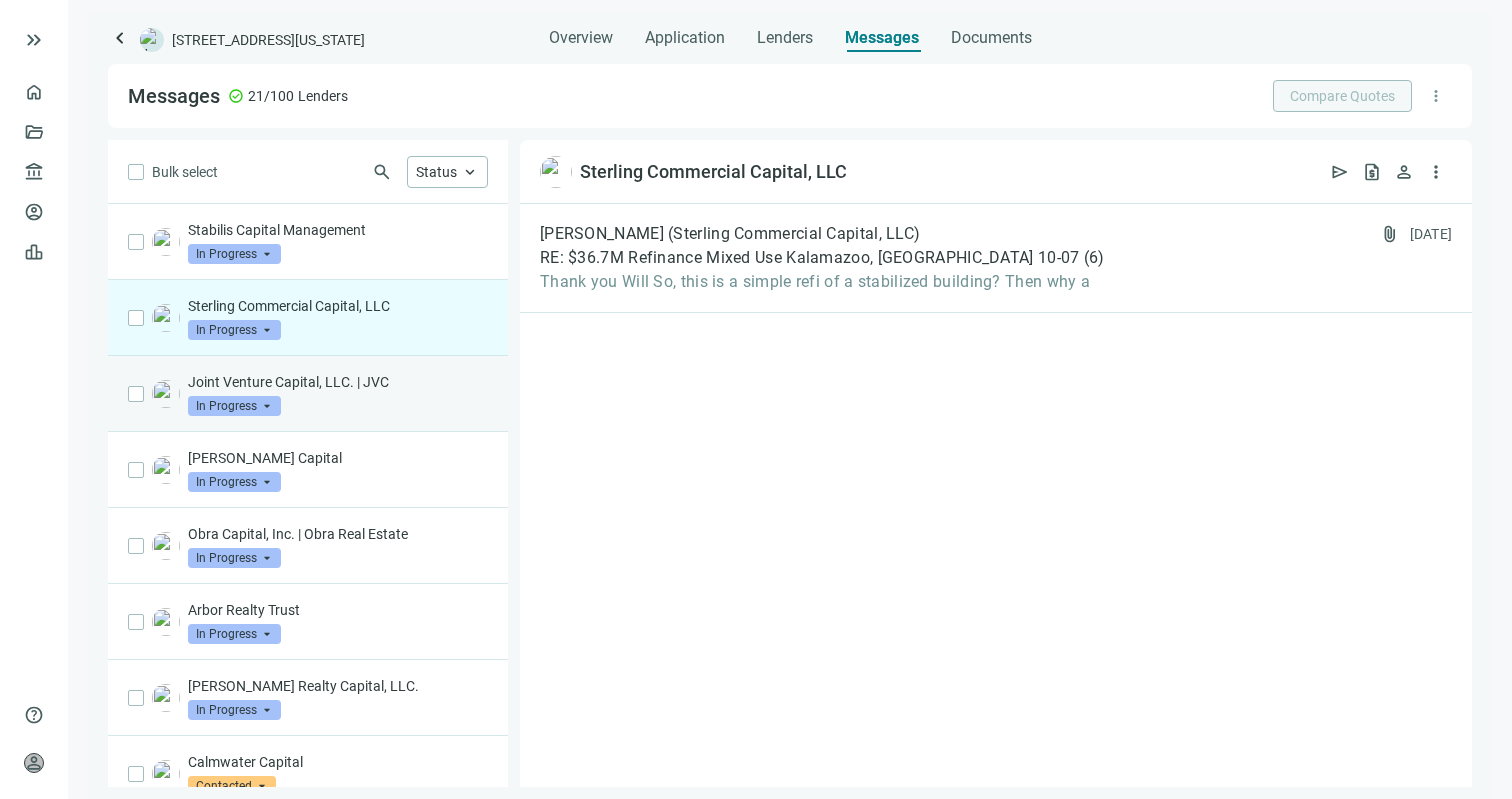 click on "Joint Venture Capital, LLC. | JVC" at bounding box center [338, 382] 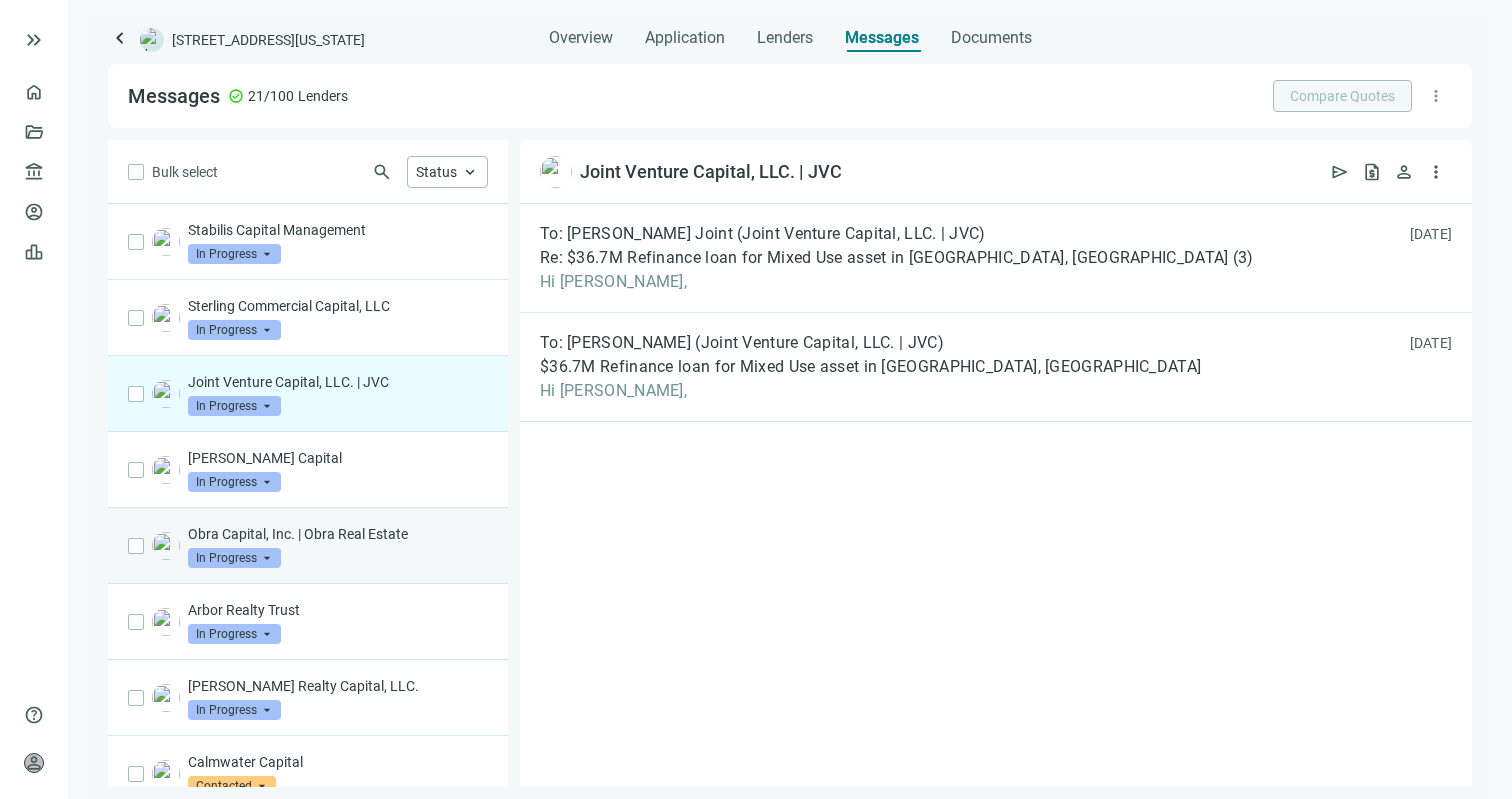 click on "Obra Capital, Inc. | Obra Real Estate" at bounding box center [338, 534] 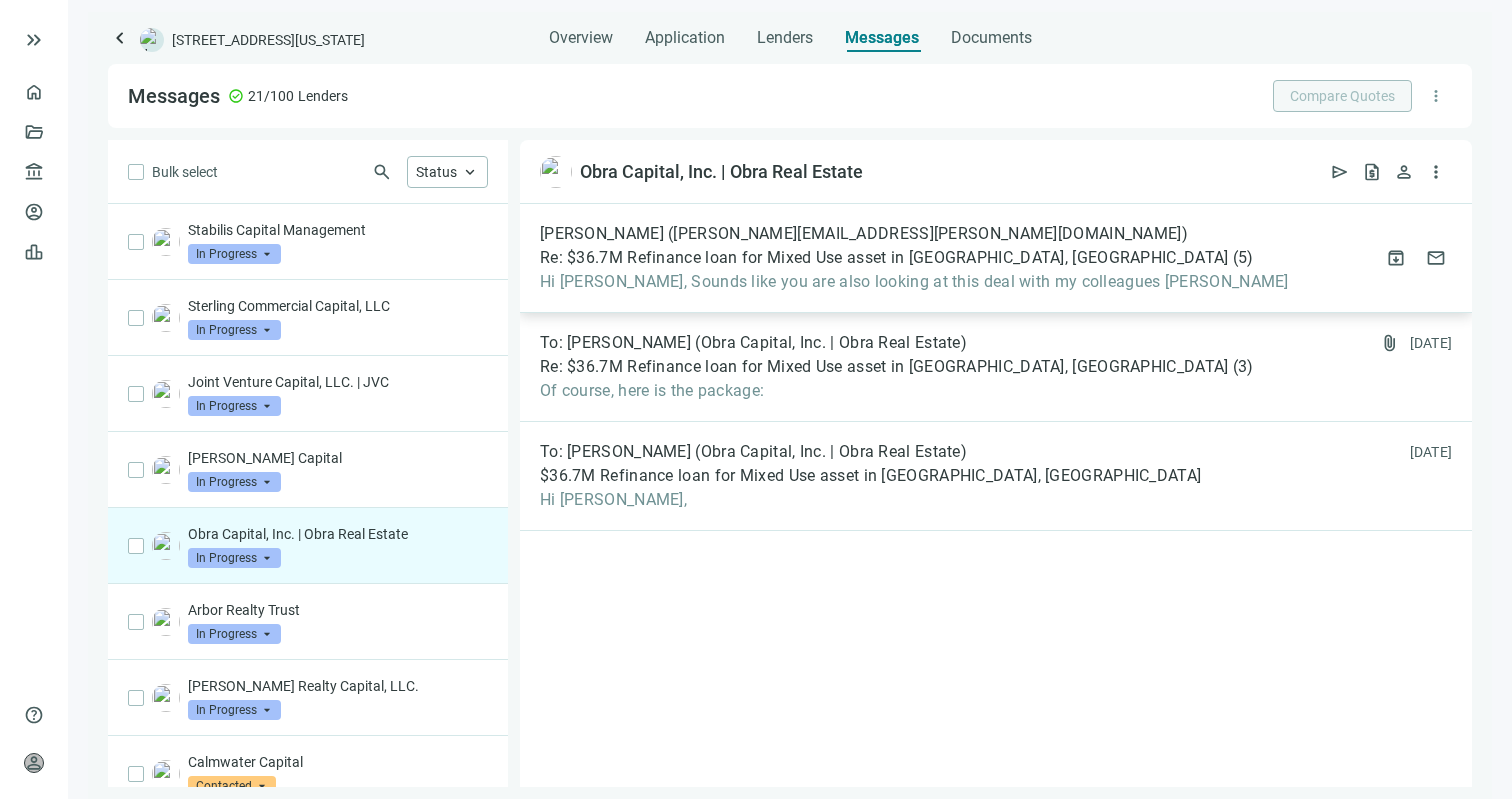 click on "[PERSON_NAME] ([PERSON_NAME][EMAIL_ADDRESS][PERSON_NAME][DOMAIN_NAME]) Re: $36.7M Refinance loan for Mixed Use asset in [GEOGRAPHIC_DATA], [GEOGRAPHIC_DATA] ( 5 ) Hi Will, Sounds like you are also looking at this deal with my colleagues [PERSON_NAME]" at bounding box center (914, 258) 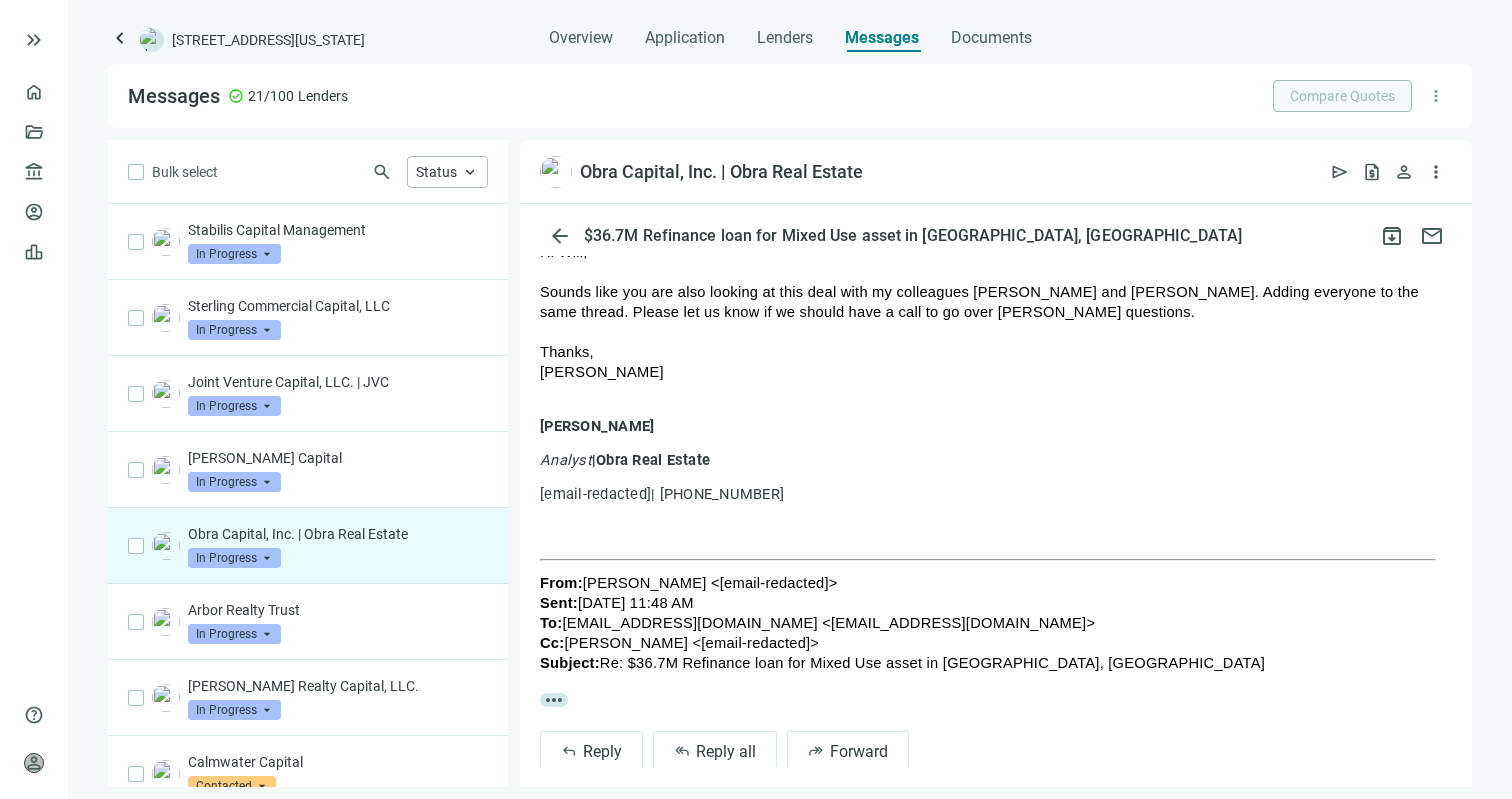 scroll, scrollTop: 0, scrollLeft: 0, axis: both 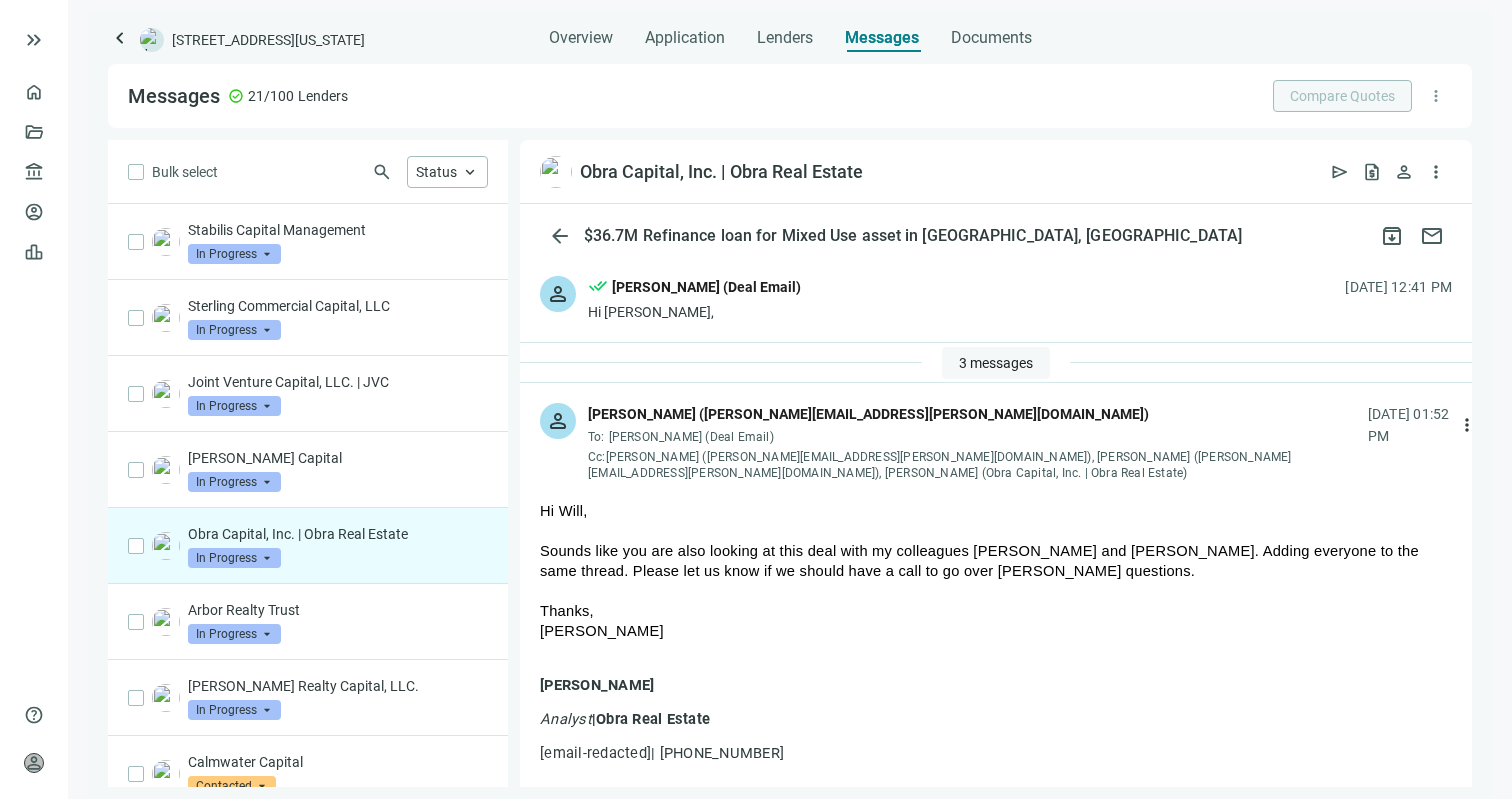 click on "3 messages" at bounding box center [996, 363] 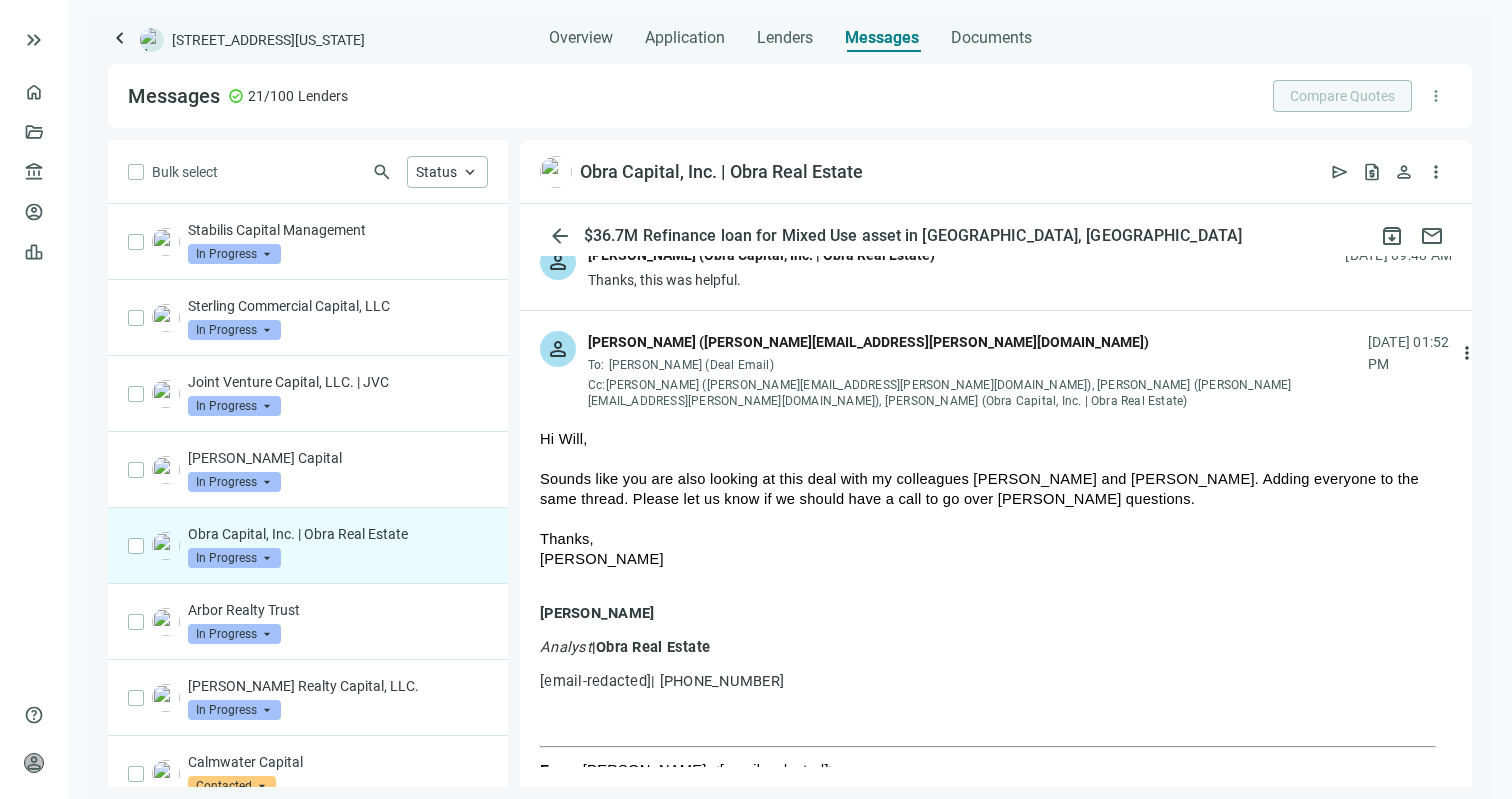 scroll, scrollTop: 508, scrollLeft: 0, axis: vertical 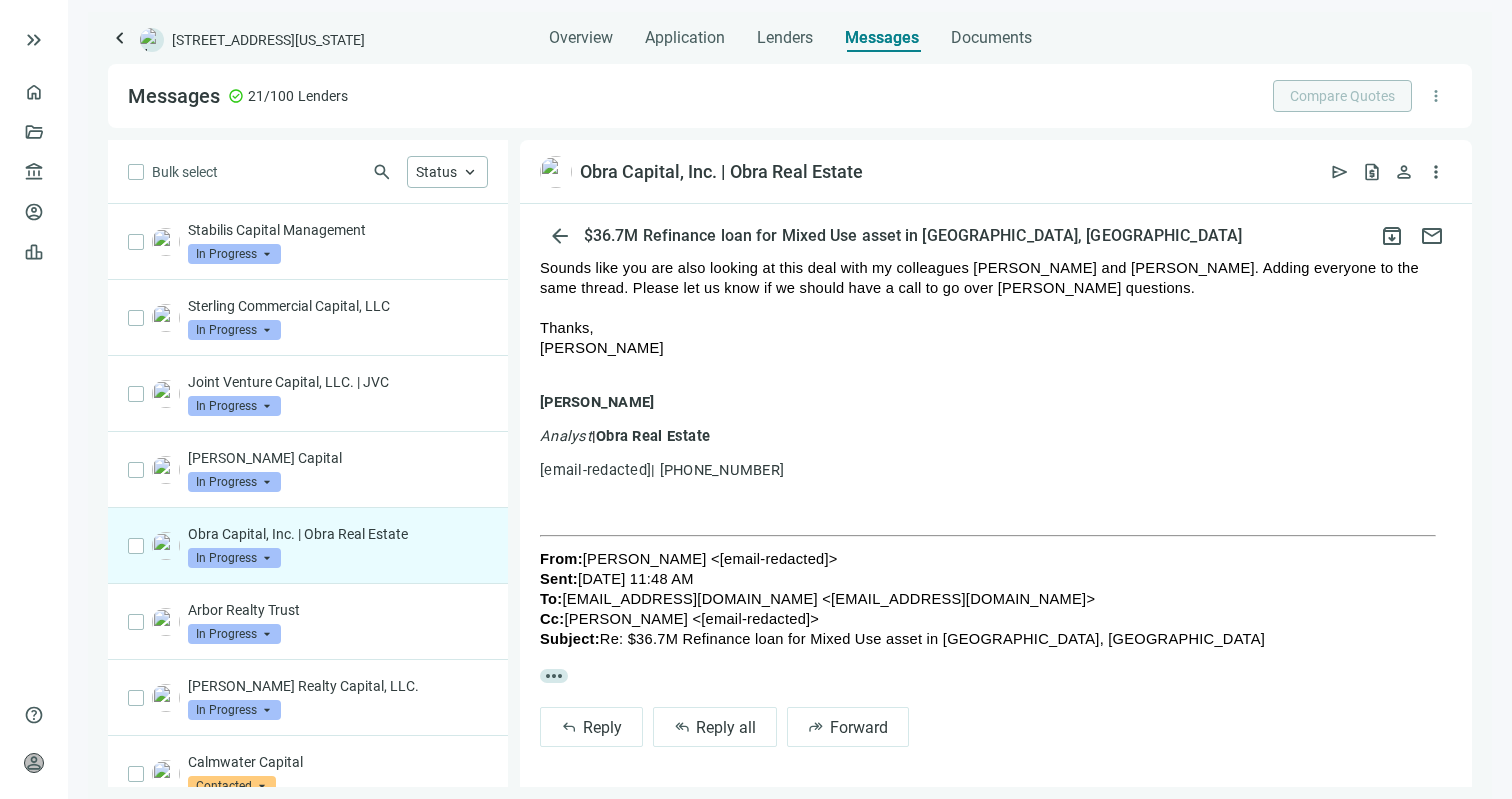 click on "Obra Capital, Inc. | Obra Real Estate" at bounding box center (338, 534) 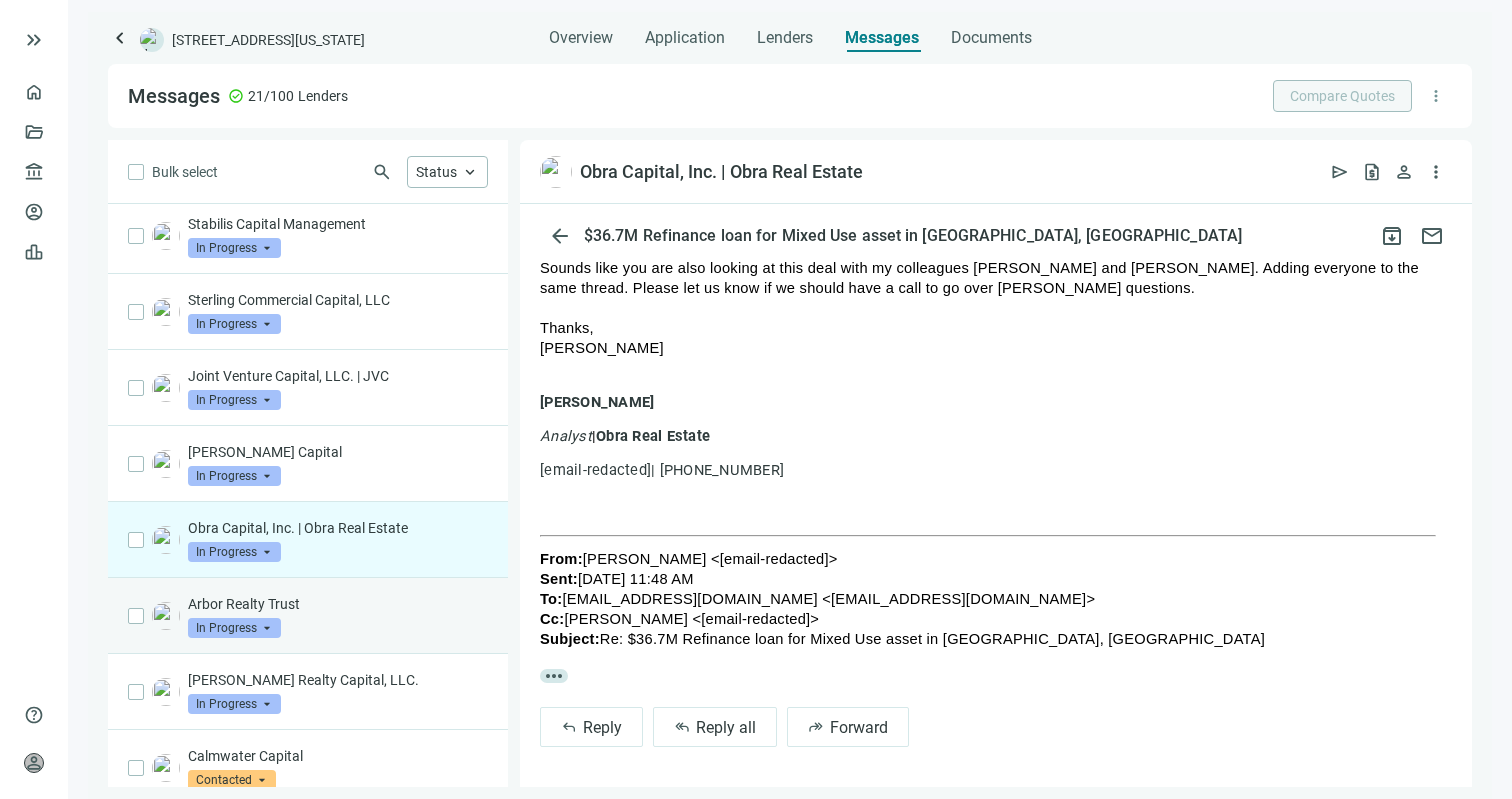 scroll, scrollTop: 0, scrollLeft: 0, axis: both 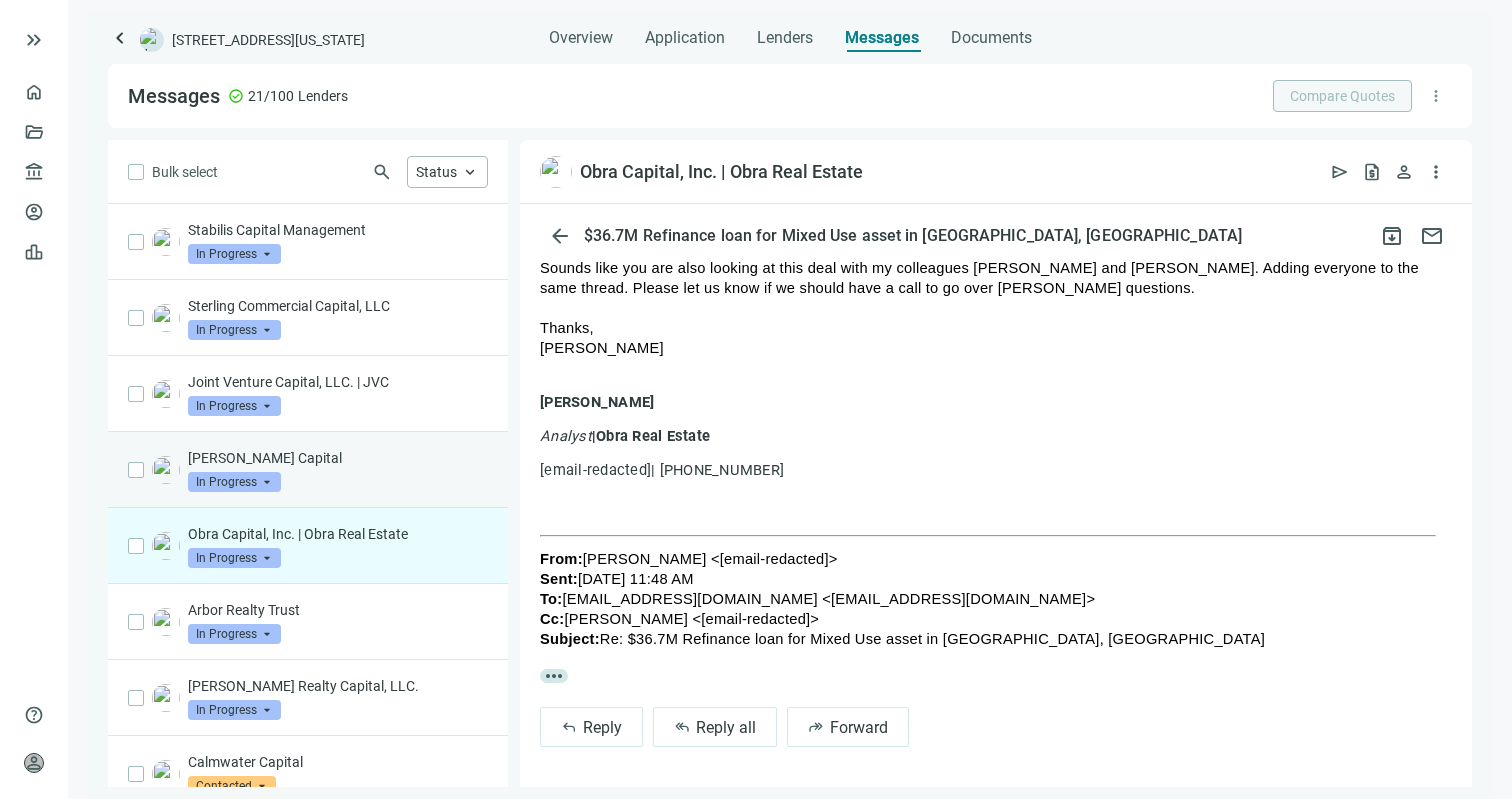 click on "[PERSON_NAME] Capital In Progress arrow_drop_down" at bounding box center [338, 470] 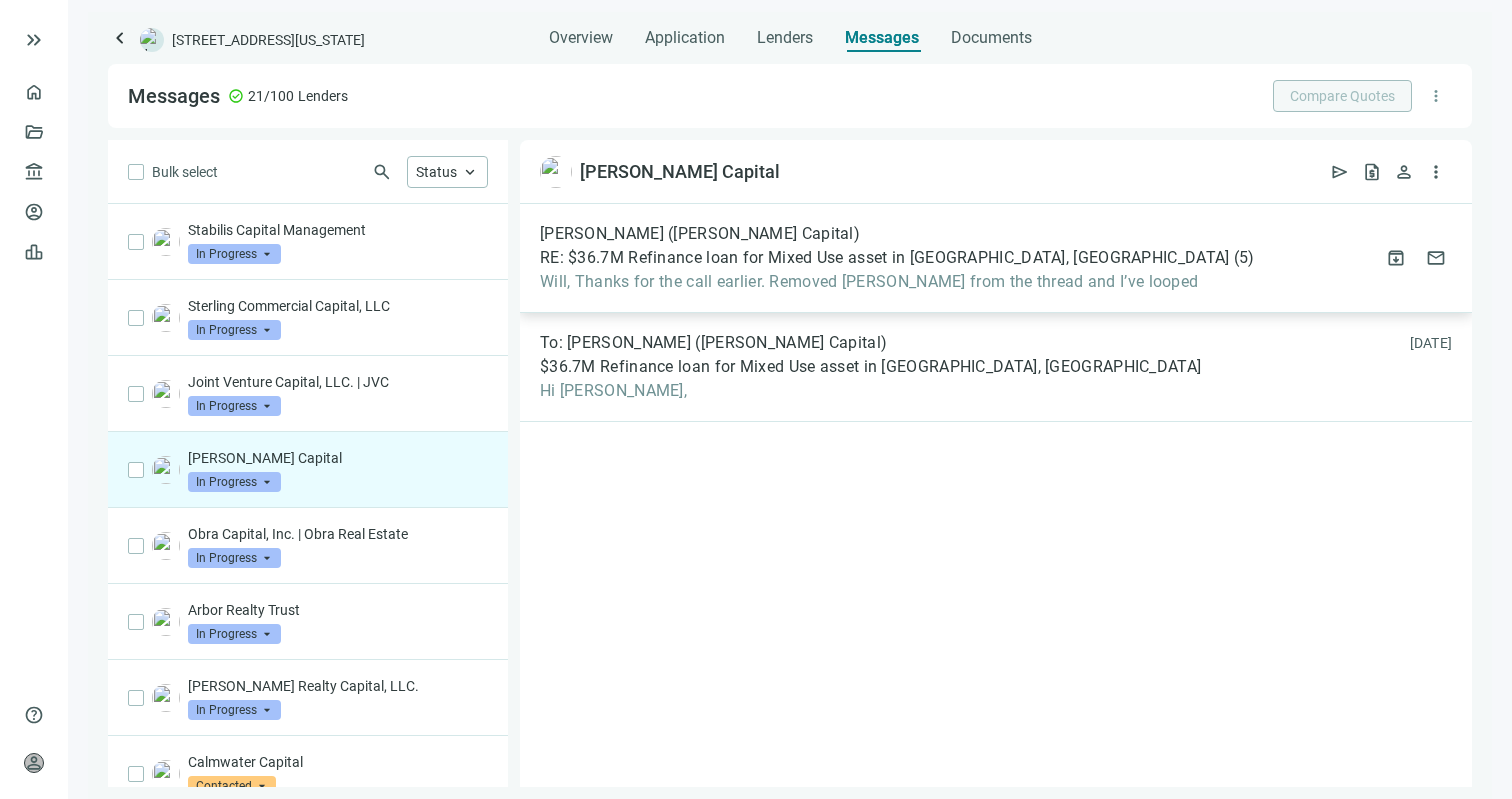 click on "RE: $36.7M Refinance loan for Mixed Use asset in [GEOGRAPHIC_DATA], [GEOGRAPHIC_DATA]" at bounding box center [885, 258] 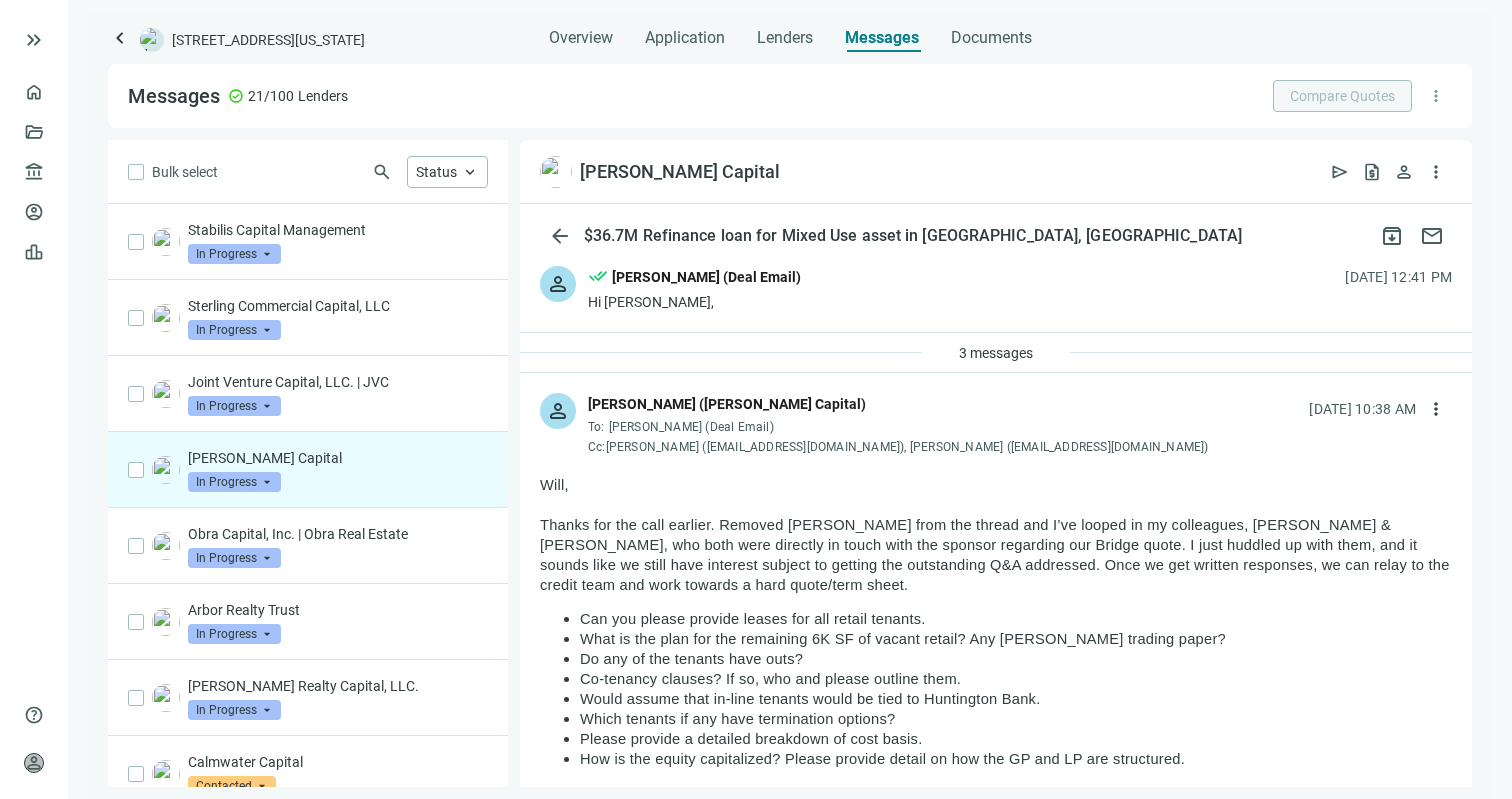 scroll, scrollTop: 70, scrollLeft: 0, axis: vertical 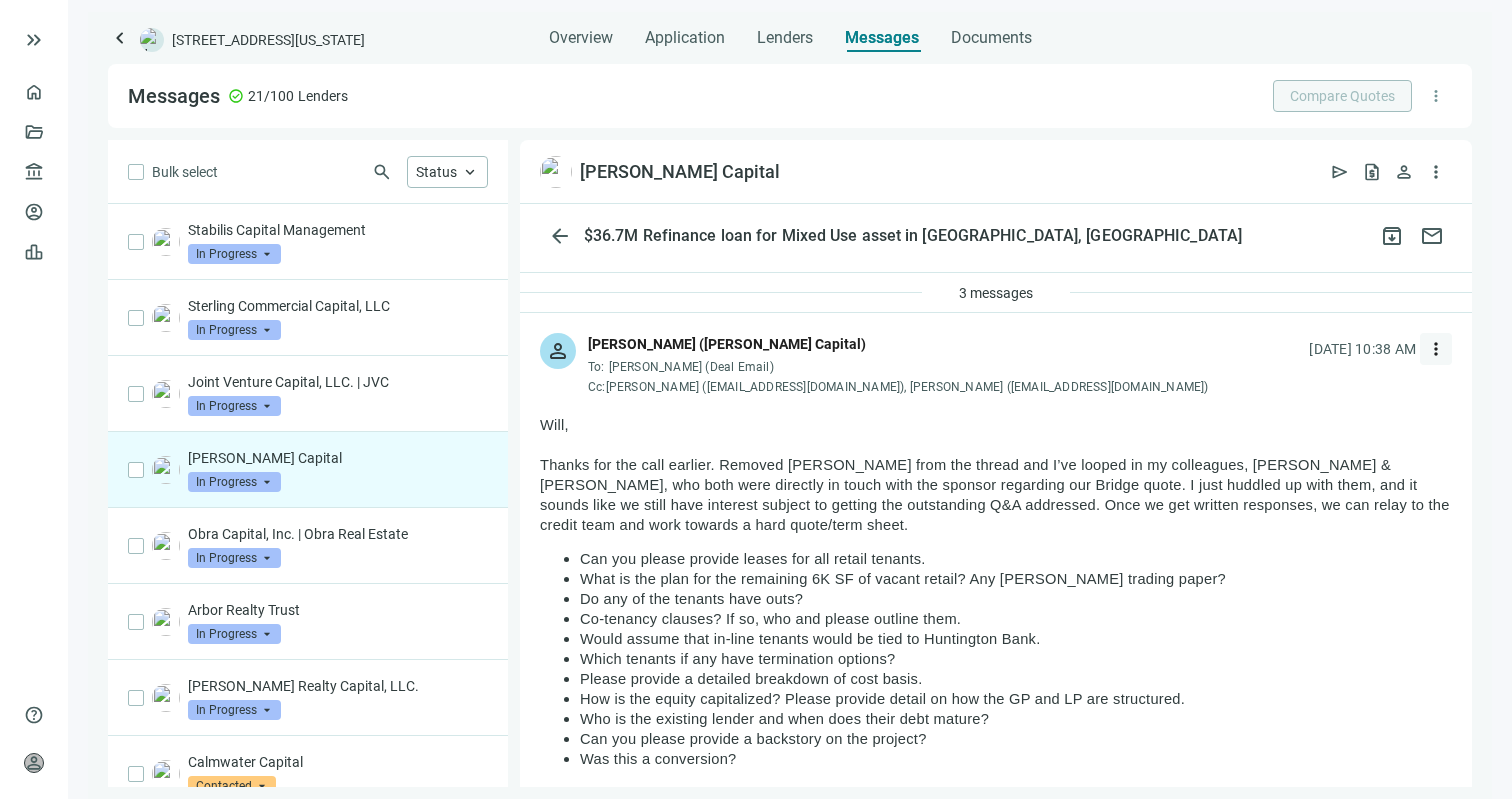 click on "more_vert" at bounding box center (1436, 349) 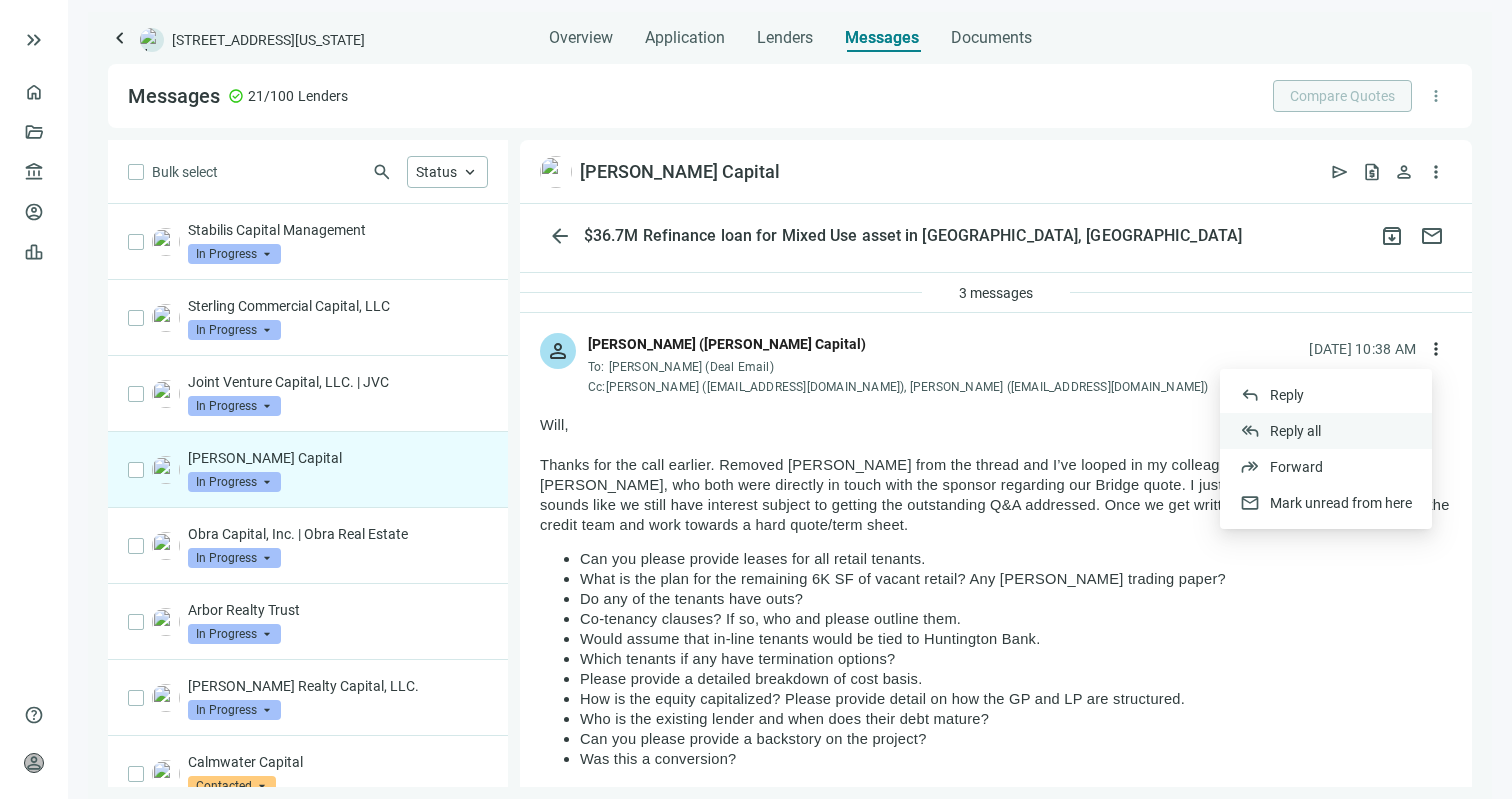 click on "reply_all Reply all" at bounding box center [1326, 431] 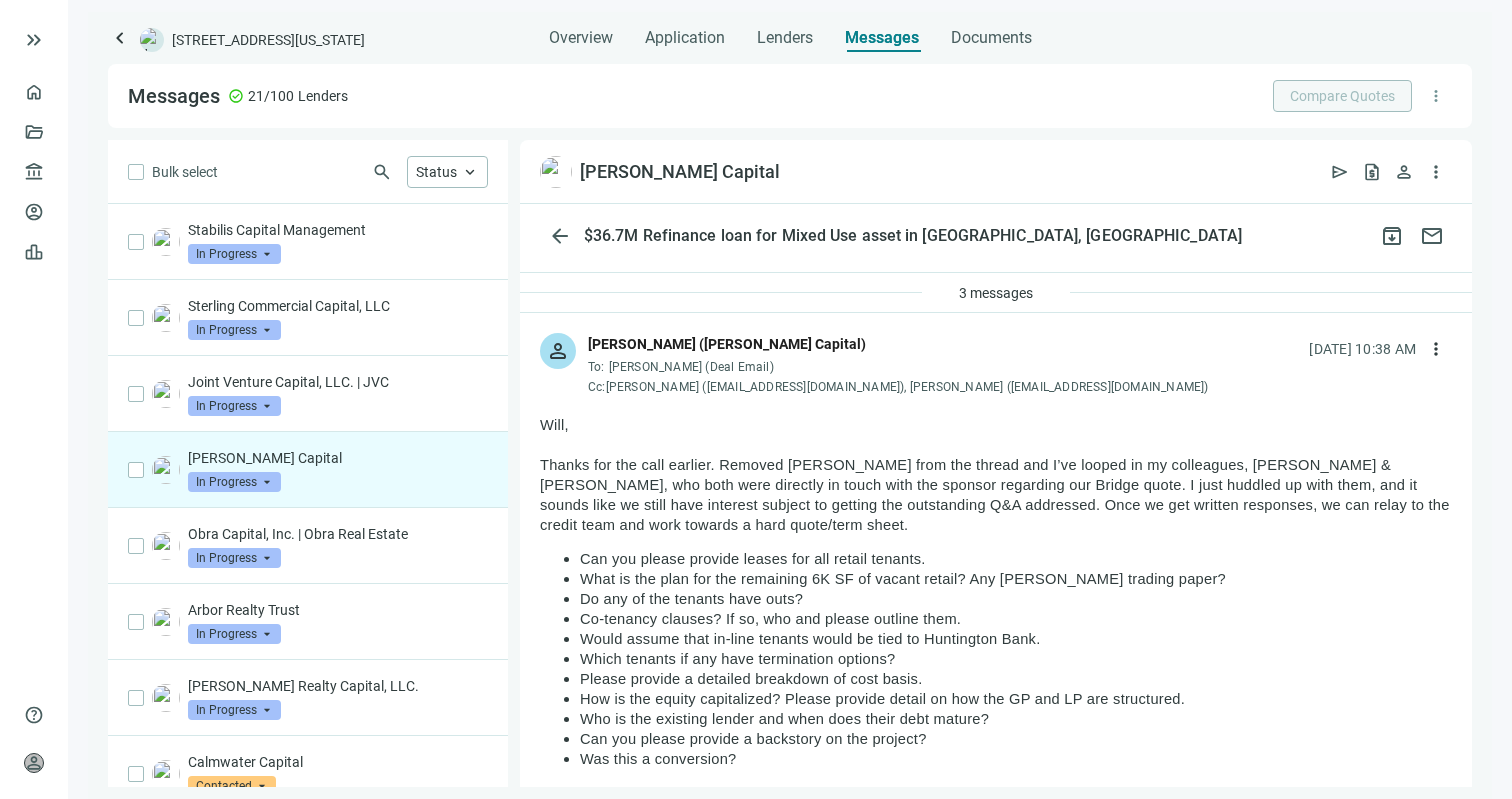 scroll, scrollTop: 0, scrollLeft: 0, axis: both 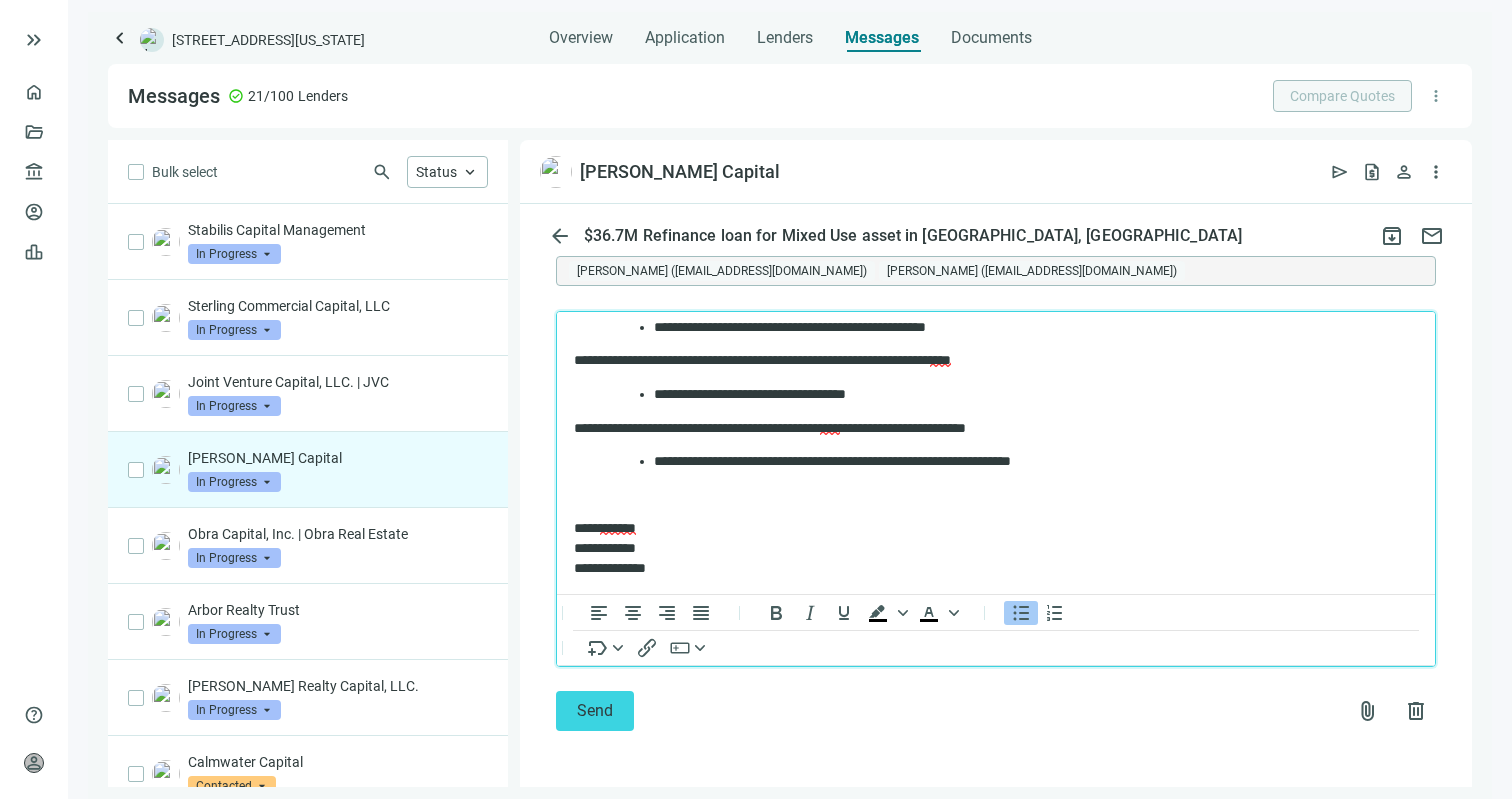 click at bounding box center (996, 495) 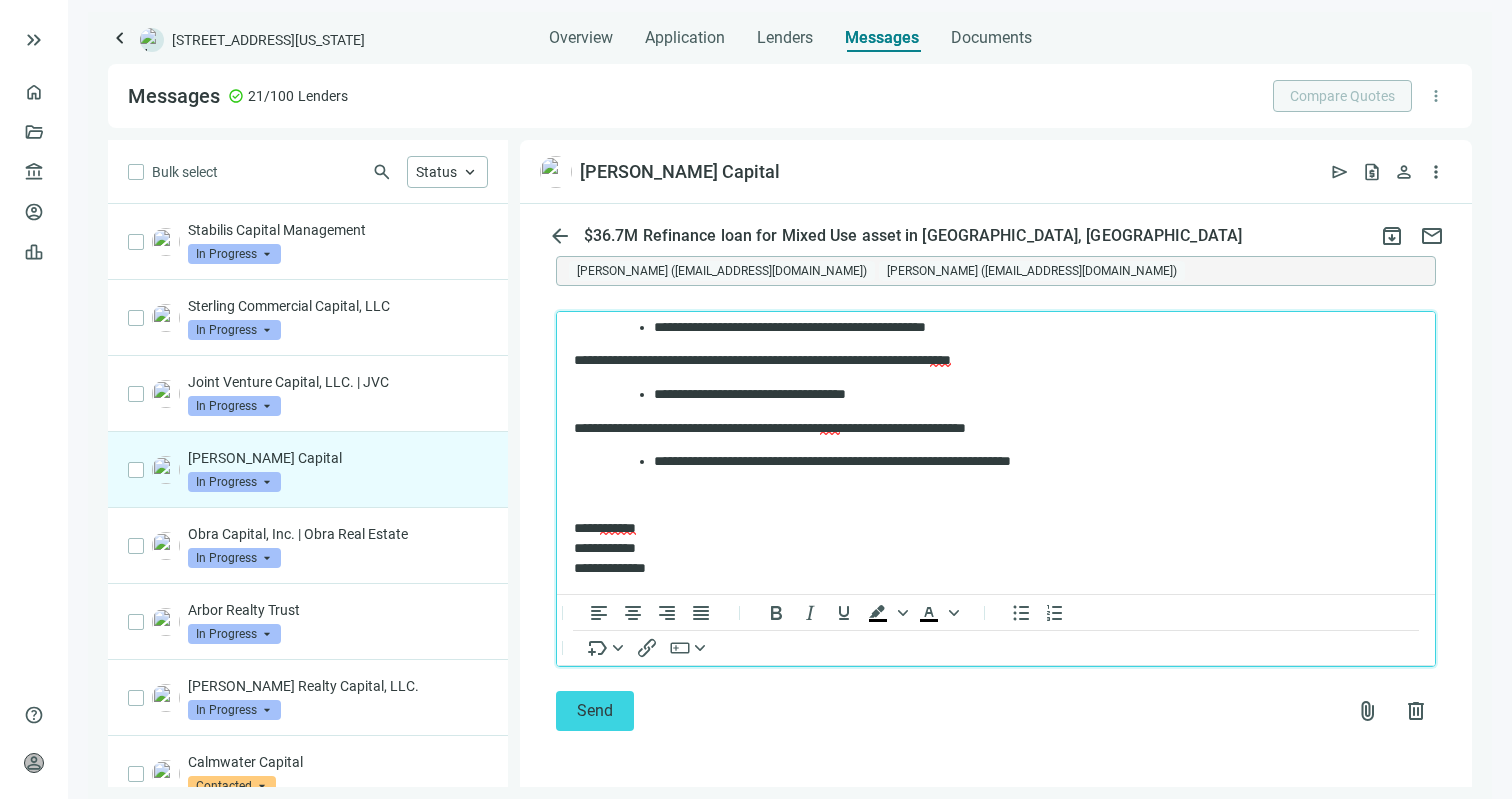 type 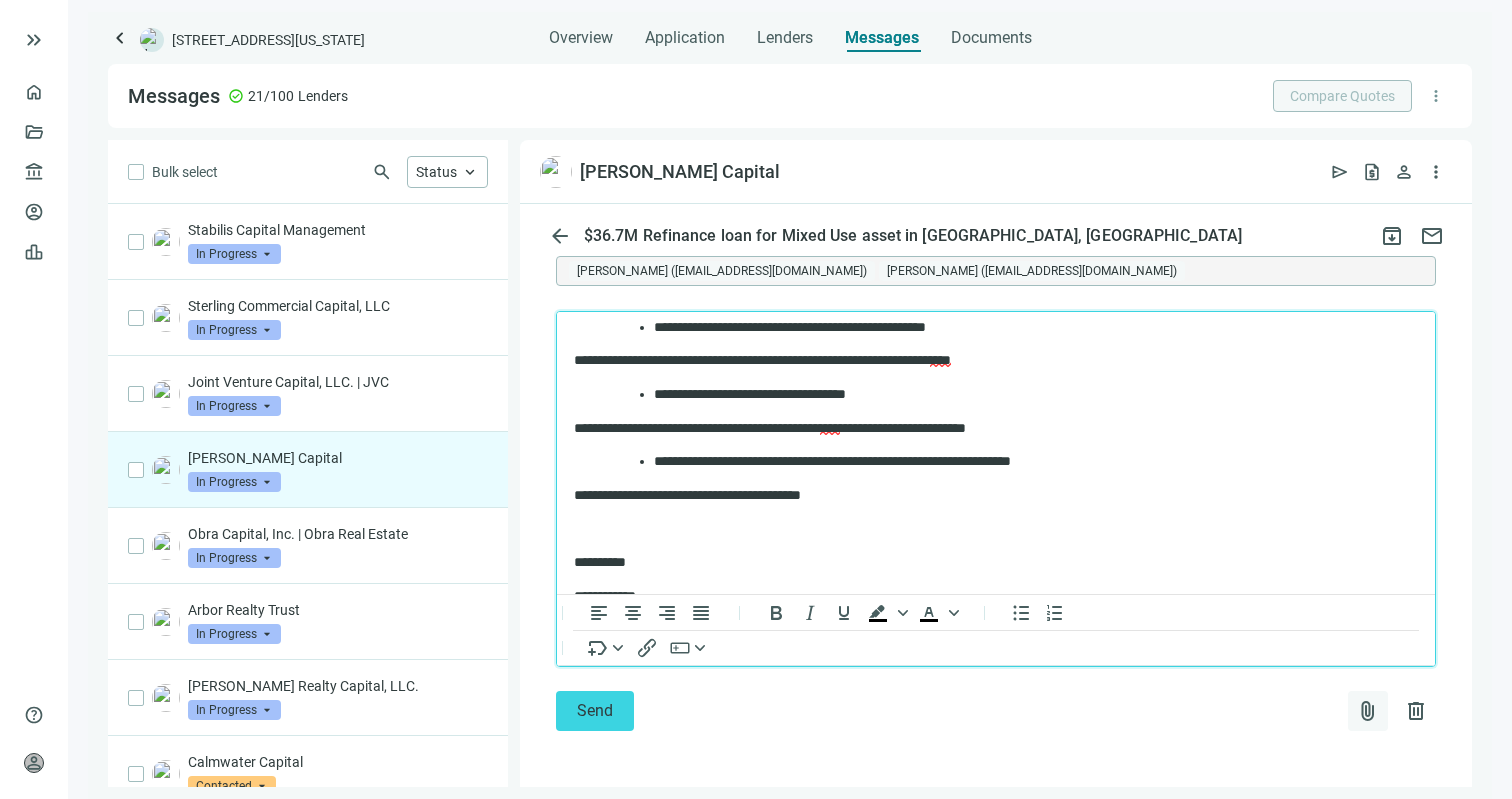click on "attach_file" at bounding box center (1368, 711) 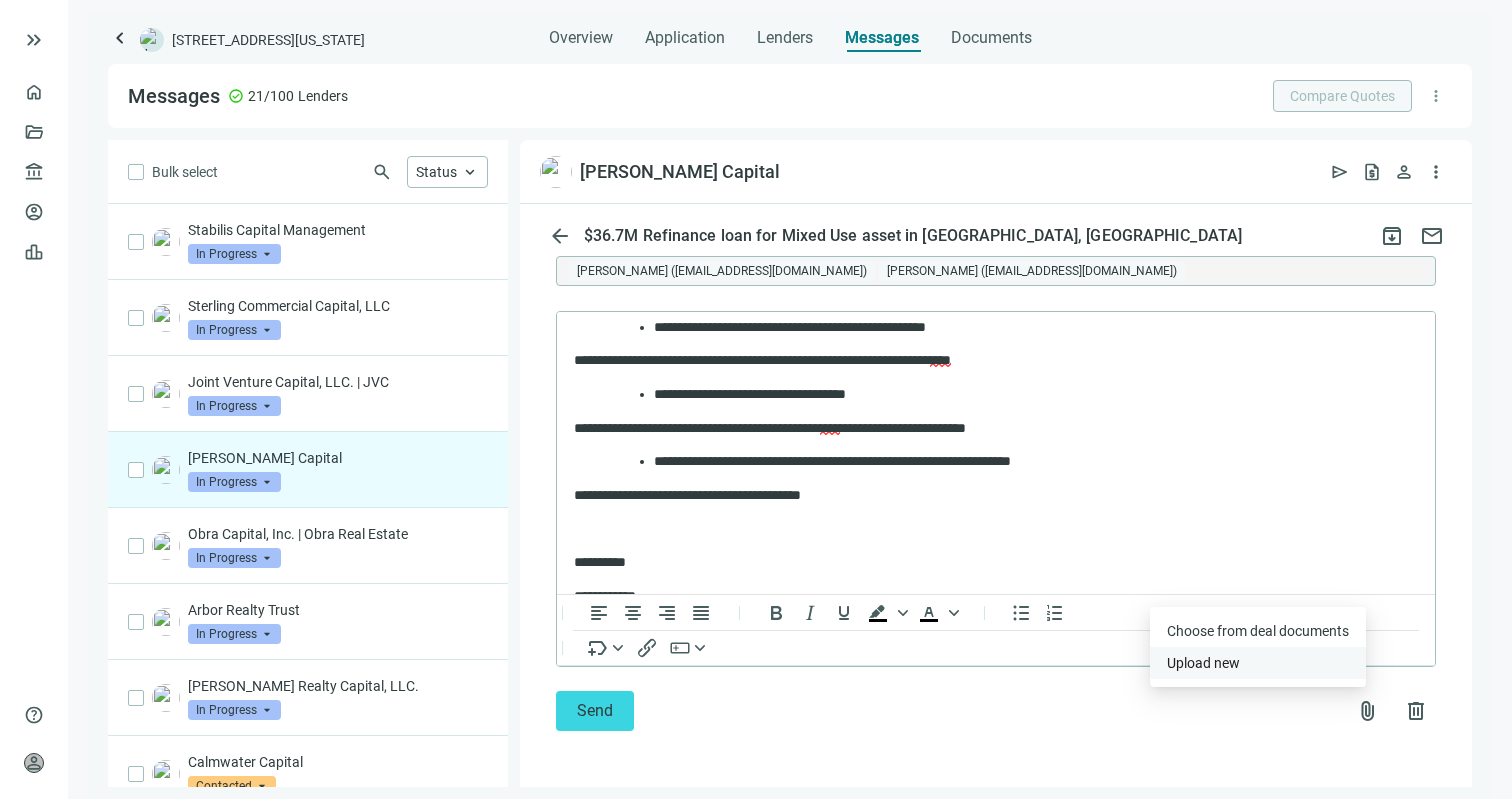 click on "Upload new" at bounding box center [1258, 663] 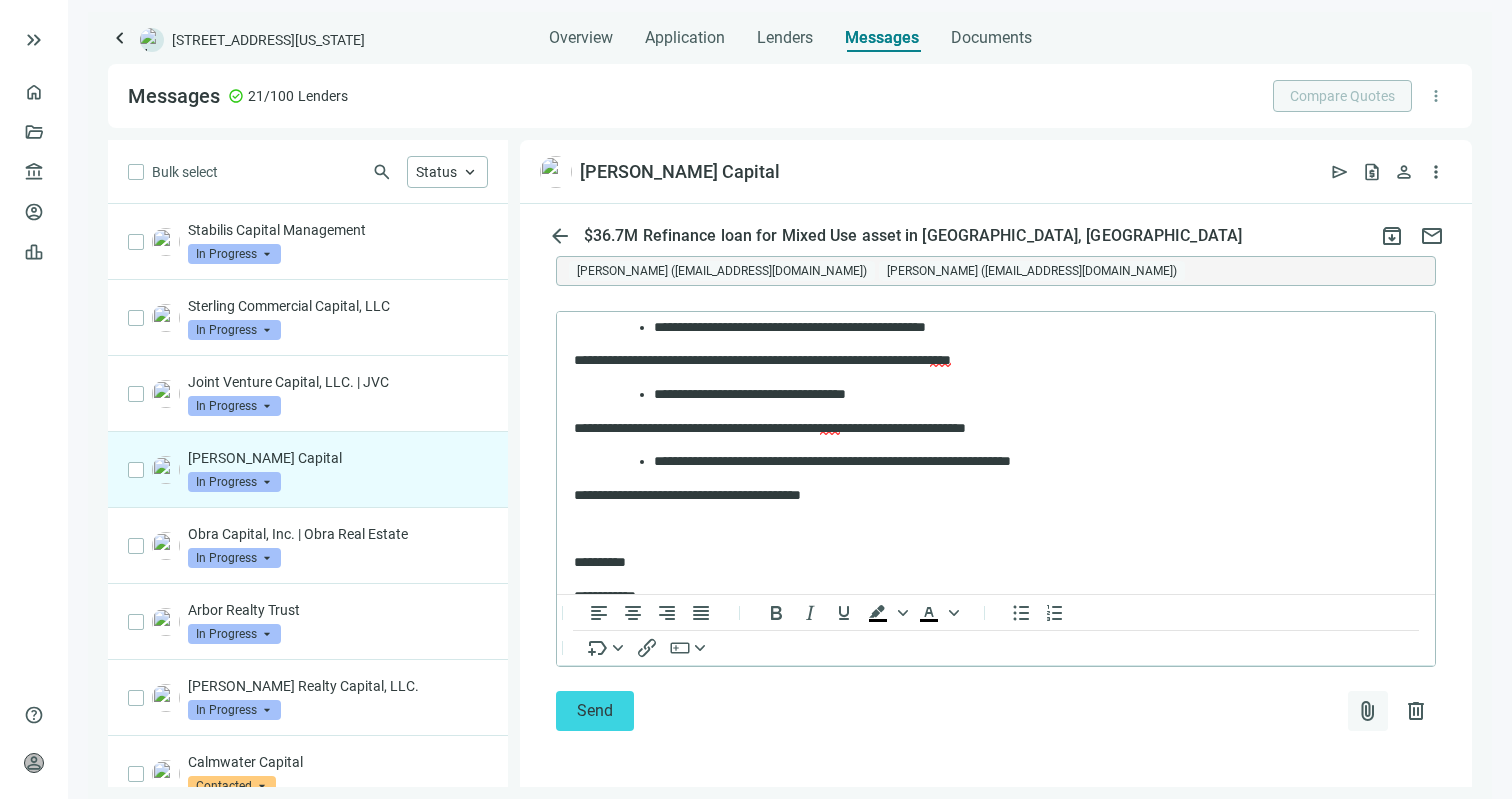 click on "attach_file" at bounding box center (1368, 711) 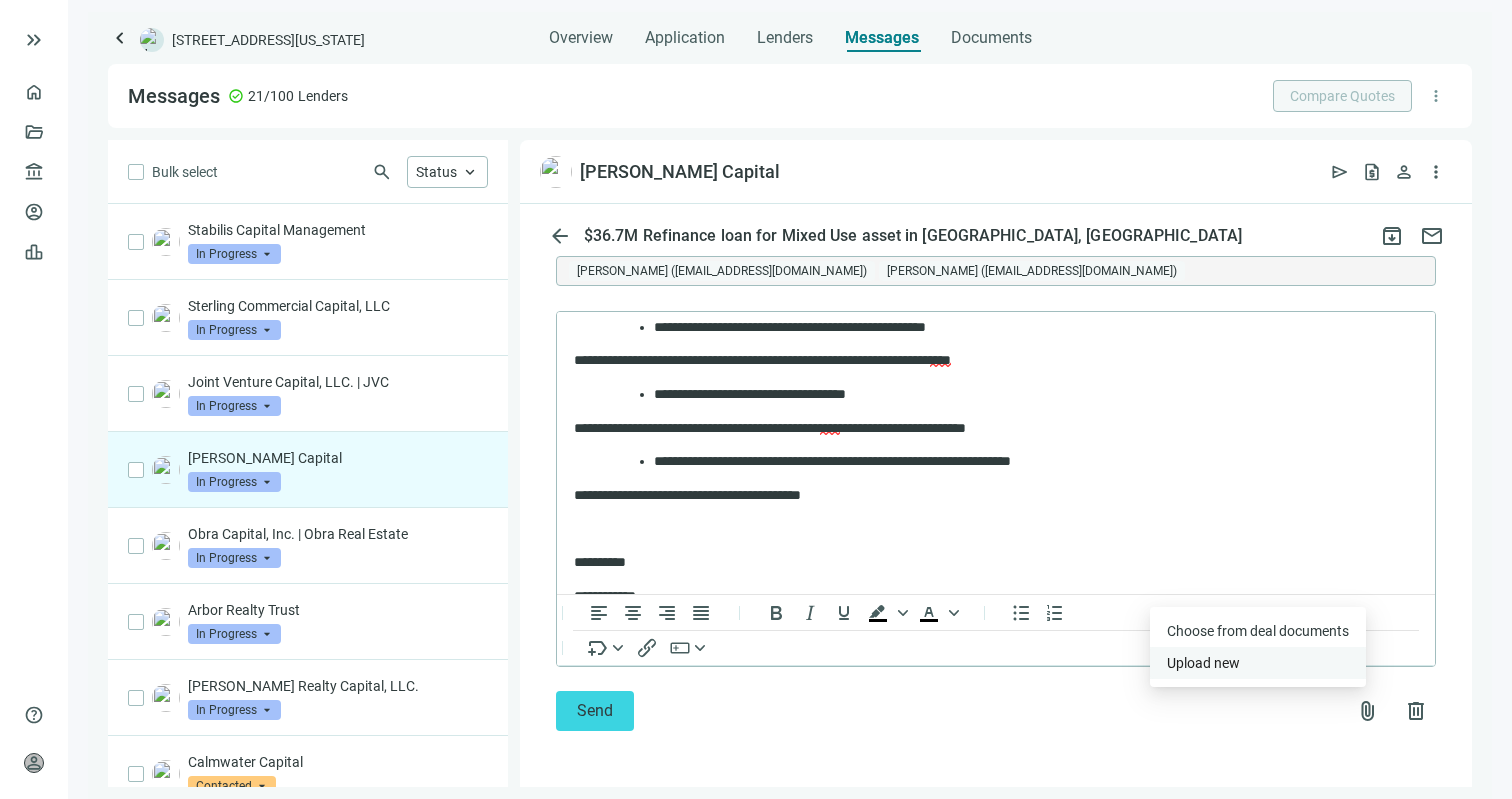 click on "Upload new" at bounding box center (1258, 663) 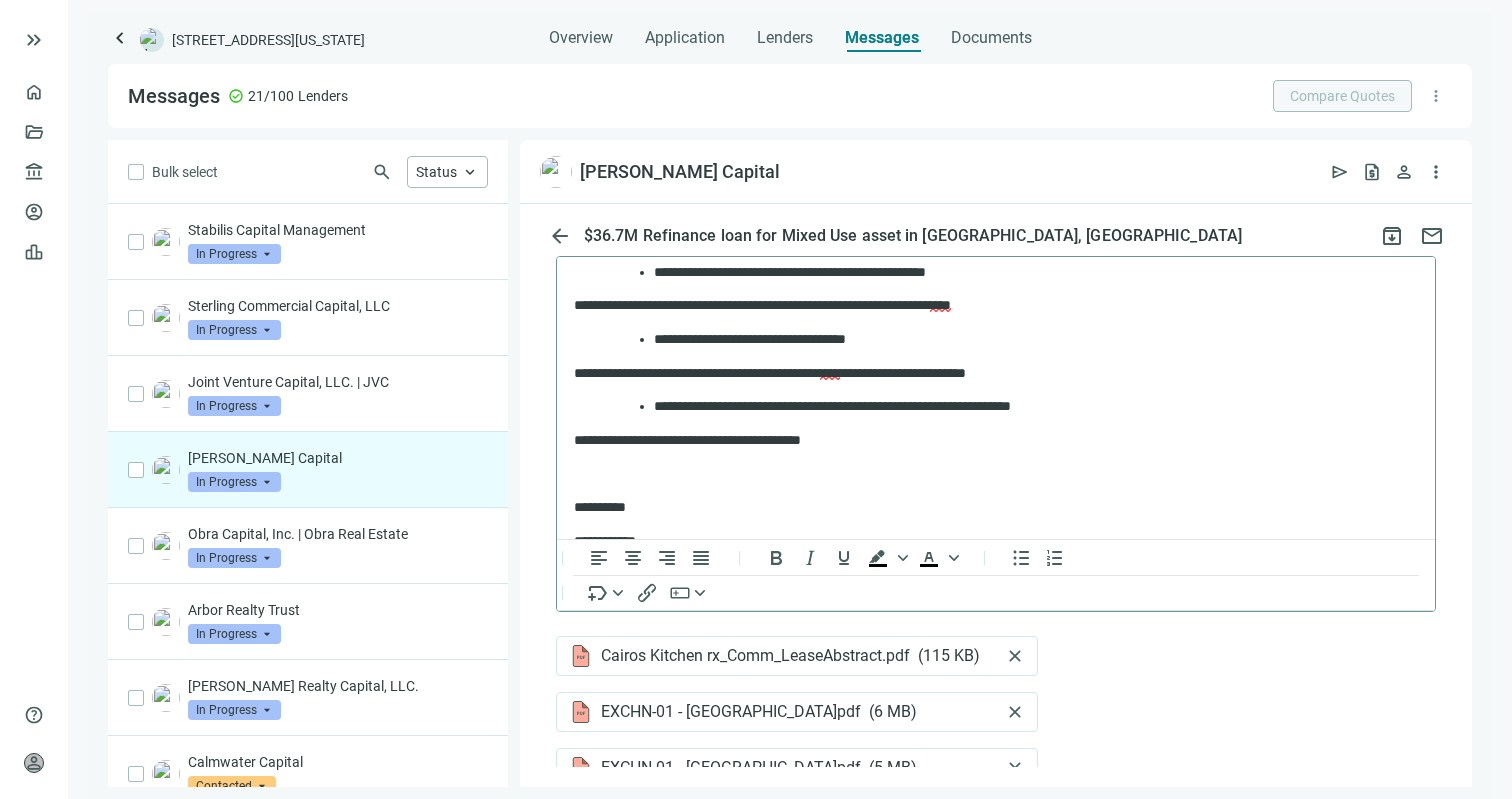 scroll, scrollTop: 222, scrollLeft: 0, axis: vertical 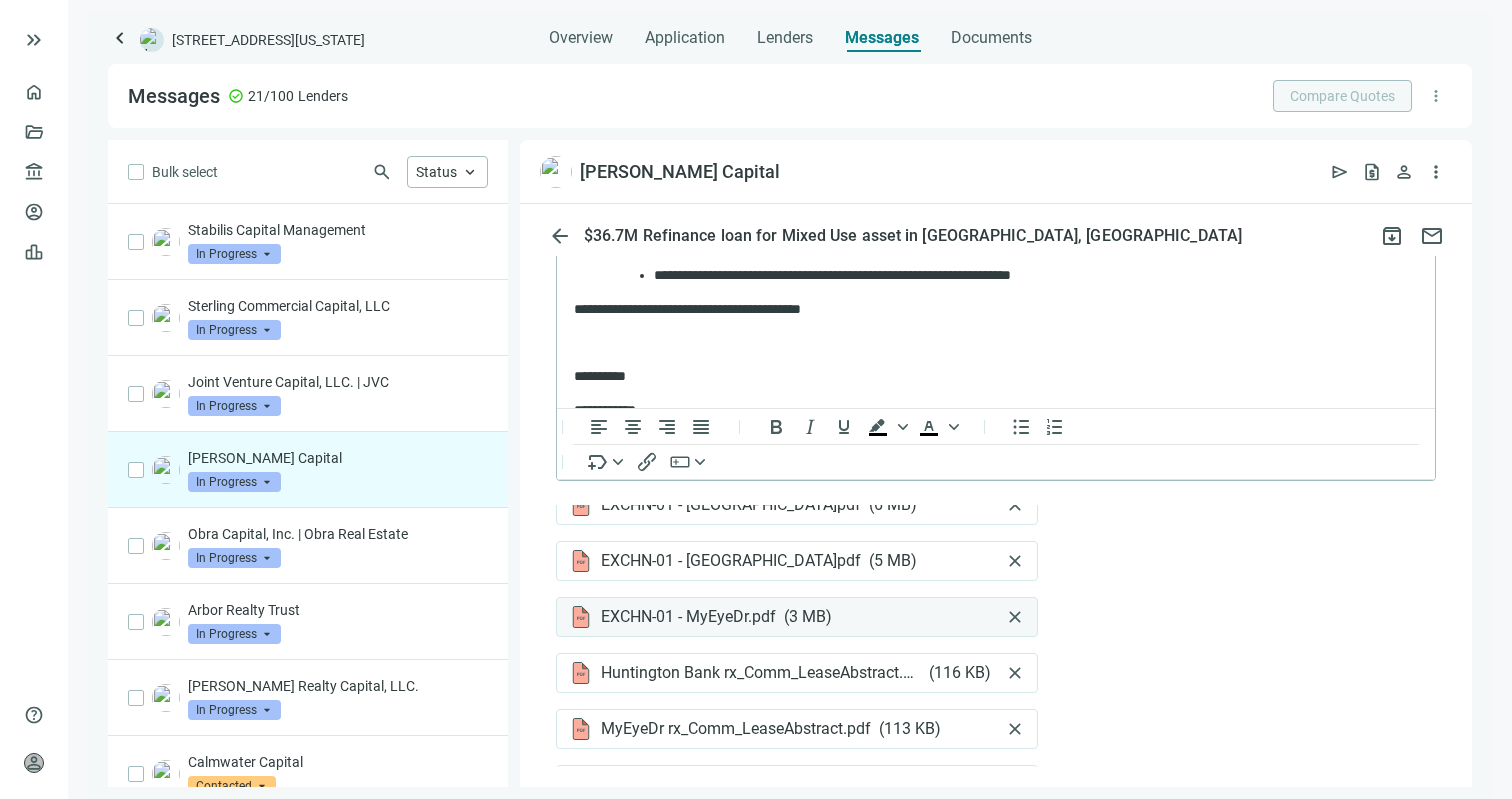 click on "close" at bounding box center (1015, 617) 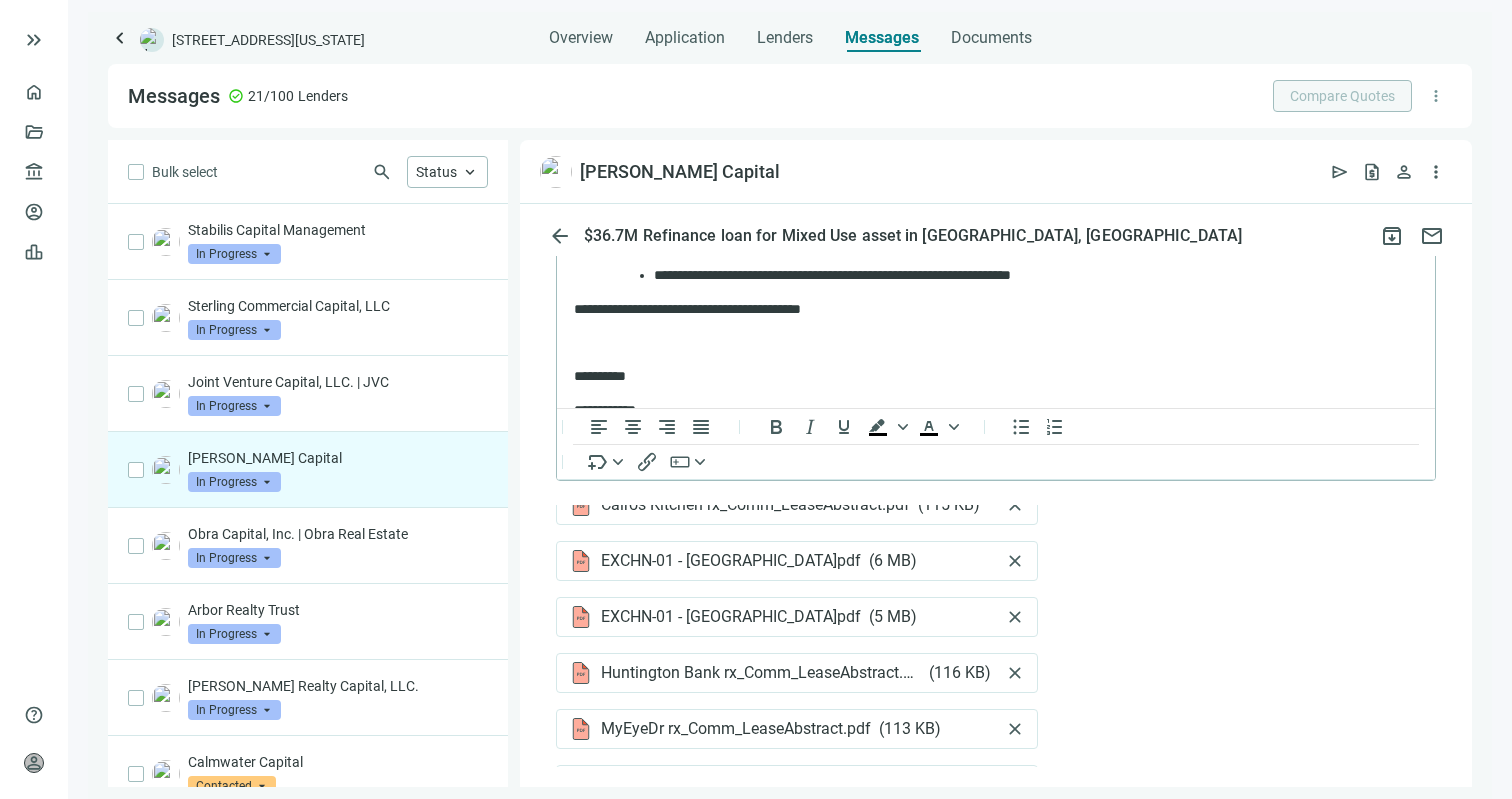 click on "close" at bounding box center (1015, 617) 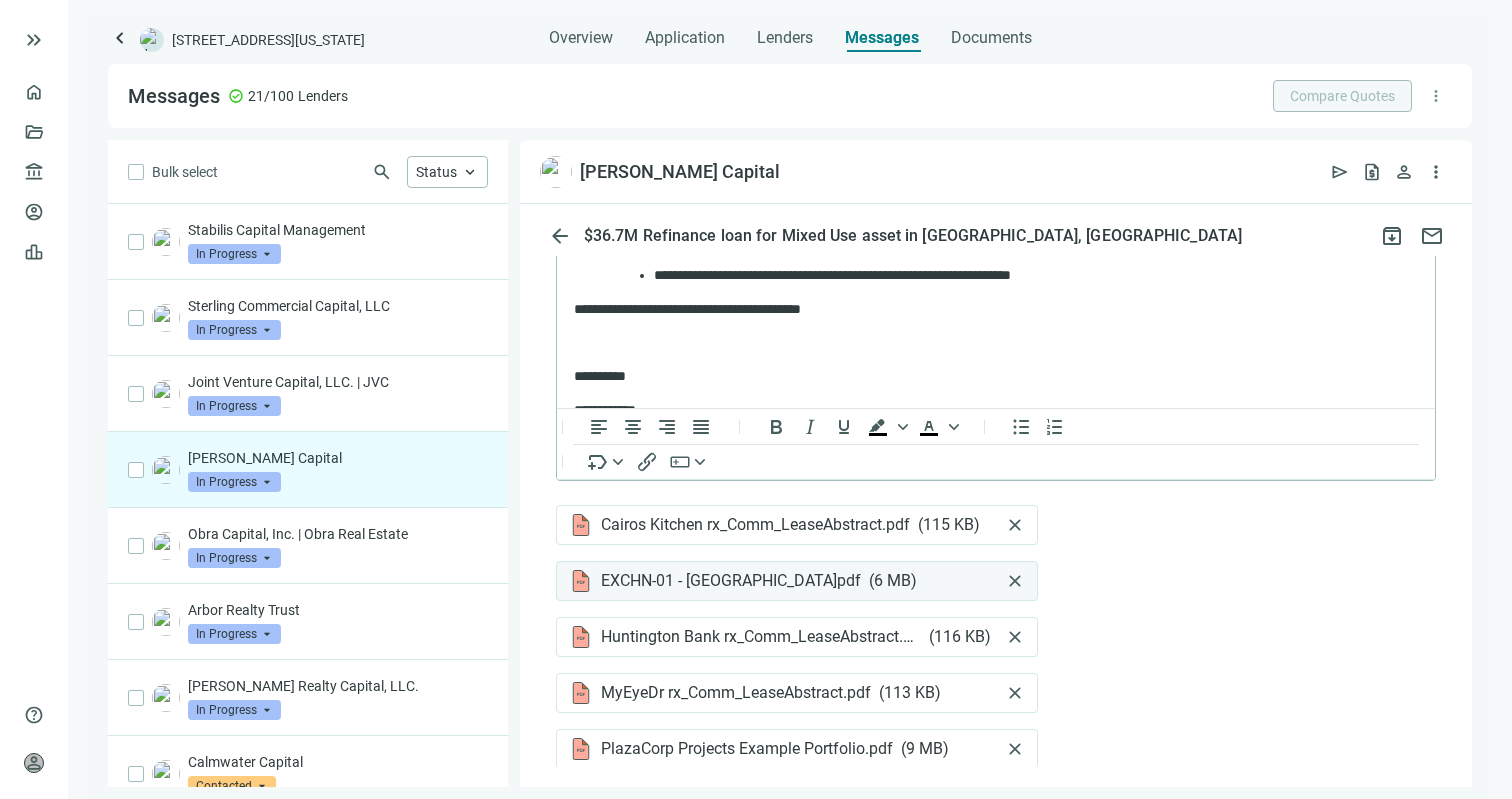 click on "close" at bounding box center [1015, 581] 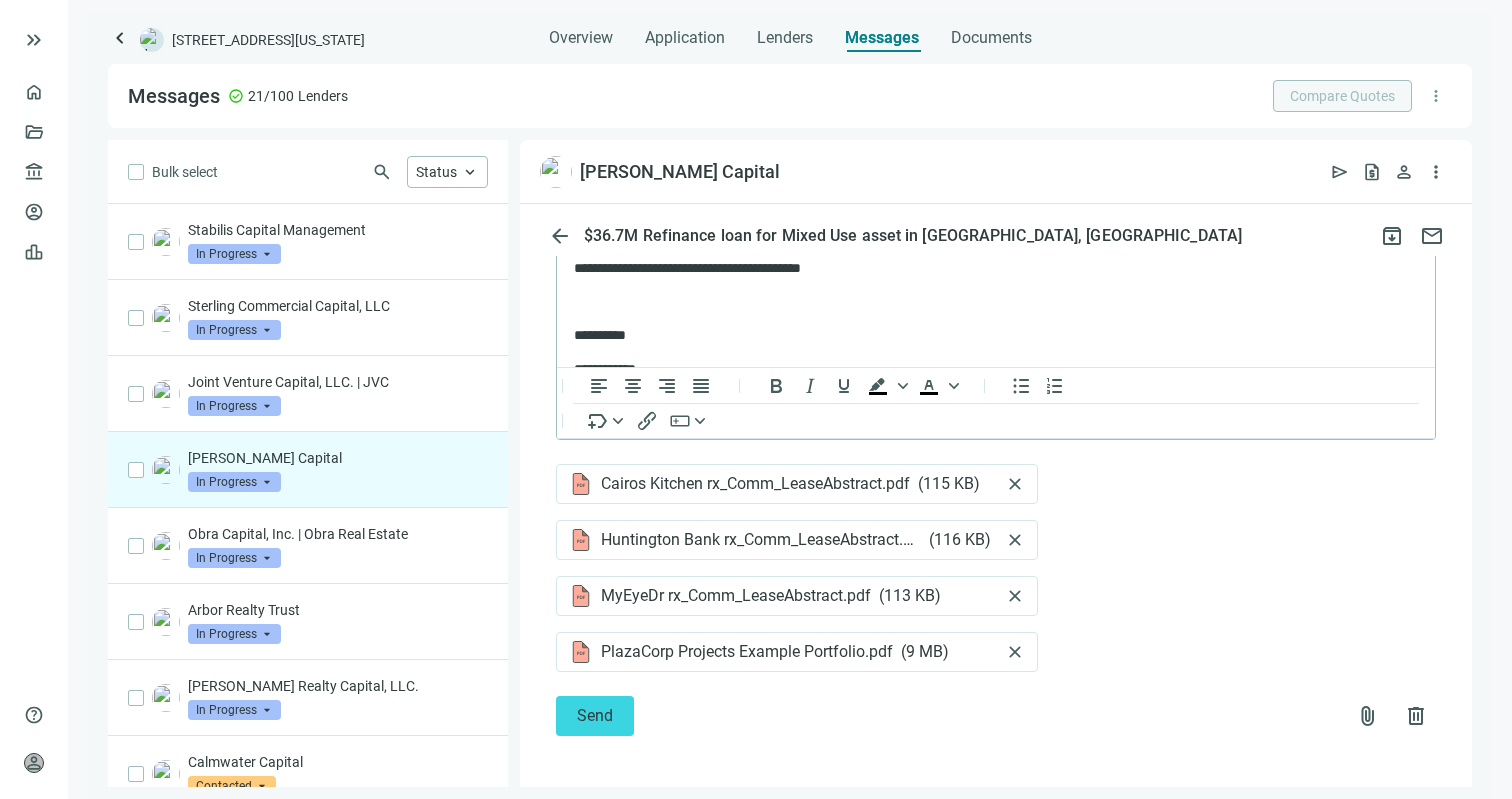 scroll, scrollTop: 3386, scrollLeft: 0, axis: vertical 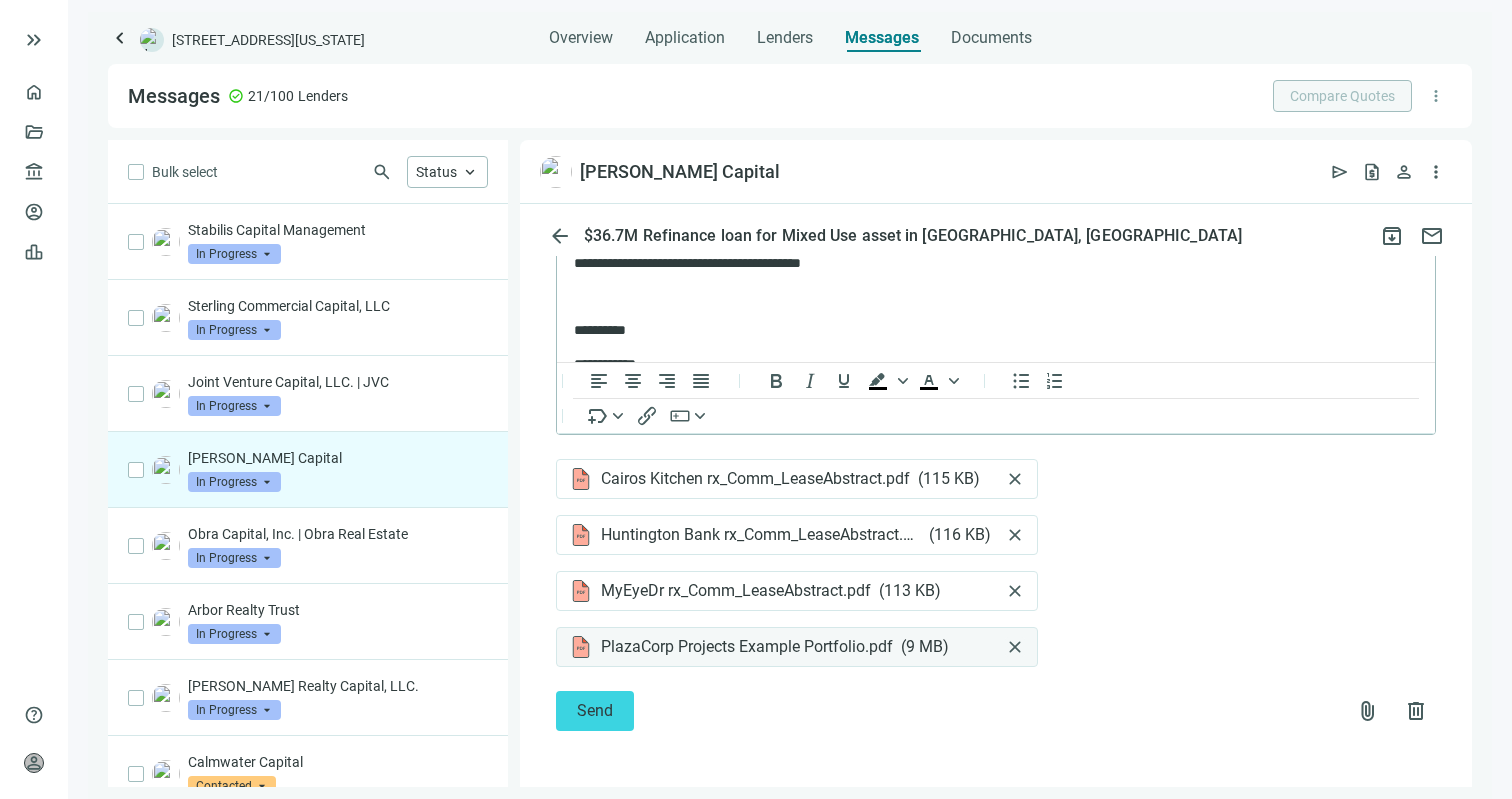 click on "close" at bounding box center [1015, 647] 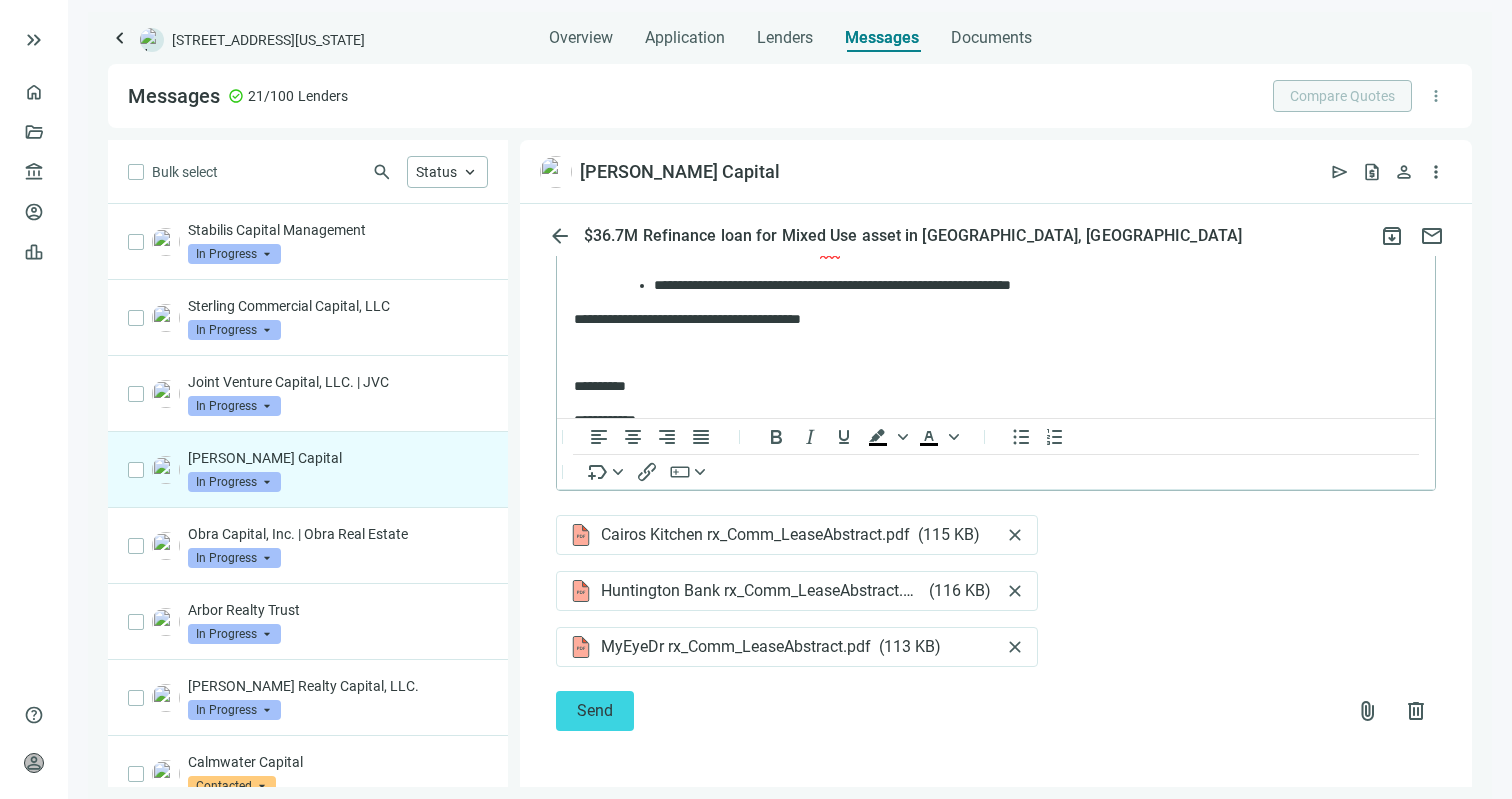 scroll, scrollTop: 10, scrollLeft: 0, axis: vertical 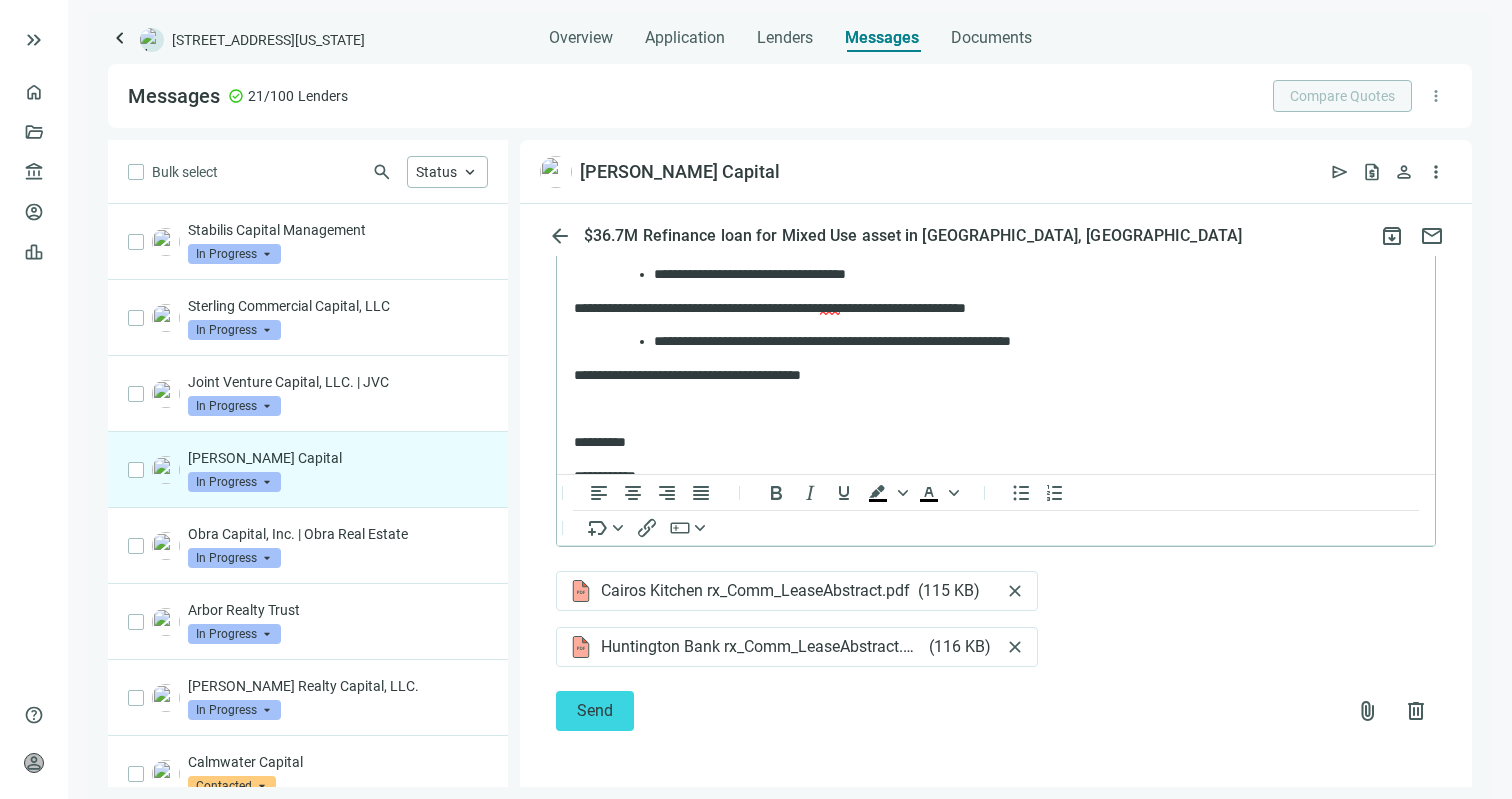 click on "close" at bounding box center [1015, 647] 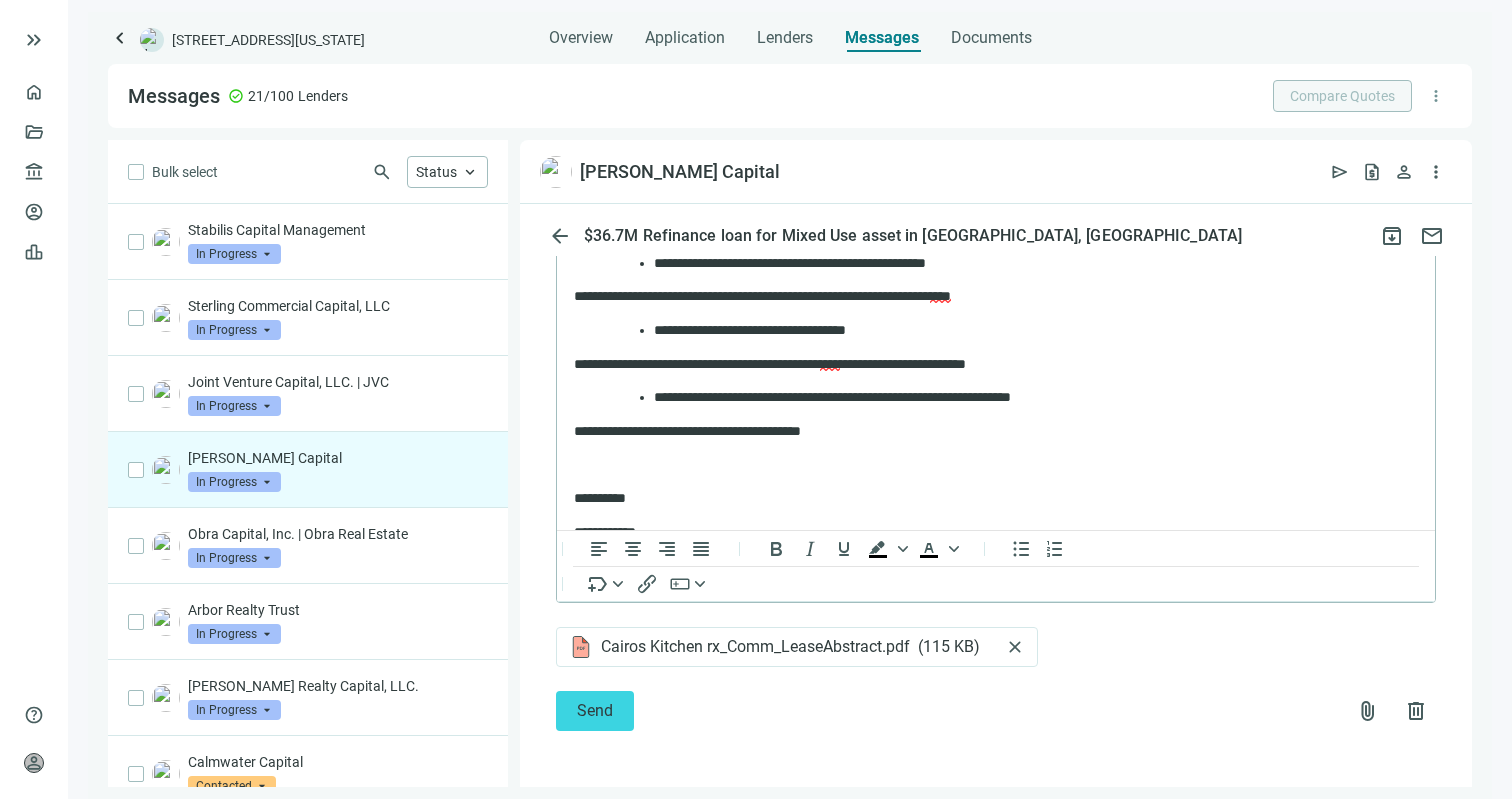 click on "close" at bounding box center (1015, 647) 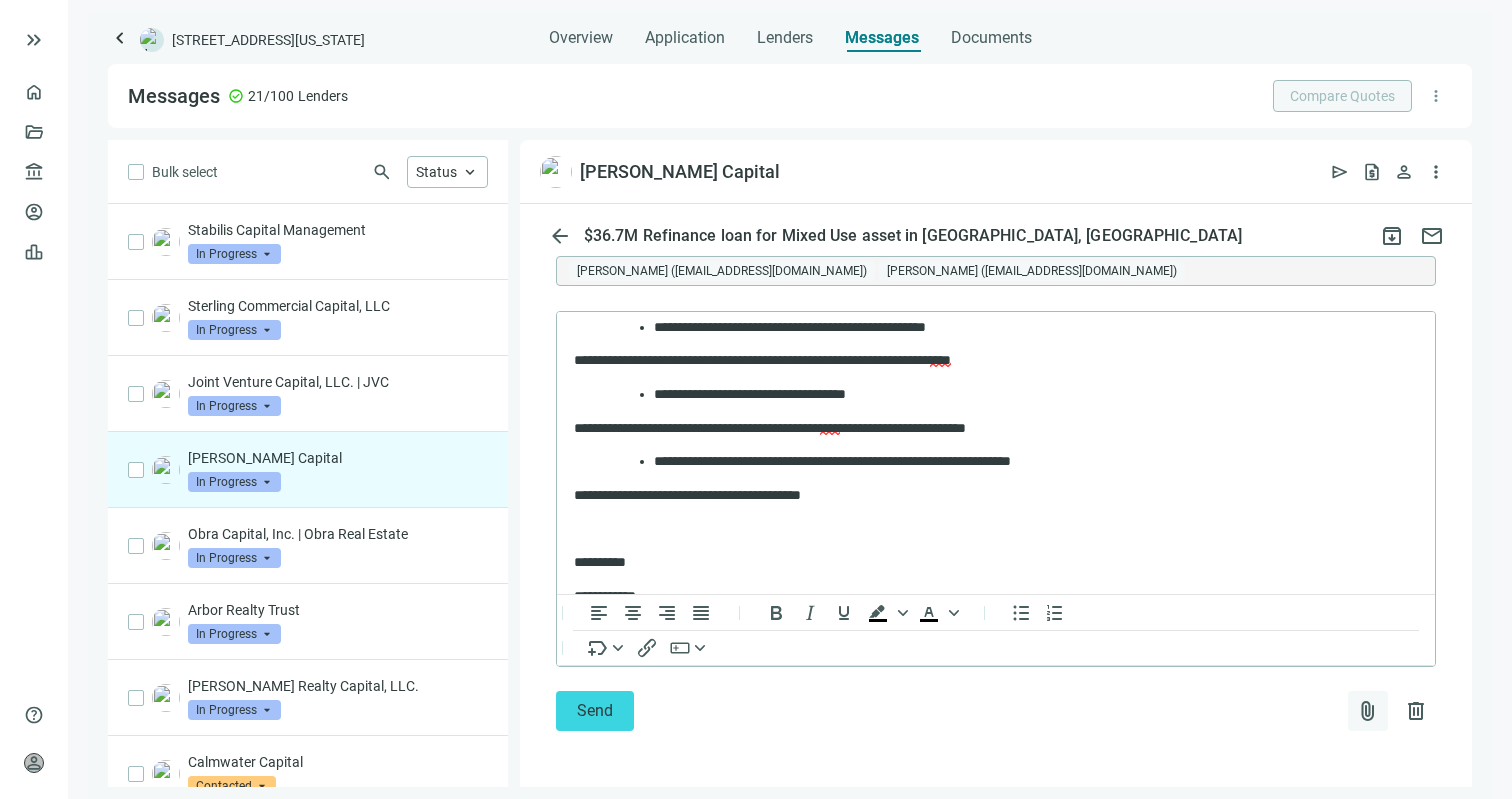 click on "attach_file" at bounding box center [1368, 711] 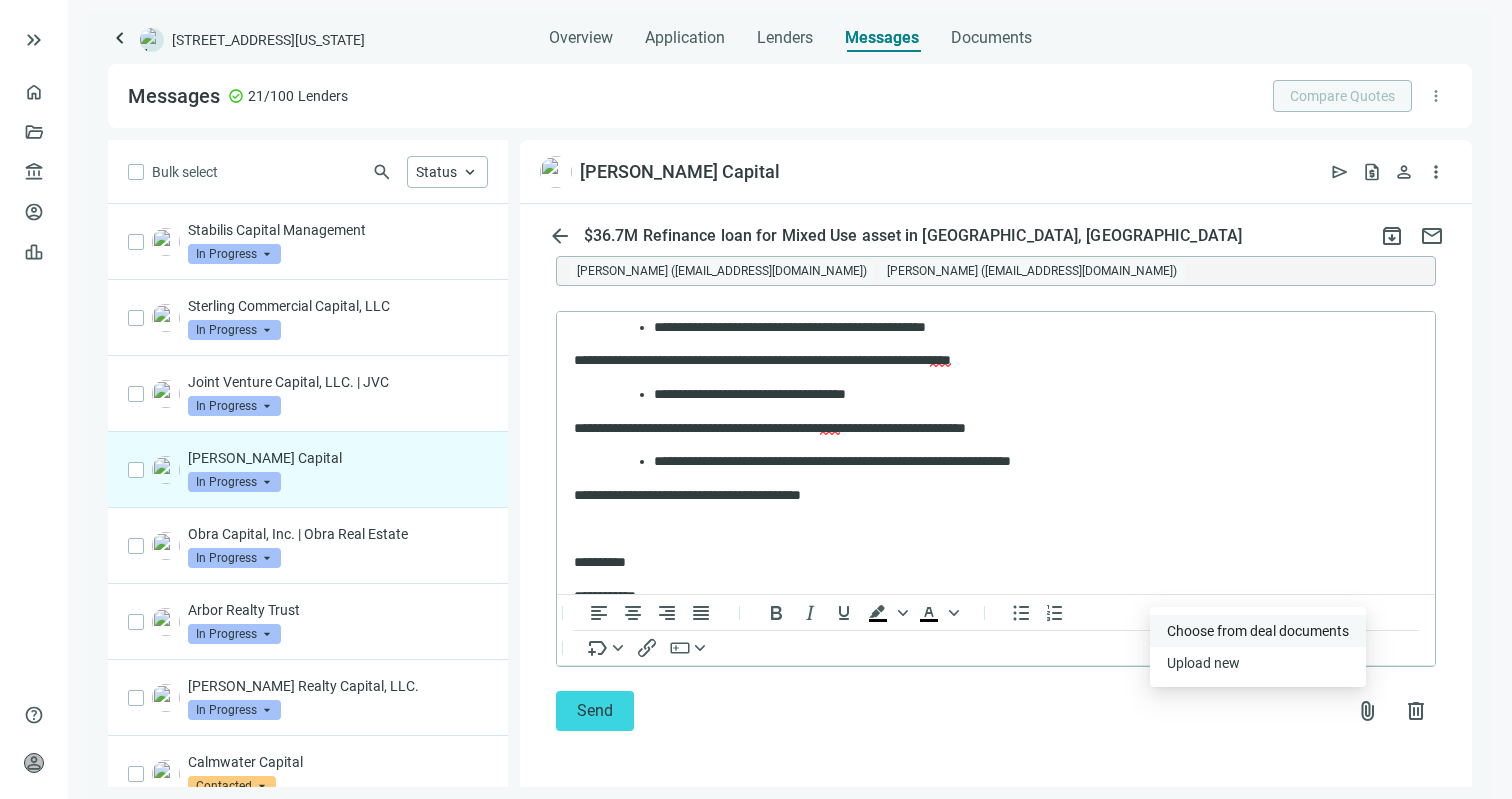 click on "Сhoose from deal documents" at bounding box center [1258, 631] 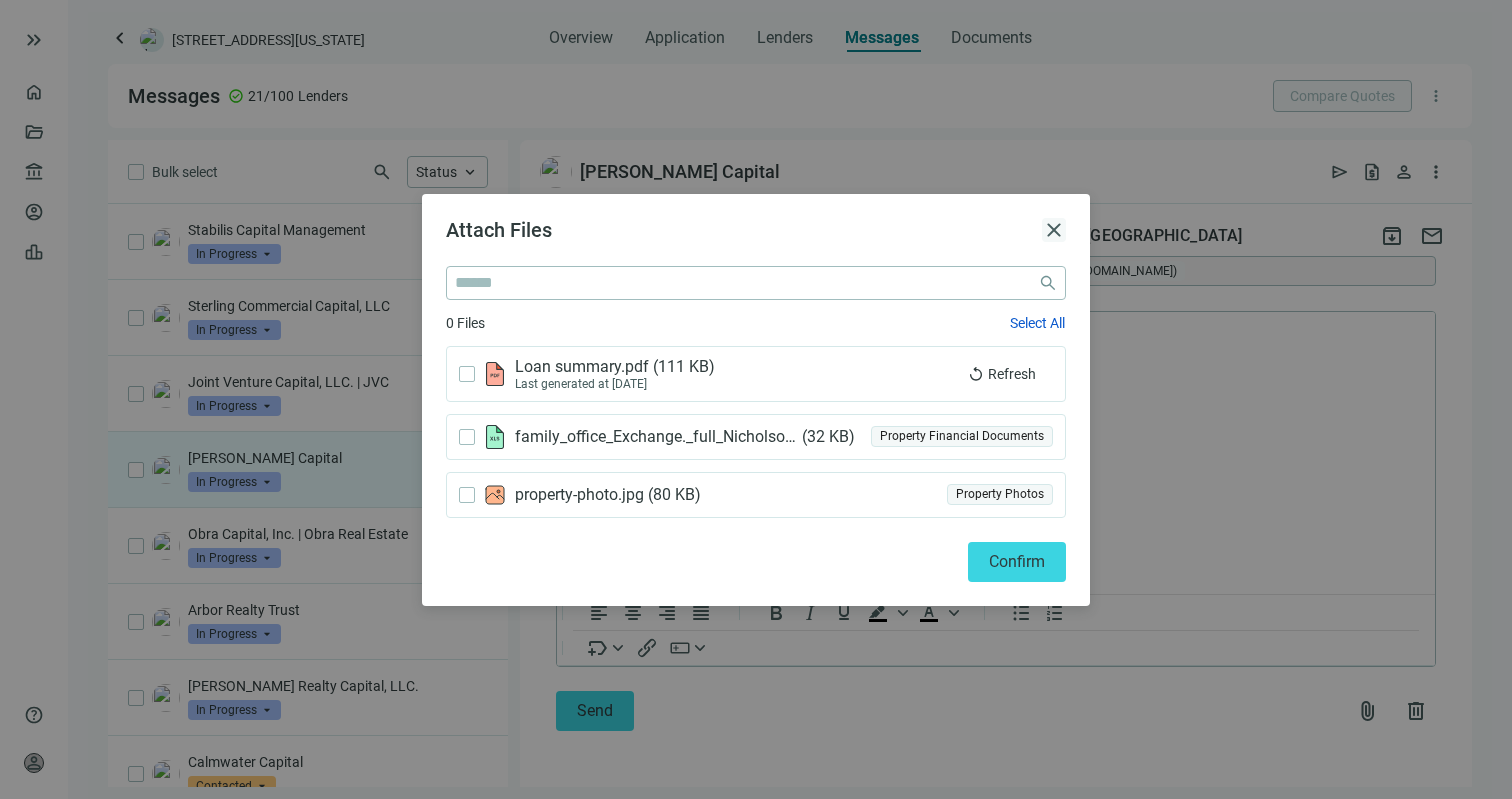 click on "close" at bounding box center (1054, 230) 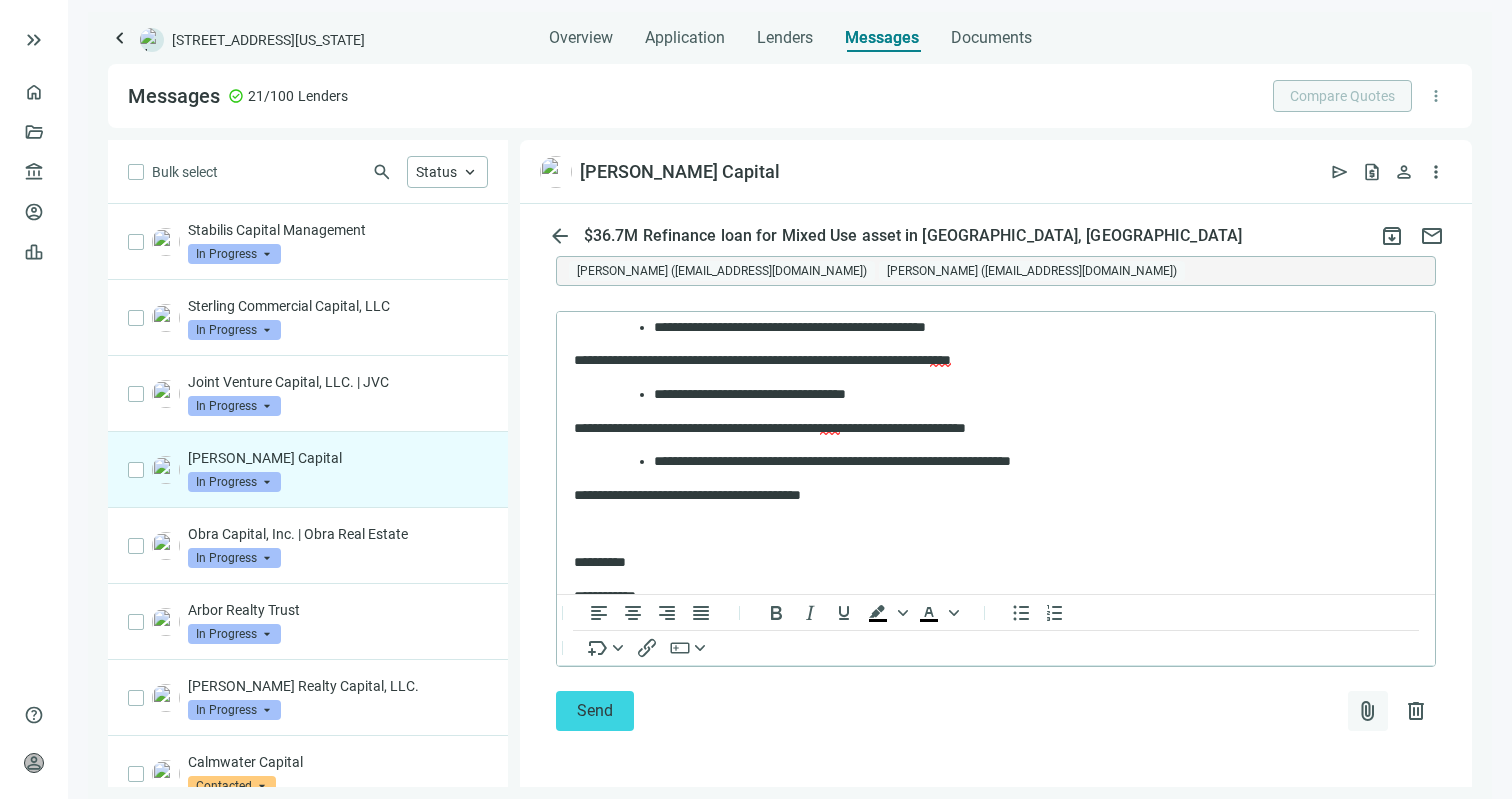 click on "attach_file" at bounding box center [1368, 711] 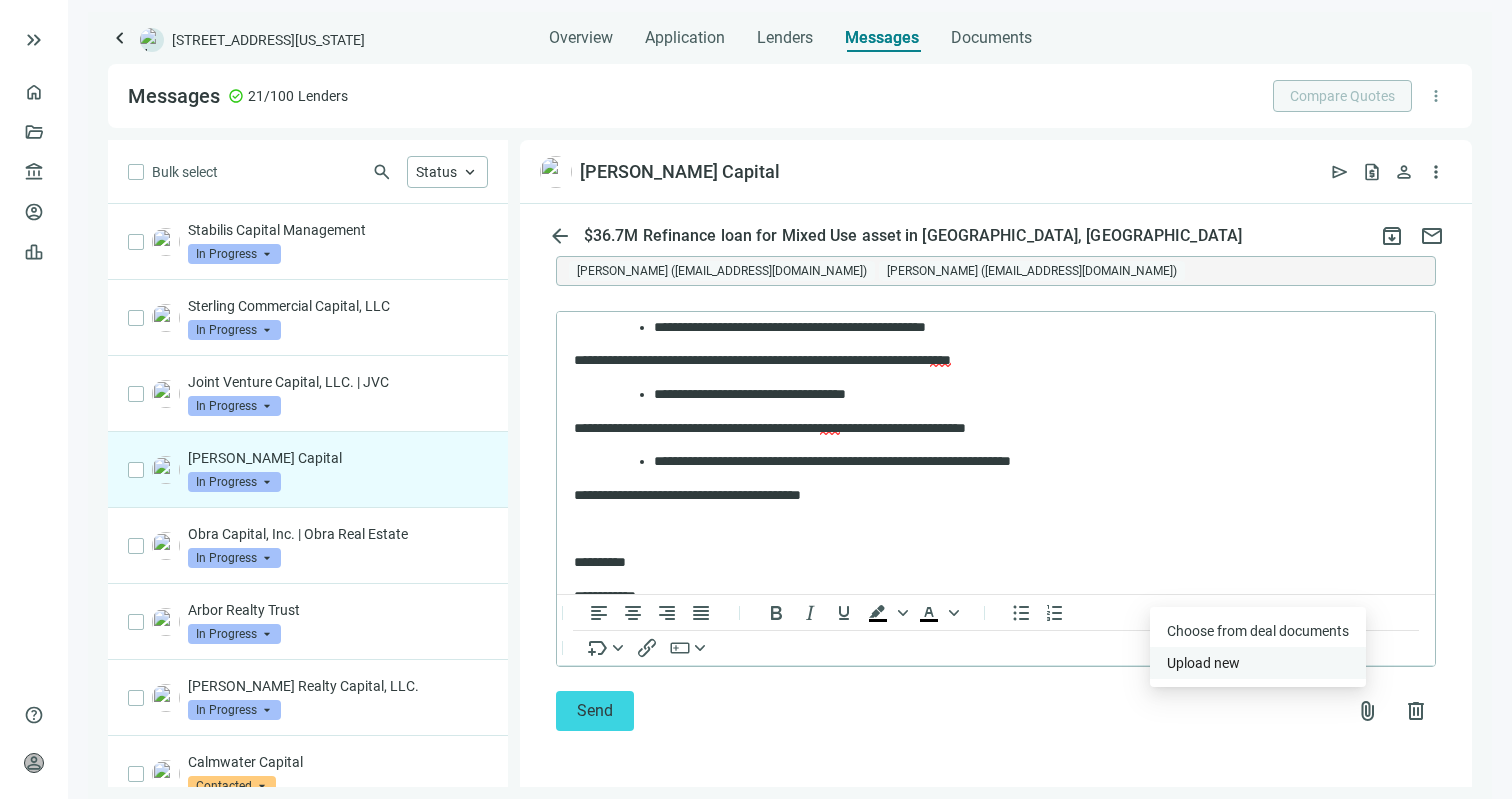 click on "Upload new" at bounding box center (1258, 663) 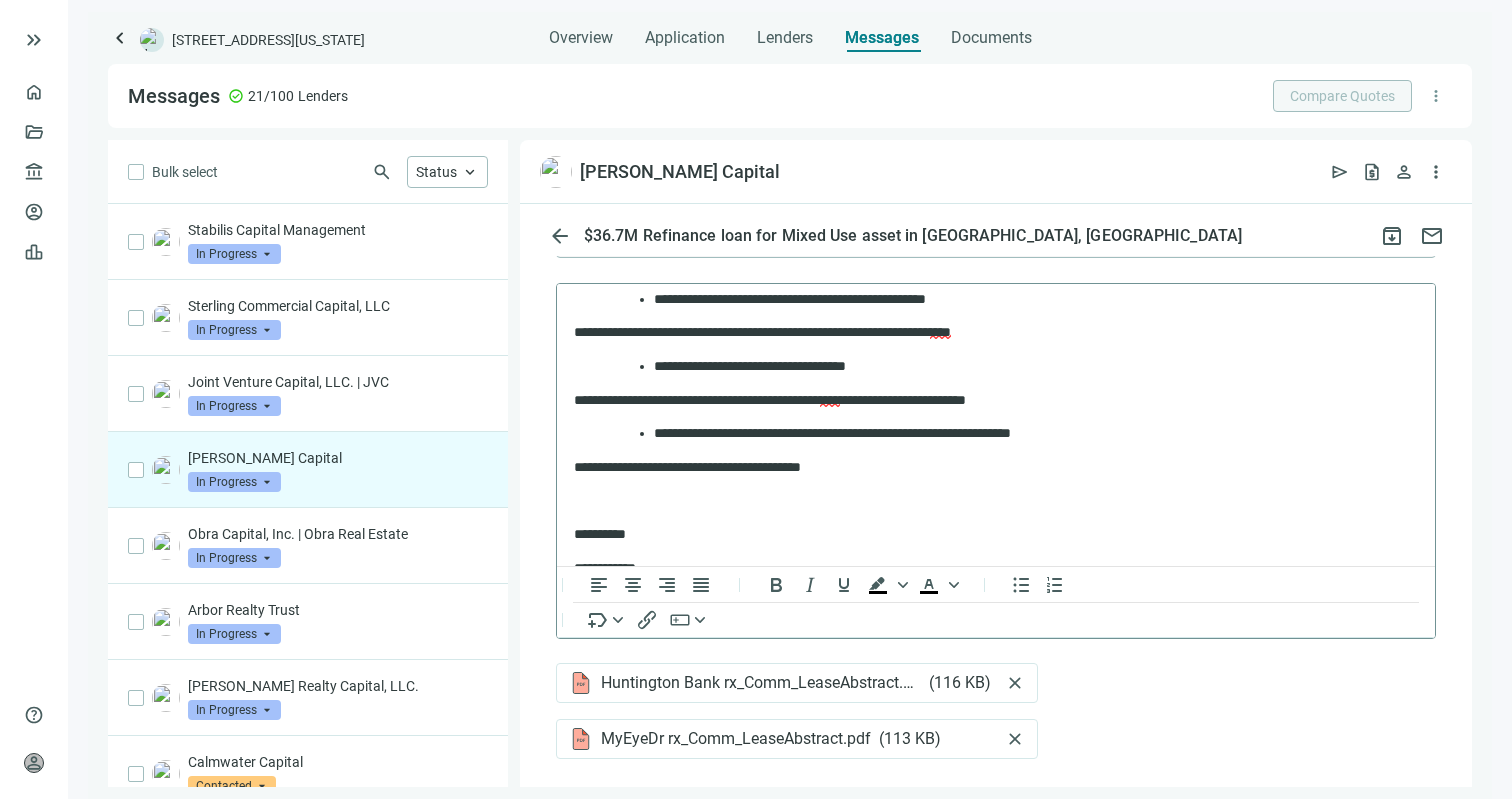scroll, scrollTop: 10, scrollLeft: 0, axis: vertical 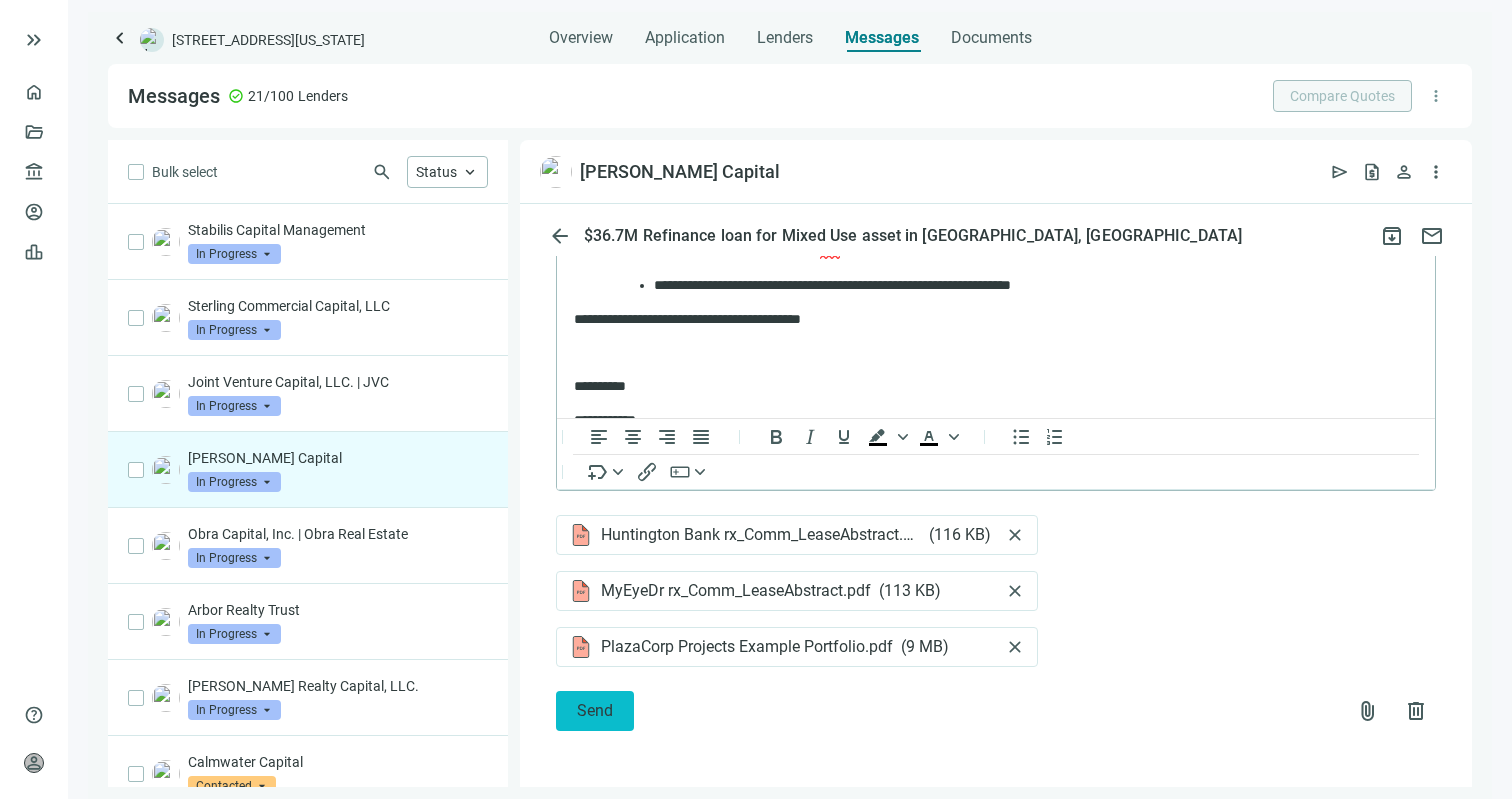 click on "Send" at bounding box center [595, 710] 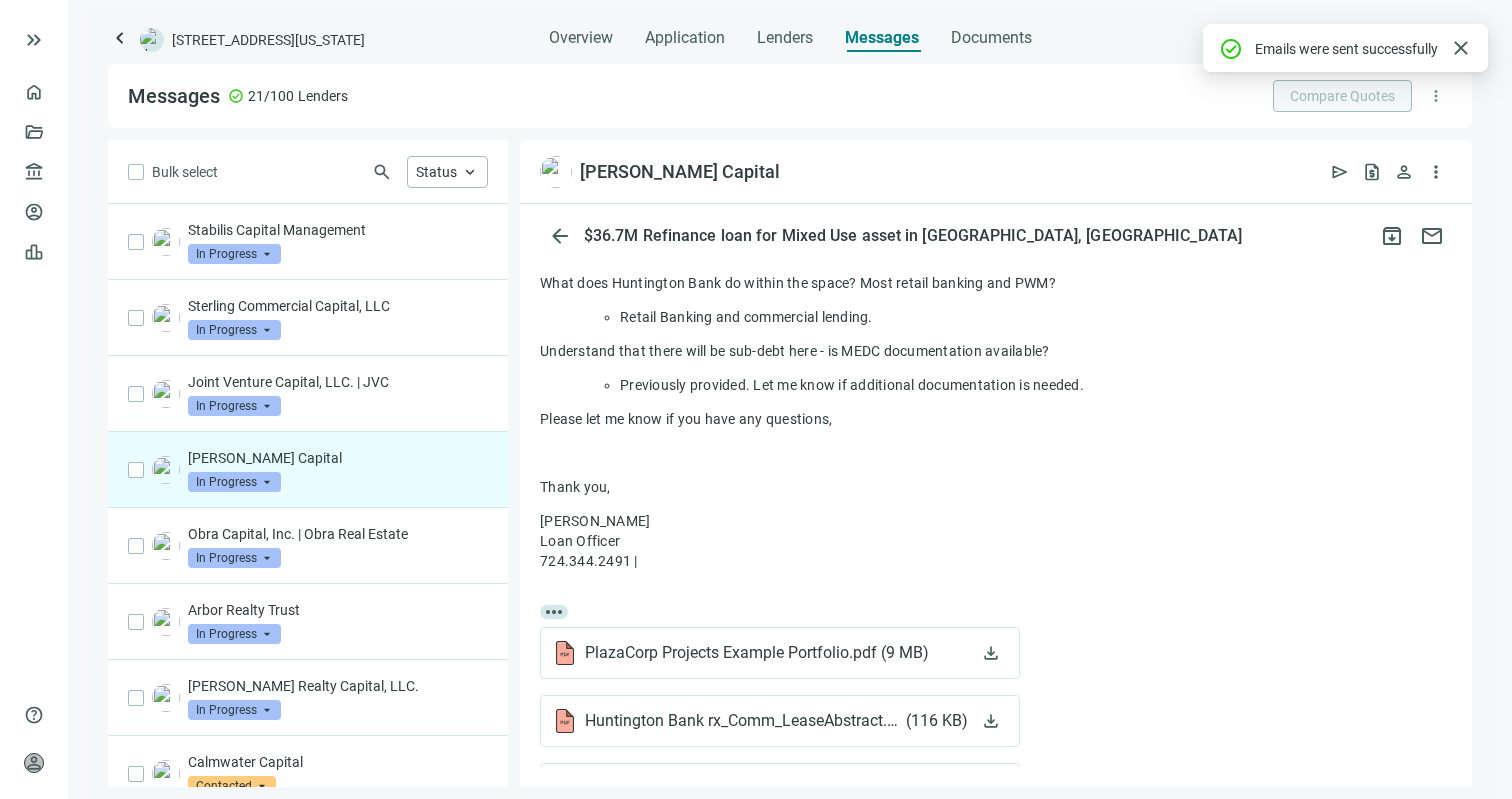 scroll, scrollTop: 4194, scrollLeft: 0, axis: vertical 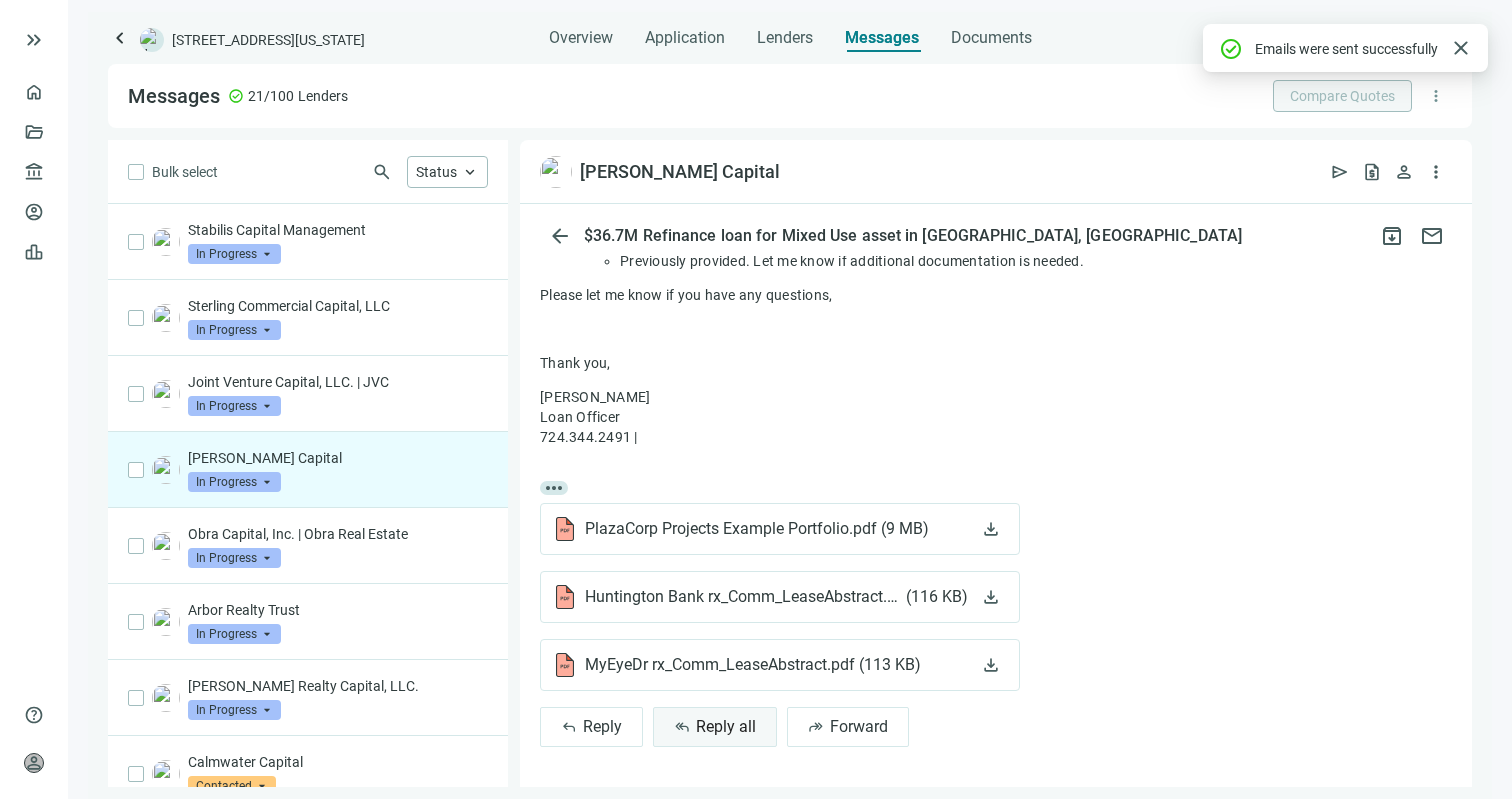 click on "Reply all" at bounding box center (726, 726) 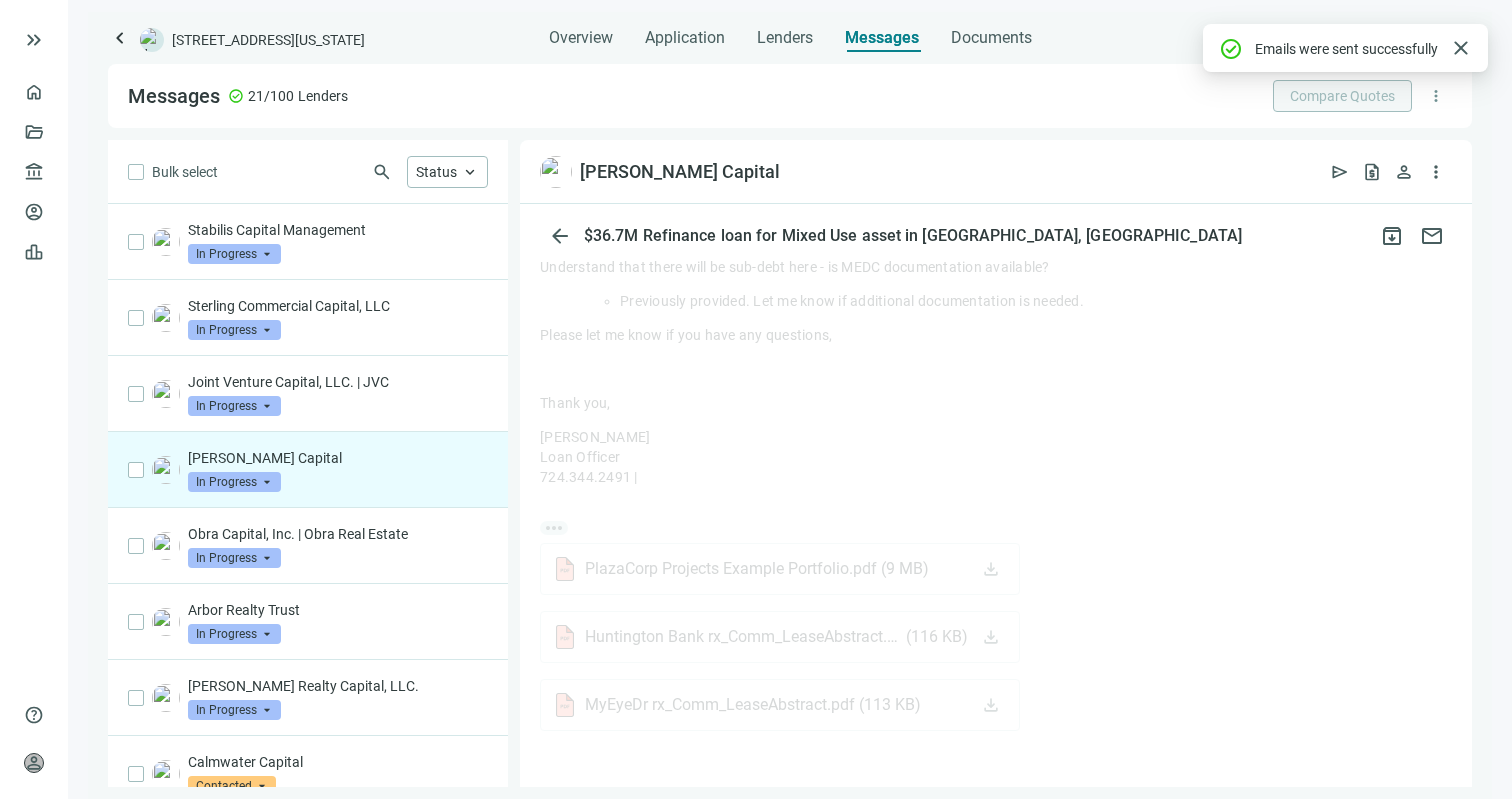 scroll, scrollTop: 4194, scrollLeft: 0, axis: vertical 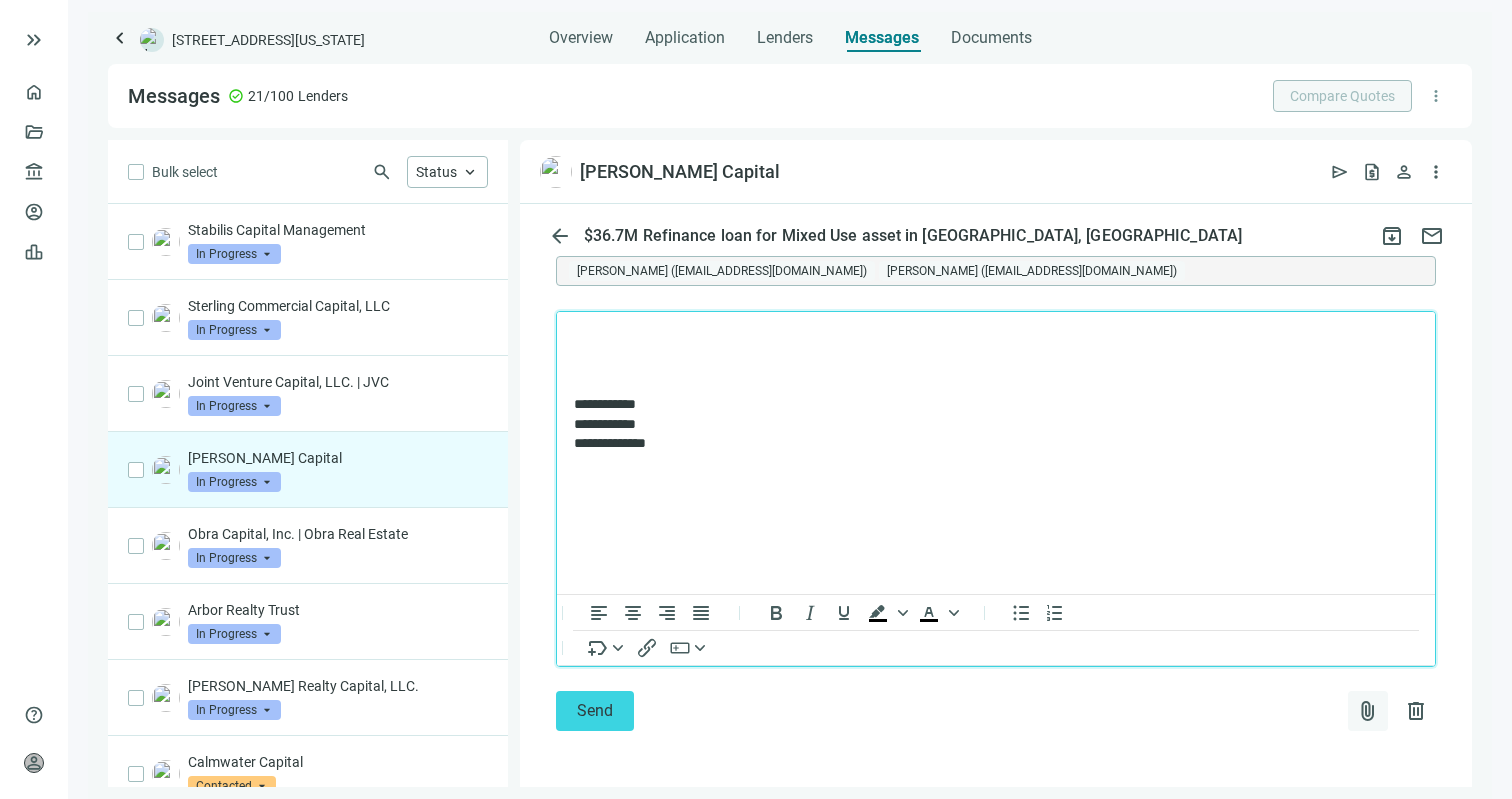 type 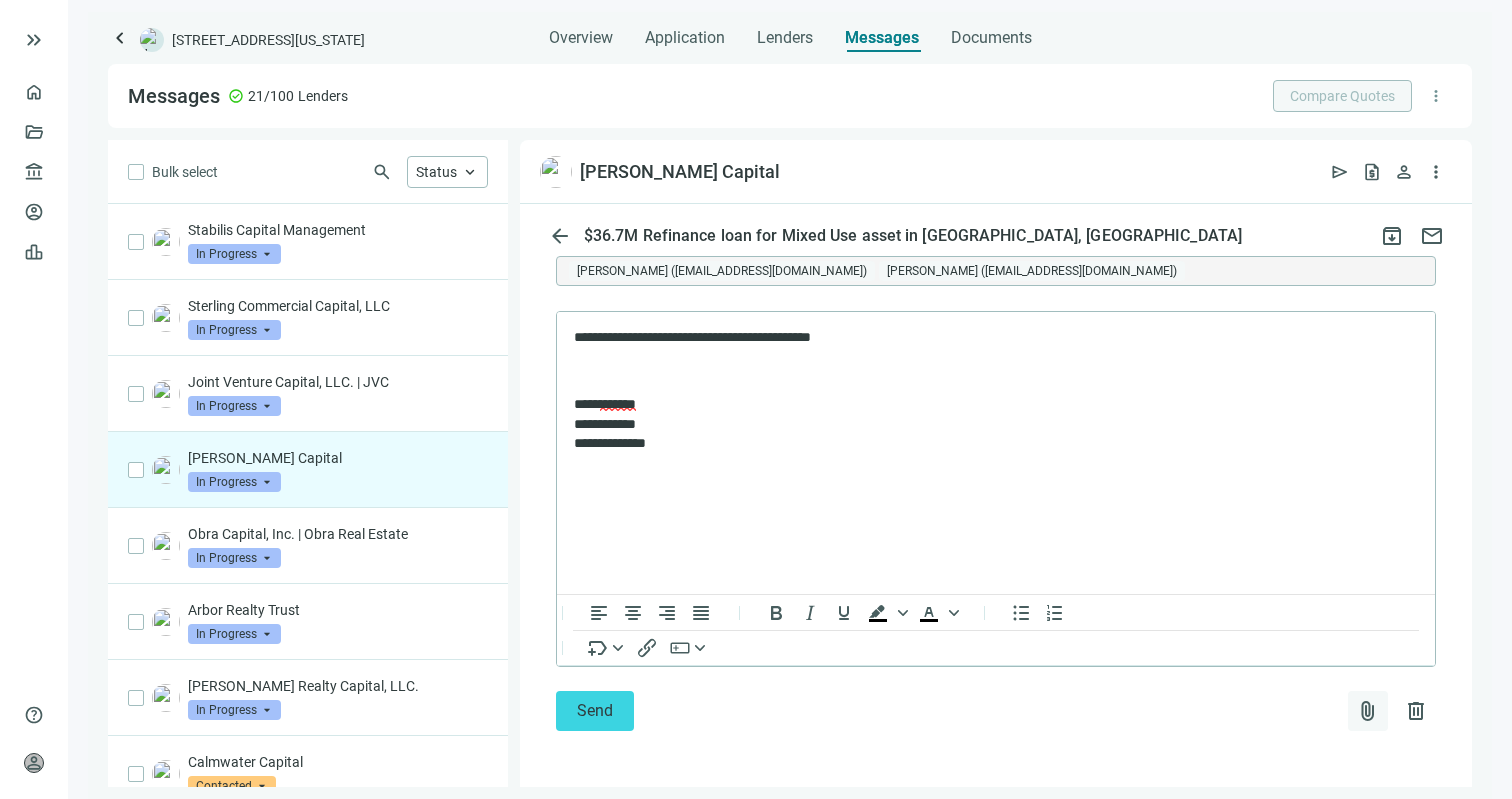 click on "attach_file" at bounding box center [1368, 711] 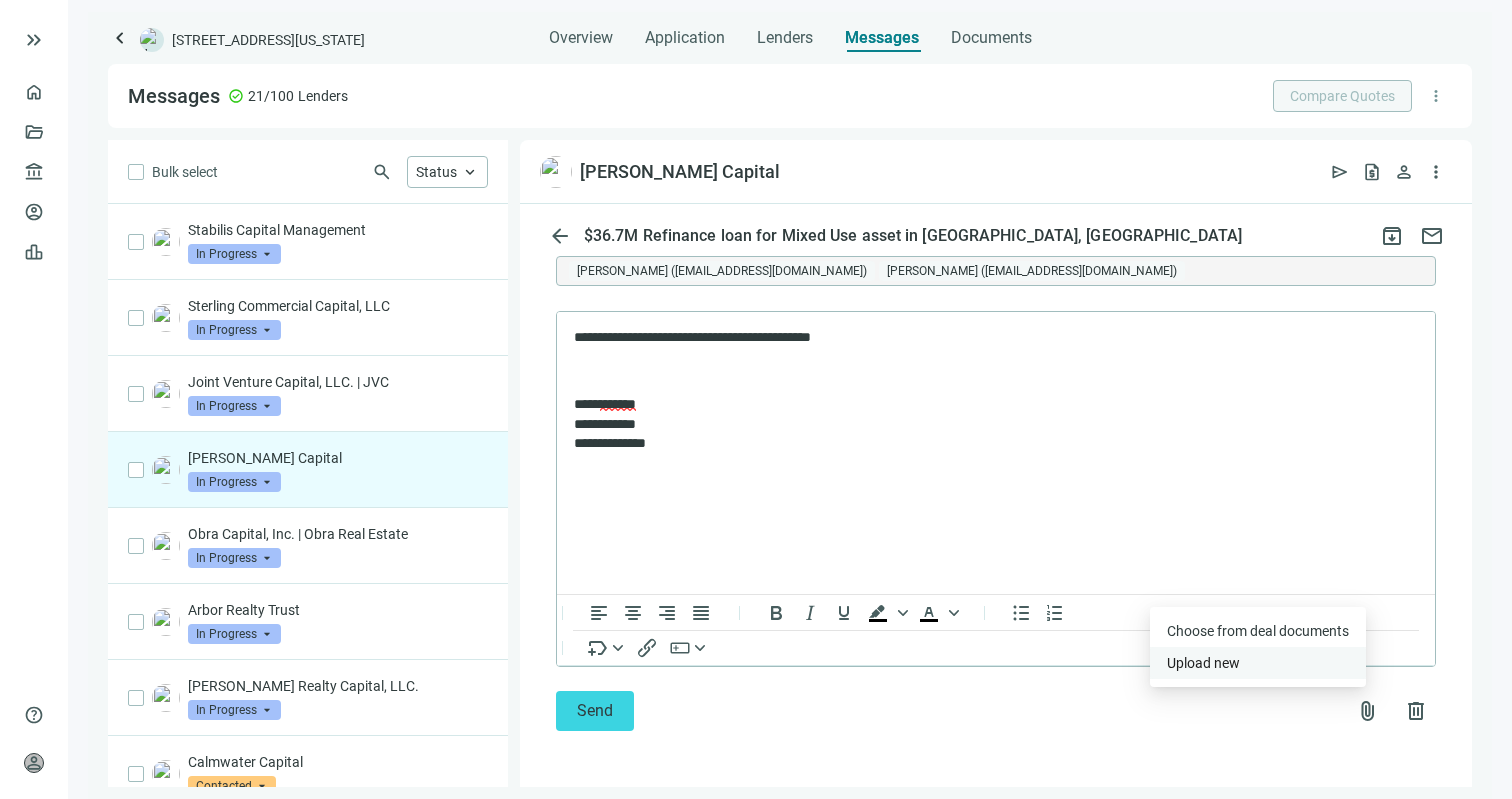 click on "Upload new" at bounding box center [1258, 663] 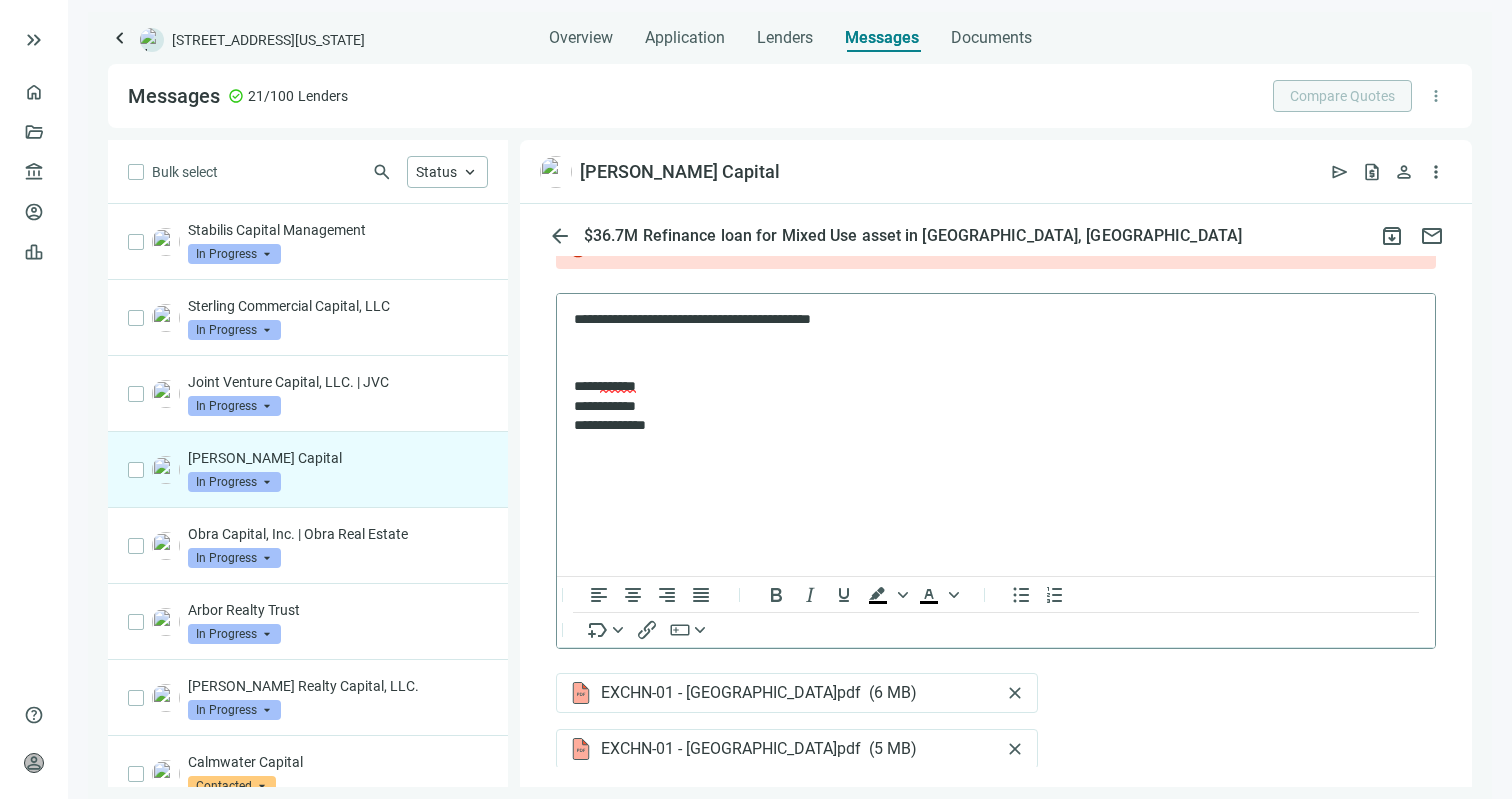 scroll, scrollTop: 74, scrollLeft: 0, axis: vertical 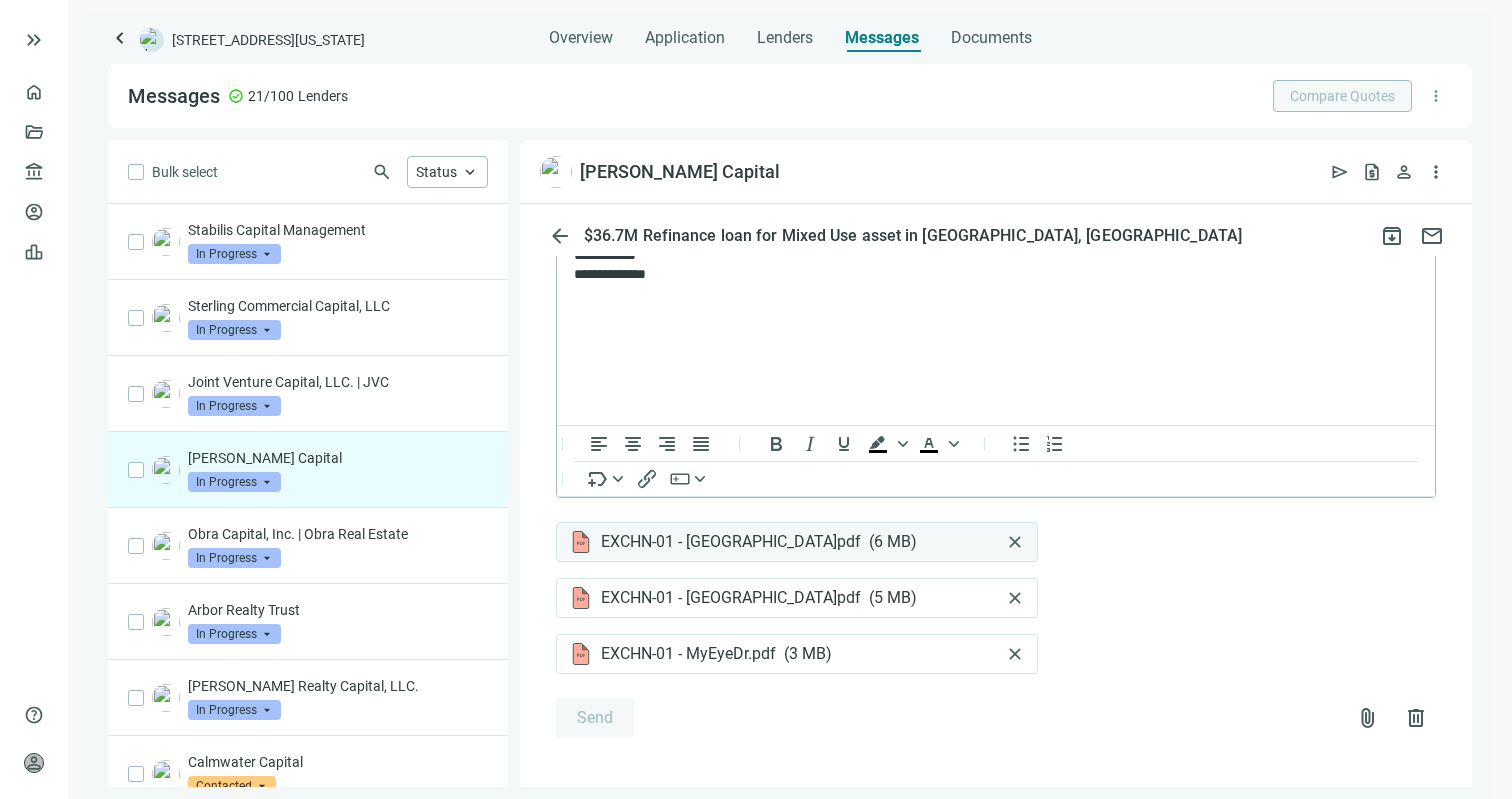 click on "close" at bounding box center (1015, 542) 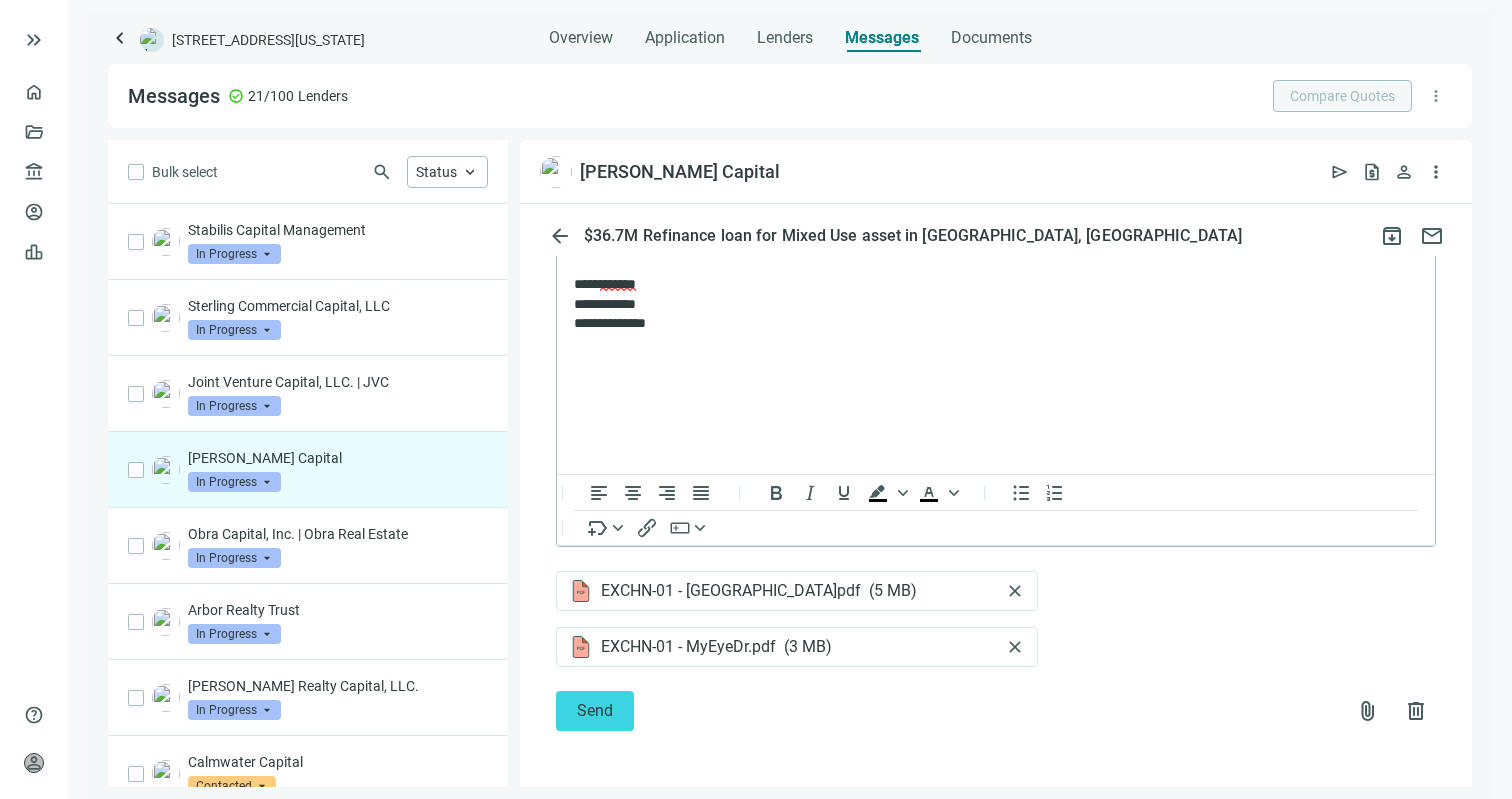 scroll, scrollTop: 0, scrollLeft: 0, axis: both 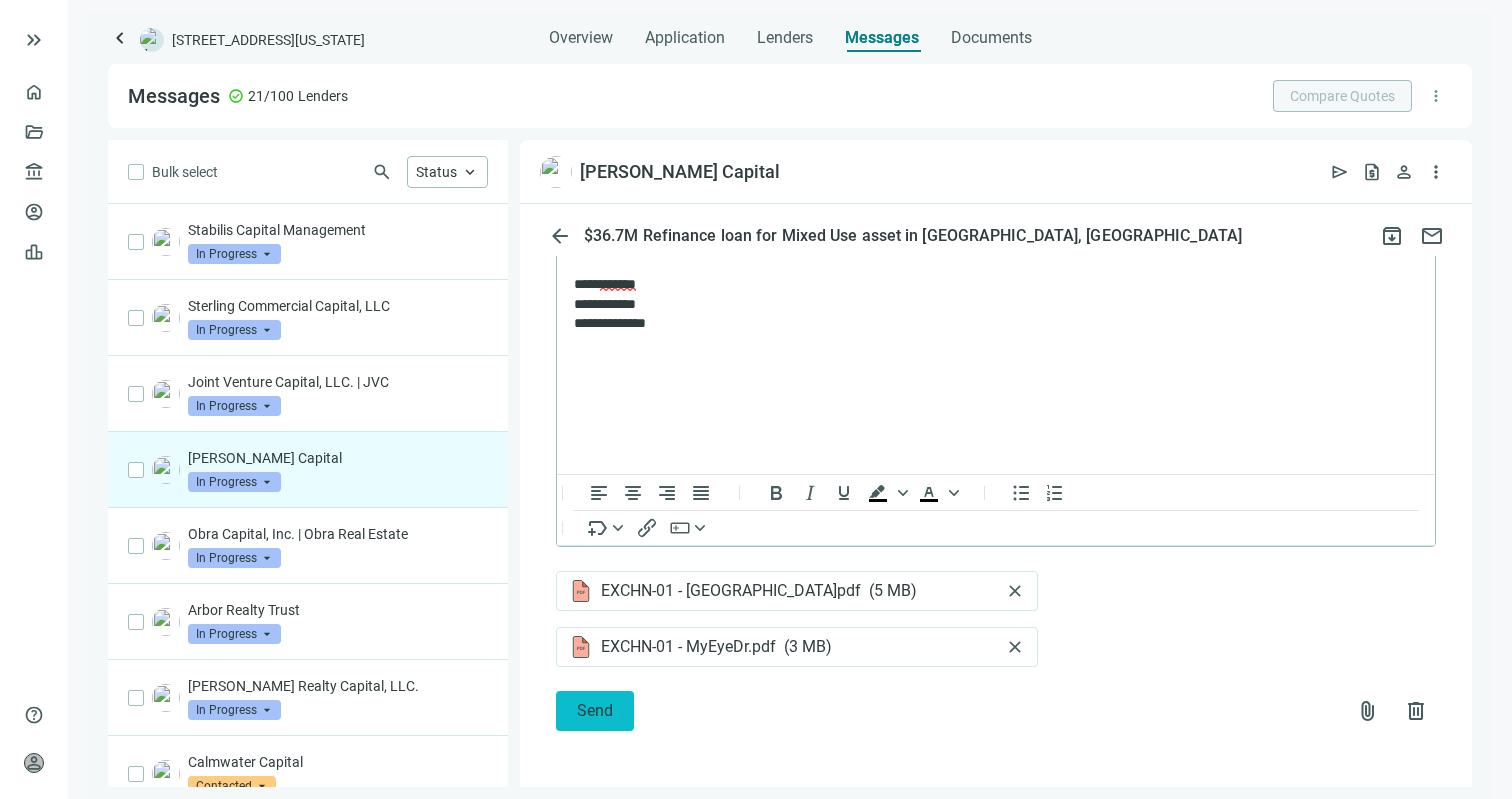 click on "Send" at bounding box center [595, 710] 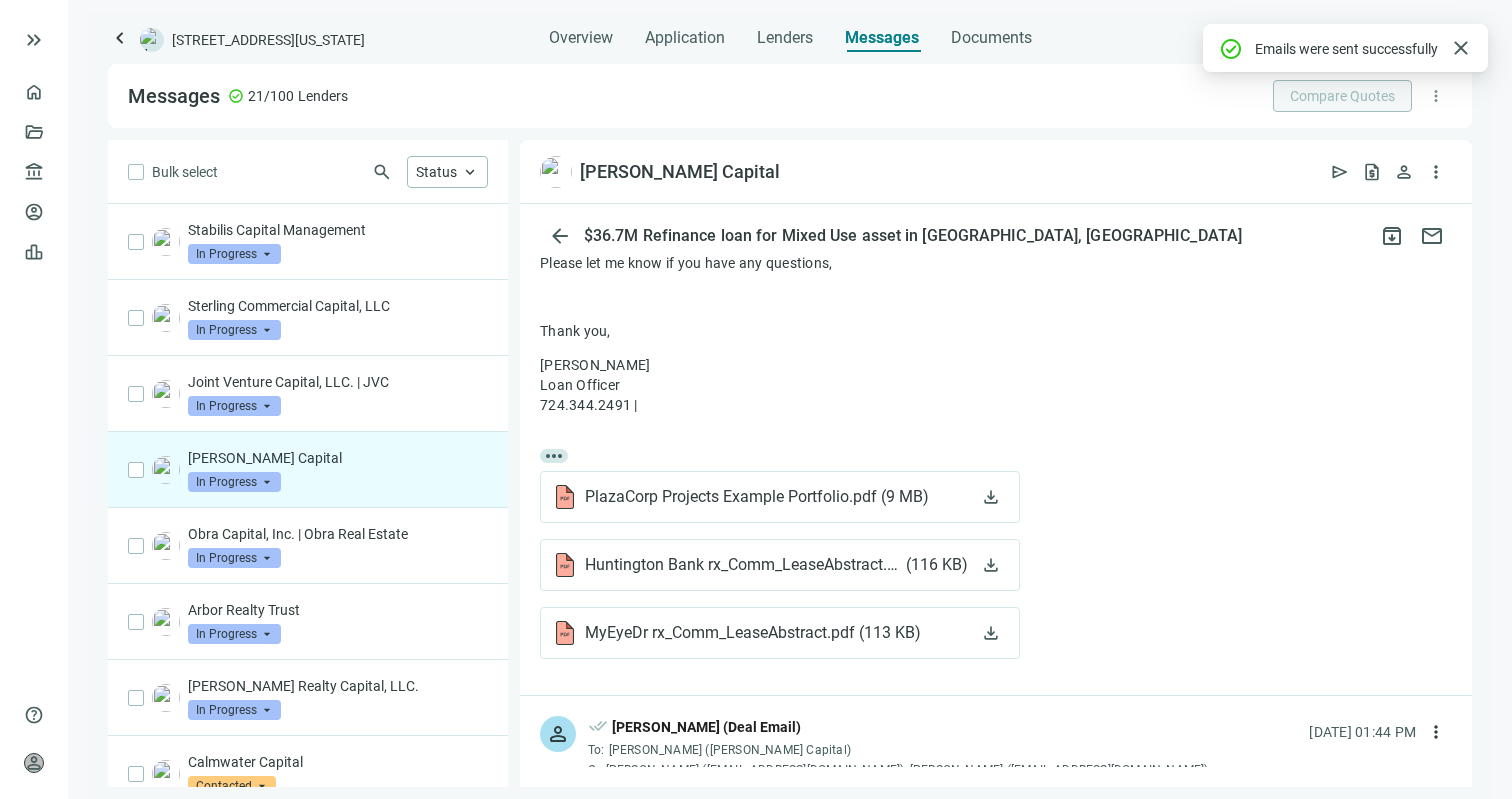 scroll, scrollTop: 4651, scrollLeft: 0, axis: vertical 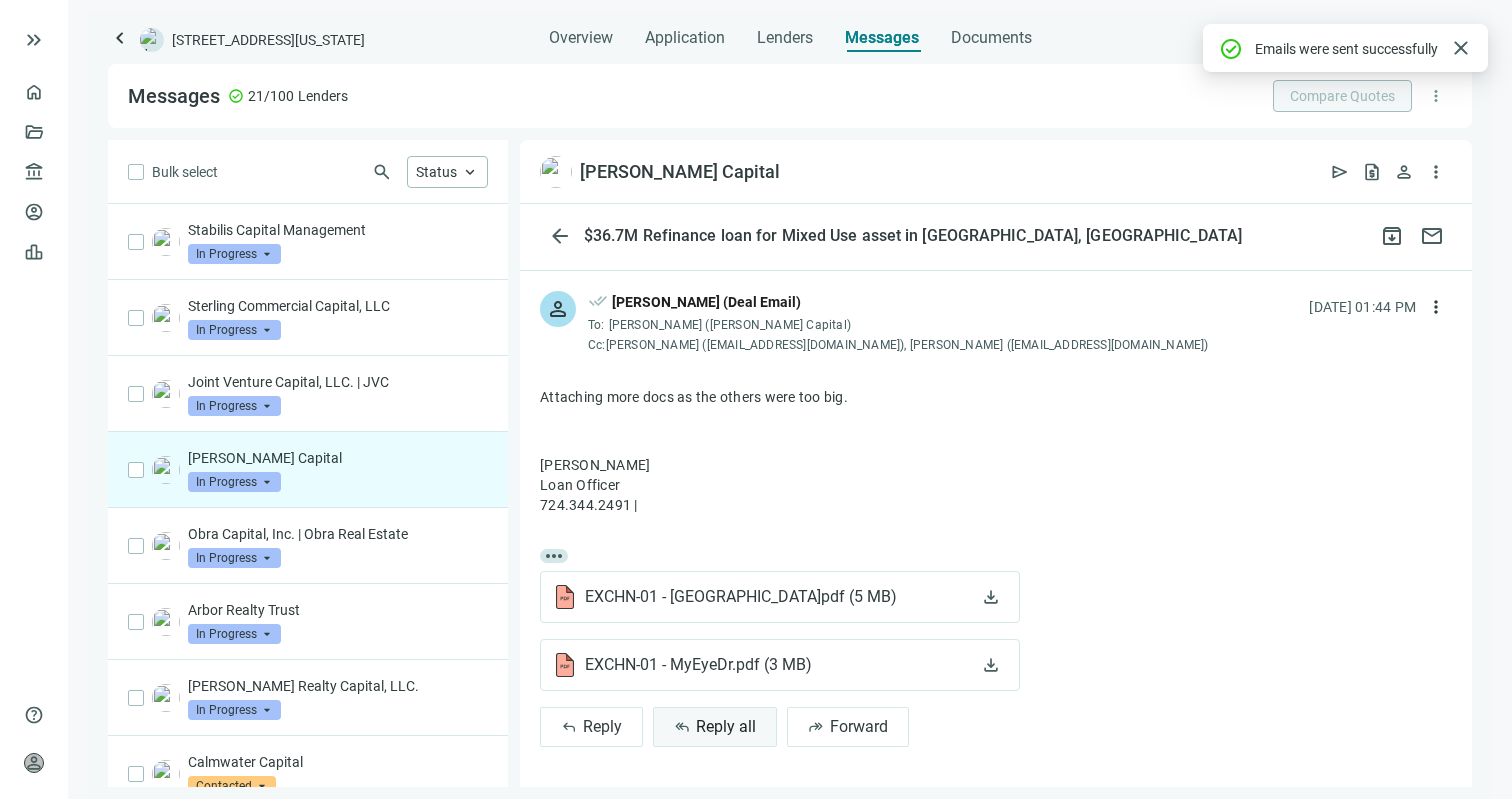 click on "Reply all" at bounding box center [726, 726] 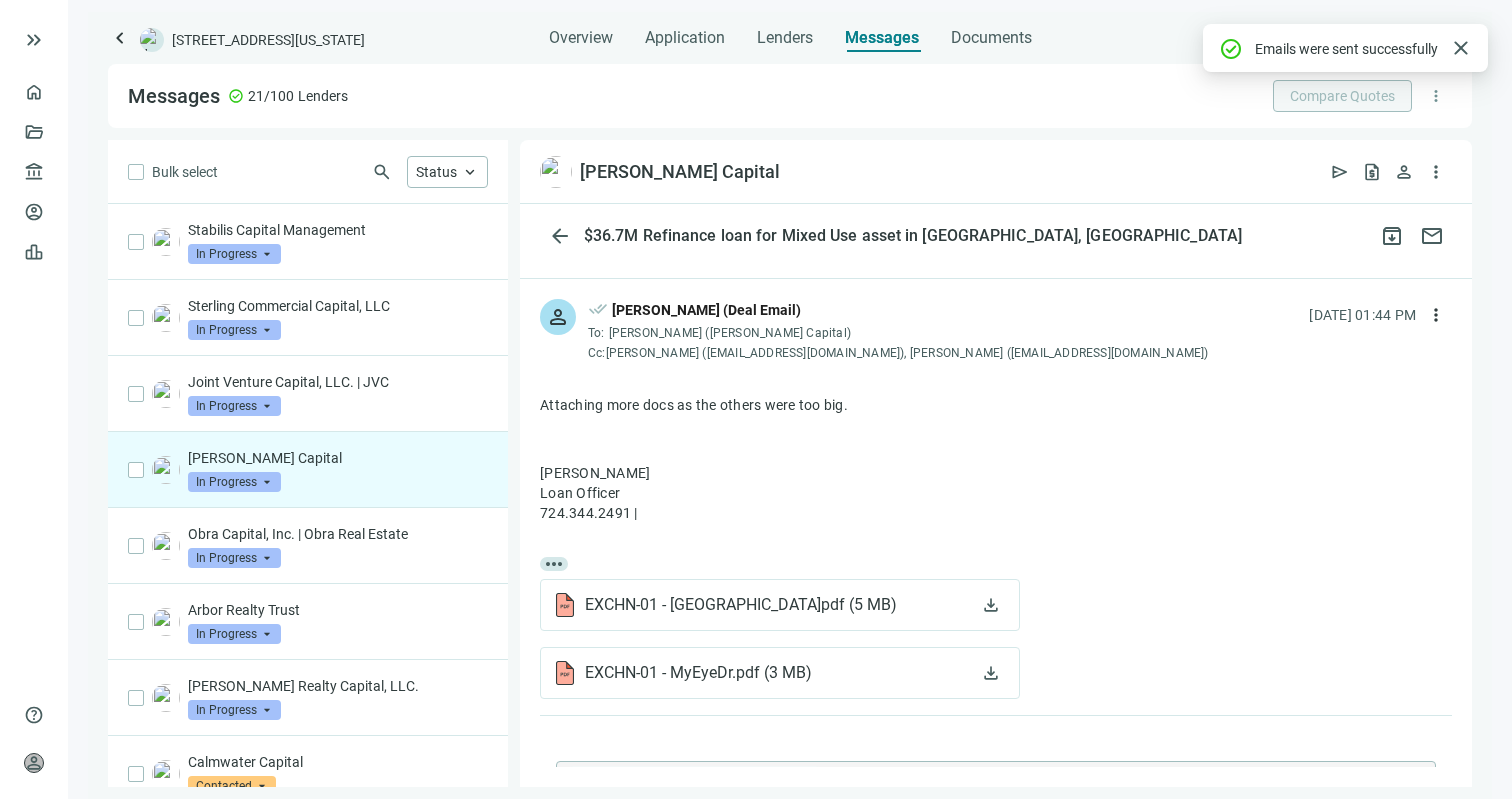 scroll, scrollTop: 4651, scrollLeft: 0, axis: vertical 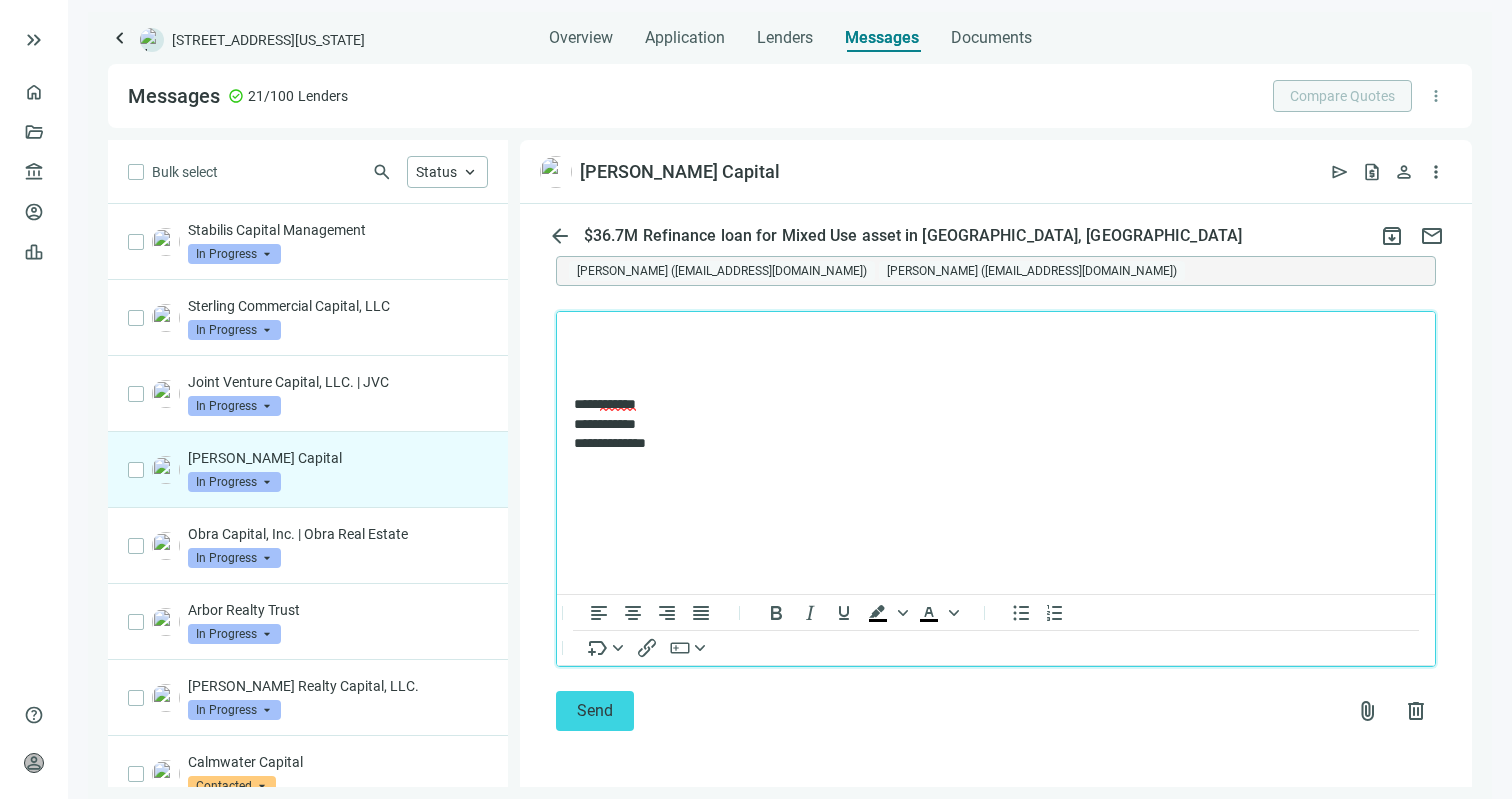 type 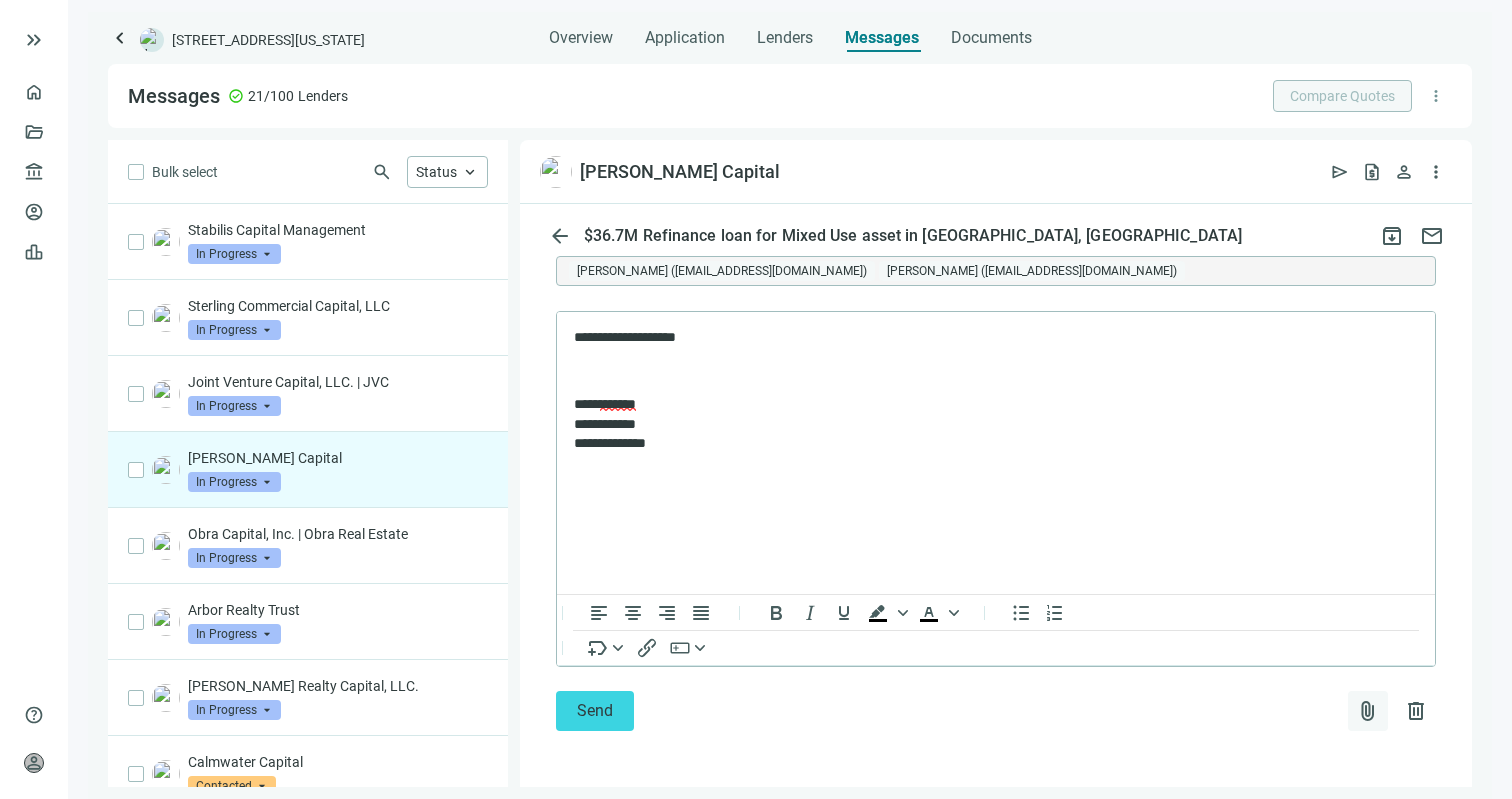 click on "attach_file" at bounding box center (1368, 711) 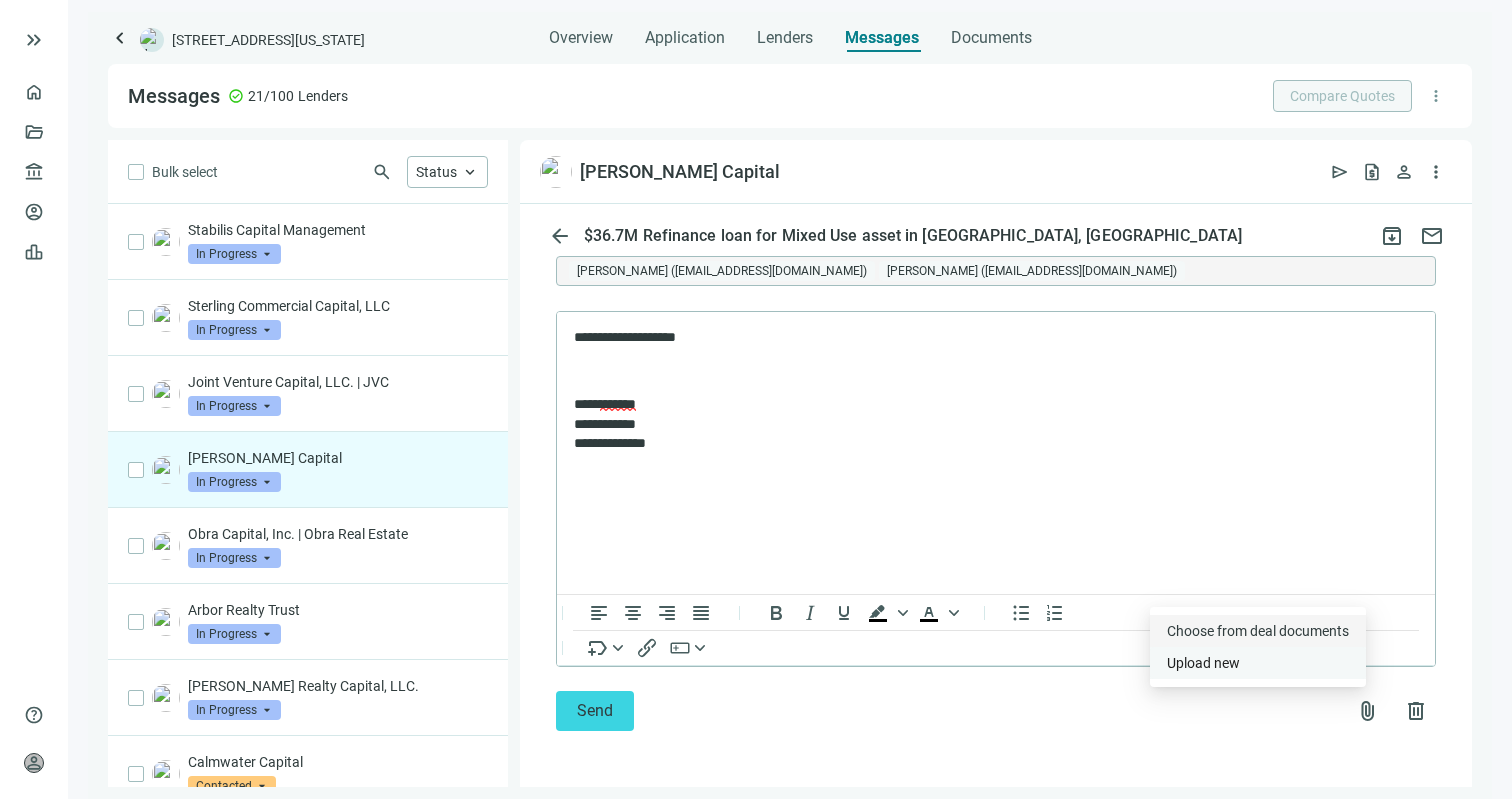 click on "Upload new" at bounding box center (1258, 663) 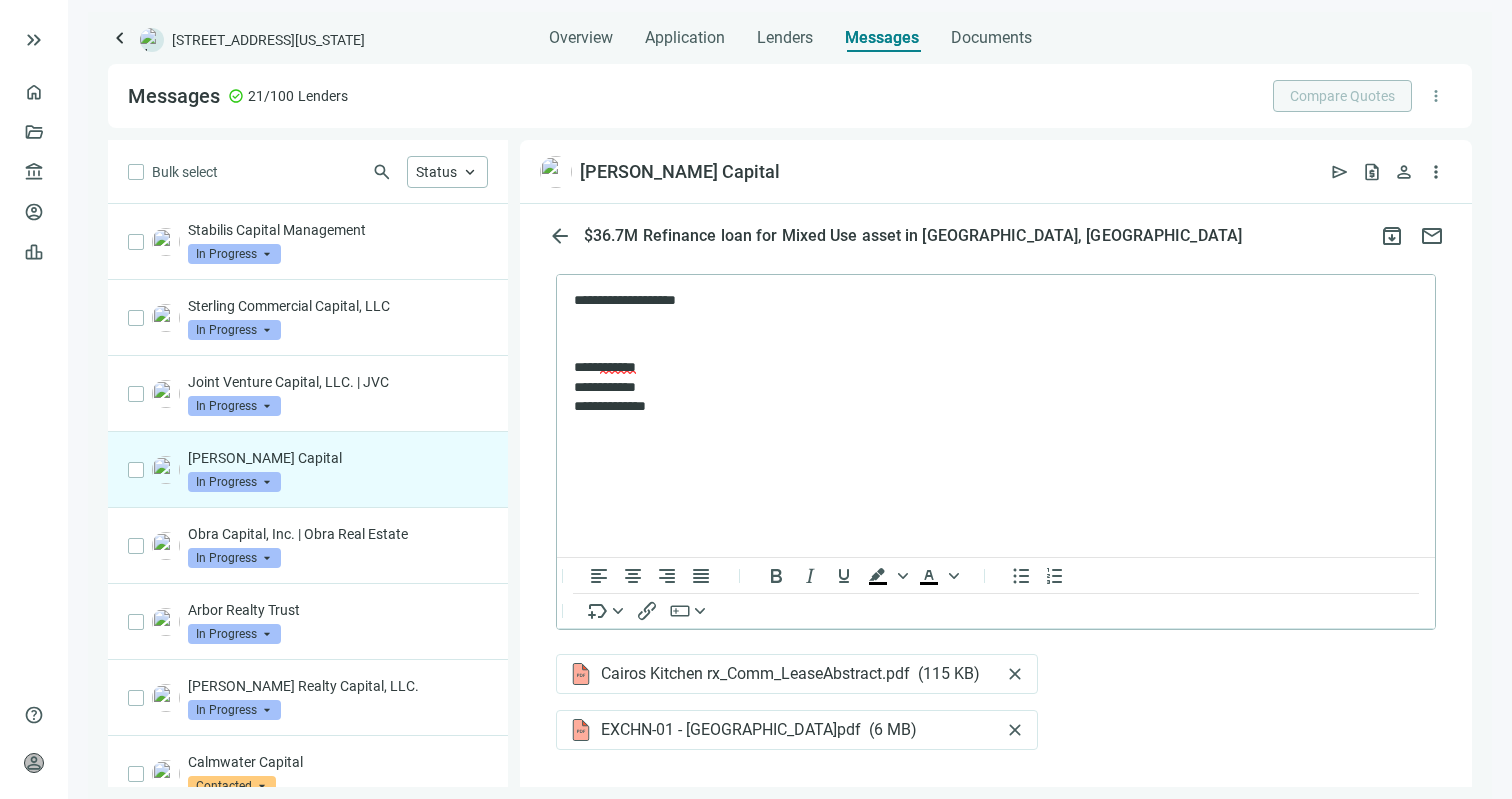 scroll, scrollTop: 5324, scrollLeft: 0, axis: vertical 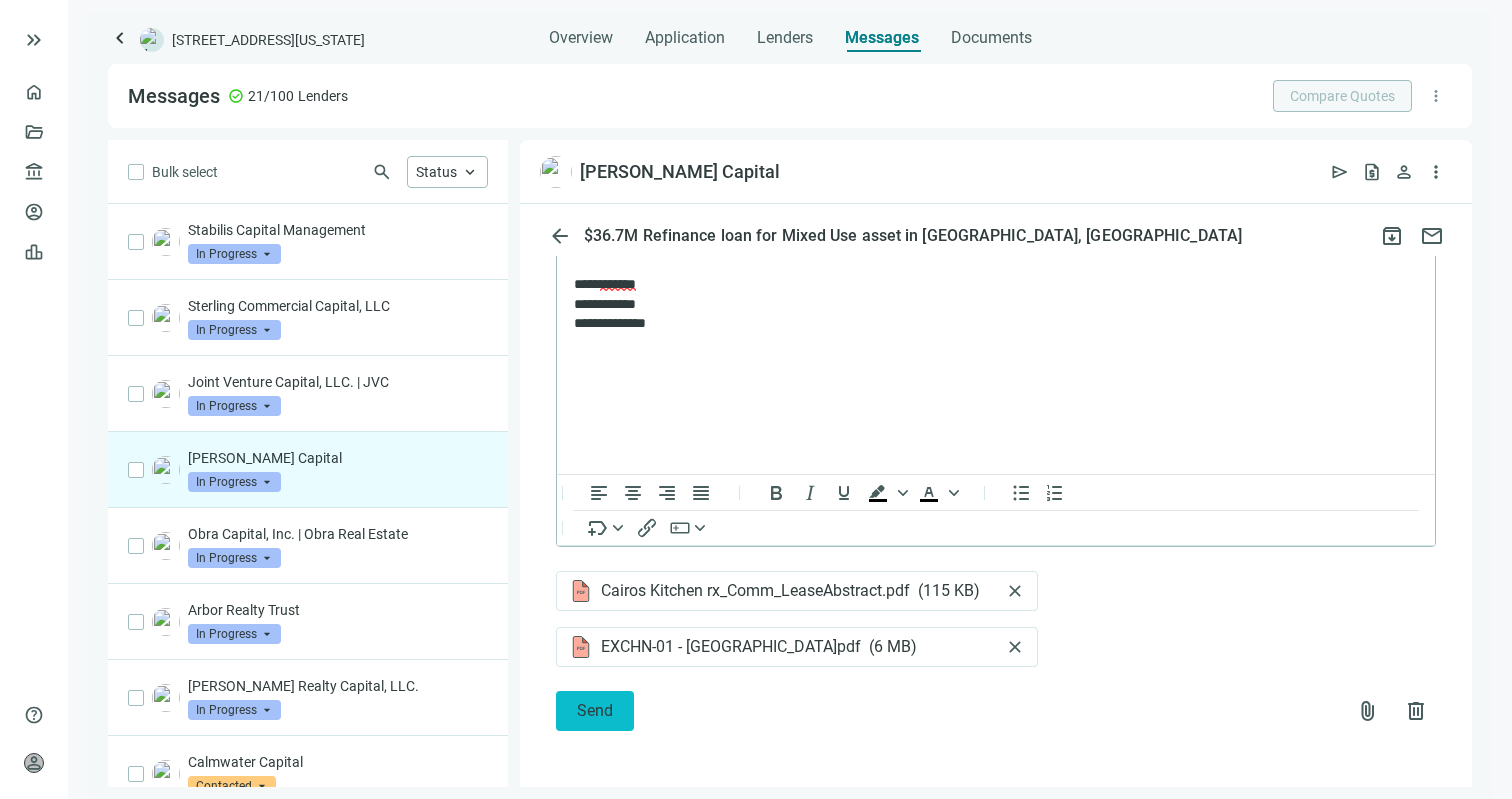 click on "Send" at bounding box center (595, 711) 